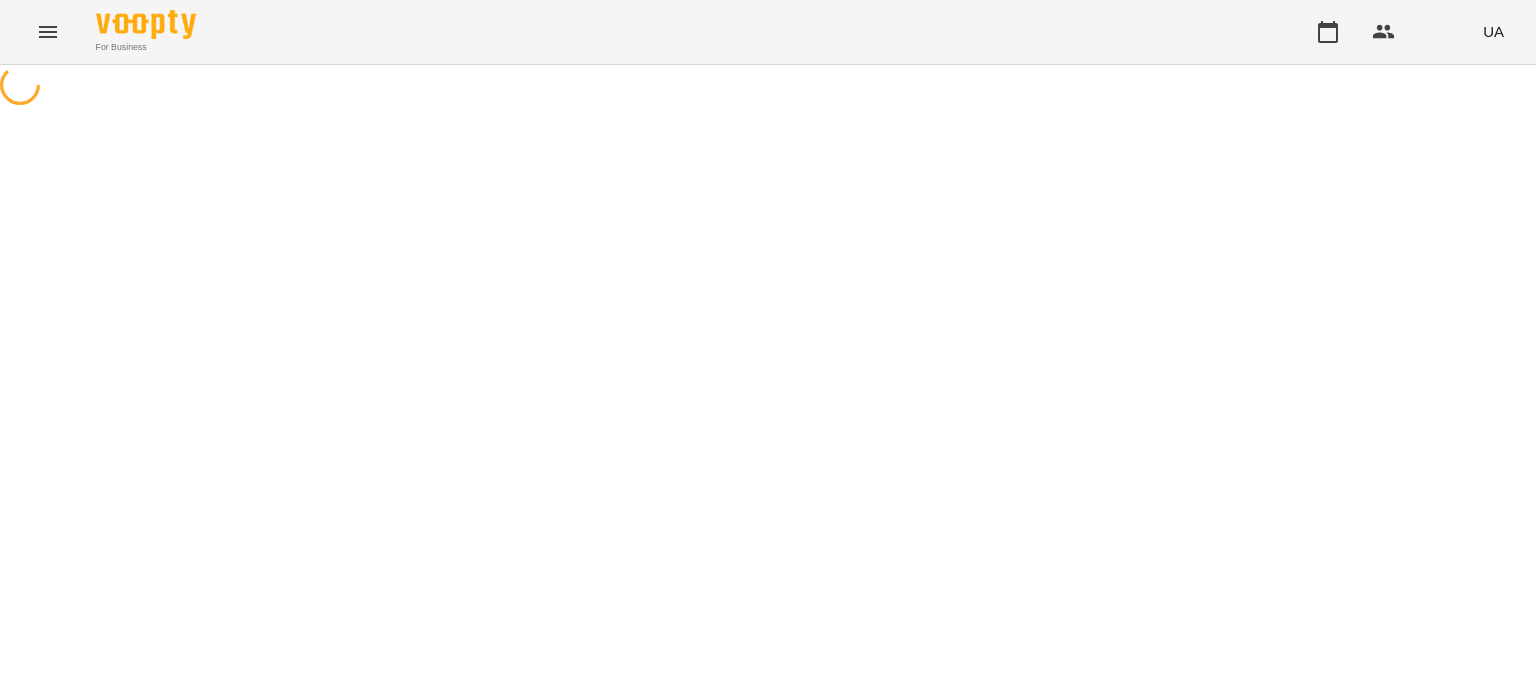 scroll, scrollTop: 0, scrollLeft: 0, axis: both 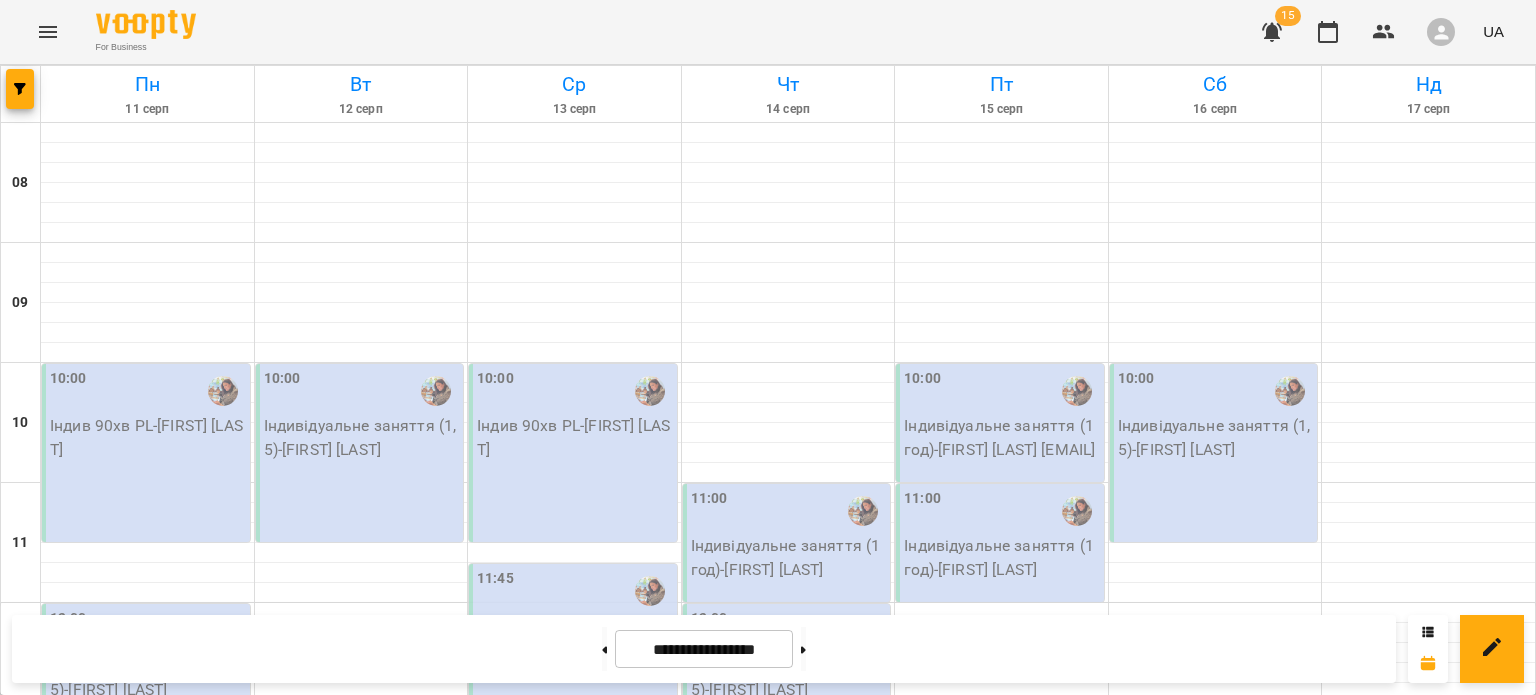 click 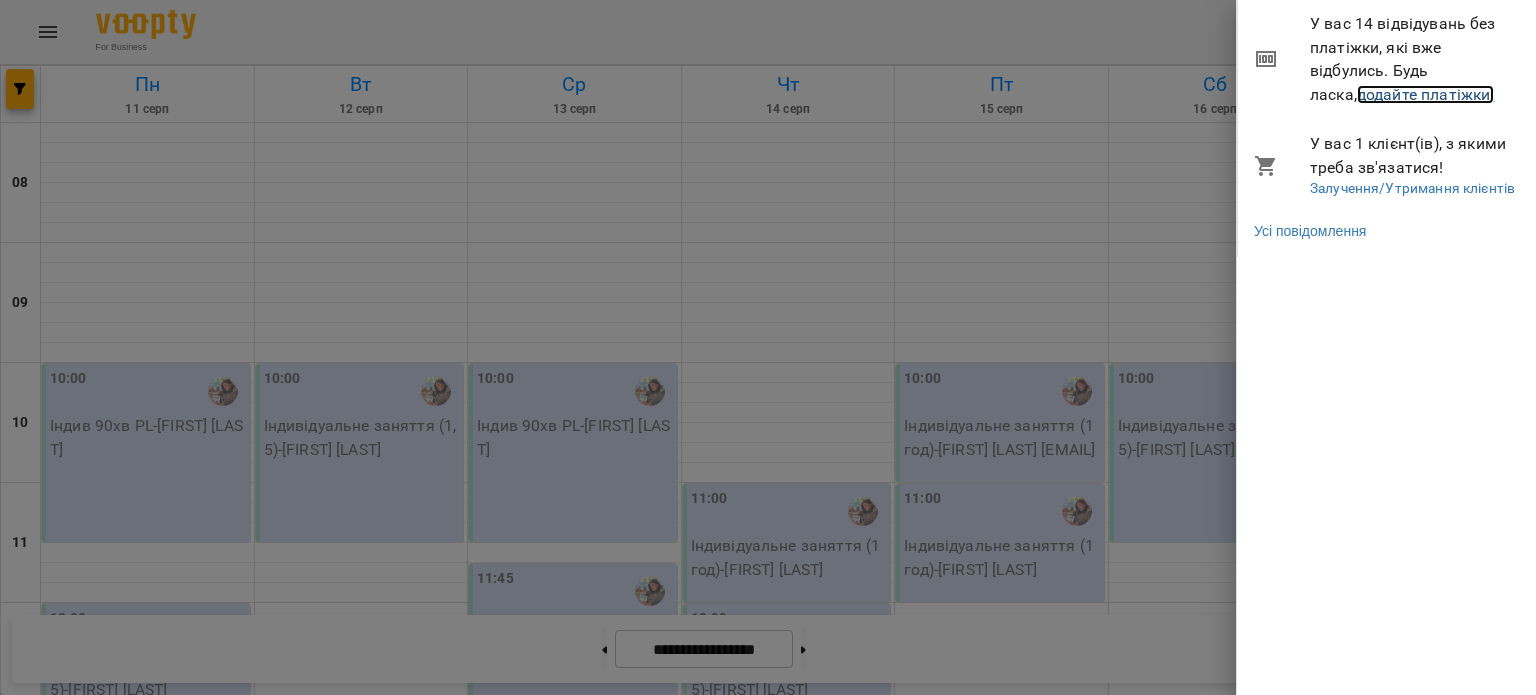 click on "додайте платіжки!" at bounding box center (1426, 94) 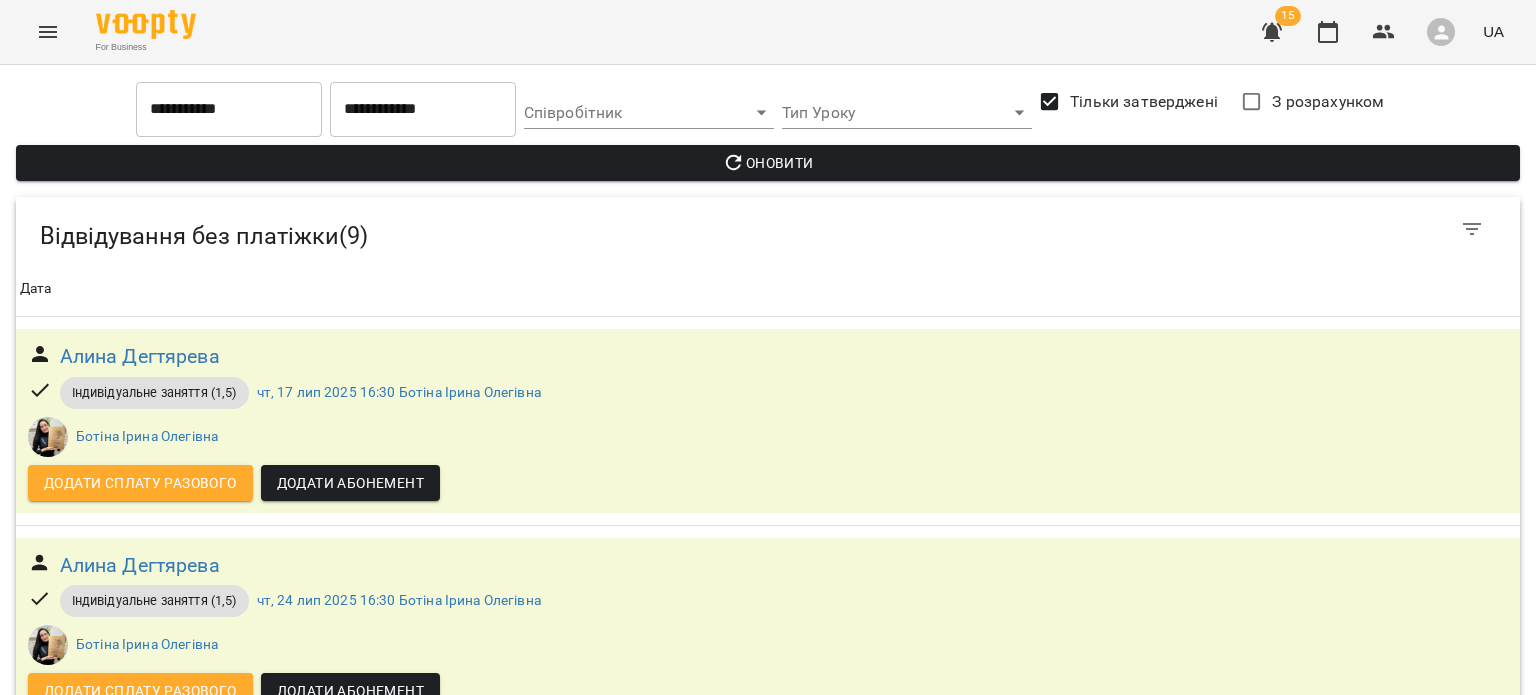 scroll, scrollTop: 1512, scrollLeft: 0, axis: vertical 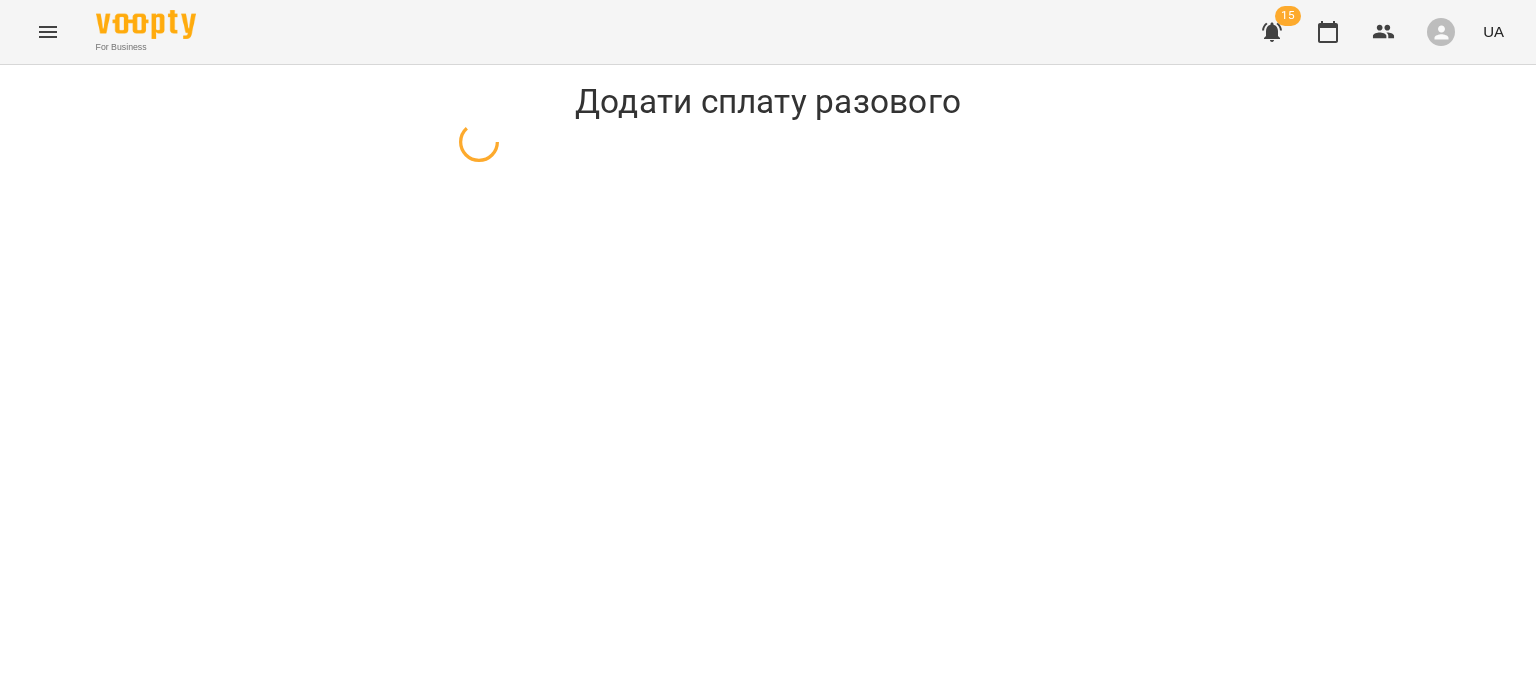 select on "**********" 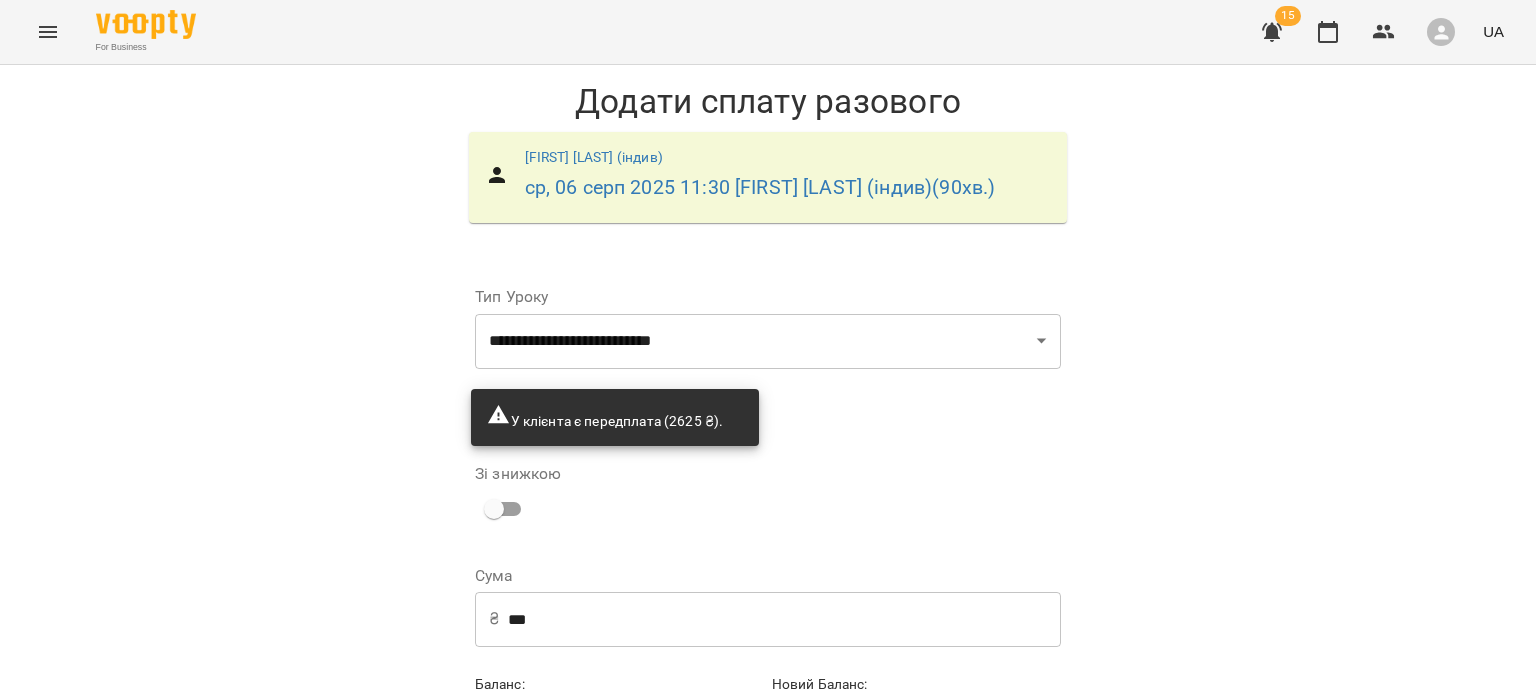 scroll, scrollTop: 104, scrollLeft: 0, axis: vertical 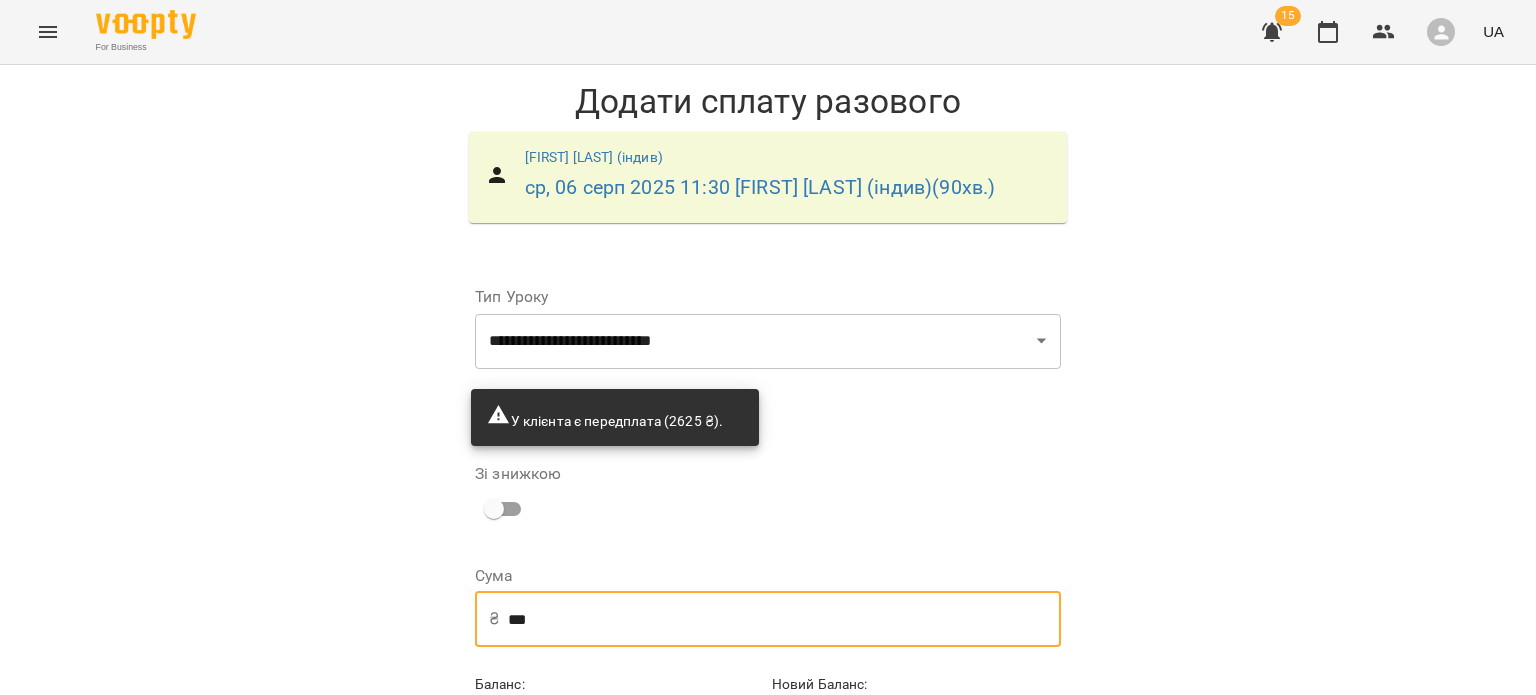 click on "***" at bounding box center [784, 619] 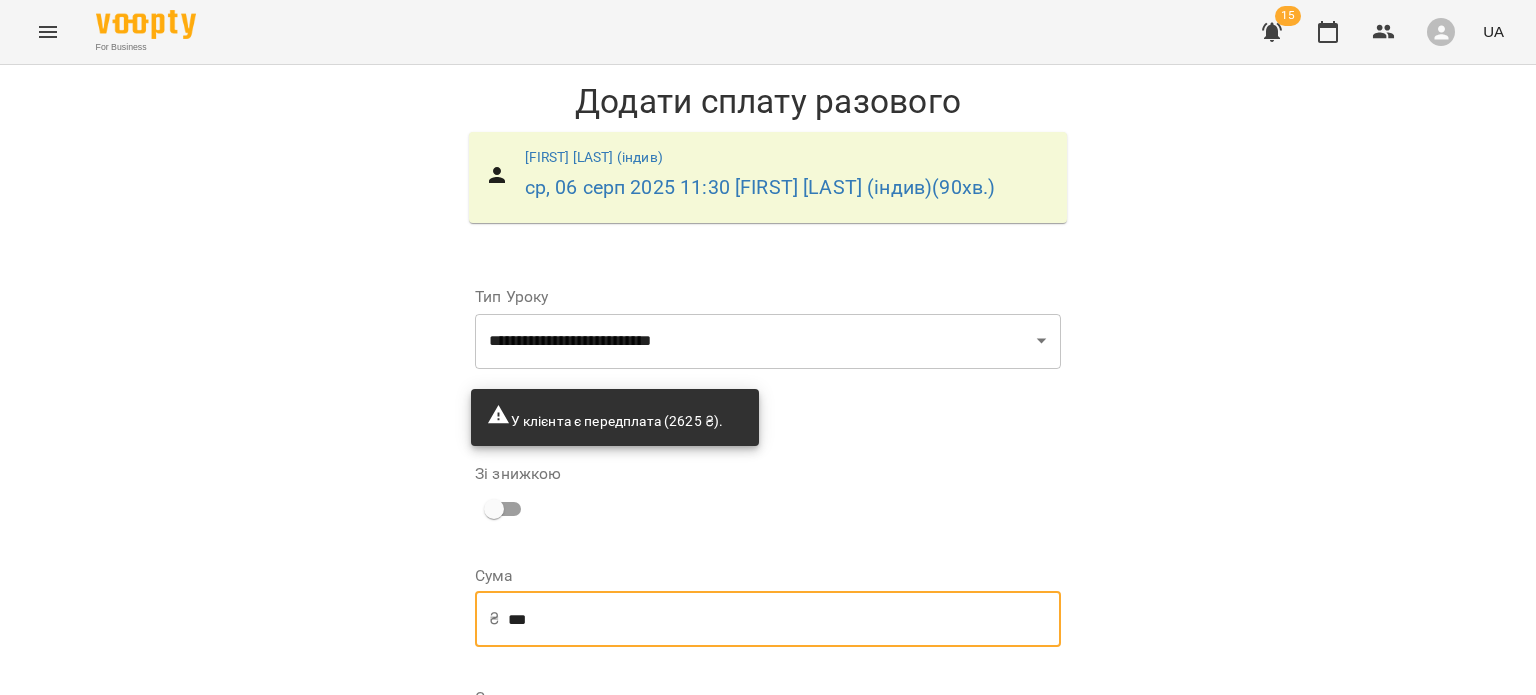 type on "***" 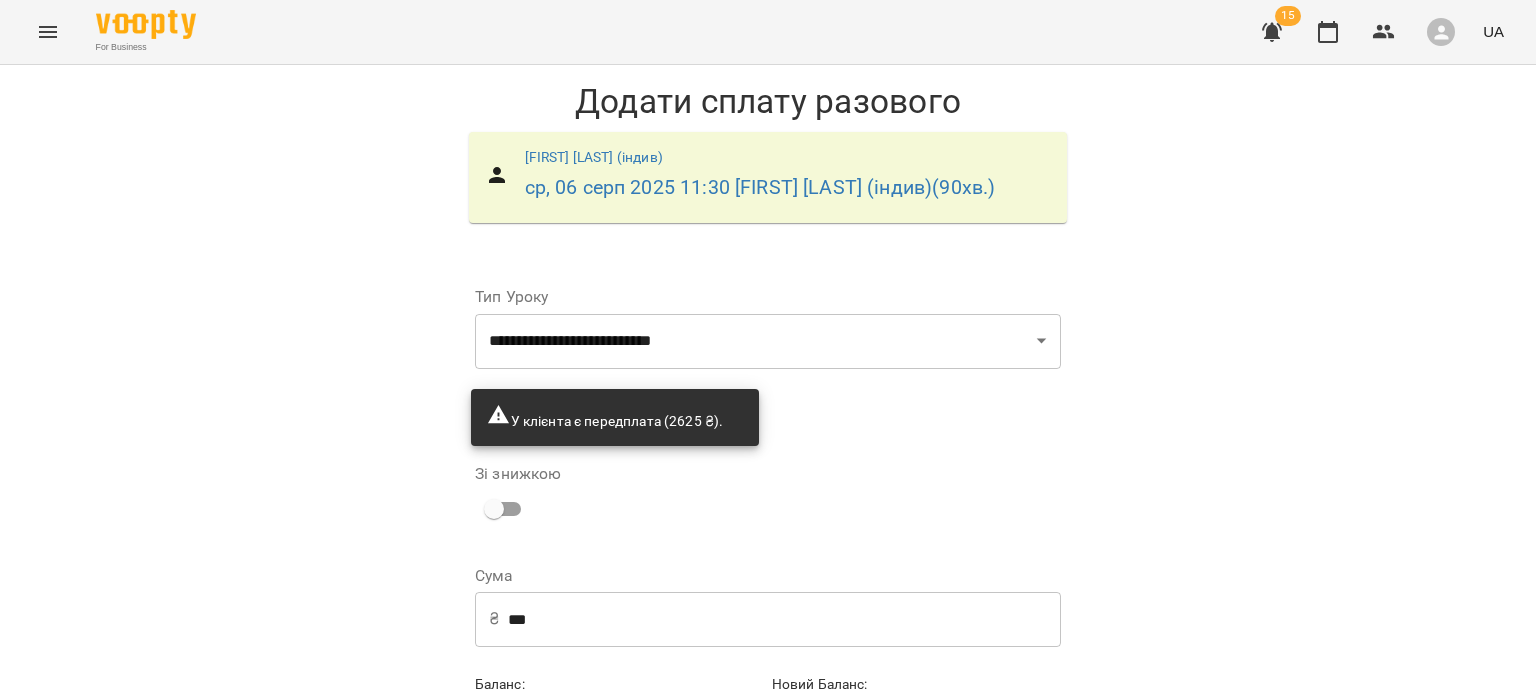 click on "Скасувати Додати сплату разового" at bounding box center [768, 748] 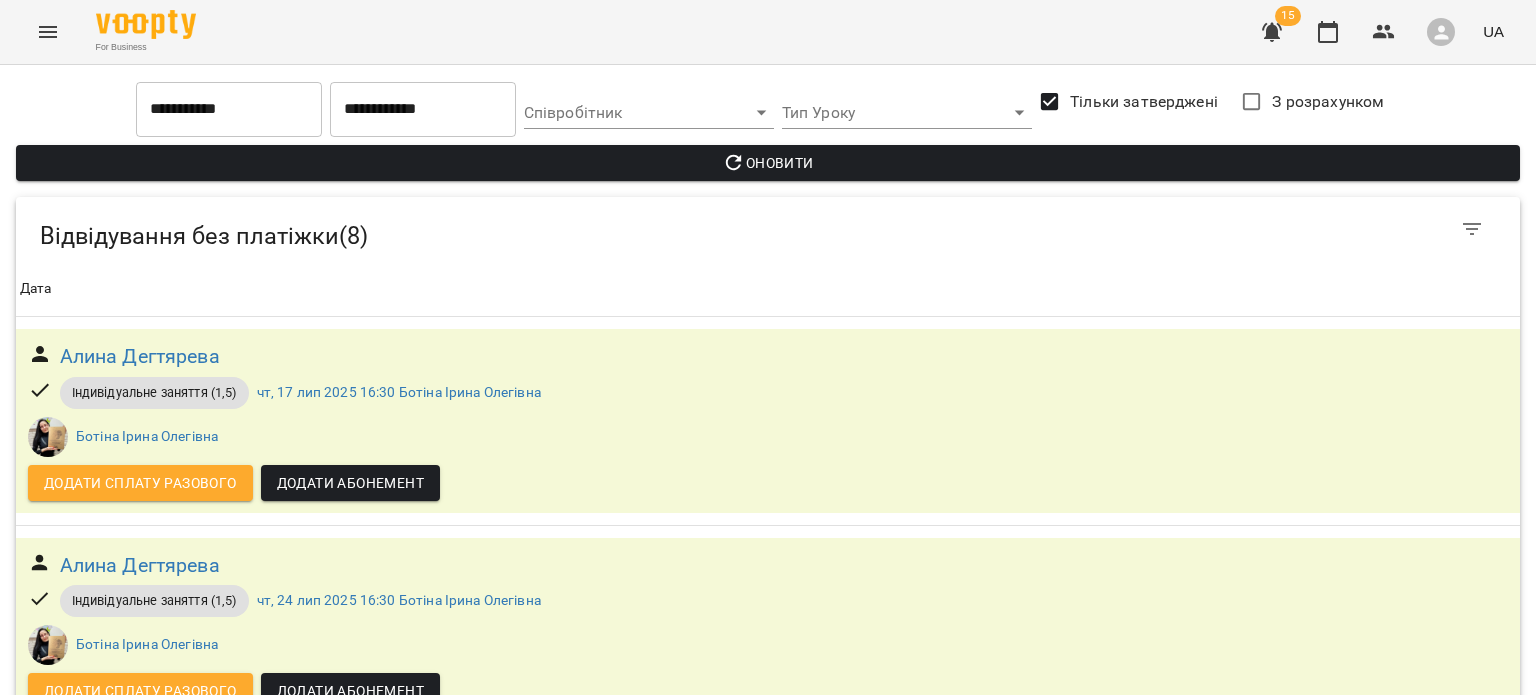 scroll, scrollTop: 660, scrollLeft: 0, axis: vertical 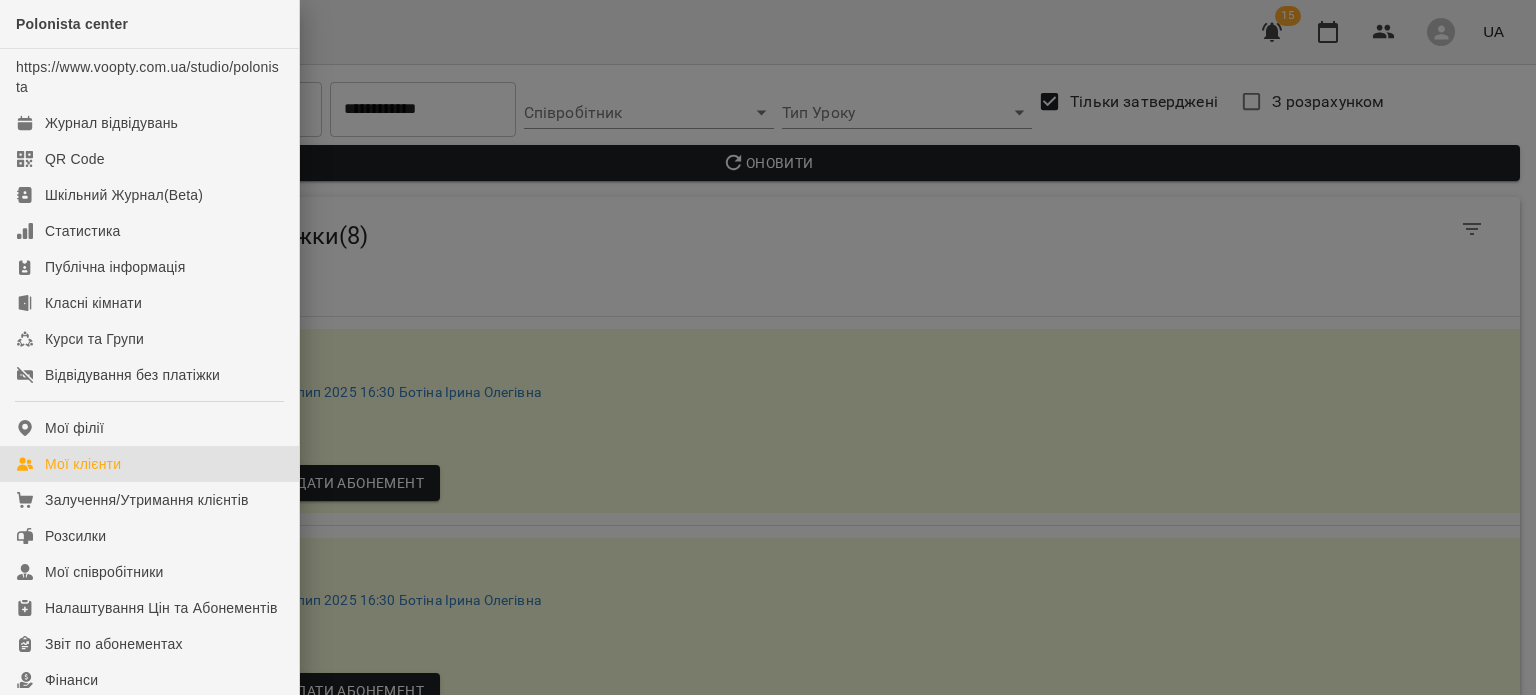 click on "Мої клієнти" at bounding box center (83, 464) 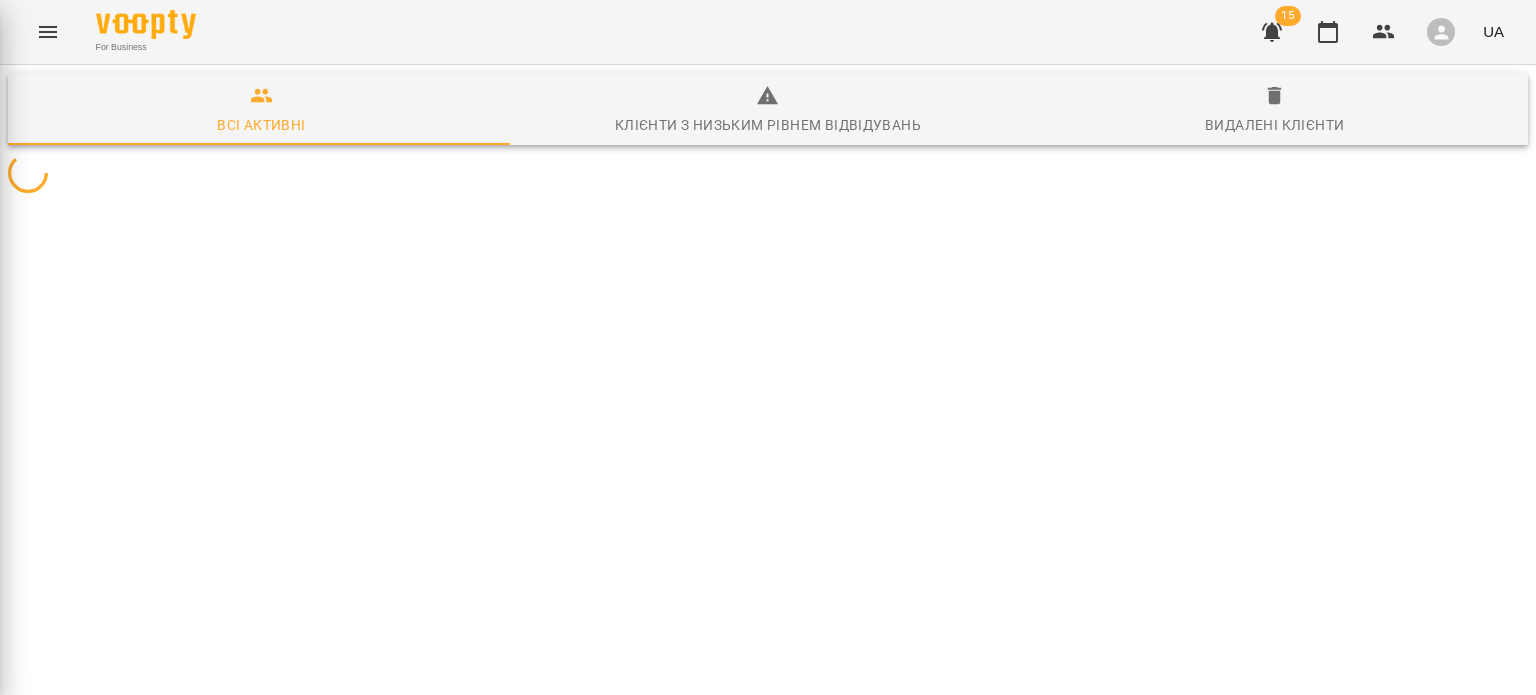 scroll, scrollTop: 0, scrollLeft: 0, axis: both 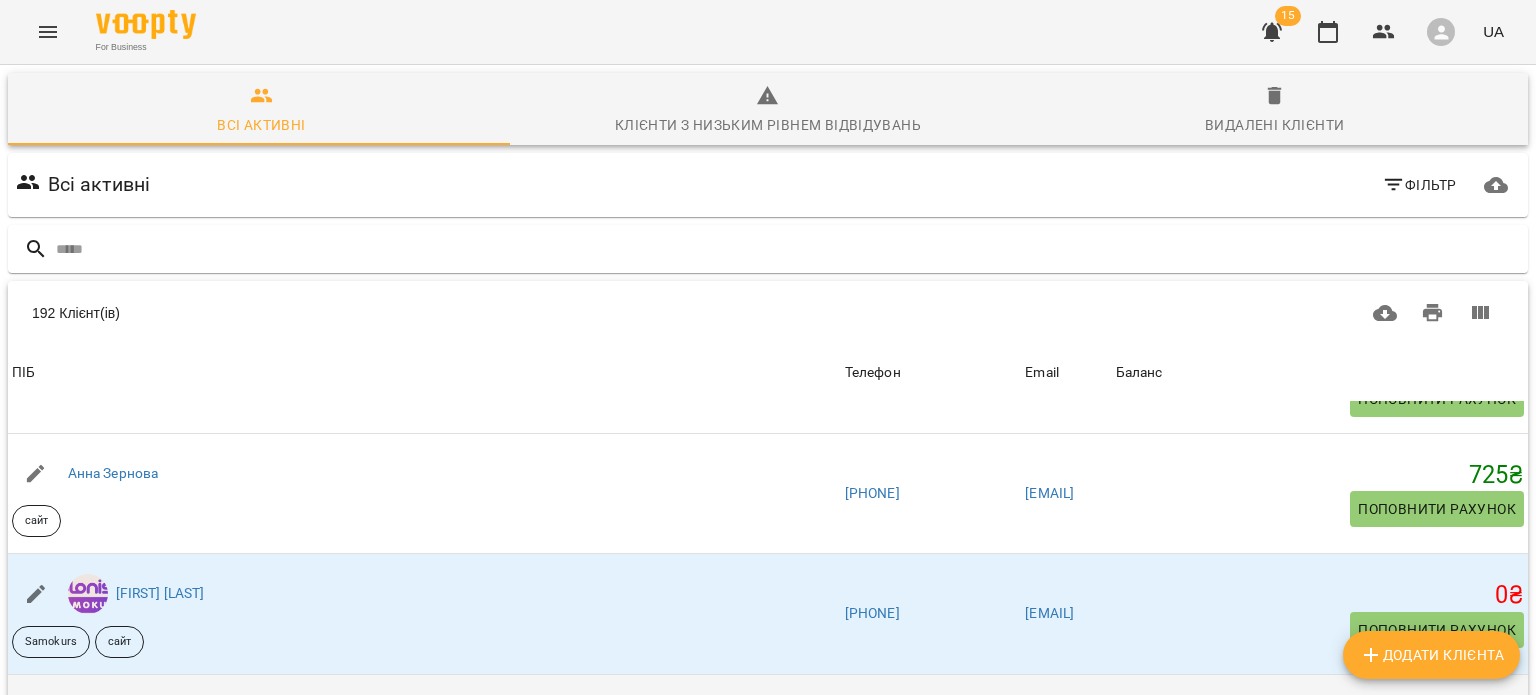 click on "Анна Лук'яненко" at bounding box center [122, 714] 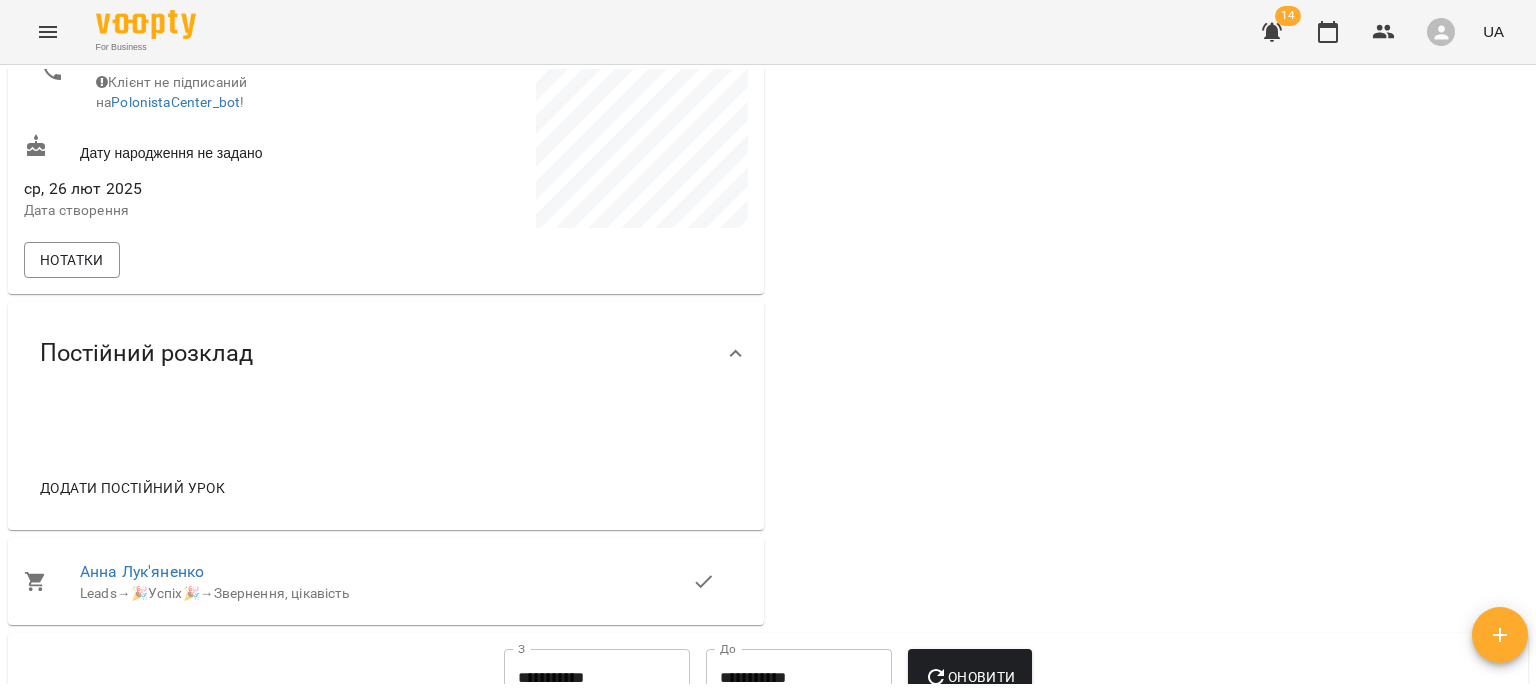 scroll, scrollTop: 504, scrollLeft: 0, axis: vertical 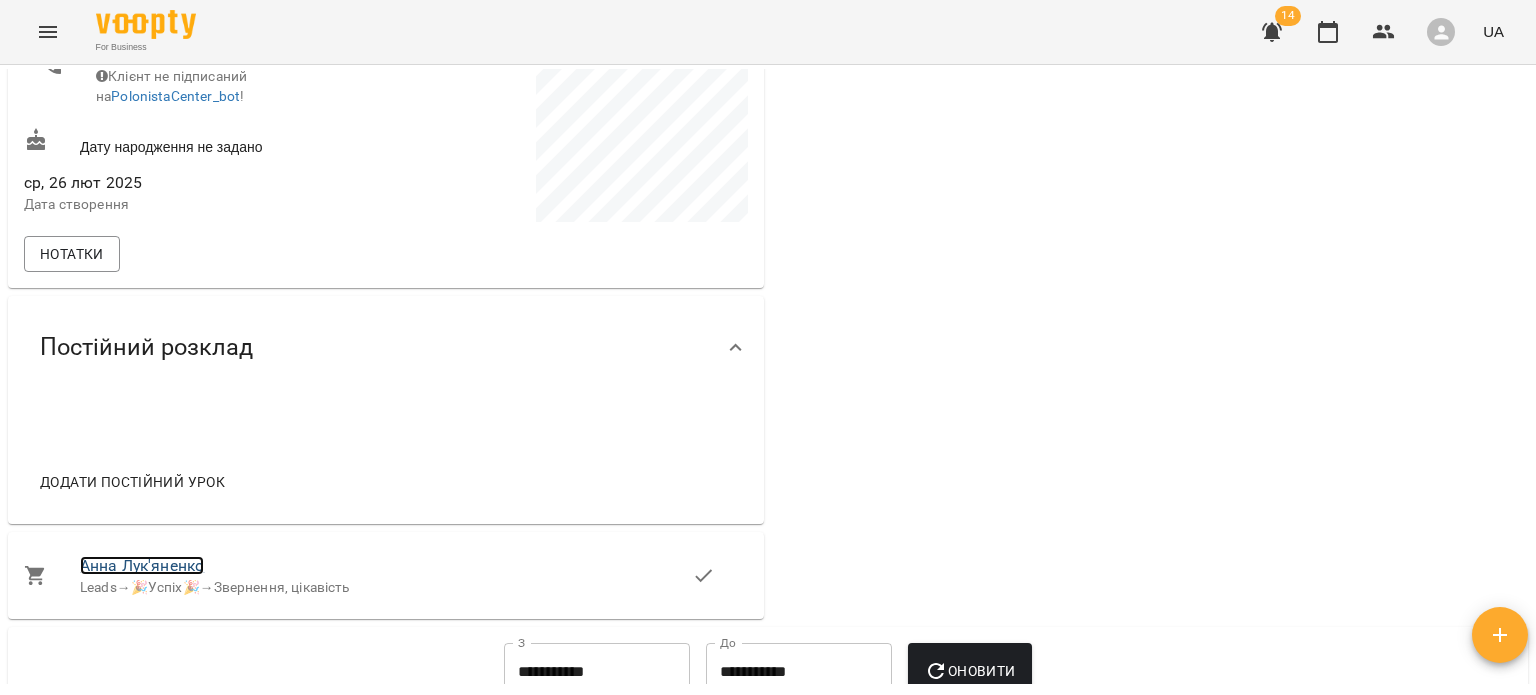 click on "Анна Лук'яненко" at bounding box center [142, 565] 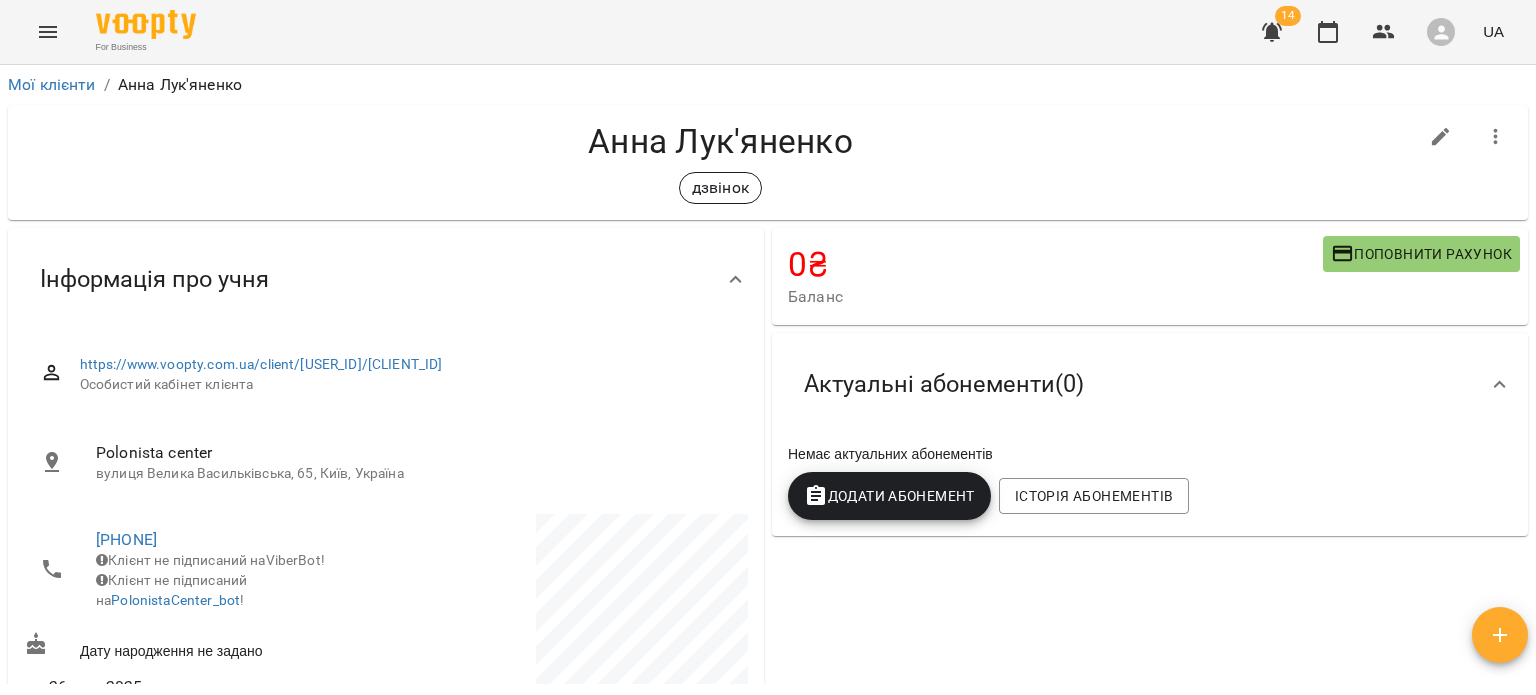 click at bounding box center (1496, 137) 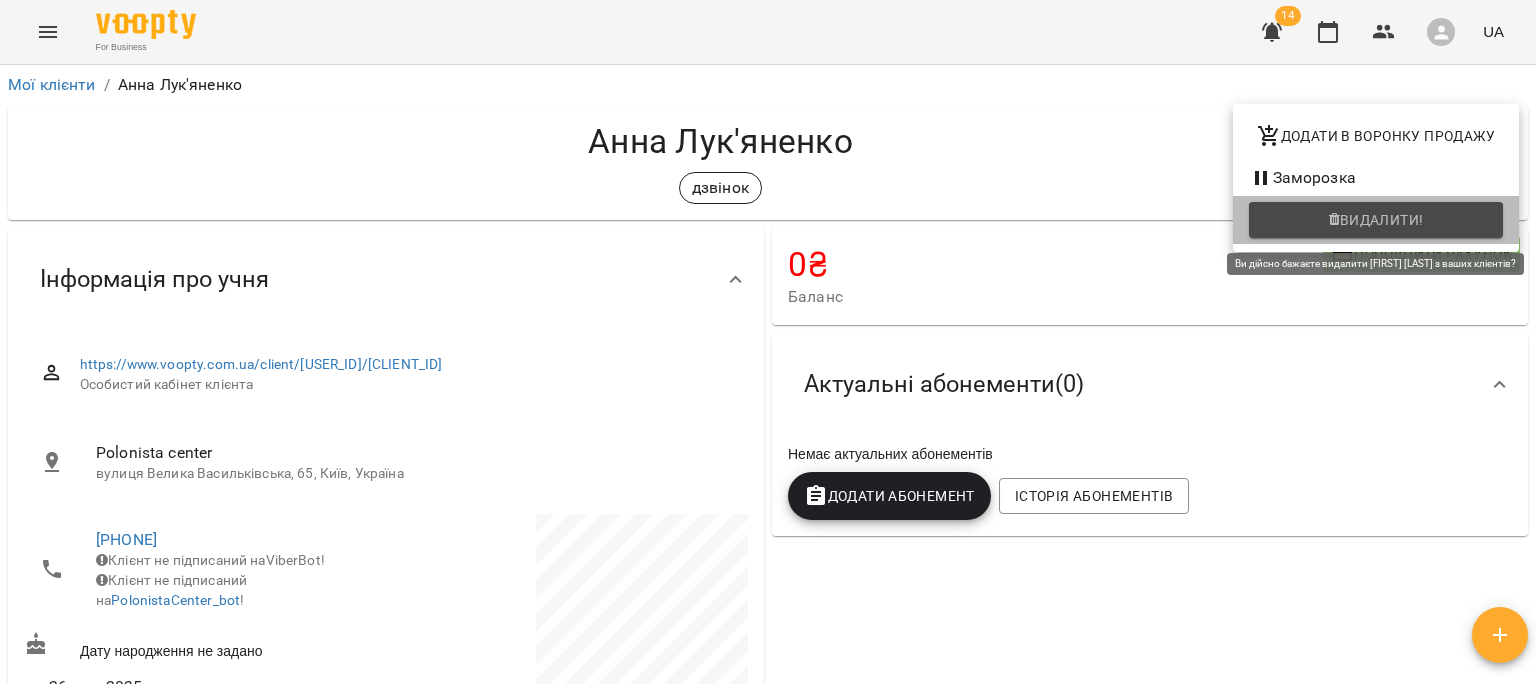 click on "Видалити!" at bounding box center [1382, 220] 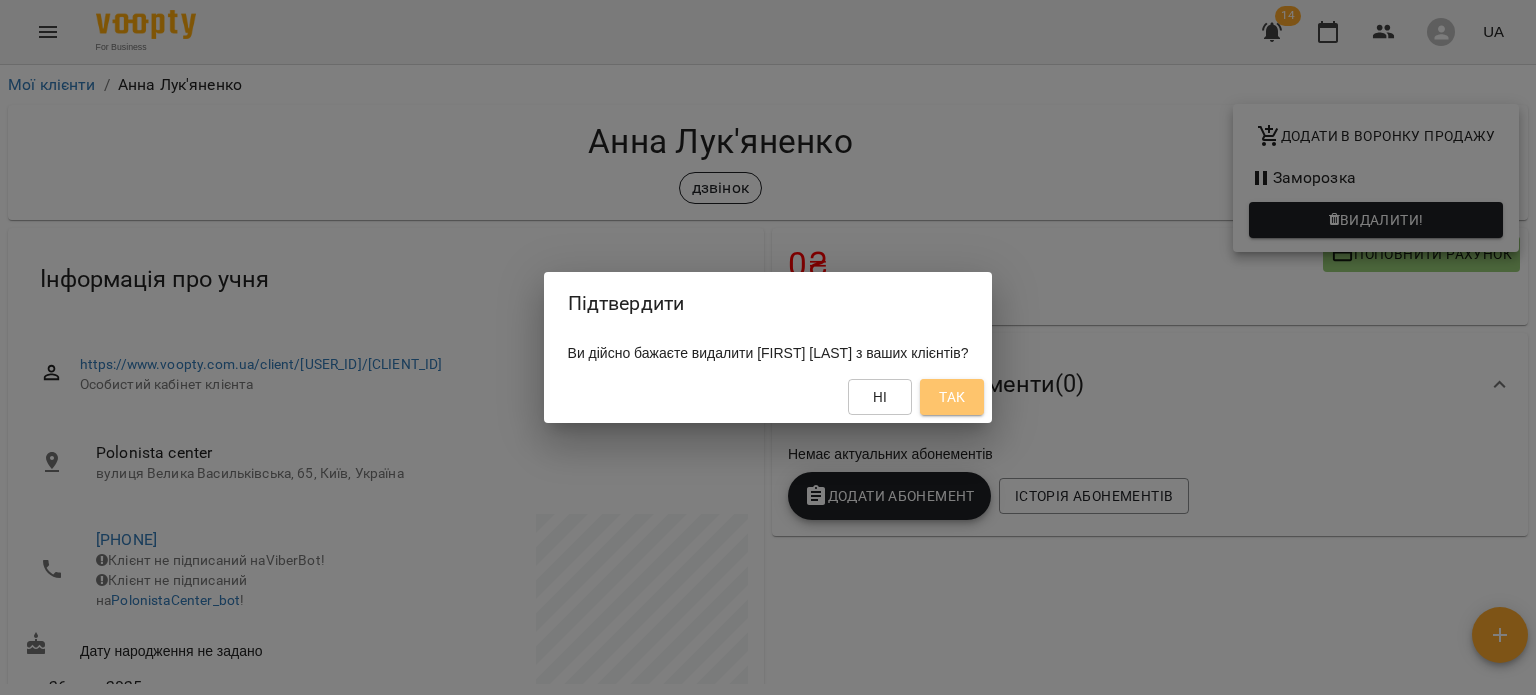 click on "Так" at bounding box center (952, 397) 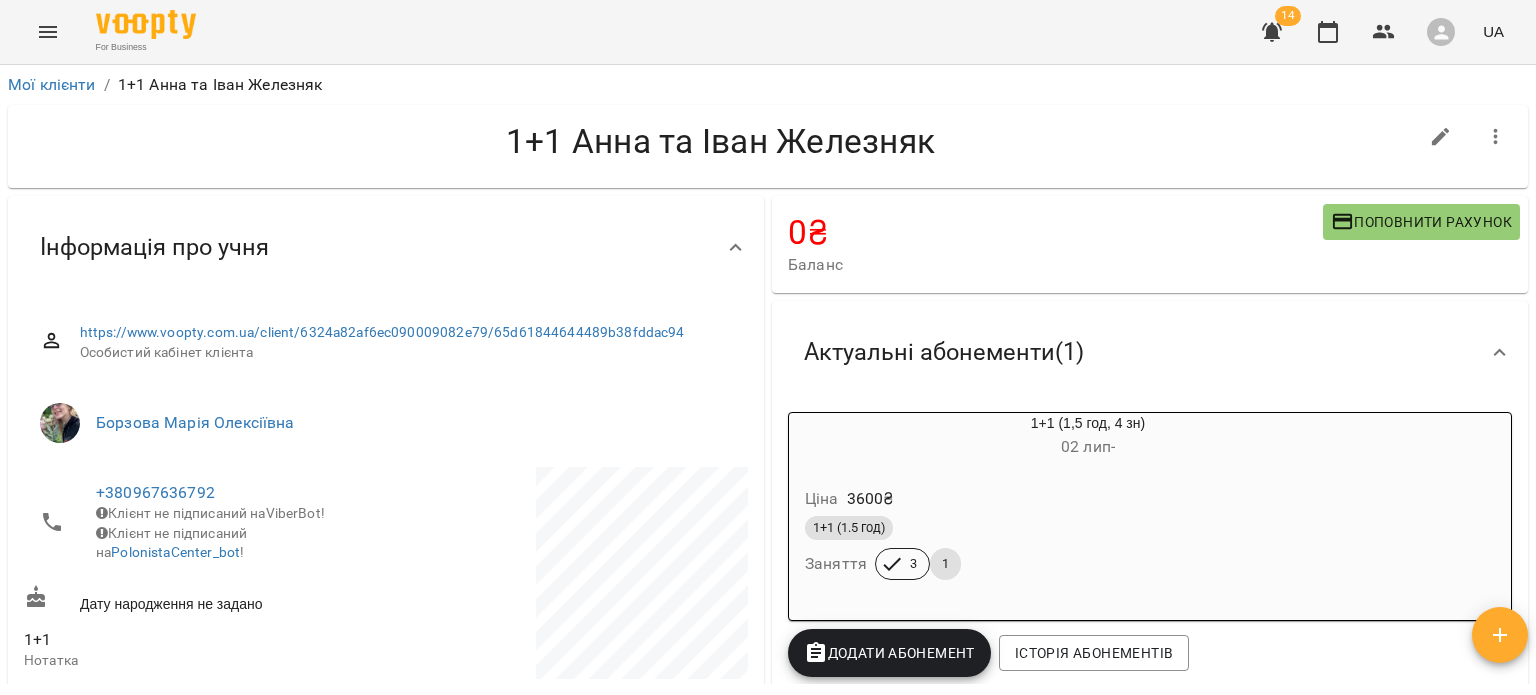 scroll, scrollTop: 0, scrollLeft: 0, axis: both 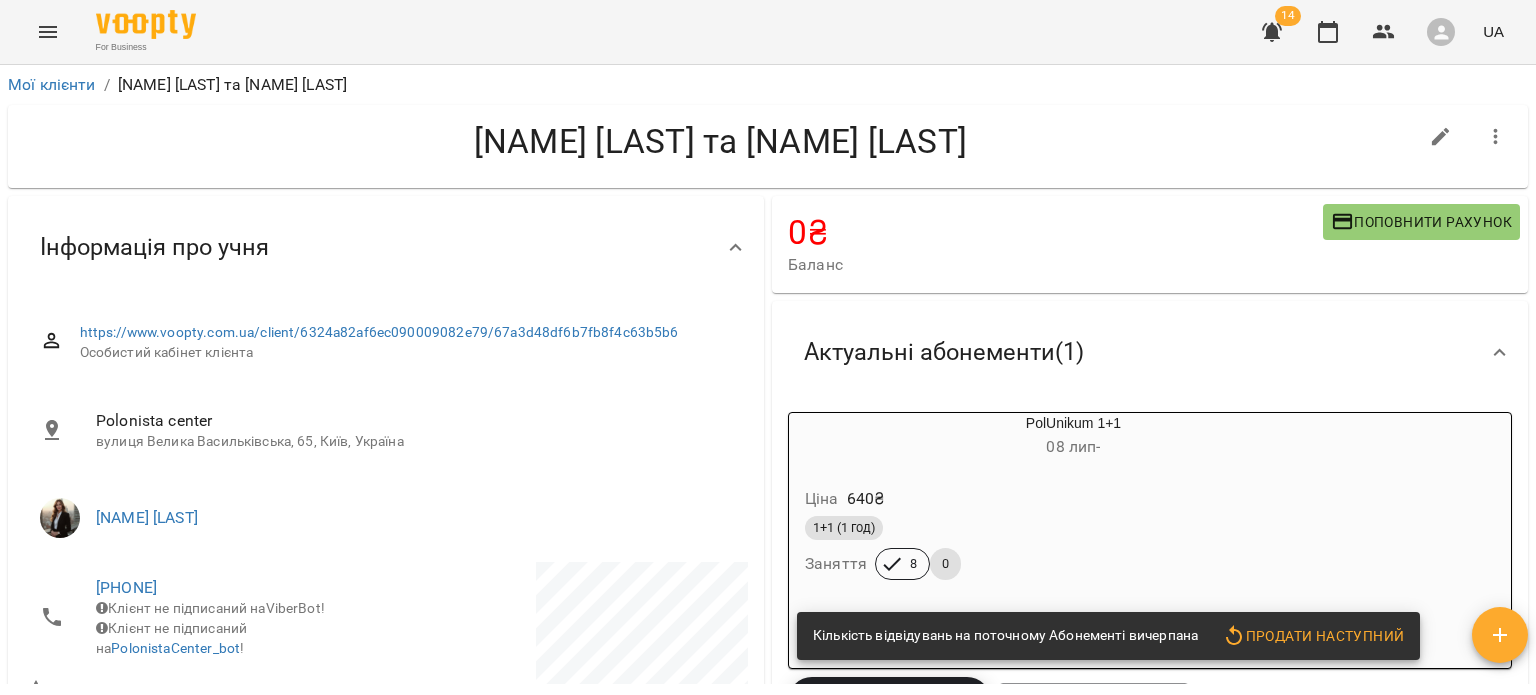 click on "Продати наступний" at bounding box center [1313, 636] 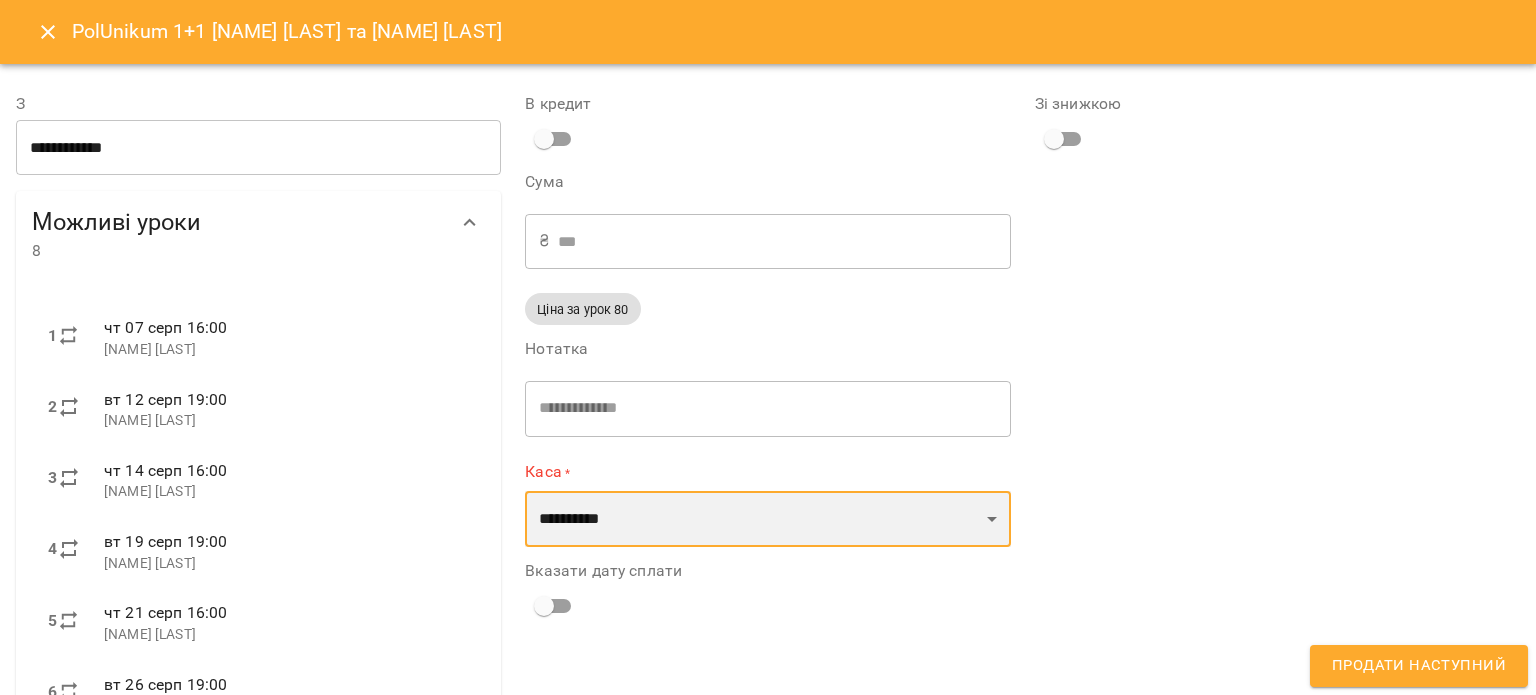 click on "**********" at bounding box center (767, 519) 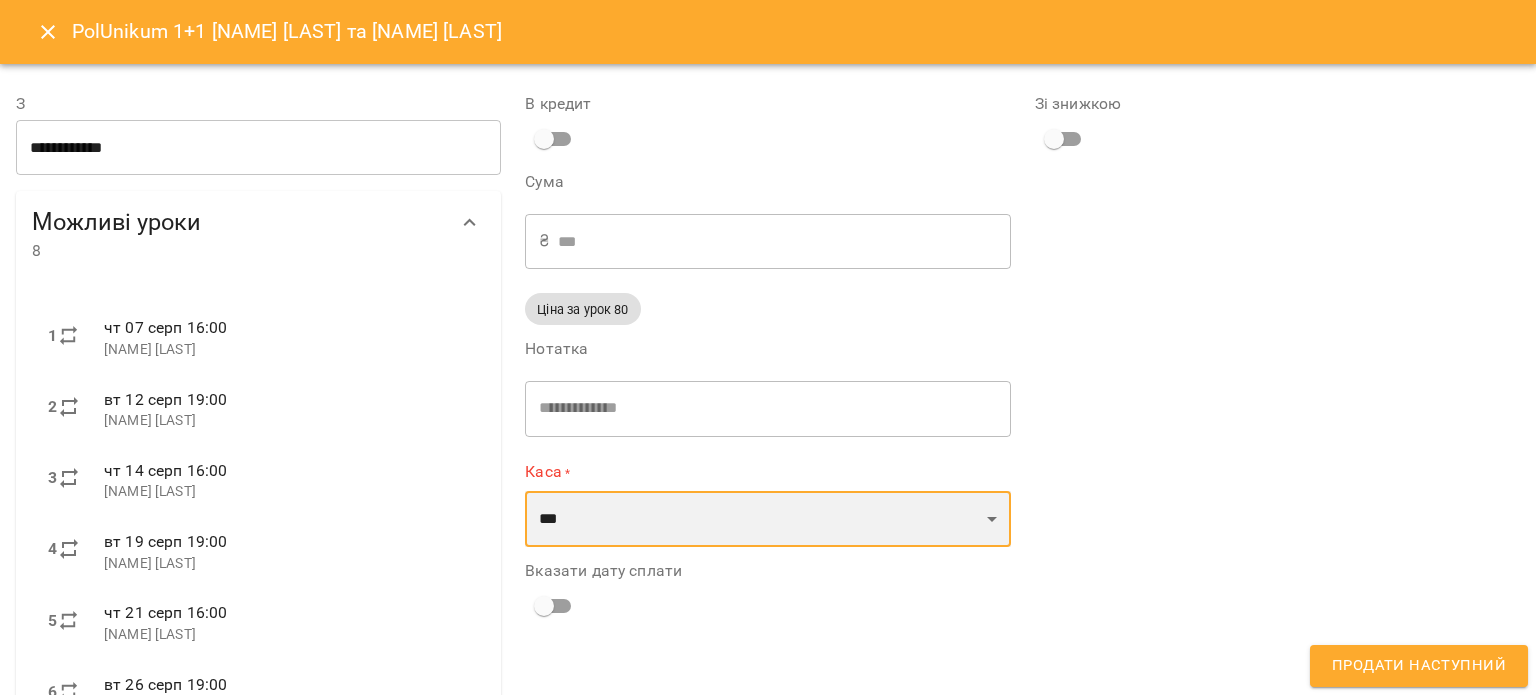 click on "**********" at bounding box center [767, 519] 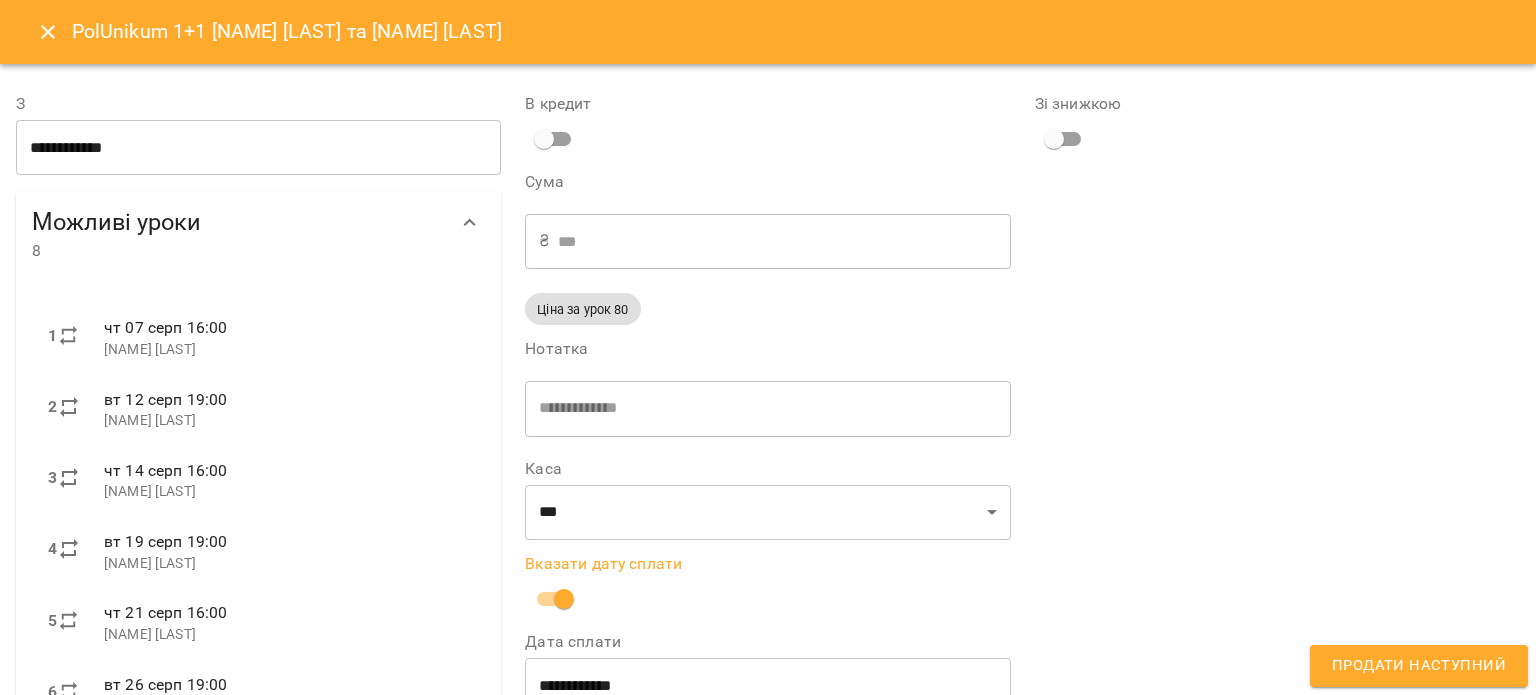 click on "**********" at bounding box center [767, 686] 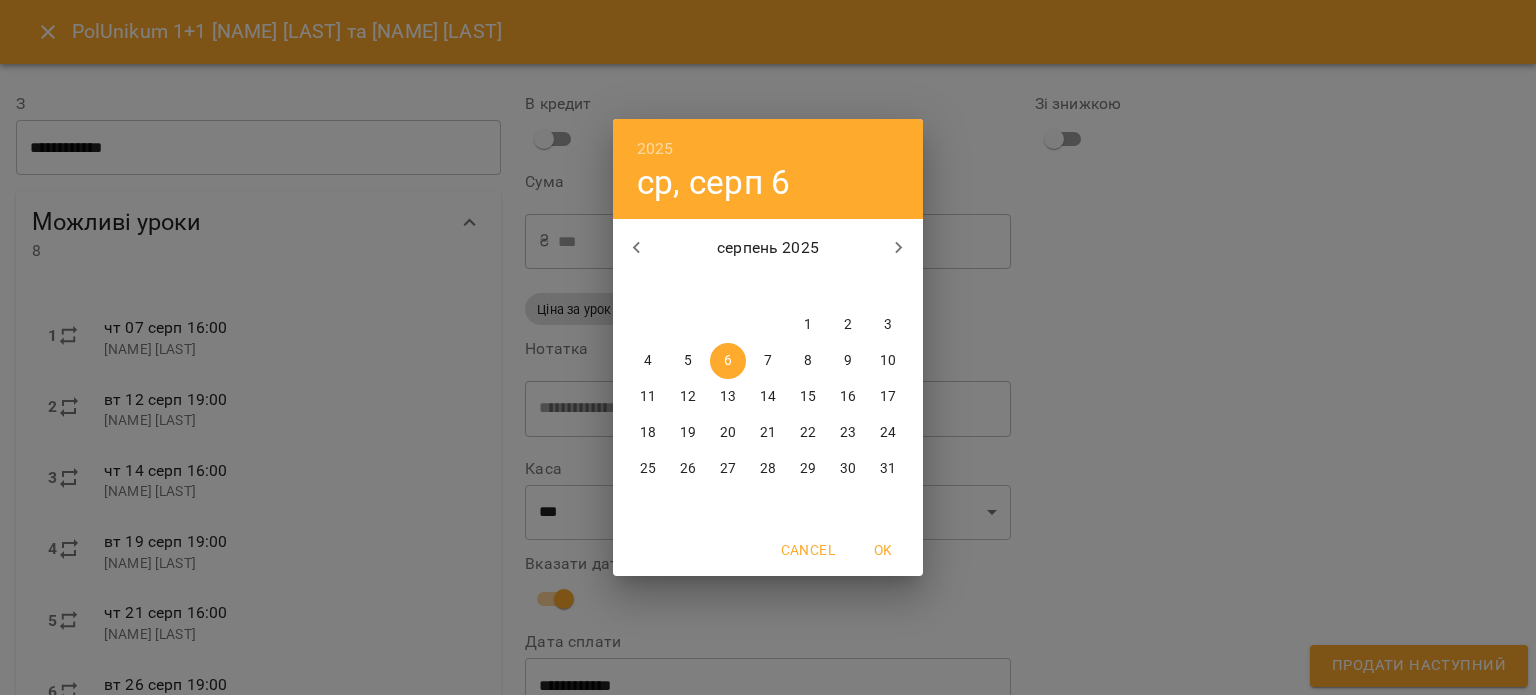 click on "5" at bounding box center (688, 361) 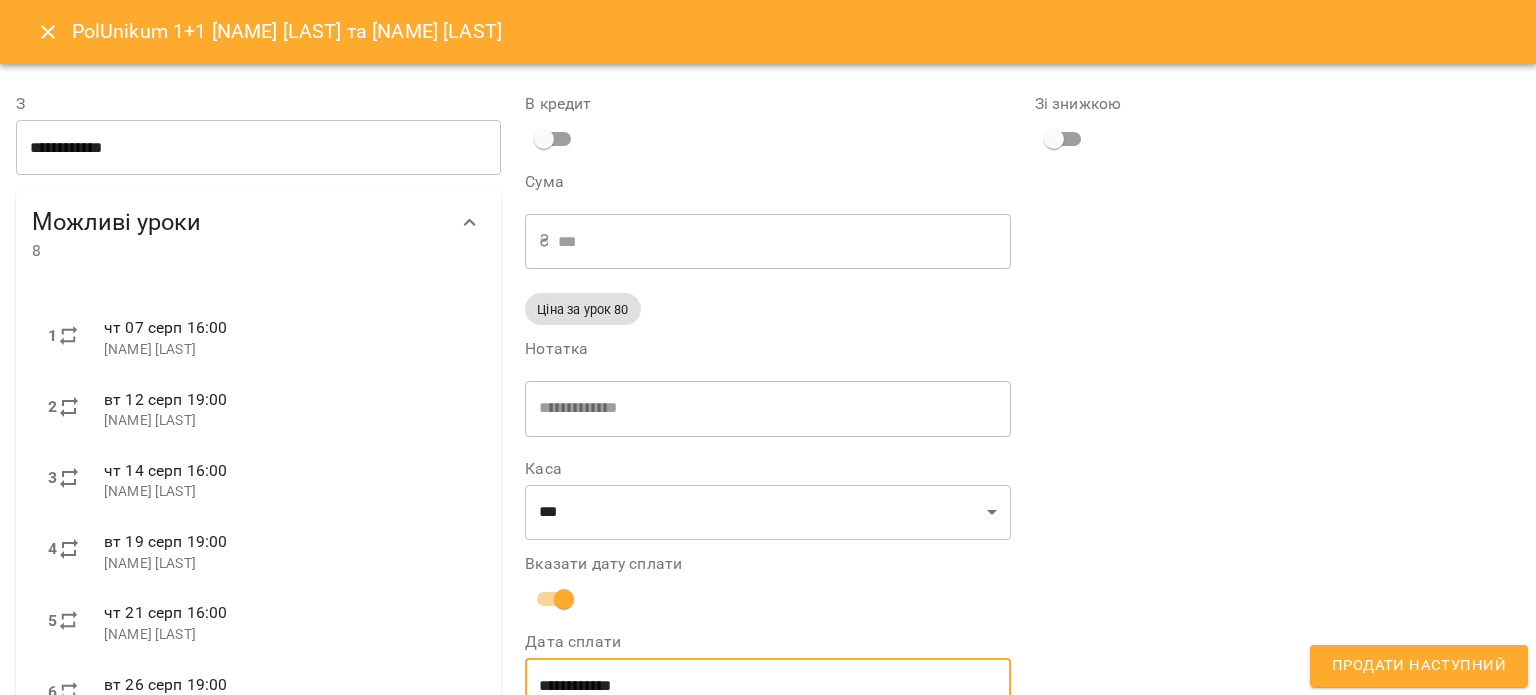 scroll, scrollTop: 18, scrollLeft: 0, axis: vertical 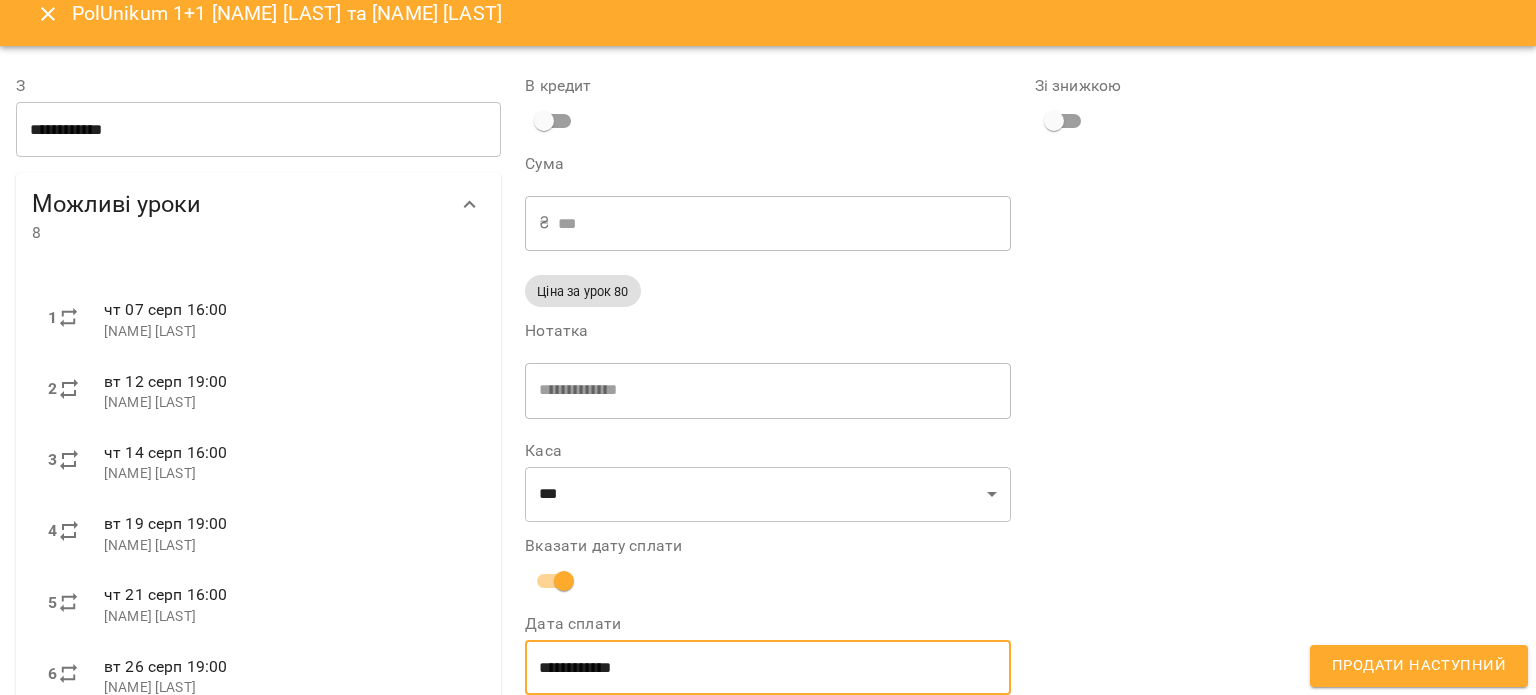 click on "Продати наступний" at bounding box center (1419, 666) 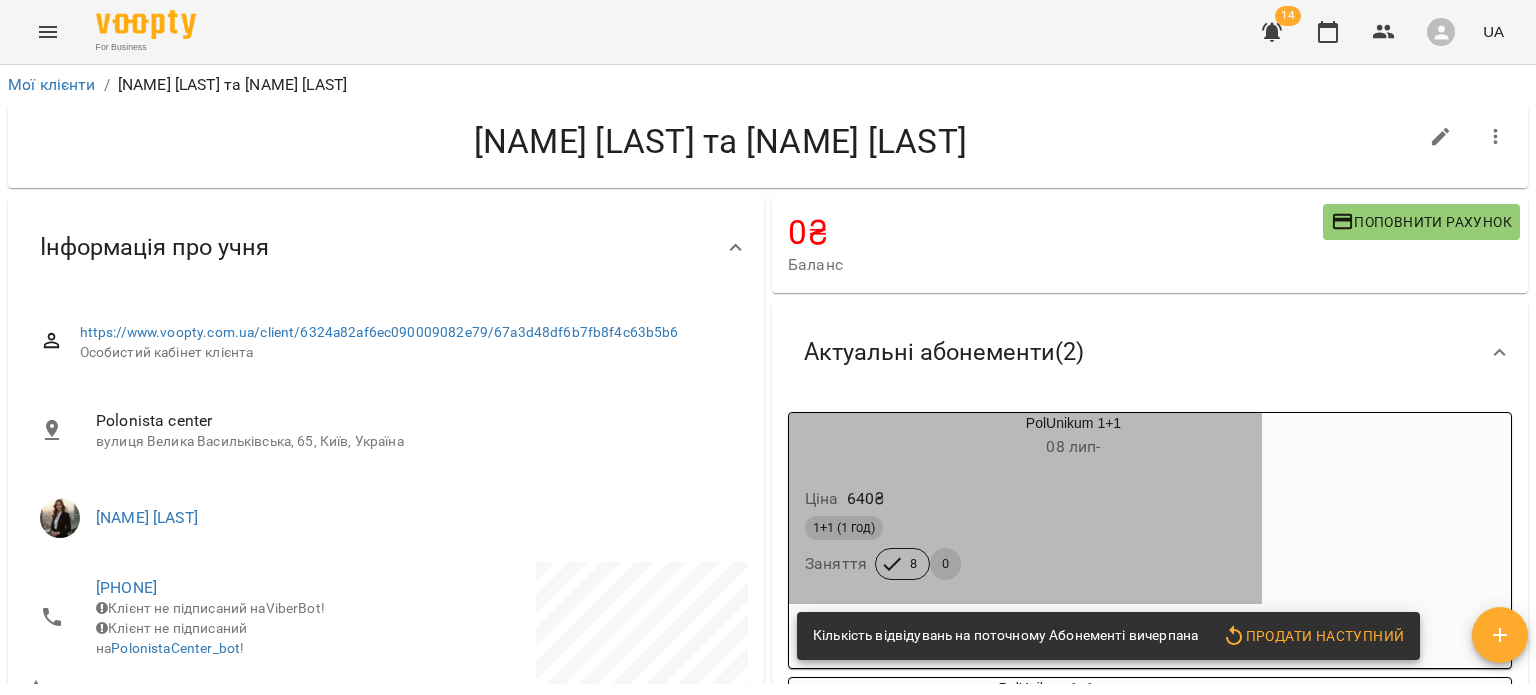 click on "Ціна 640 ₴" at bounding box center [1025, 499] 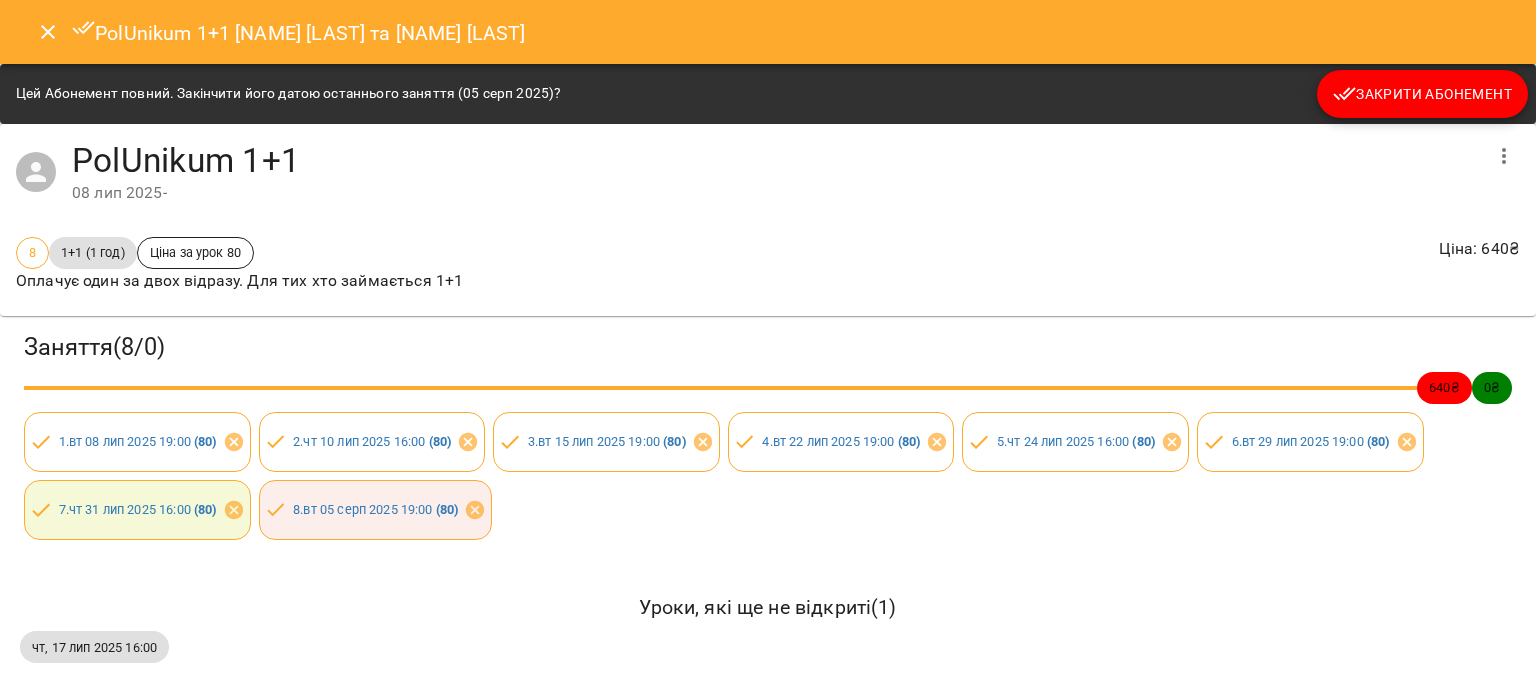 click on "Закрити Абонемент" at bounding box center [1422, 94] 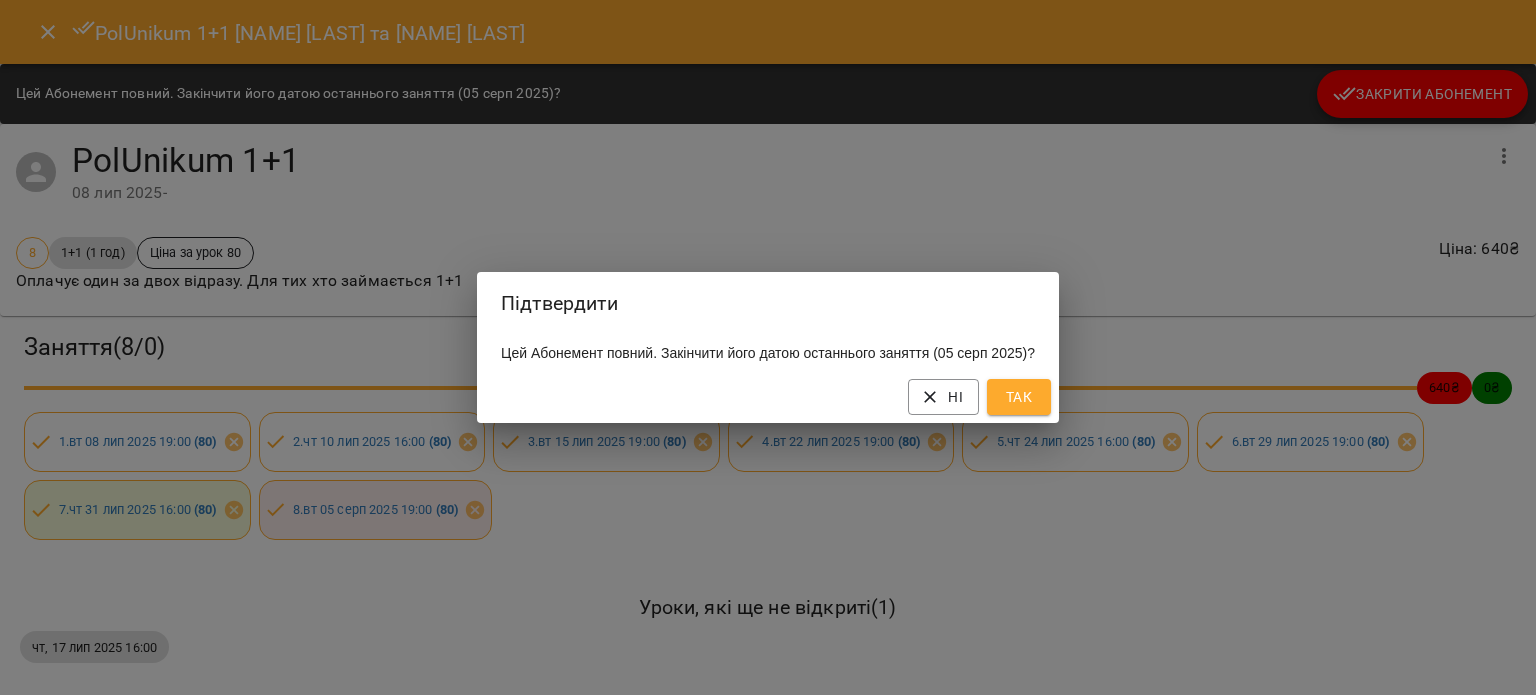 click on "Так" at bounding box center (1019, 397) 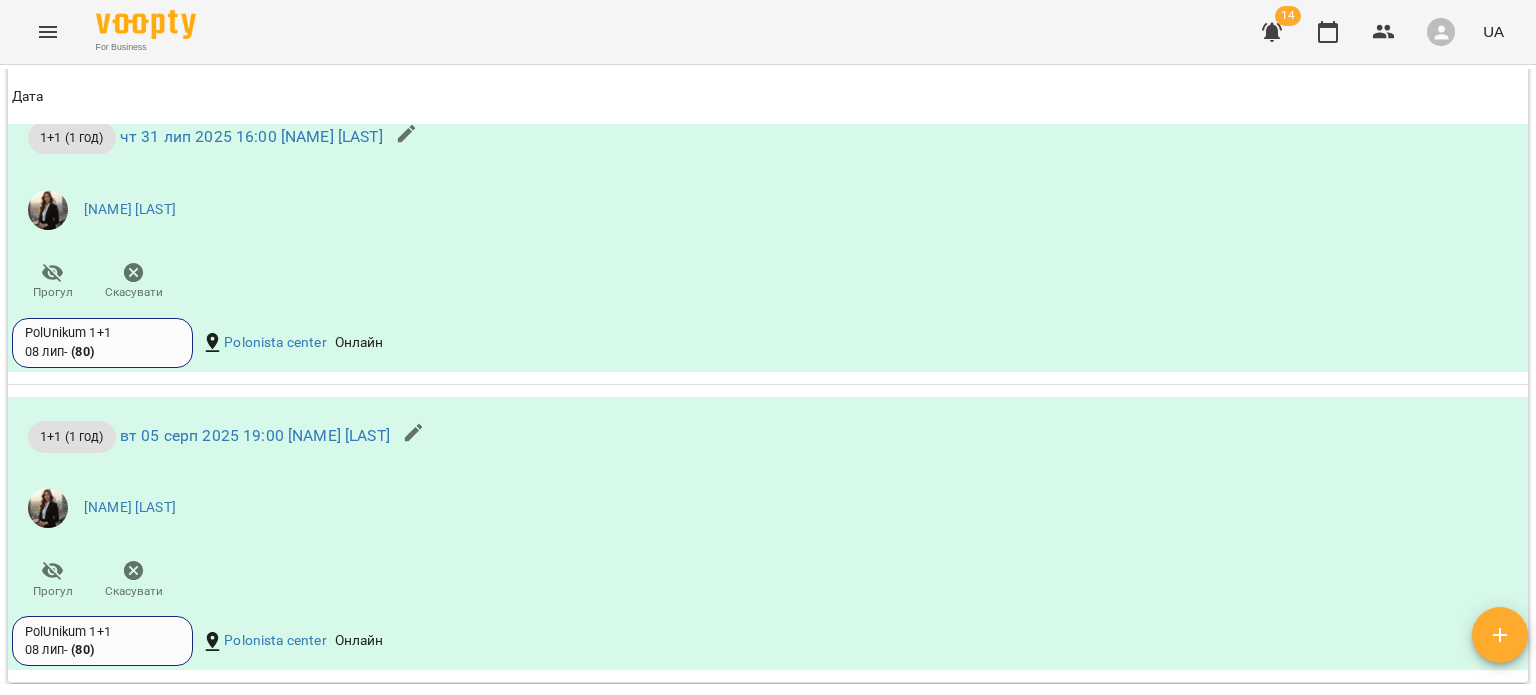 scroll, scrollTop: 1608, scrollLeft: 0, axis: vertical 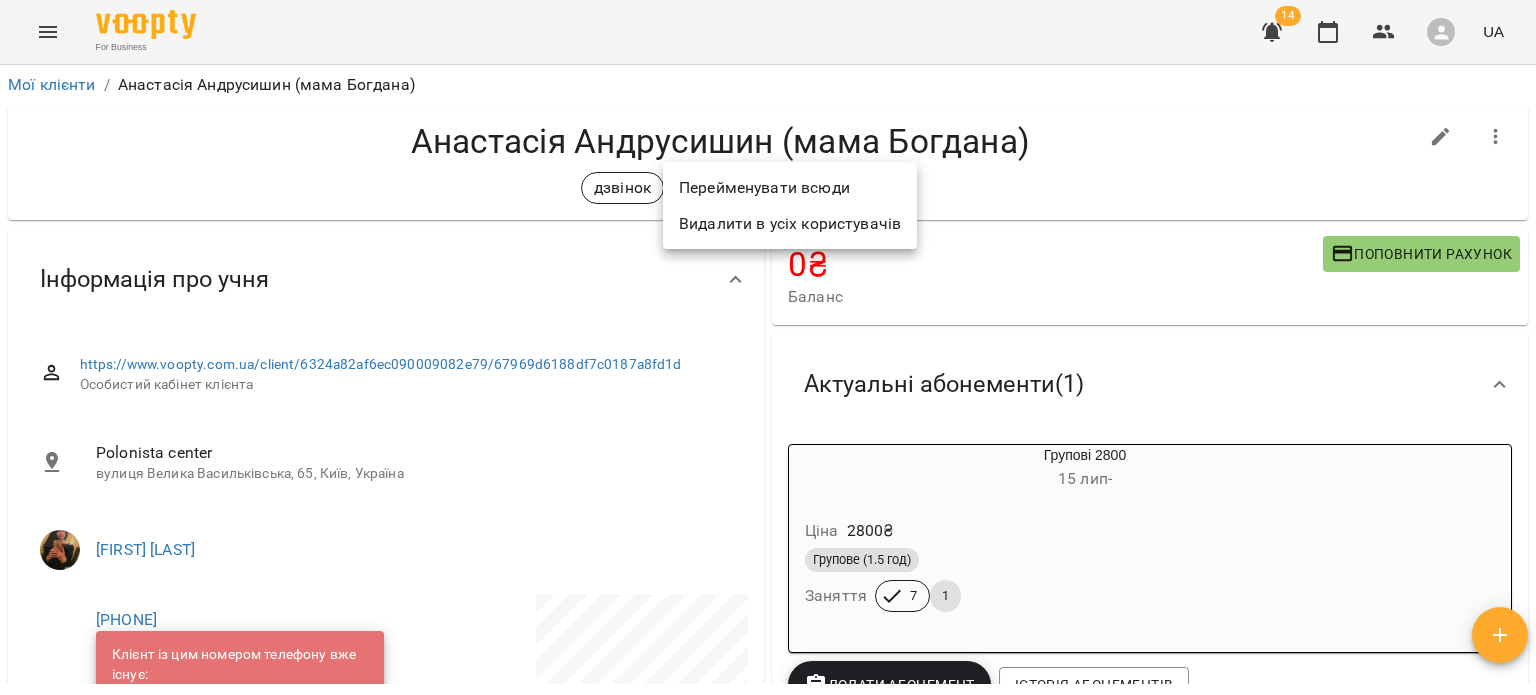 click at bounding box center [768, 347] 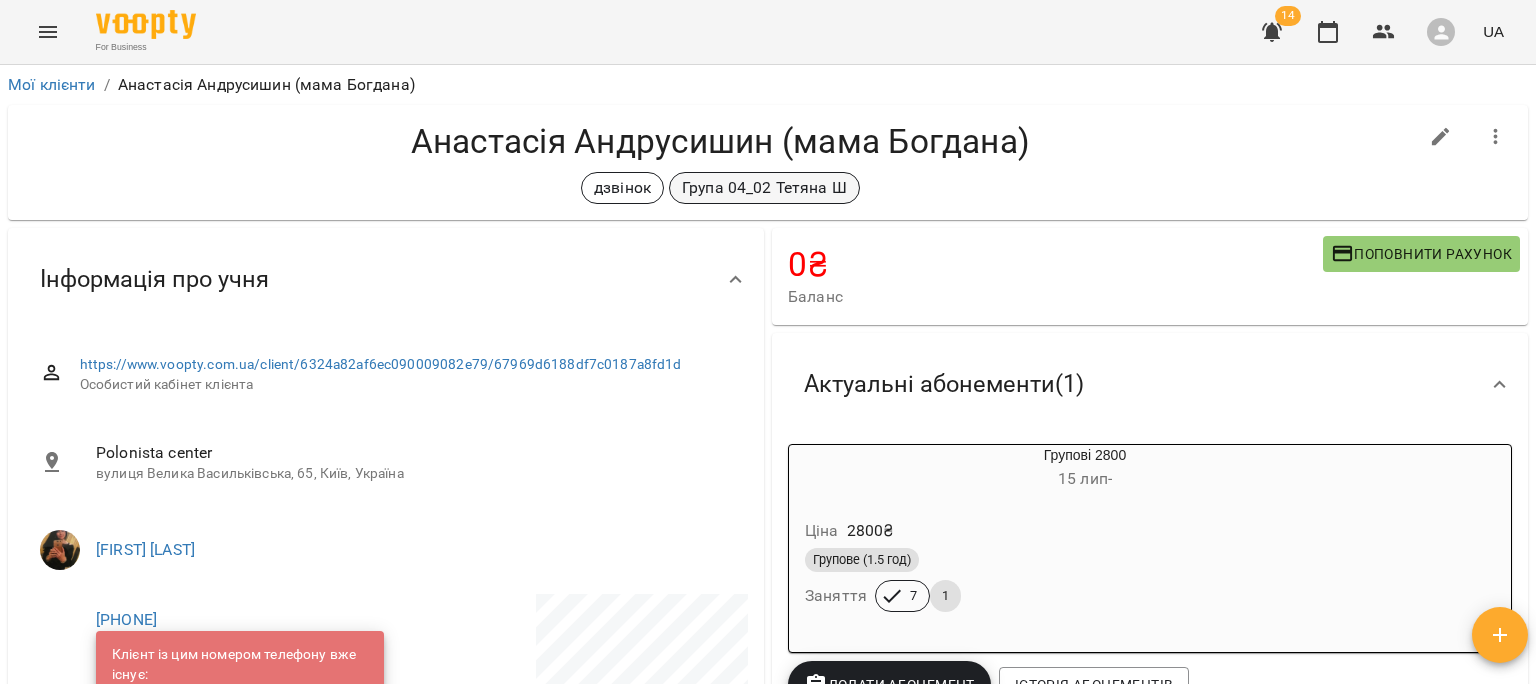 click on "Група 04_02 Тетяна Ш" at bounding box center [764, 188] 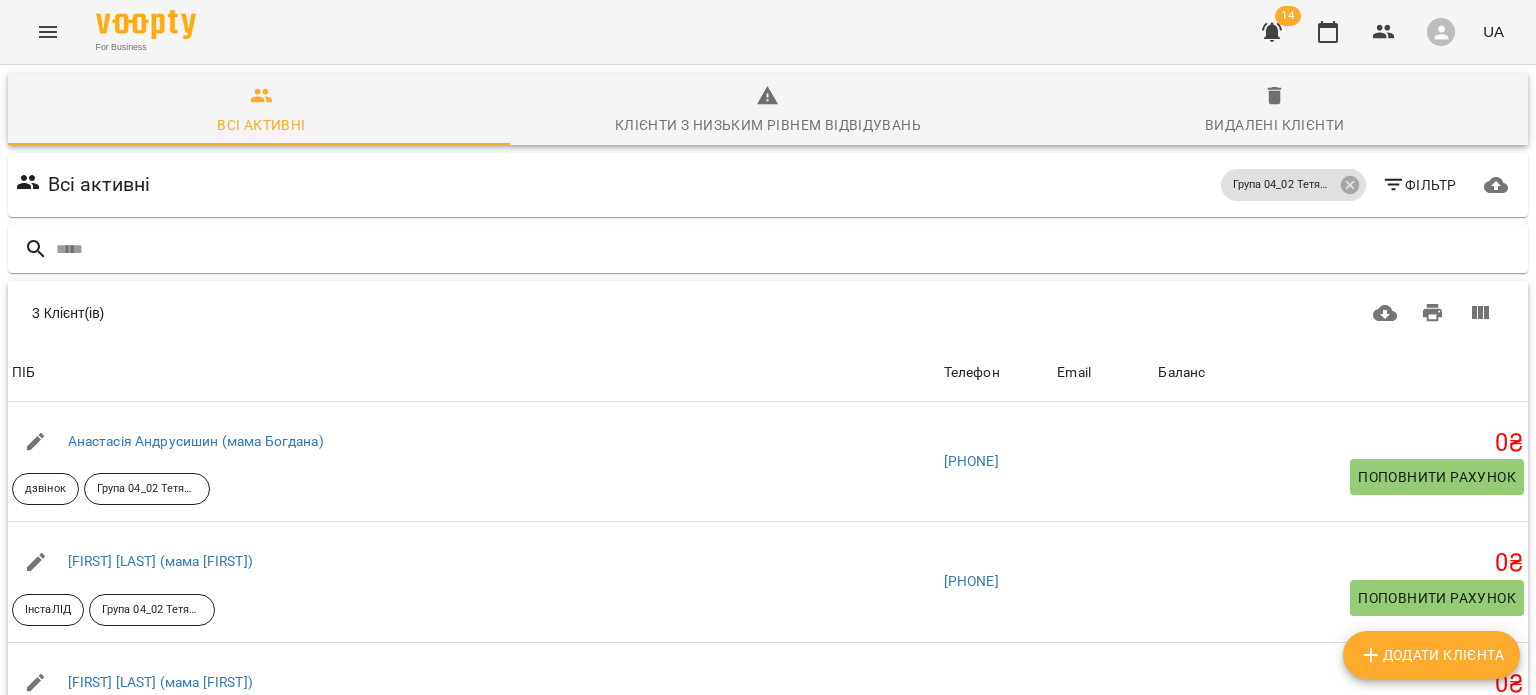 scroll, scrollTop: 98, scrollLeft: 0, axis: vertical 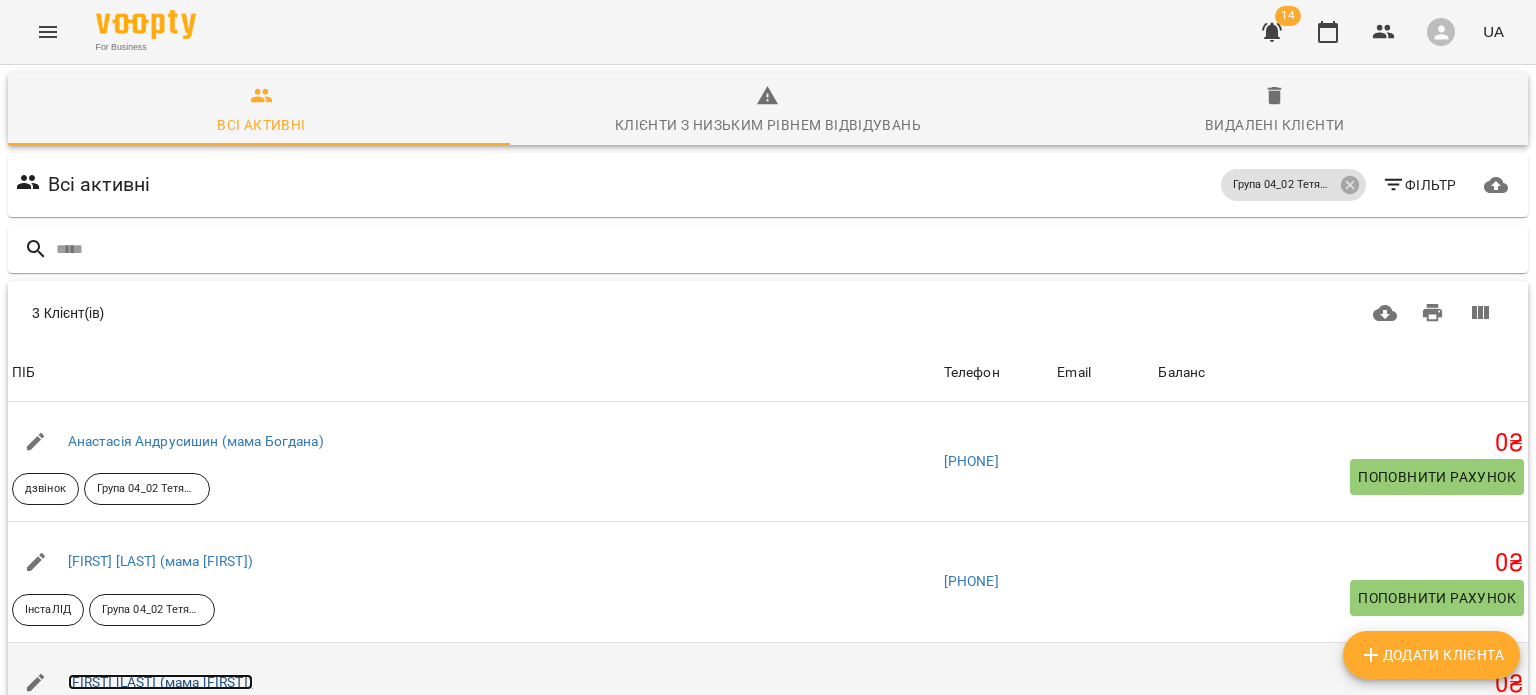click on "Микола Бакшеєв (мама Валерія)" at bounding box center [160, 682] 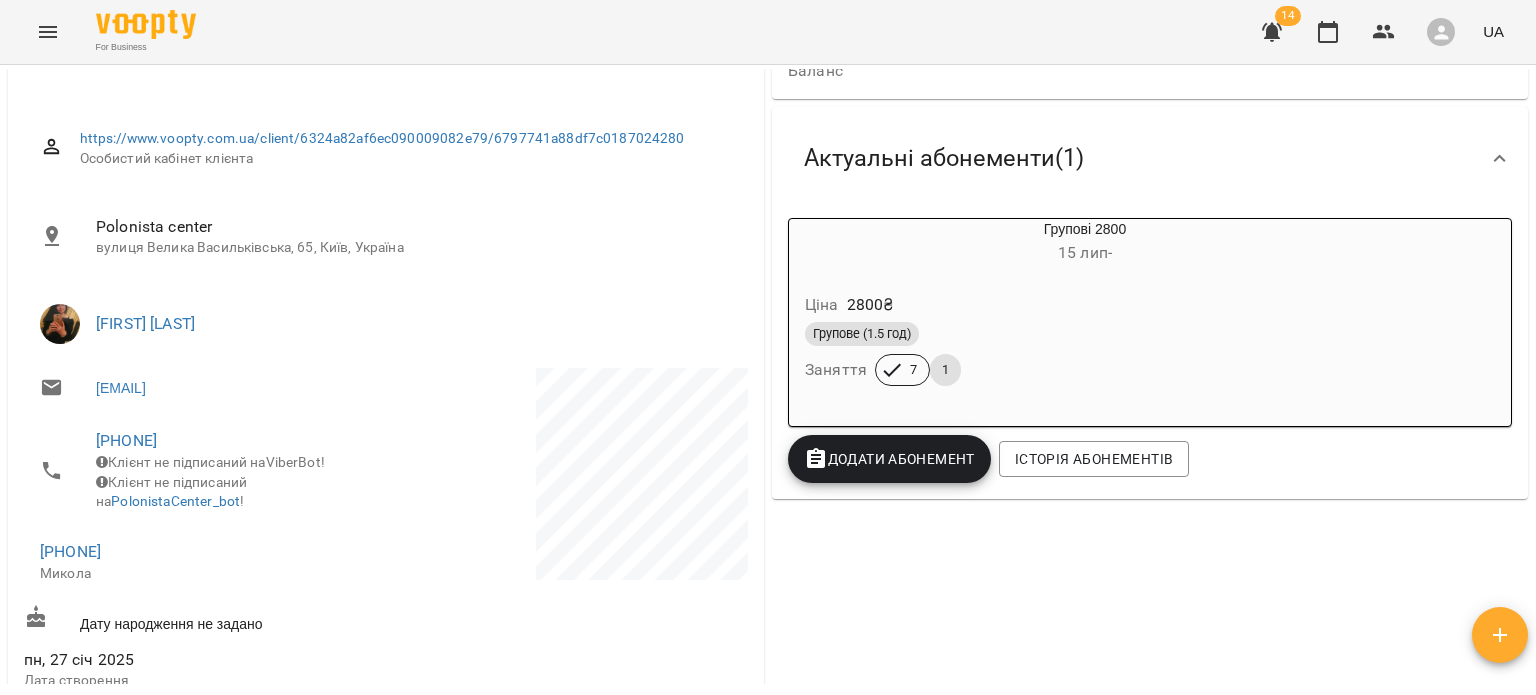 scroll, scrollTop: 236, scrollLeft: 0, axis: vertical 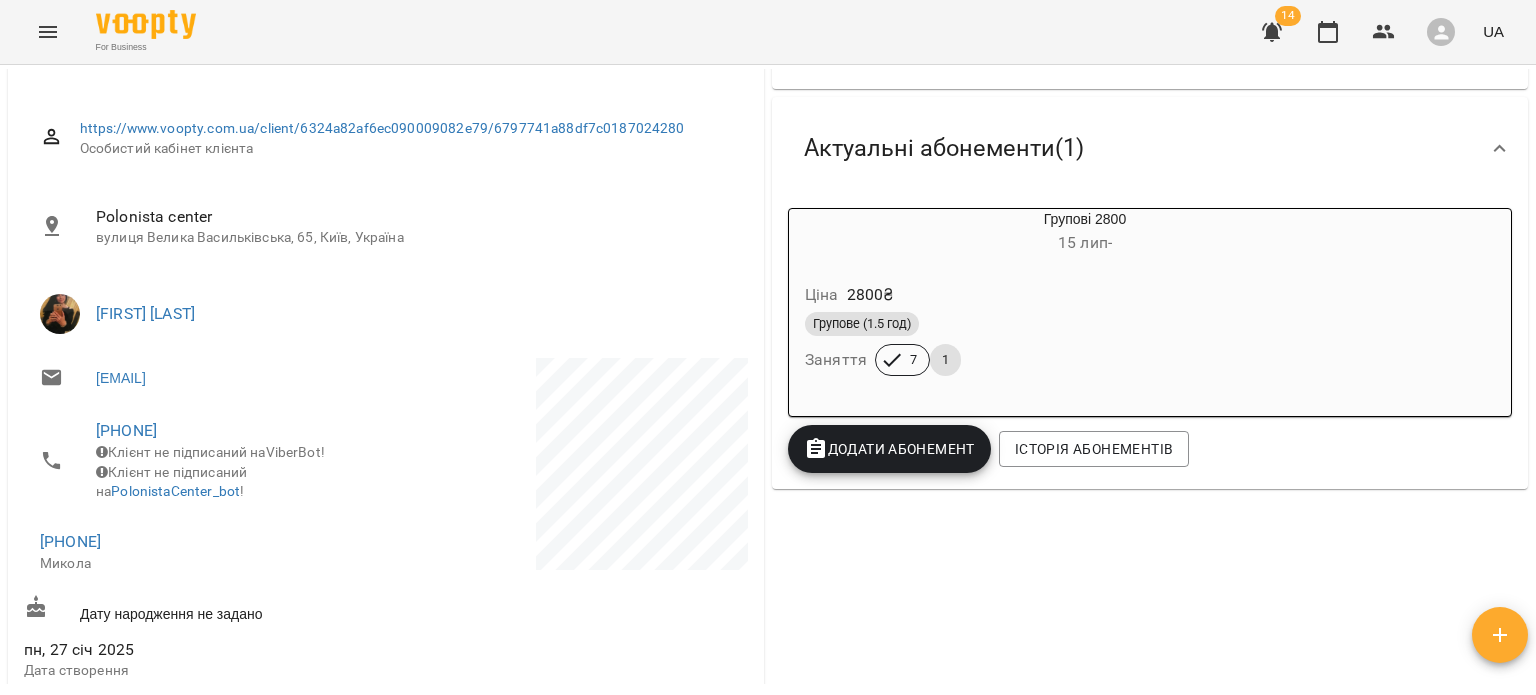click at bounding box center (48, 32) 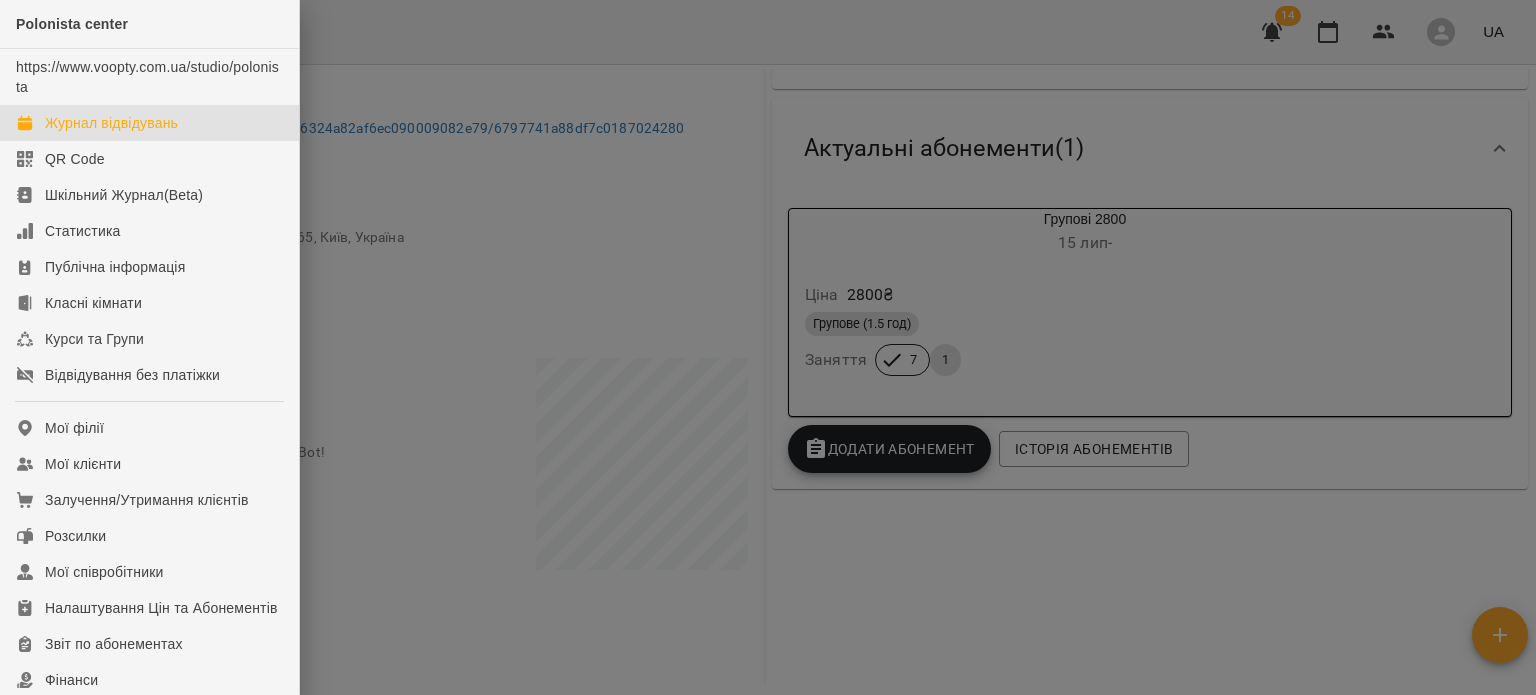 click on "Журнал відвідувань" at bounding box center (111, 123) 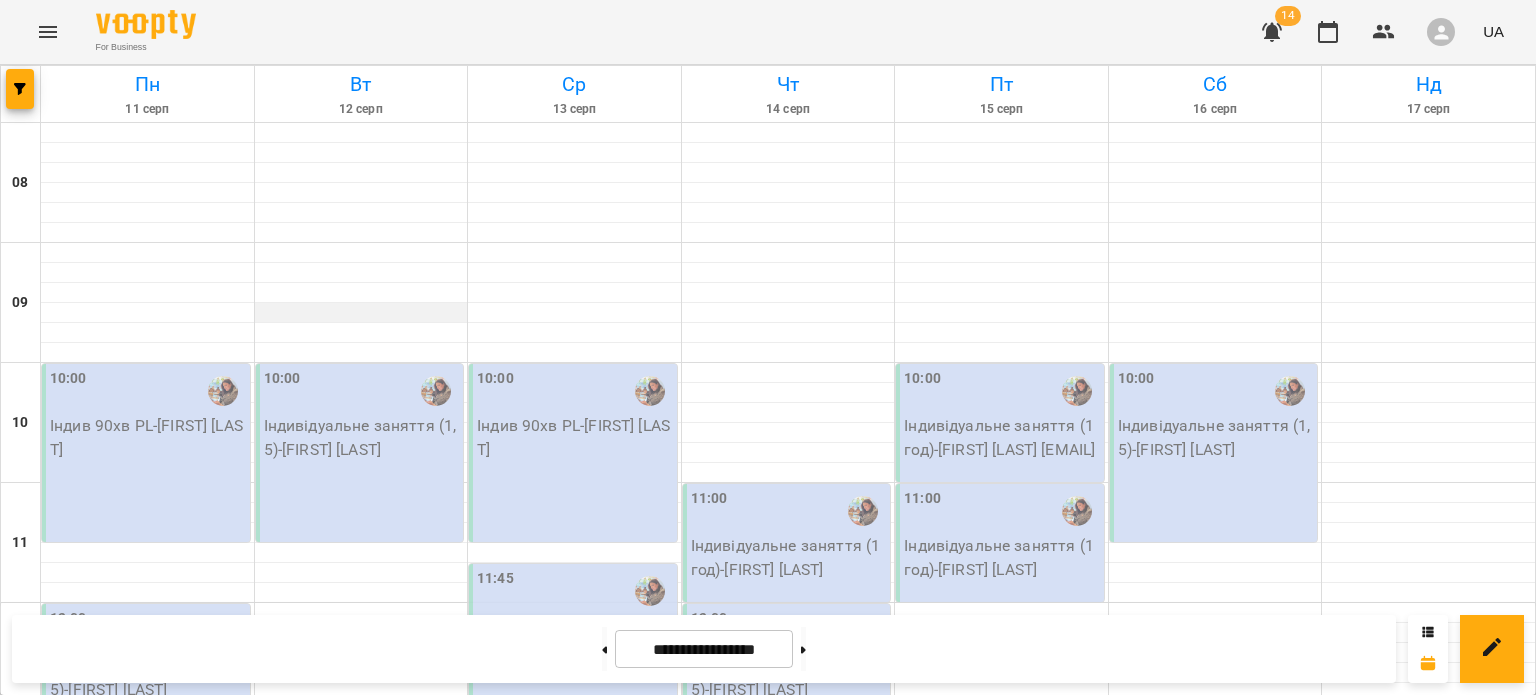 scroll, scrollTop: 1097, scrollLeft: 0, axis: vertical 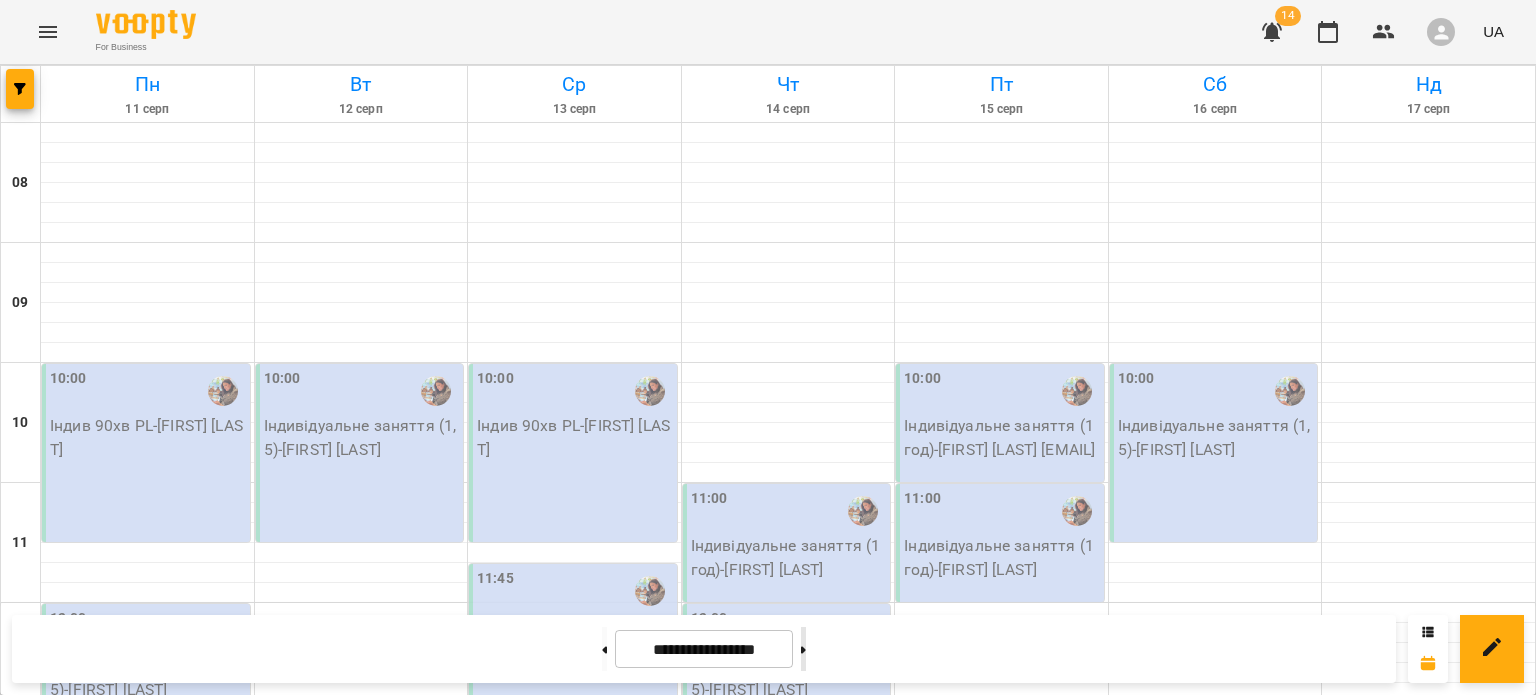 click 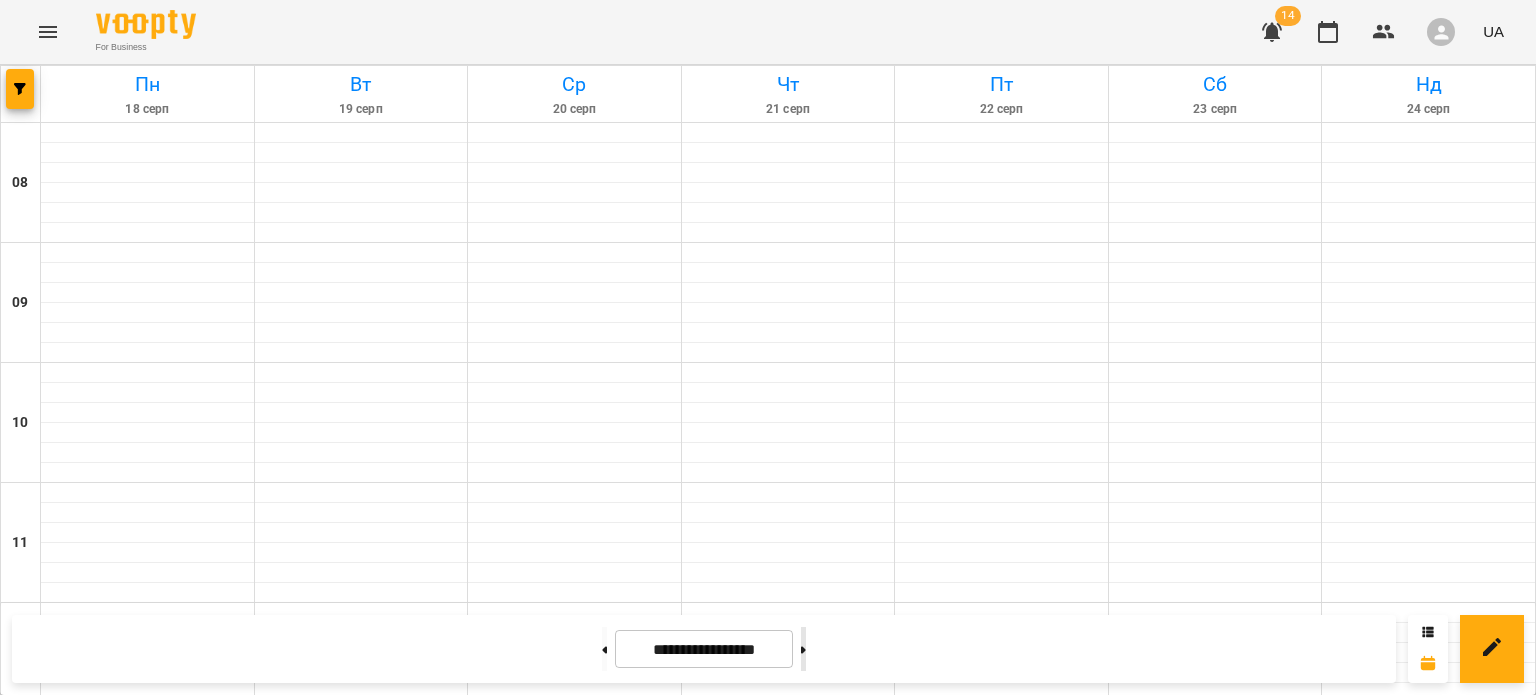 click 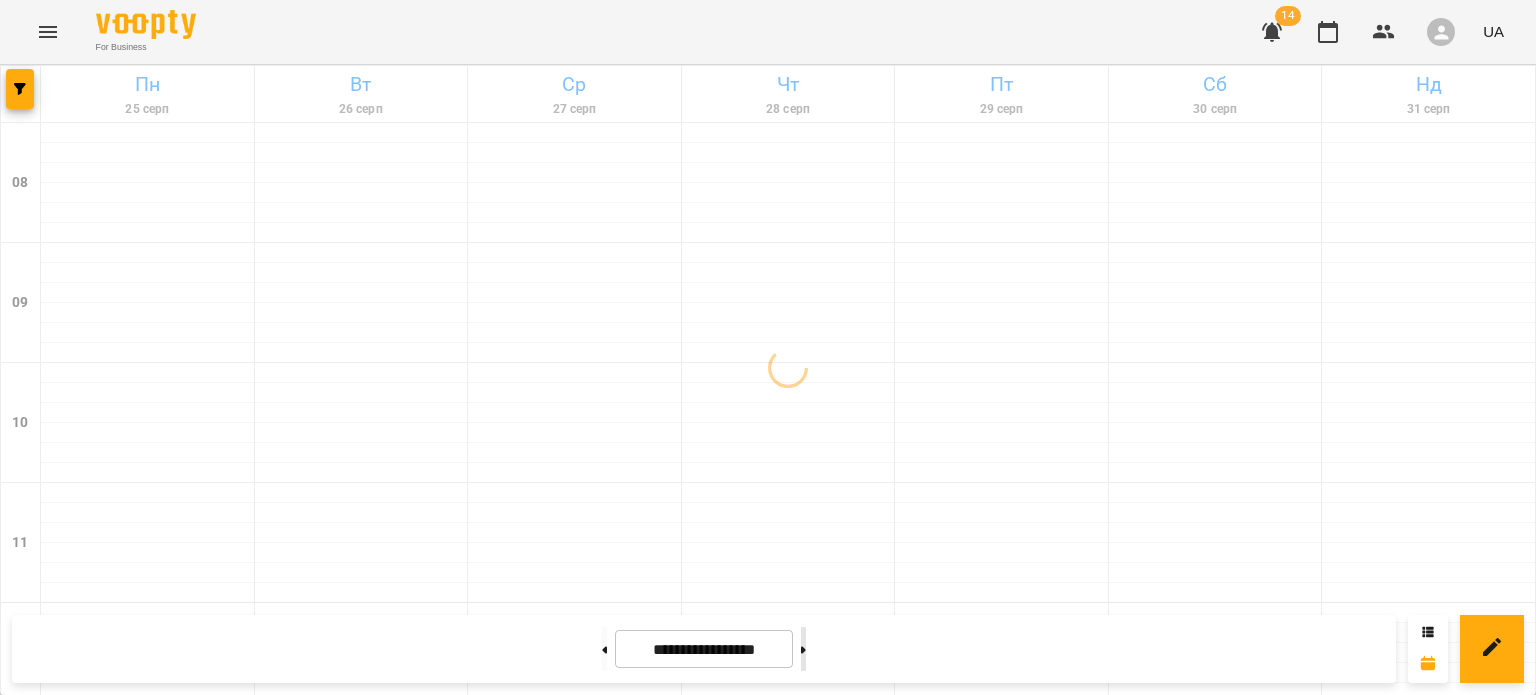 click 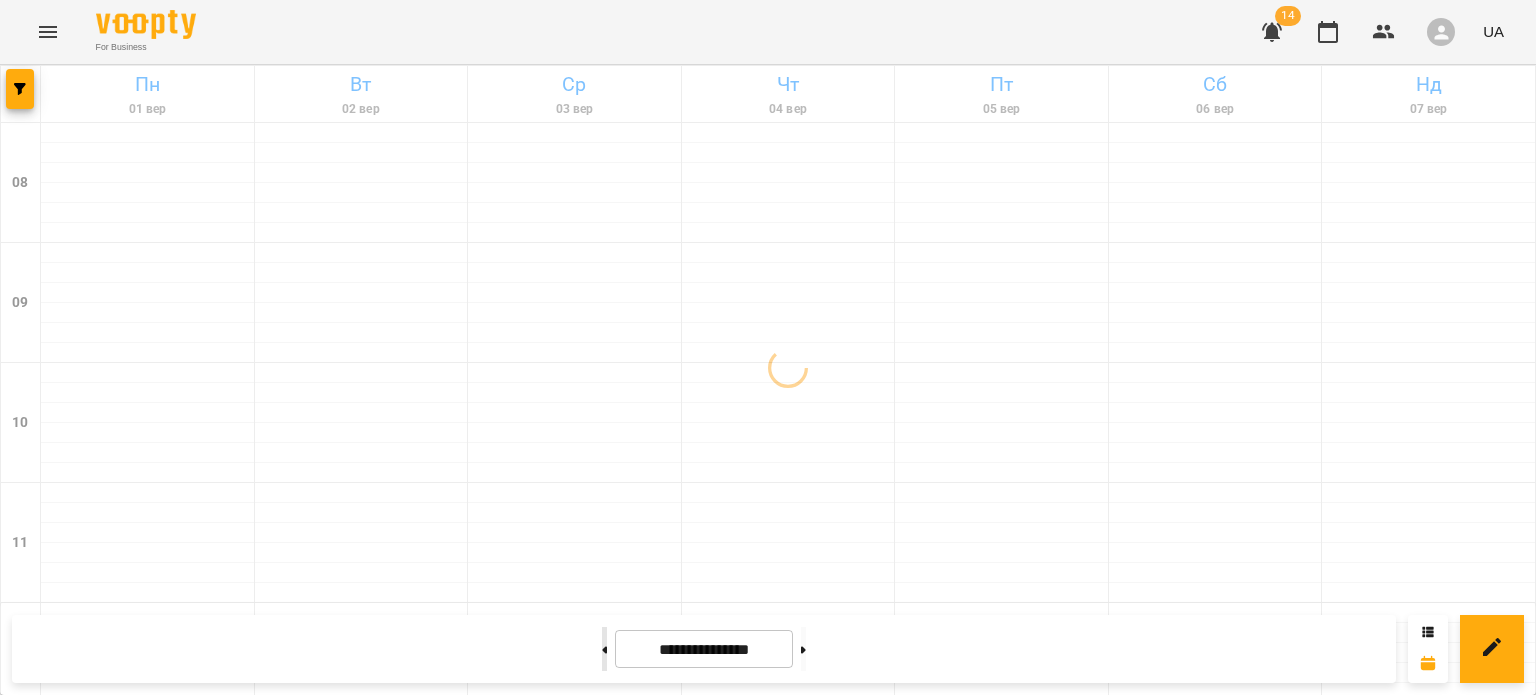 click at bounding box center (604, 649) 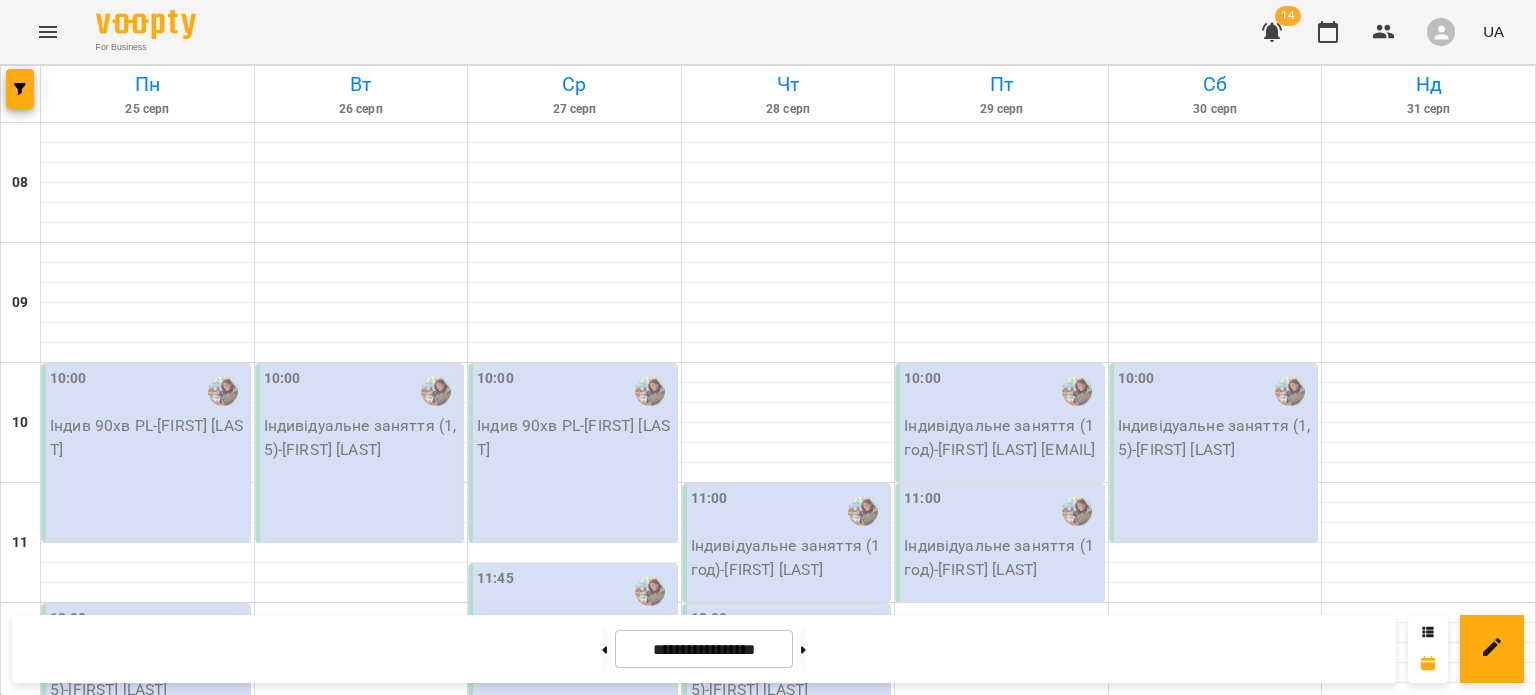 click on "18:30 Індивідуальне заняття (1,5) - Генба Олена" at bounding box center (360, 1473) 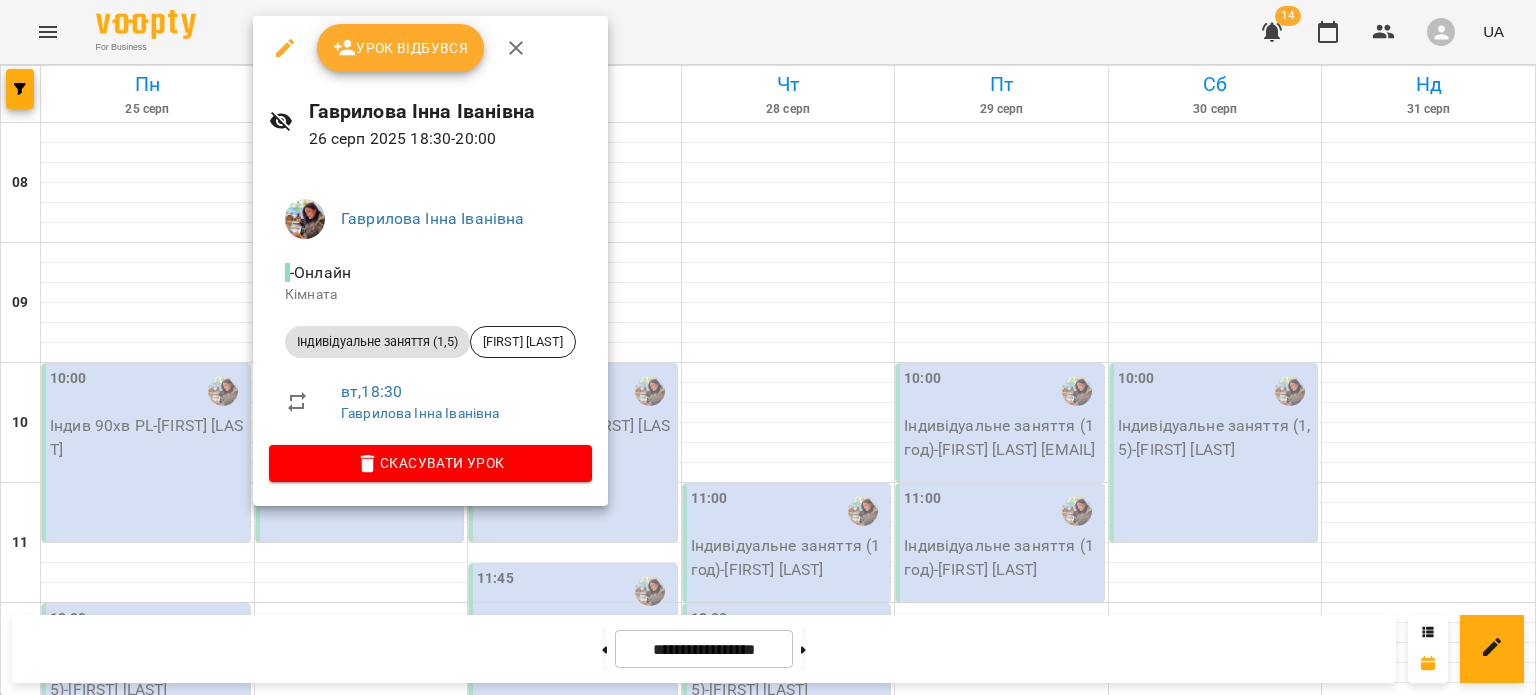 click on "Скасувати Урок" at bounding box center [430, 463] 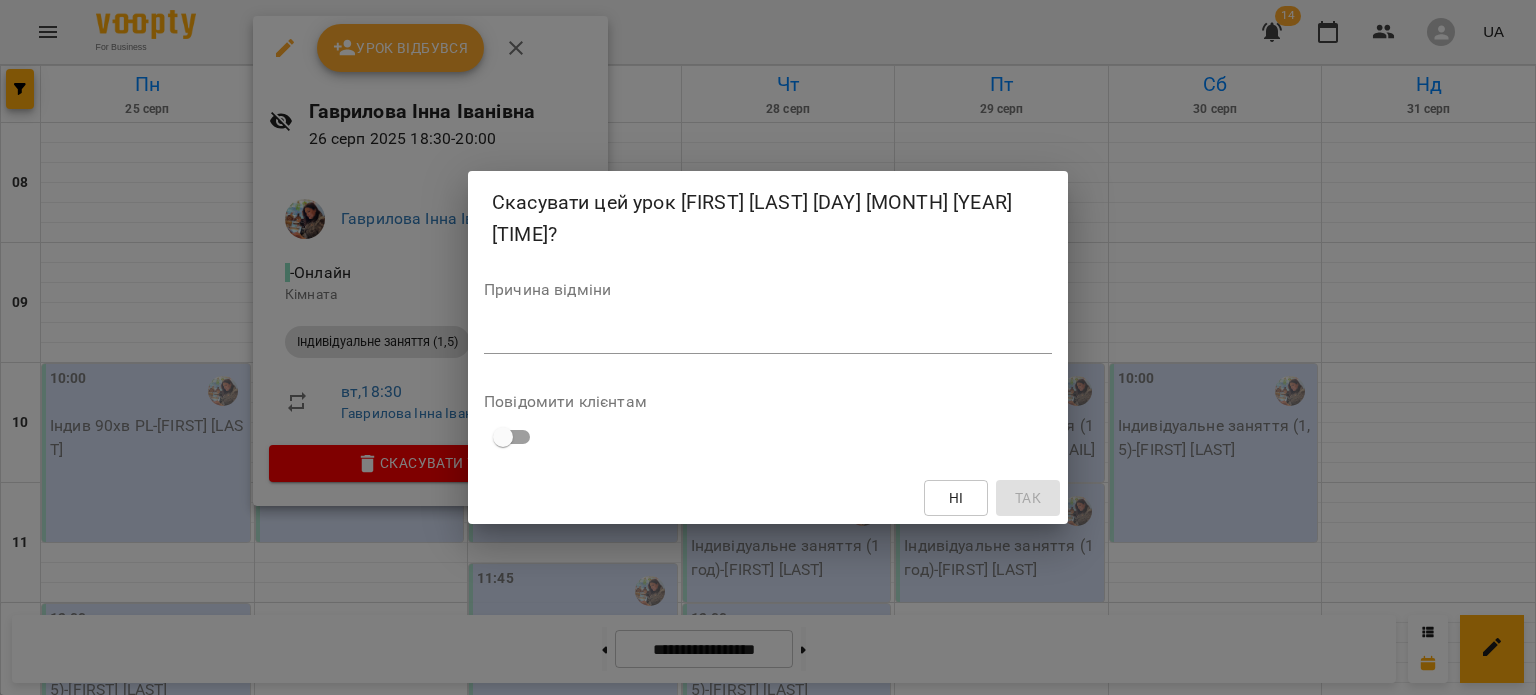 click on "*" at bounding box center (768, 338) 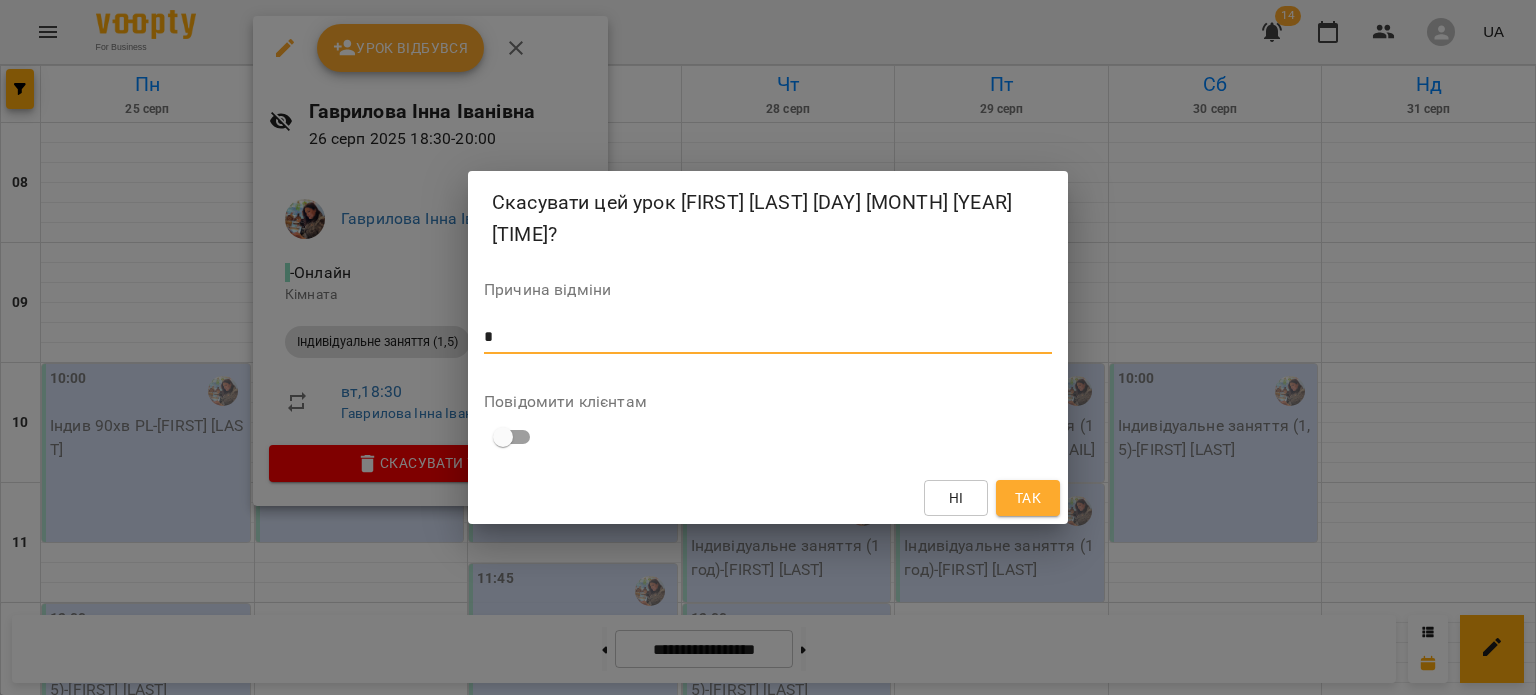 type on "*" 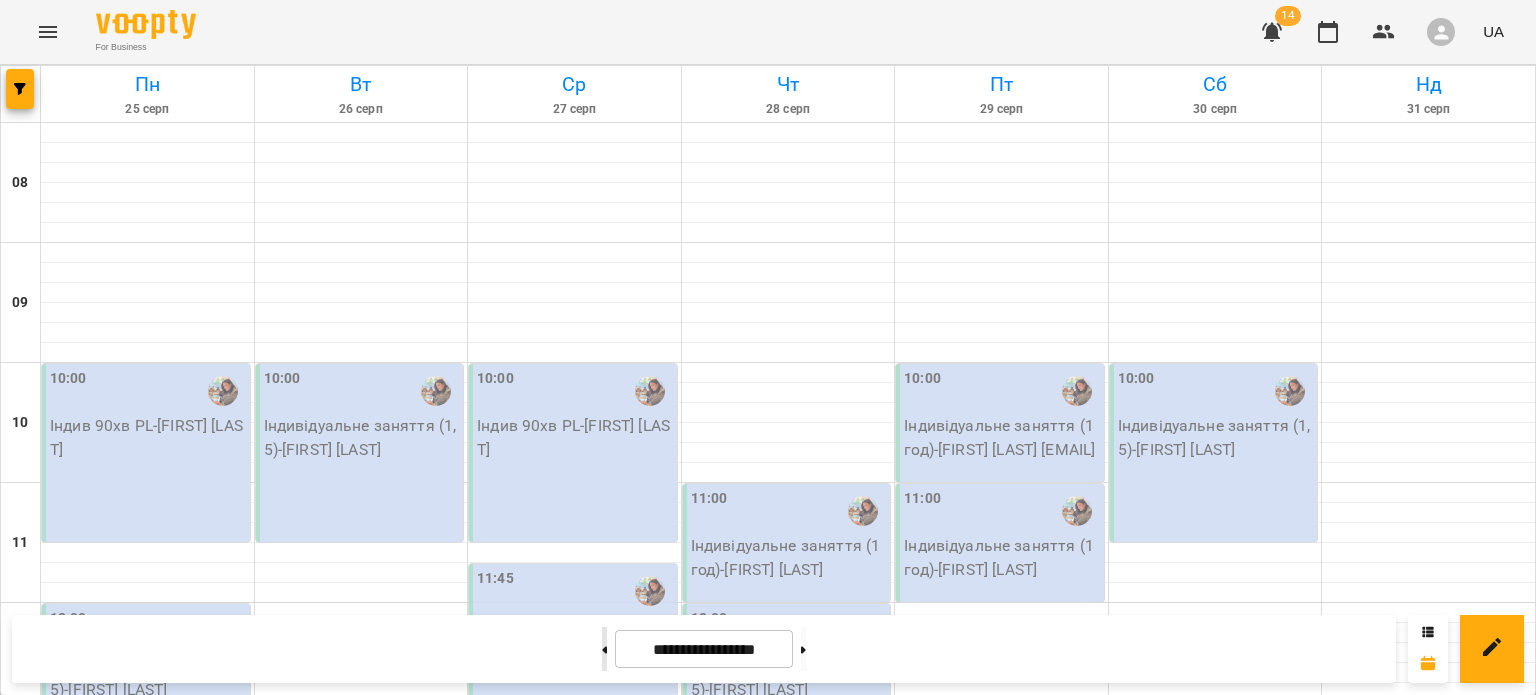 click 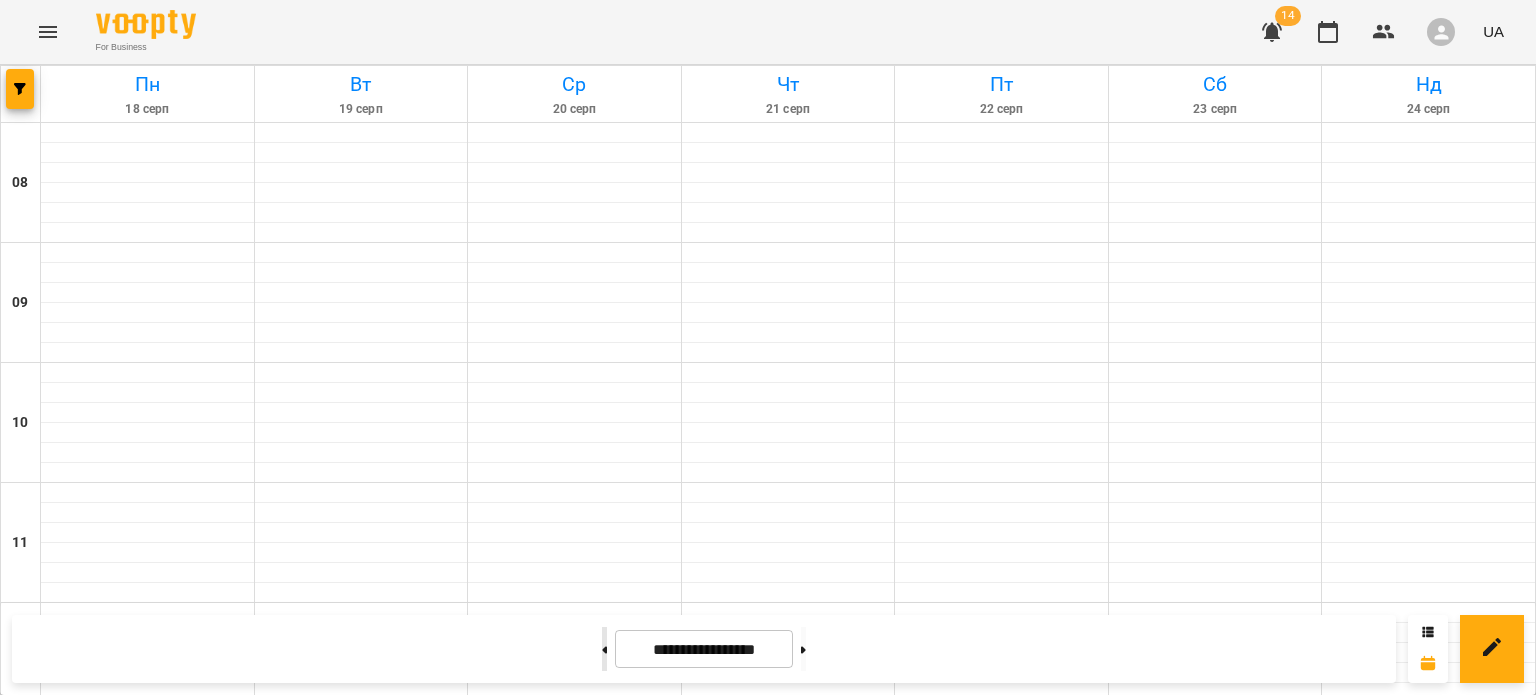 click 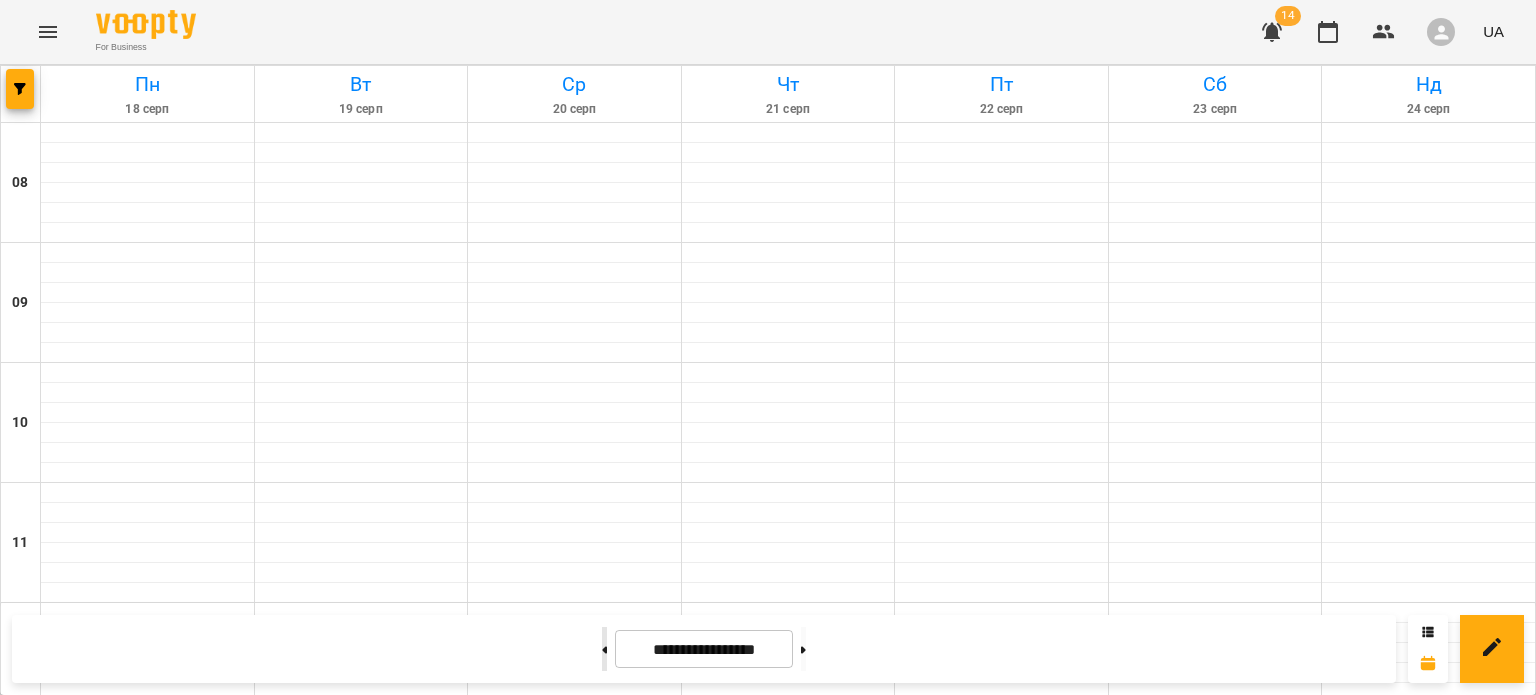 type on "**********" 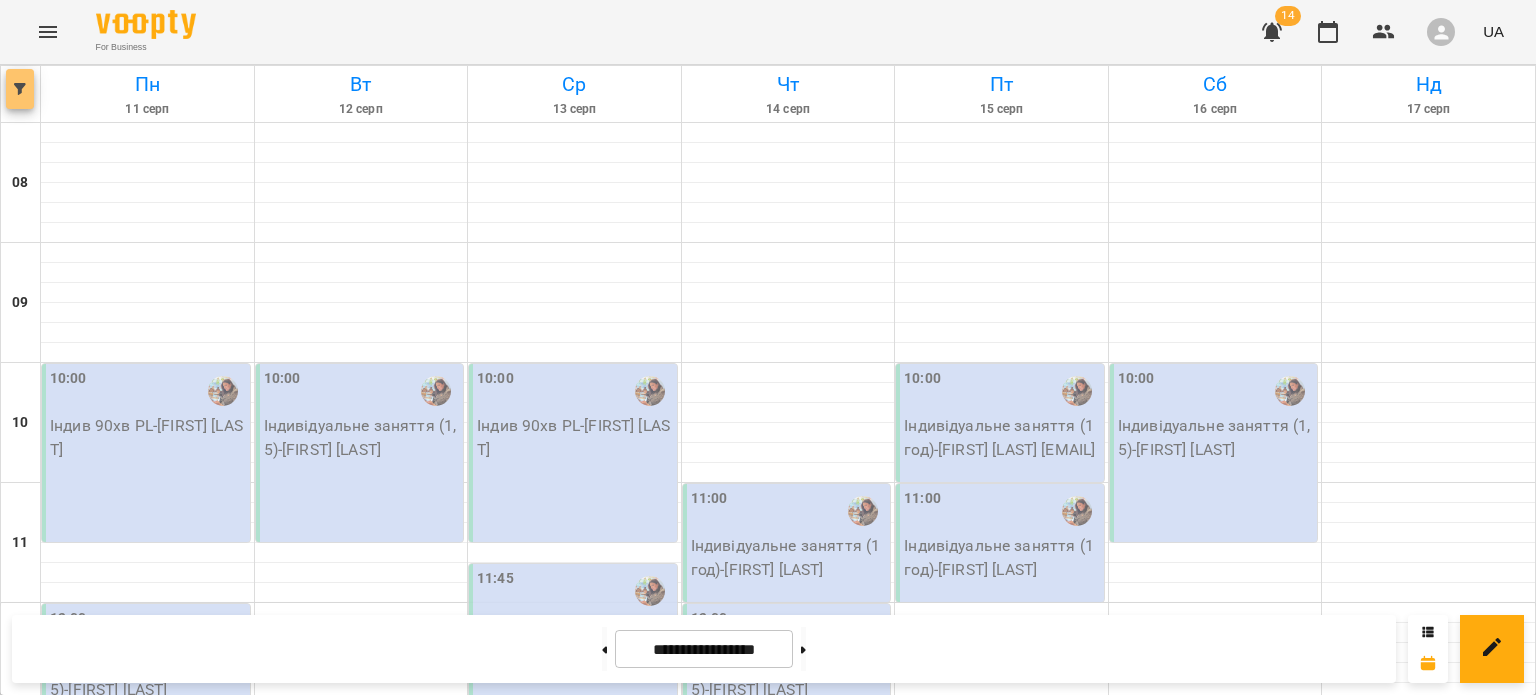 click at bounding box center [20, 89] 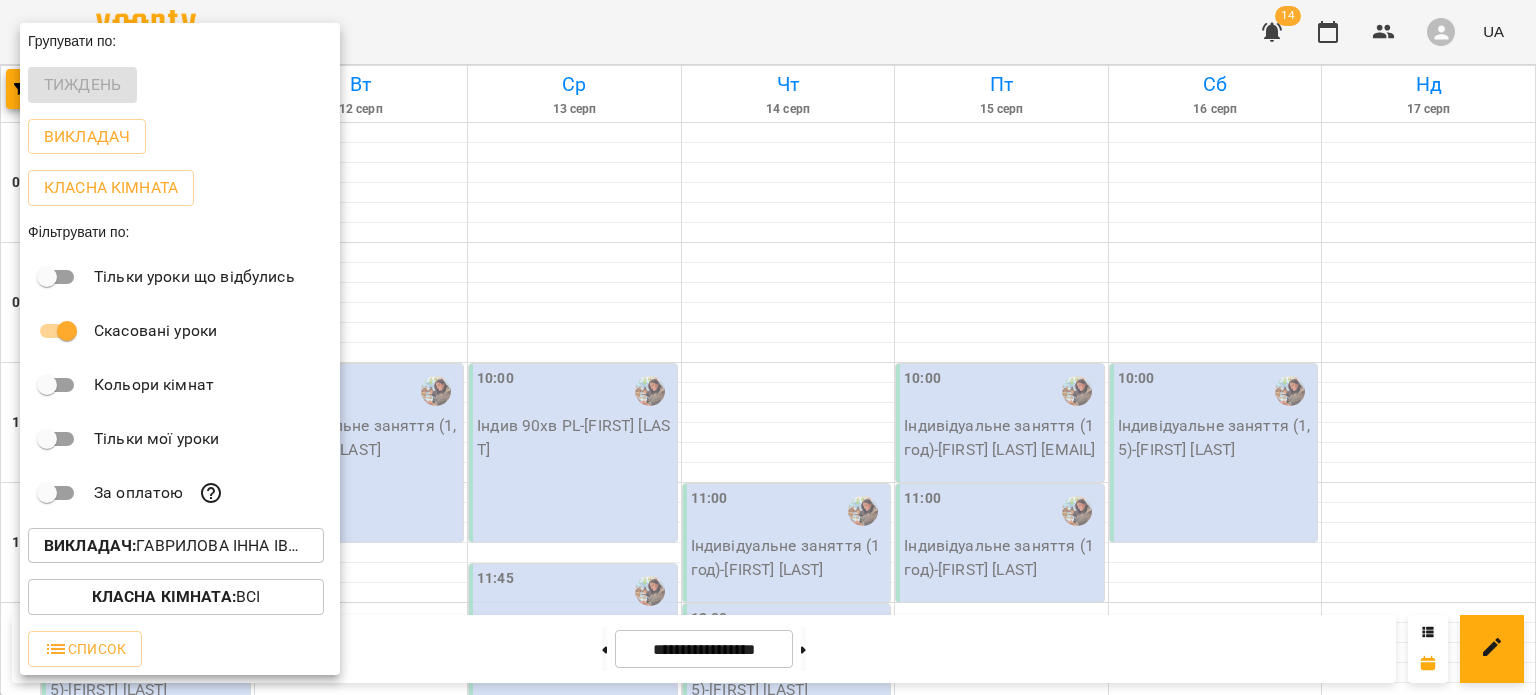 click on "Викладач :  Гаврилова Інна Іванівна" at bounding box center (176, 546) 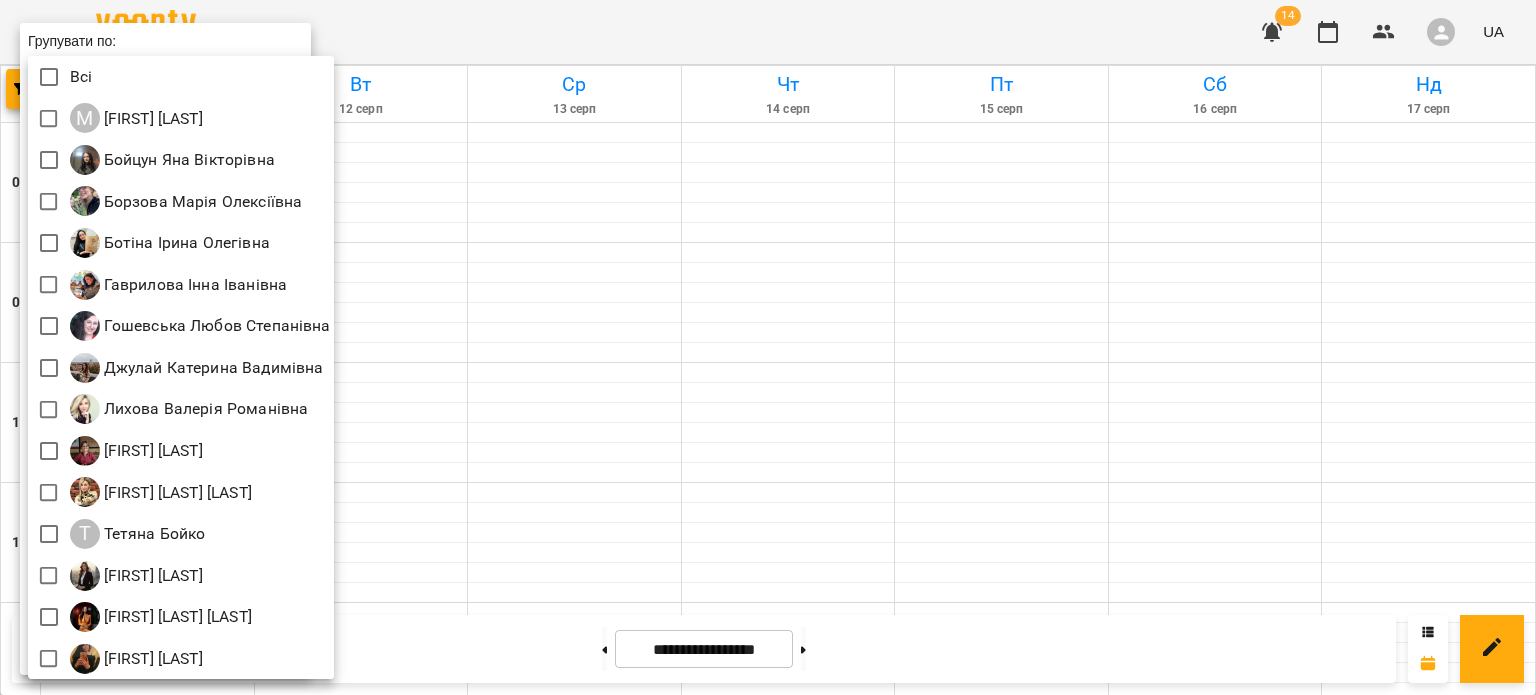 click at bounding box center (768, 347) 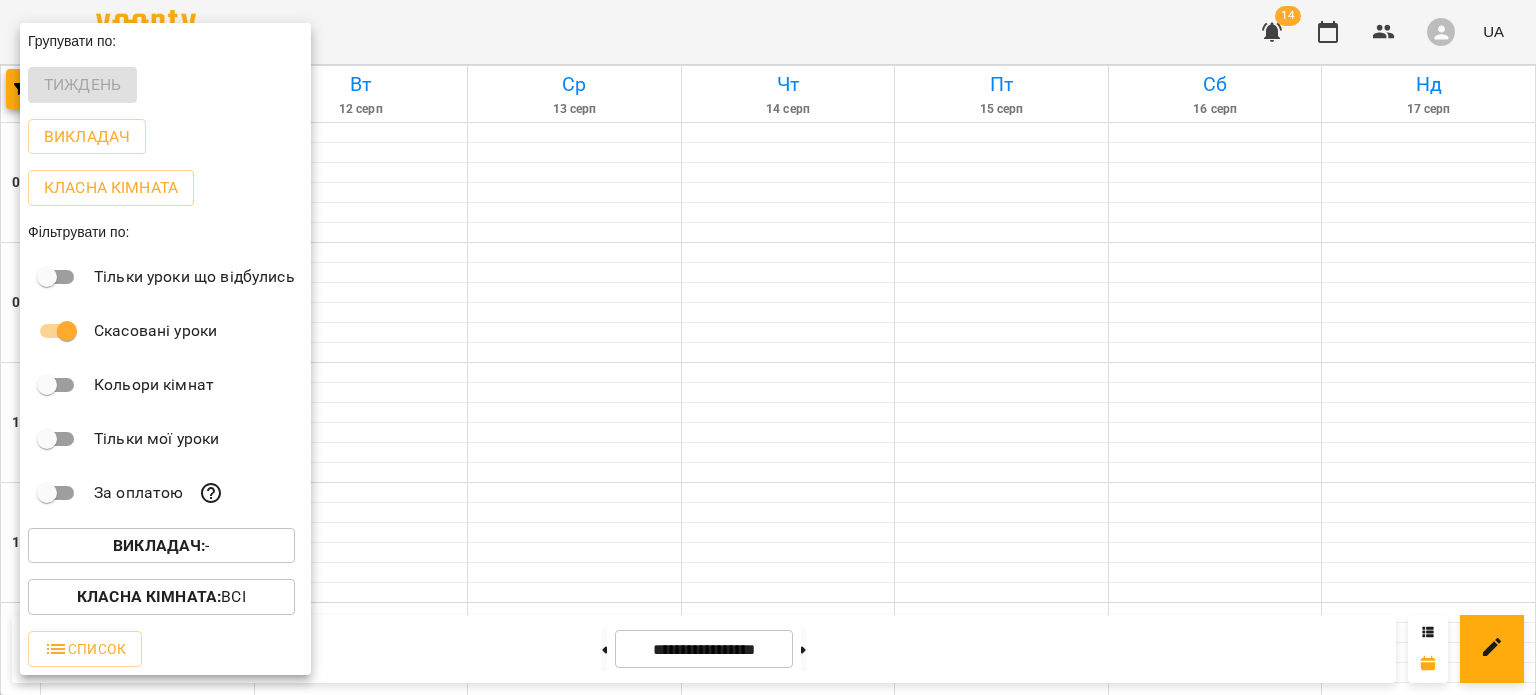click at bounding box center [768, 347] 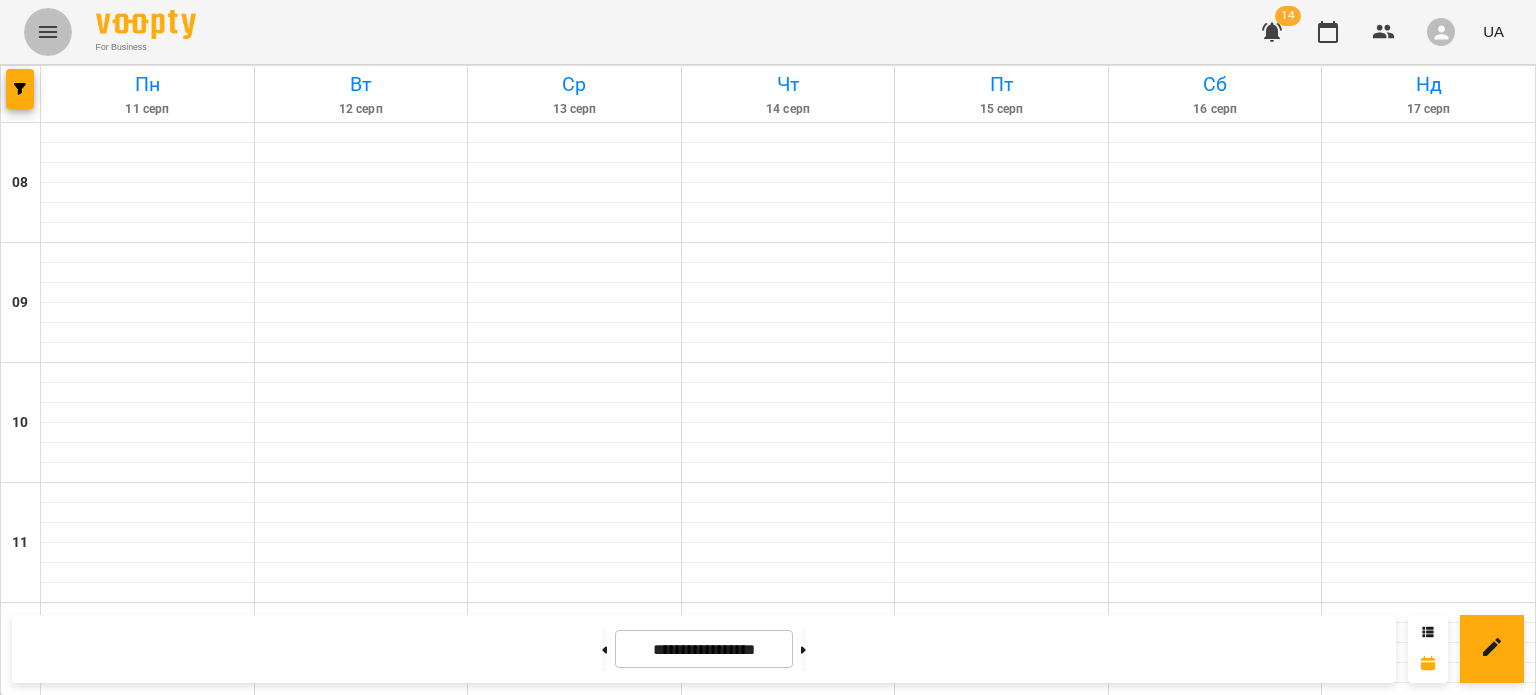 click at bounding box center (48, 32) 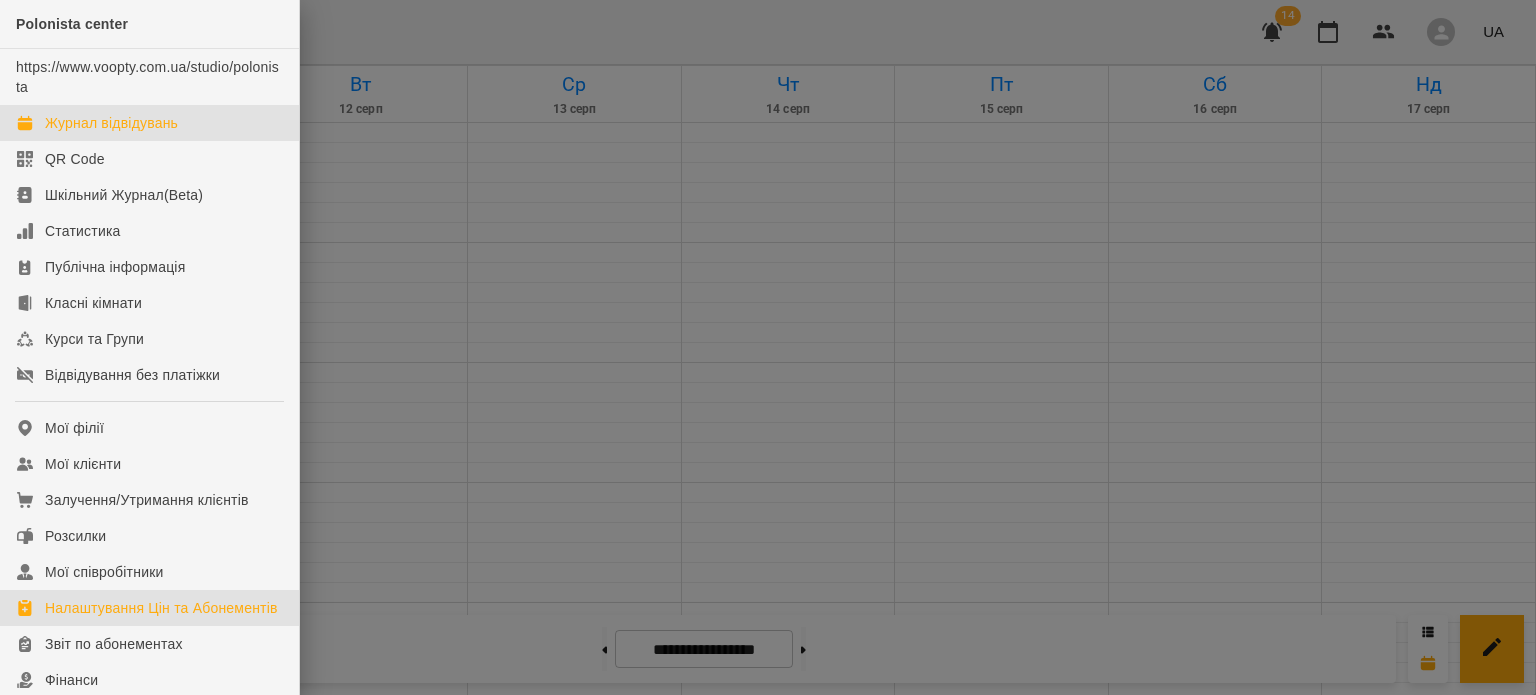 click on "Налаштування Цін та Абонементів" at bounding box center (161, 608) 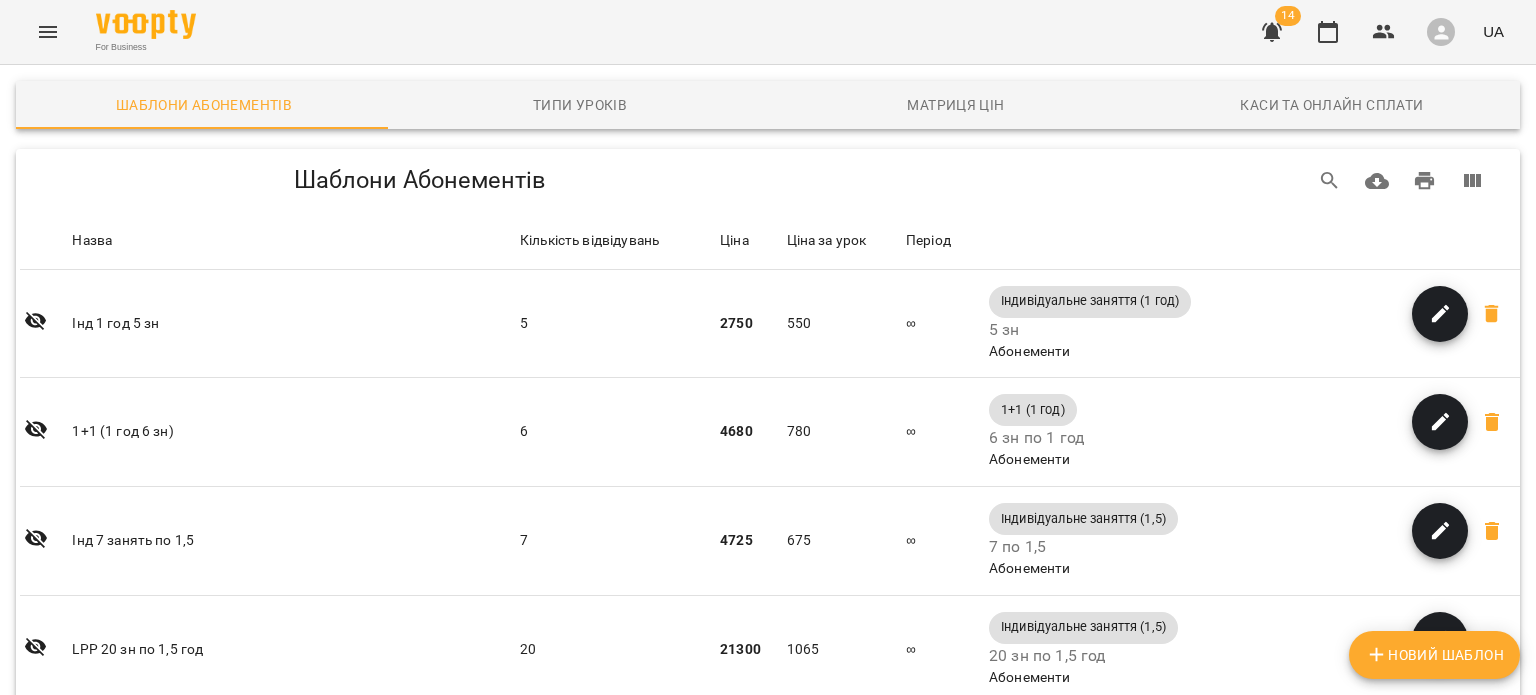 click on "Новий Шаблон" at bounding box center [1434, 655] 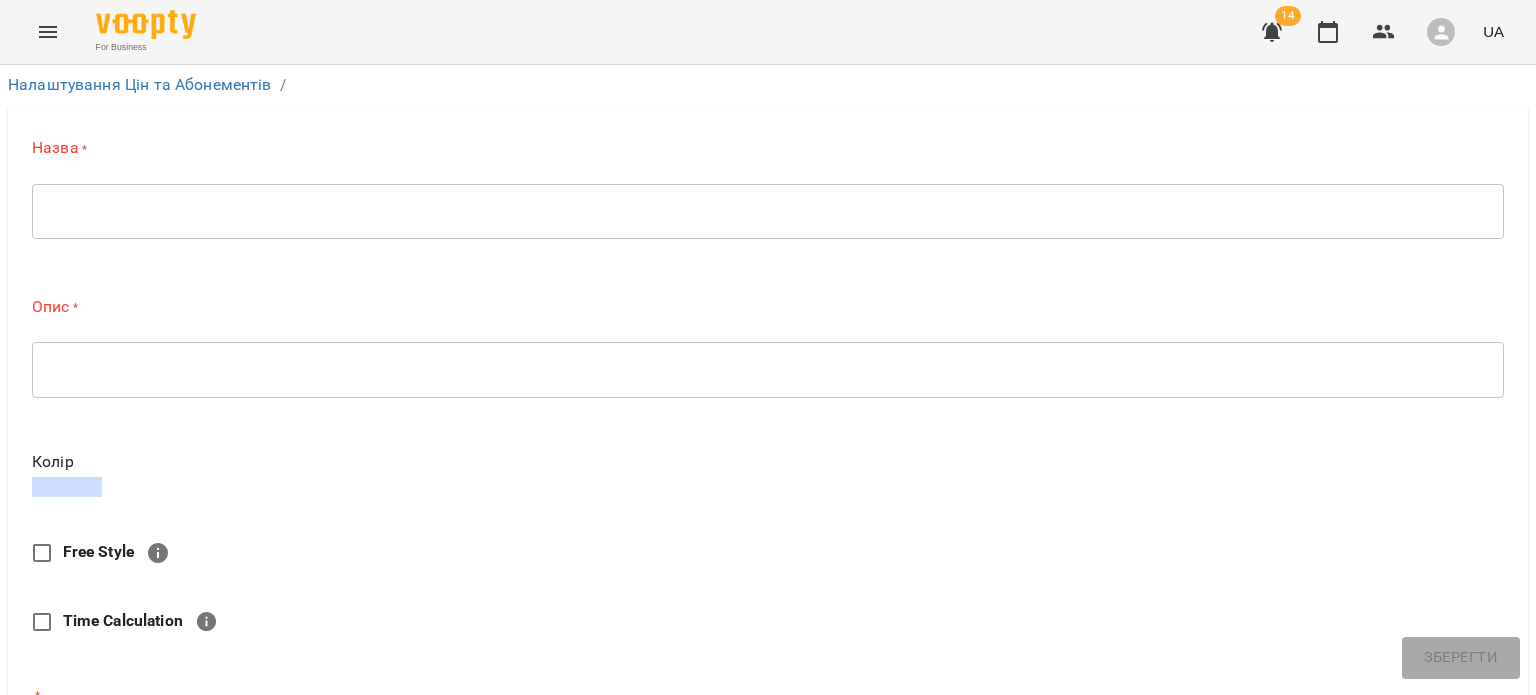 click on "Назва   * * ​ Опис   * * ​ Колір   Free Style Time Calculation   * Кількість відвідувань Кількість відвідувань Необмежені відвідування   * Ціна ₴ Ціна   * Ціна за урок ₴ Ціна за урок Без терміну придатності Кількість періодів   * * ​ Період *** **** ***** ​ Приватний Працює з типами уроків Додати Тип Уроку Типи Уроку можна налаштувати в Абонементи ->  Типи уроків Усі філії Призначення Платежу Абонементи Зберегти" at bounding box center [768, 968] 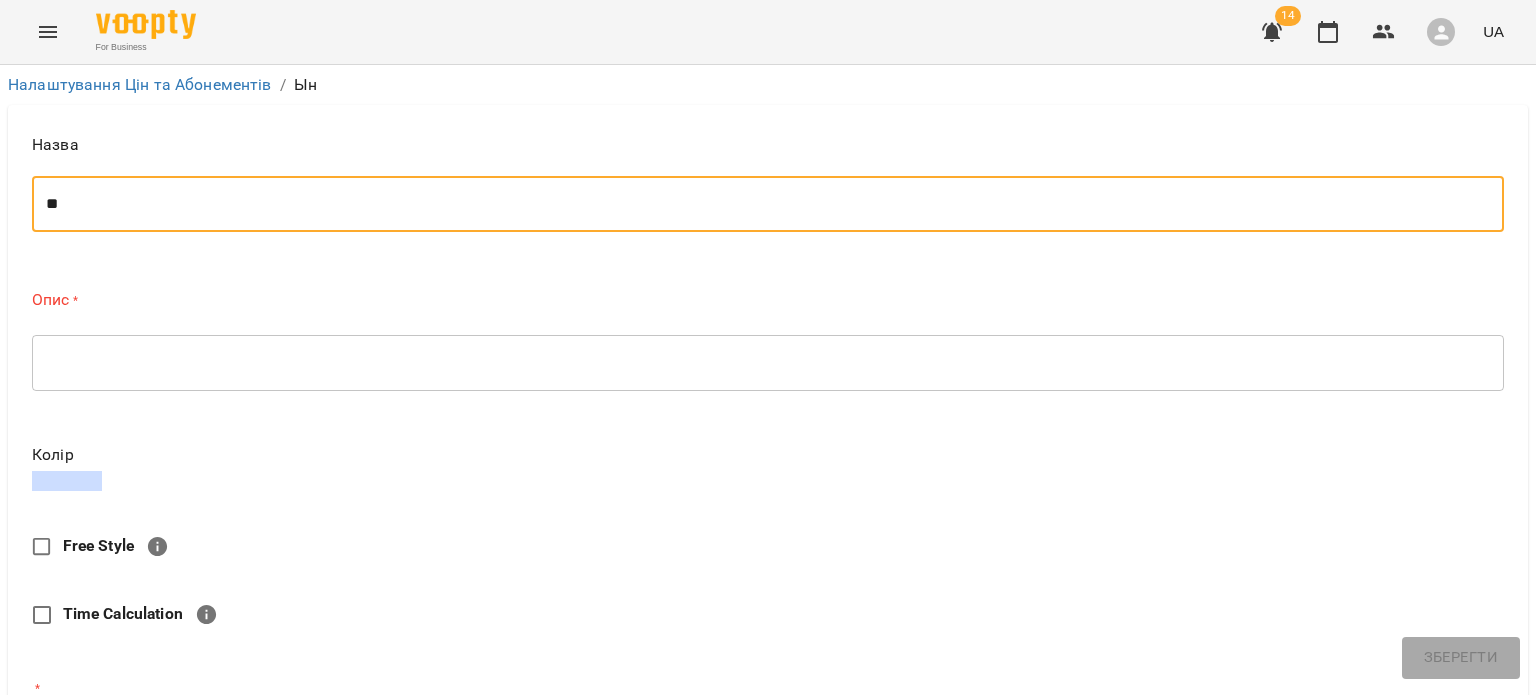 type on "*" 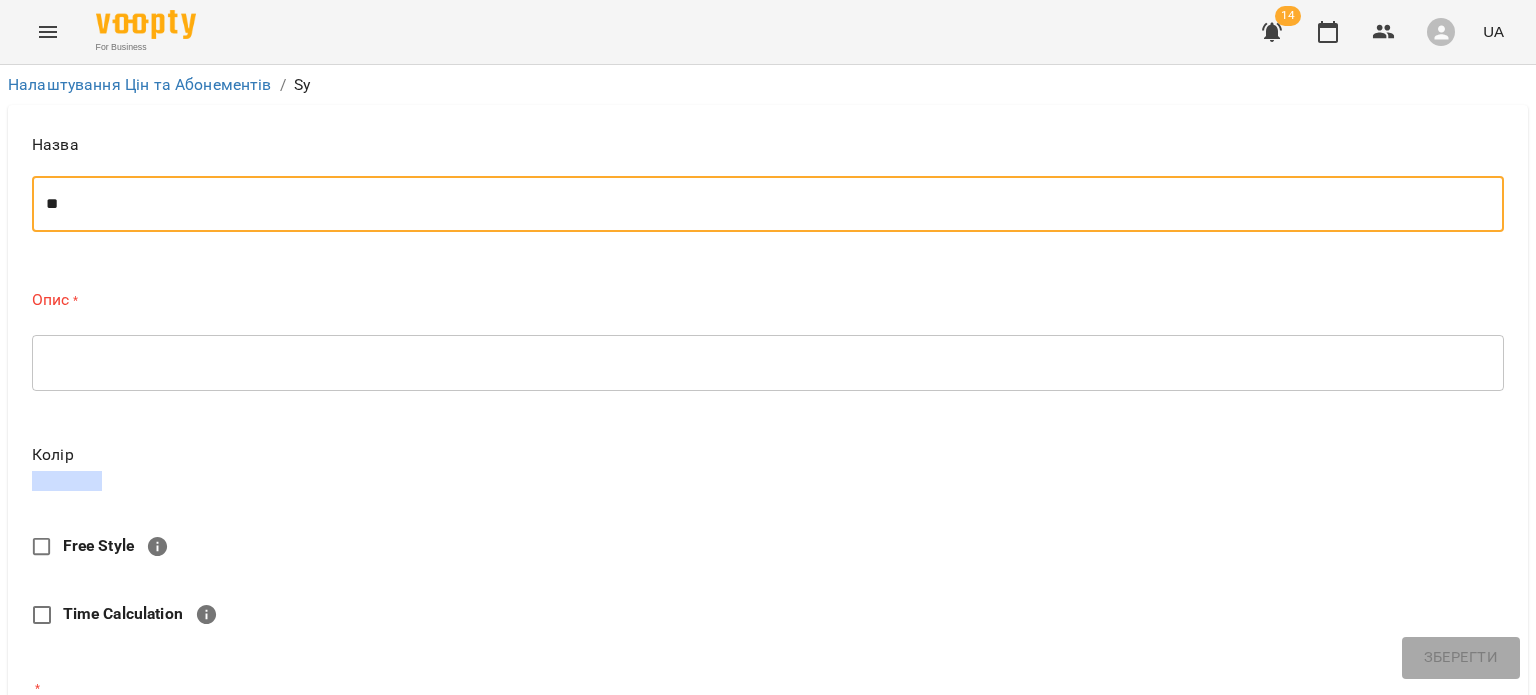 type on "*" 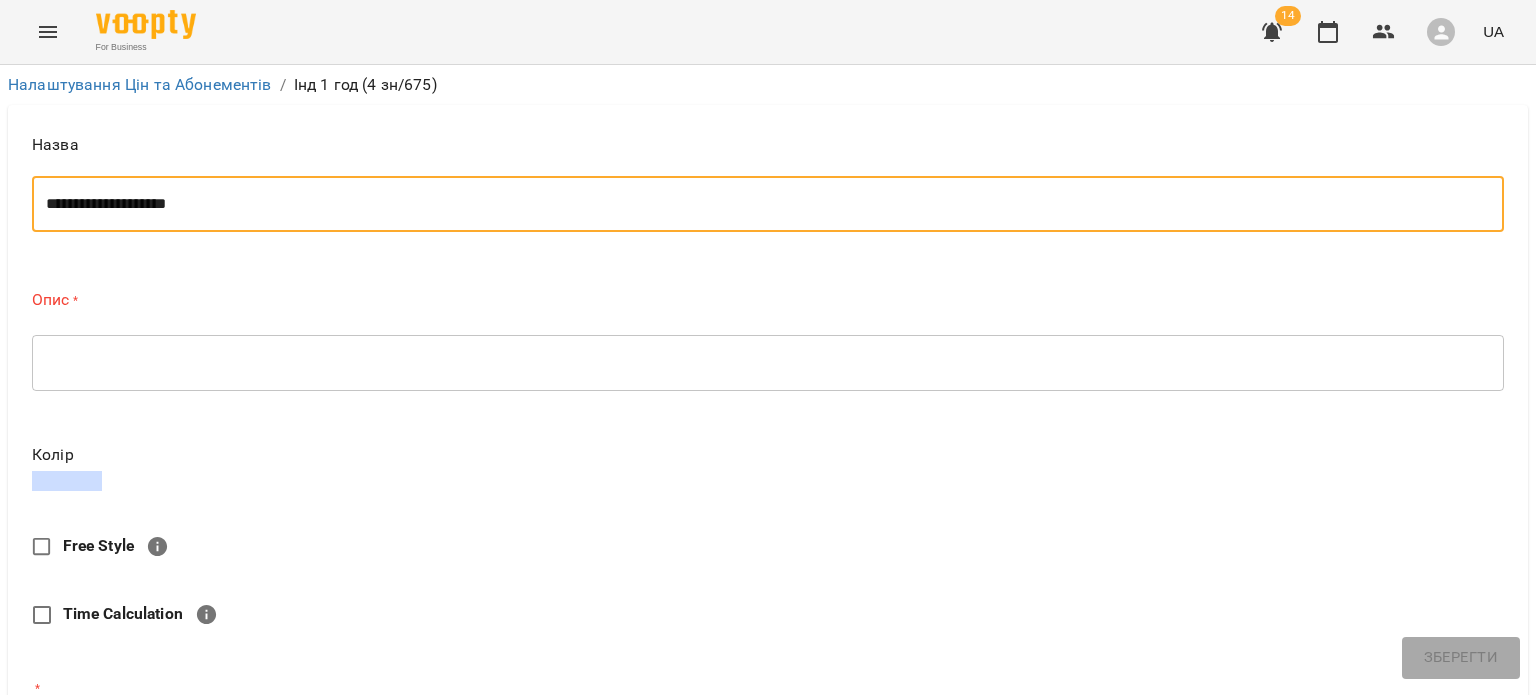 click on "**********" at bounding box center (760, 204) 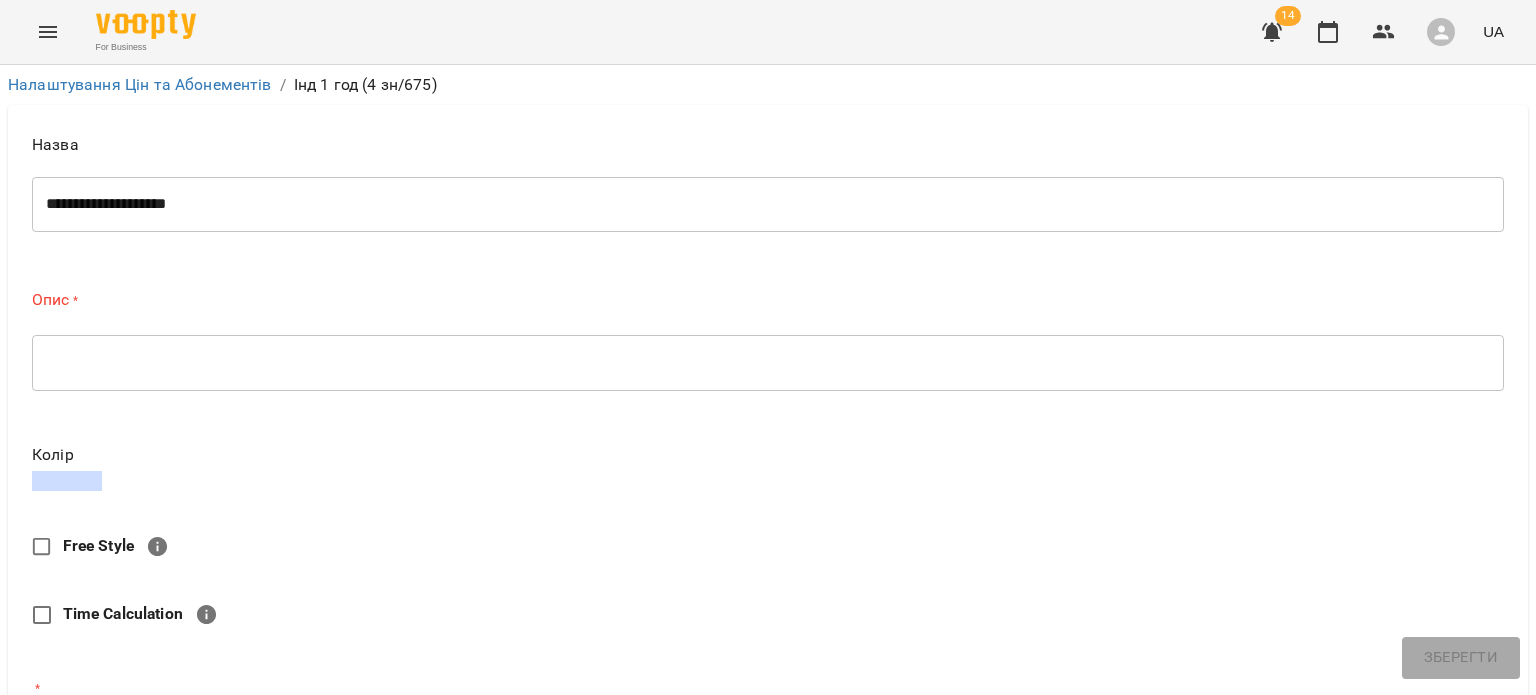 click on "* ​" at bounding box center (768, 363) 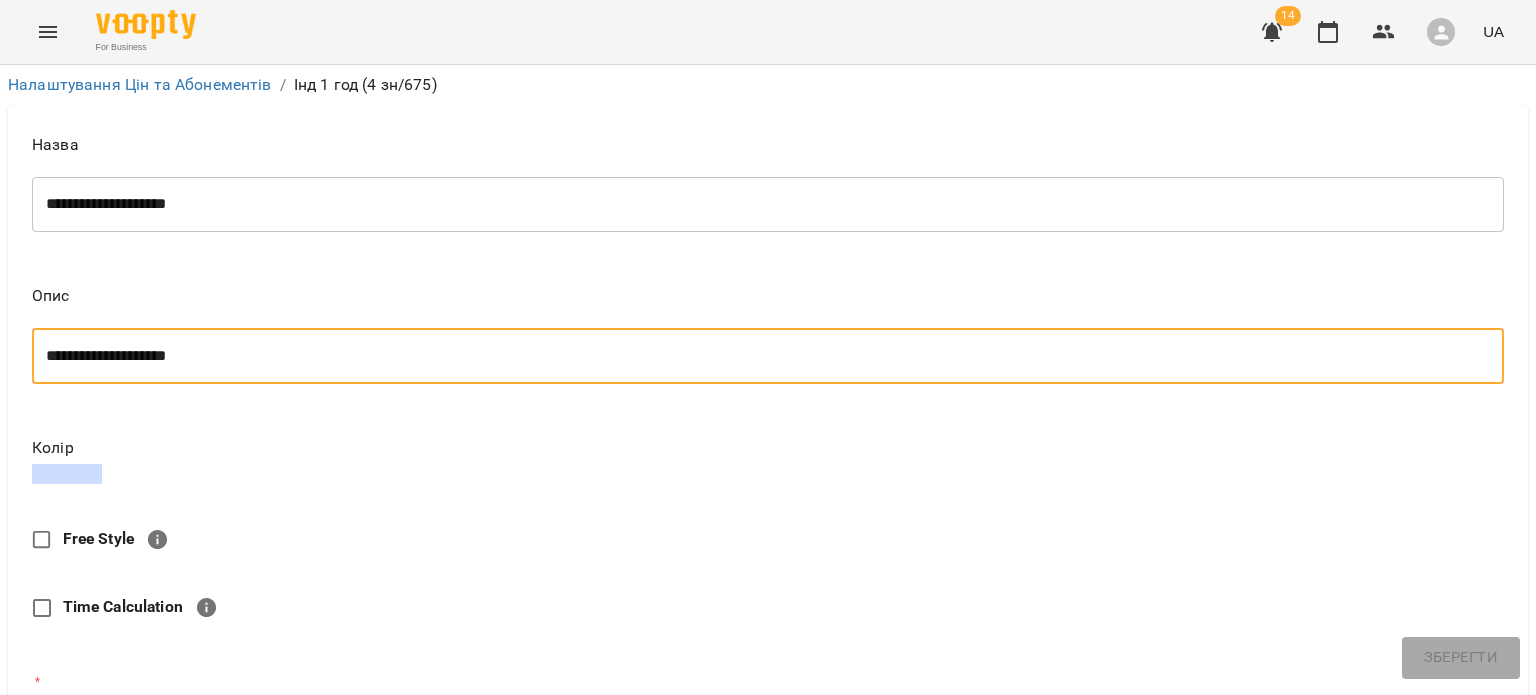 type on "**********" 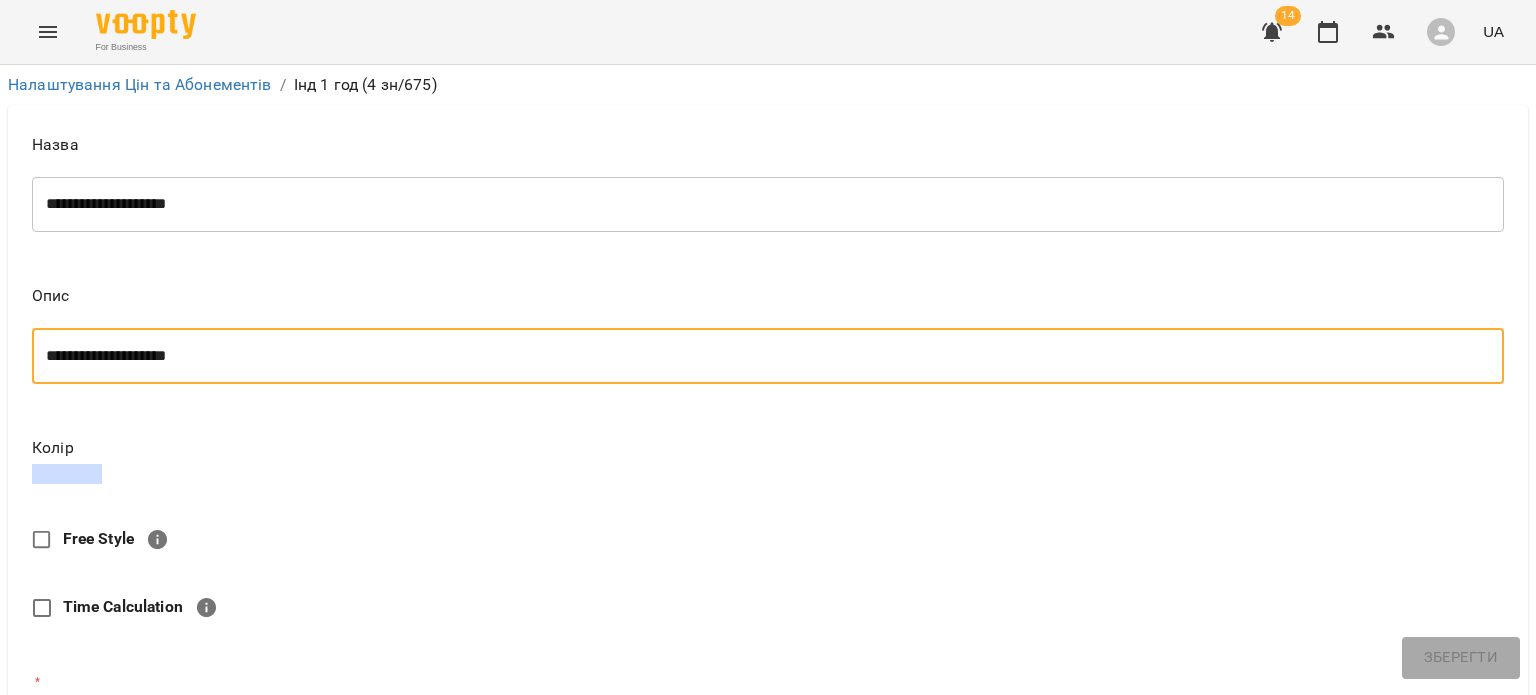 click at bounding box center [67, 474] 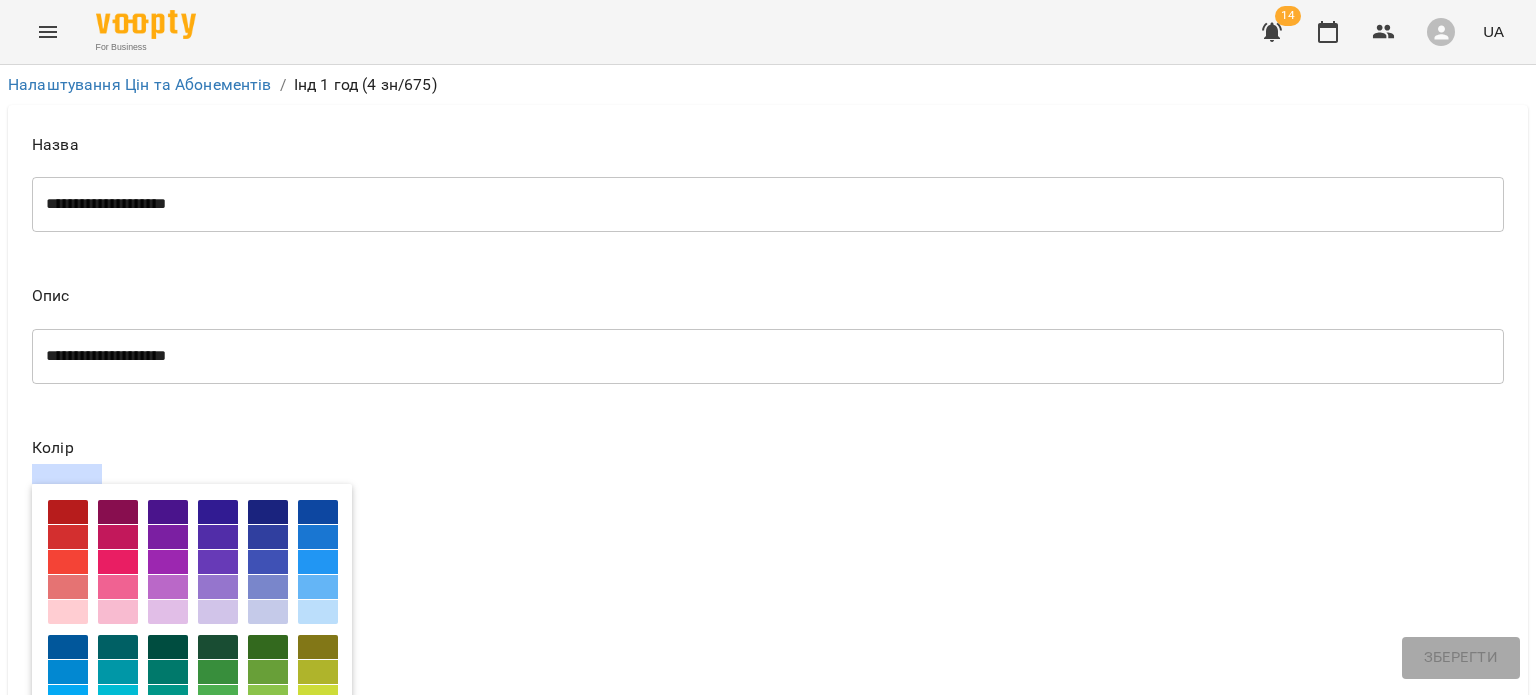 click at bounding box center [118, 587] 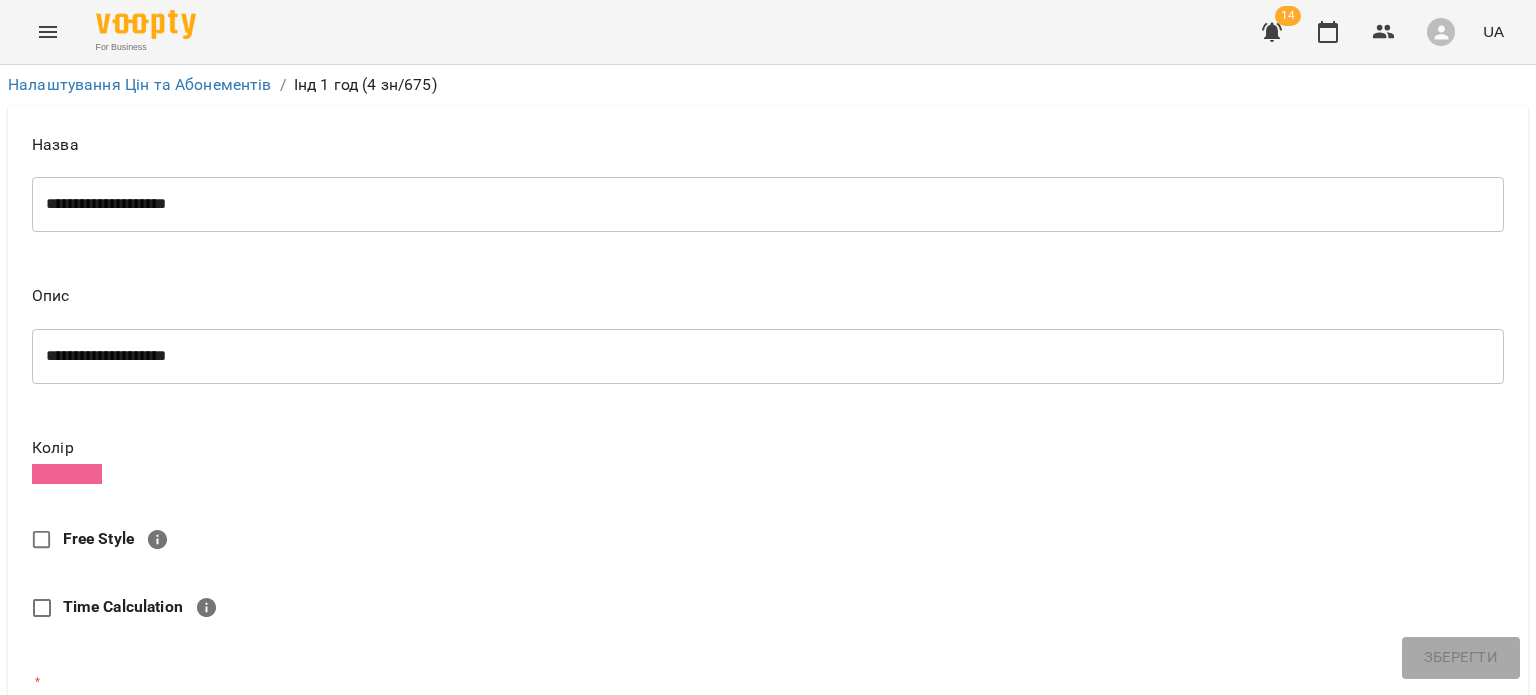 scroll, scrollTop: 408, scrollLeft: 0, axis: vertical 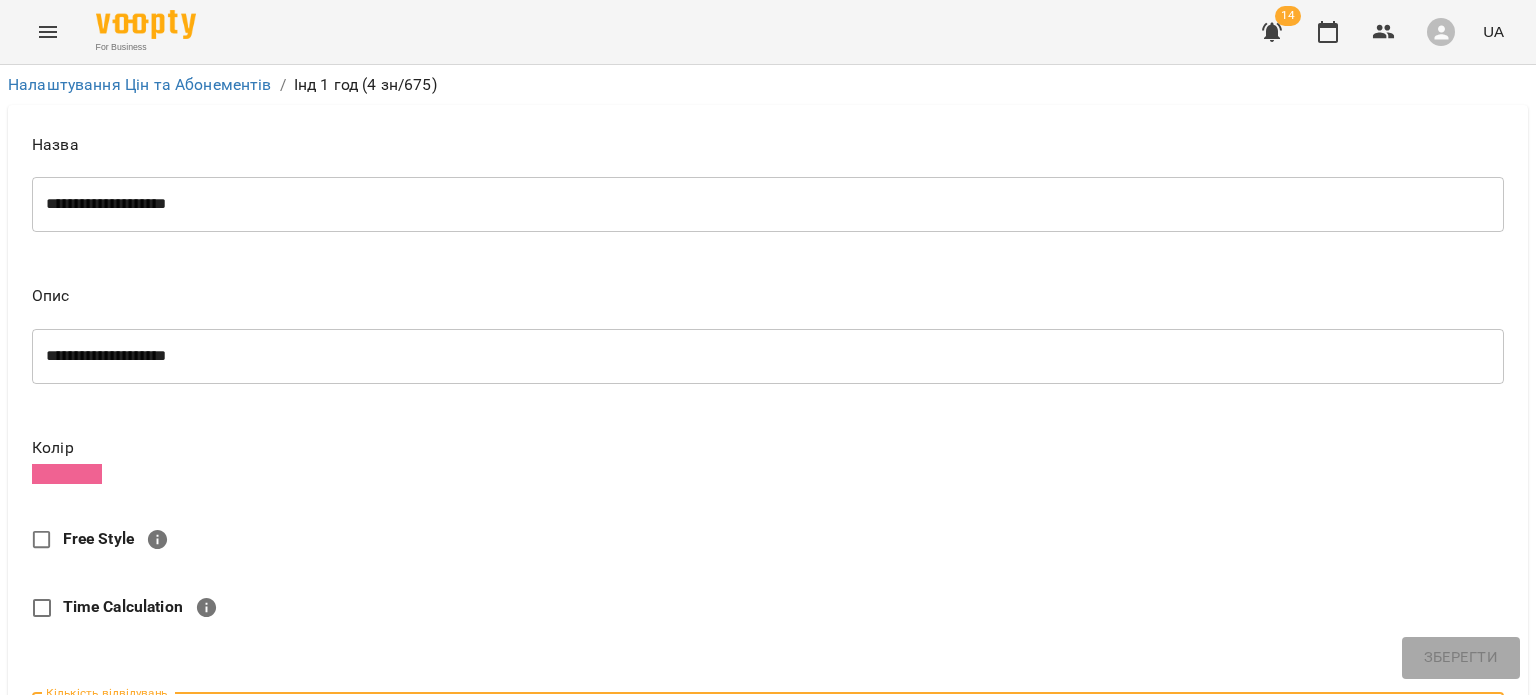 type on "*" 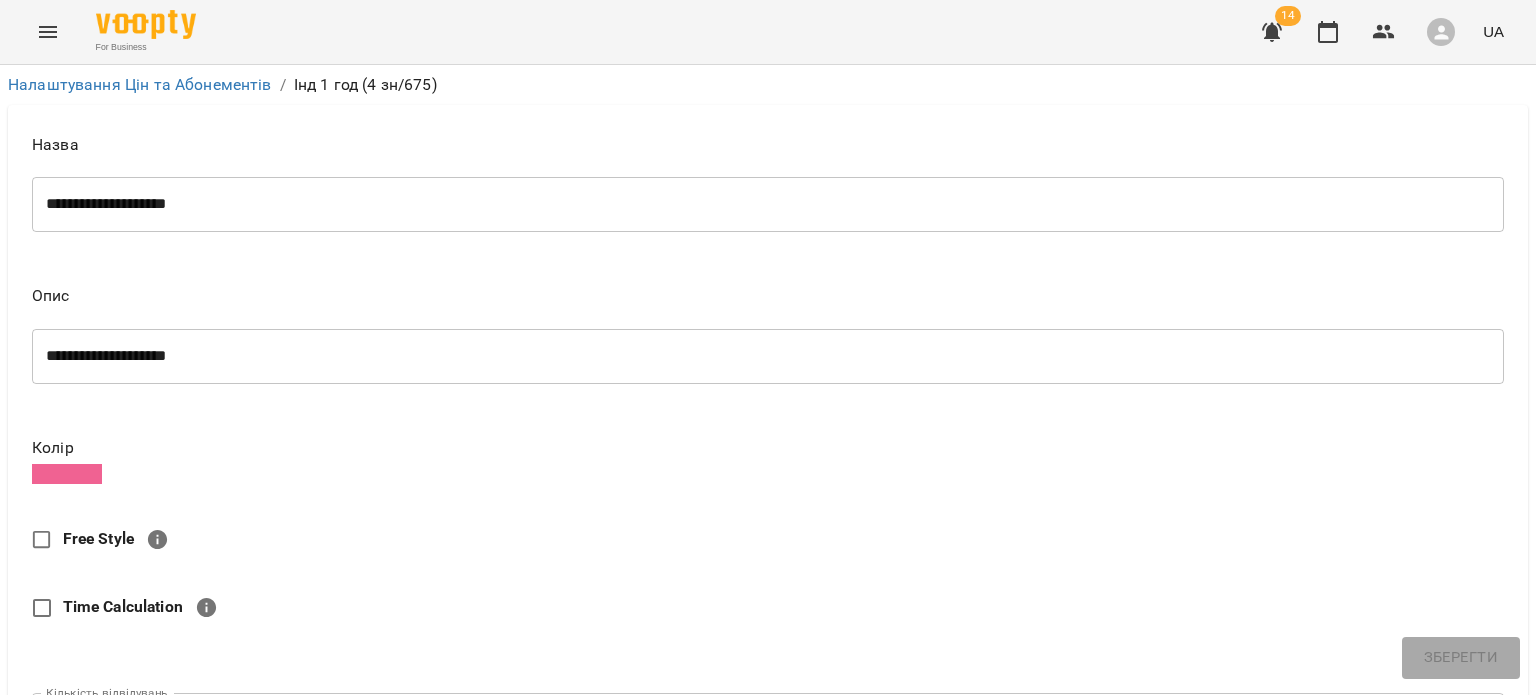 type on "*" 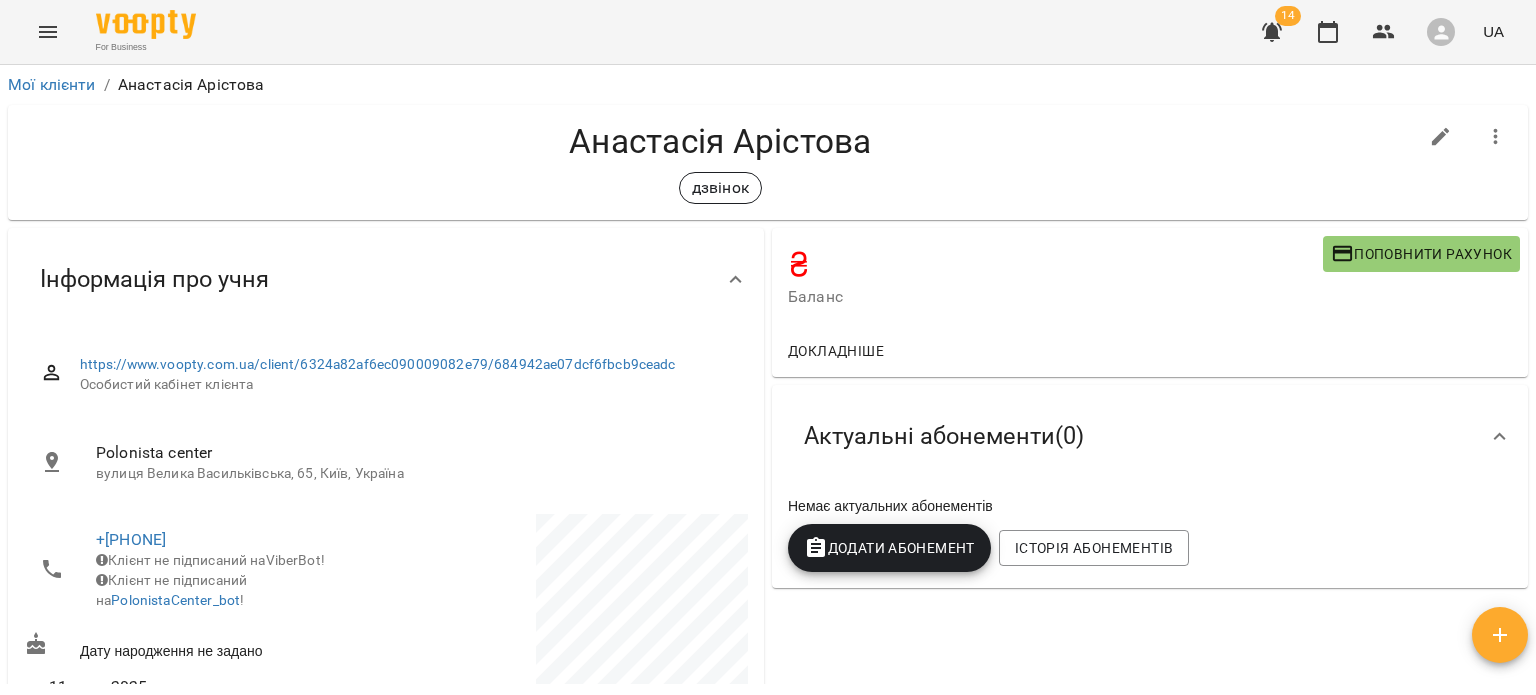 scroll, scrollTop: 0, scrollLeft: 0, axis: both 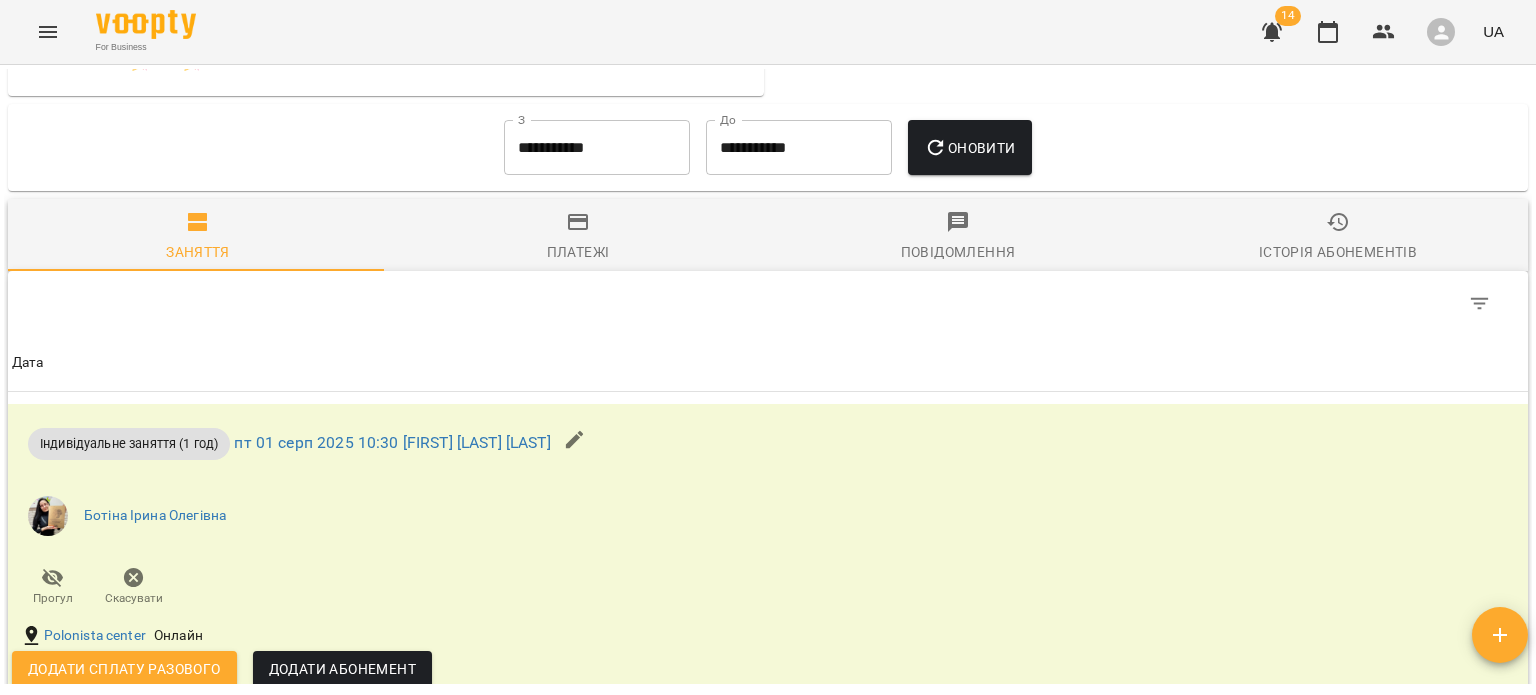 click on "**********" at bounding box center [597, 148] 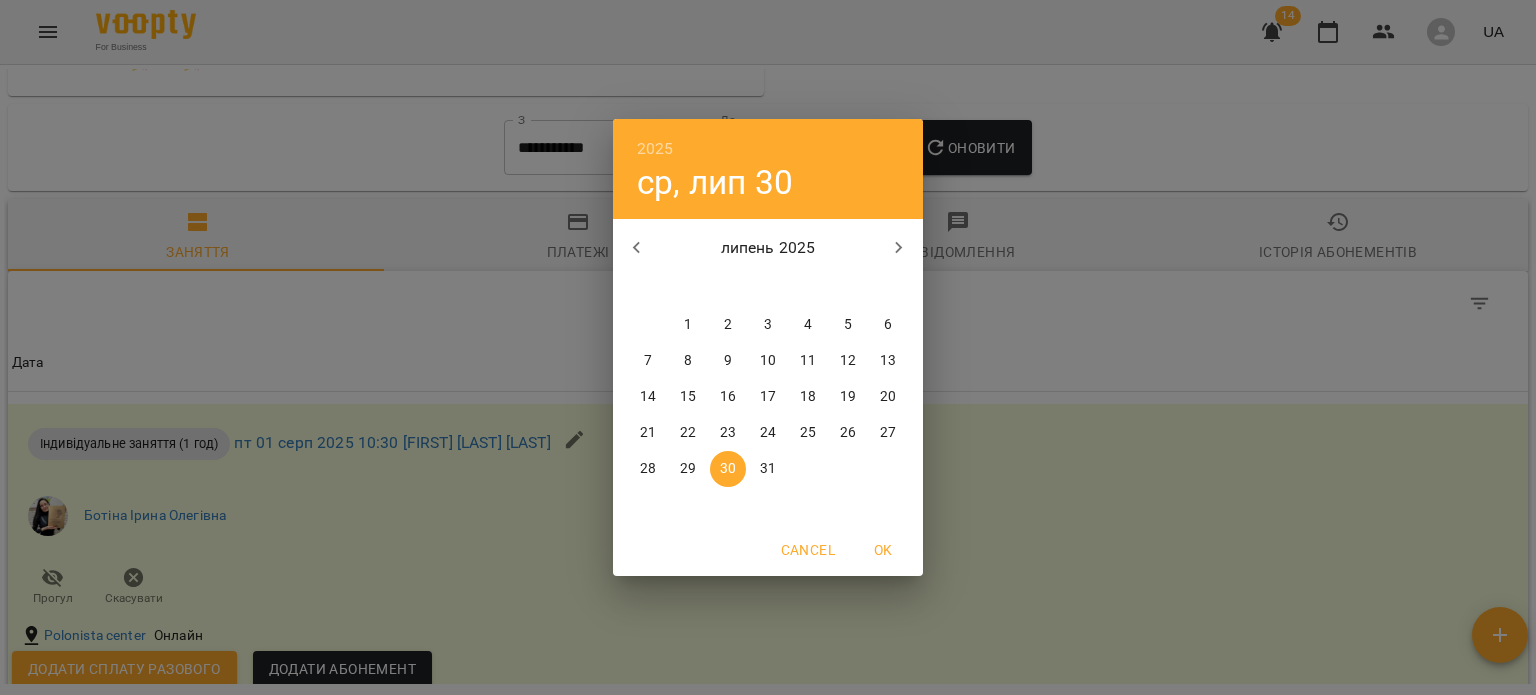 click on "1" at bounding box center [688, 325] 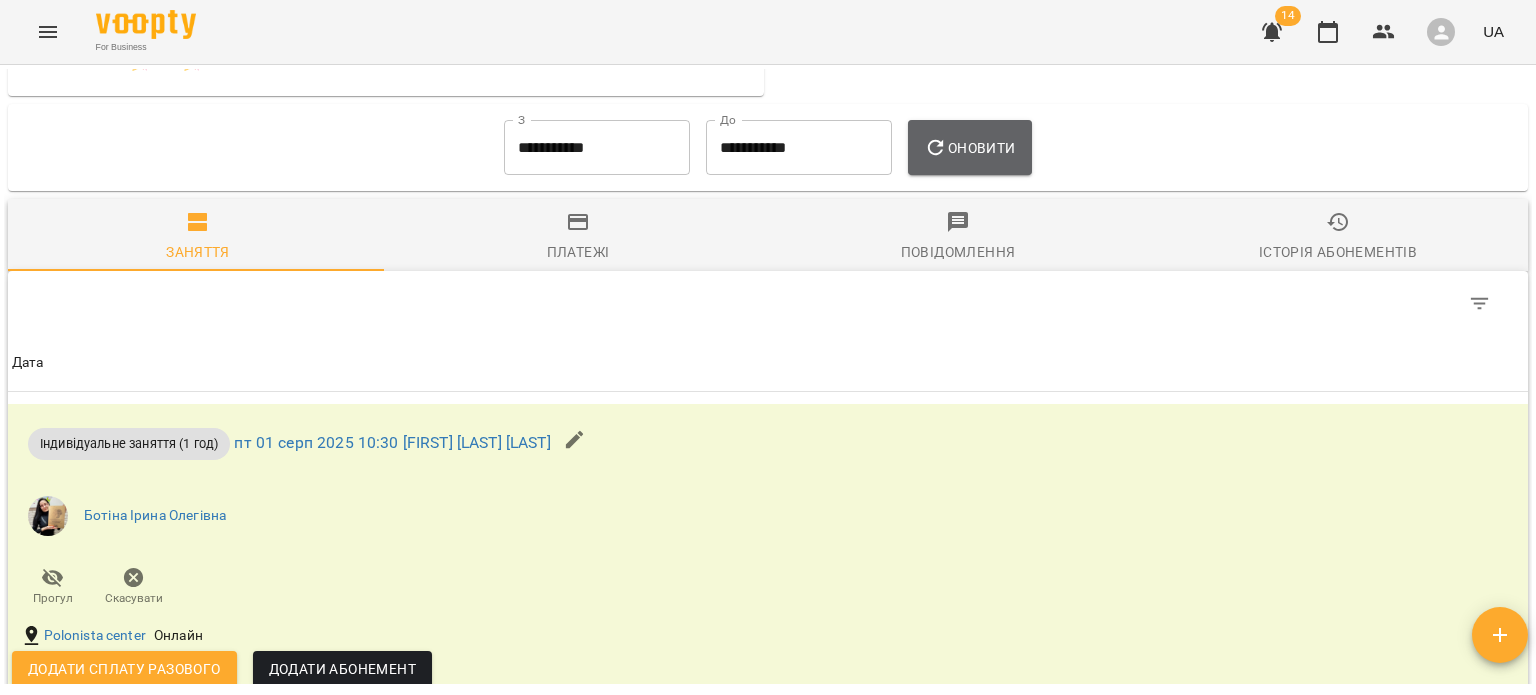 click on "Оновити" at bounding box center (969, 148) 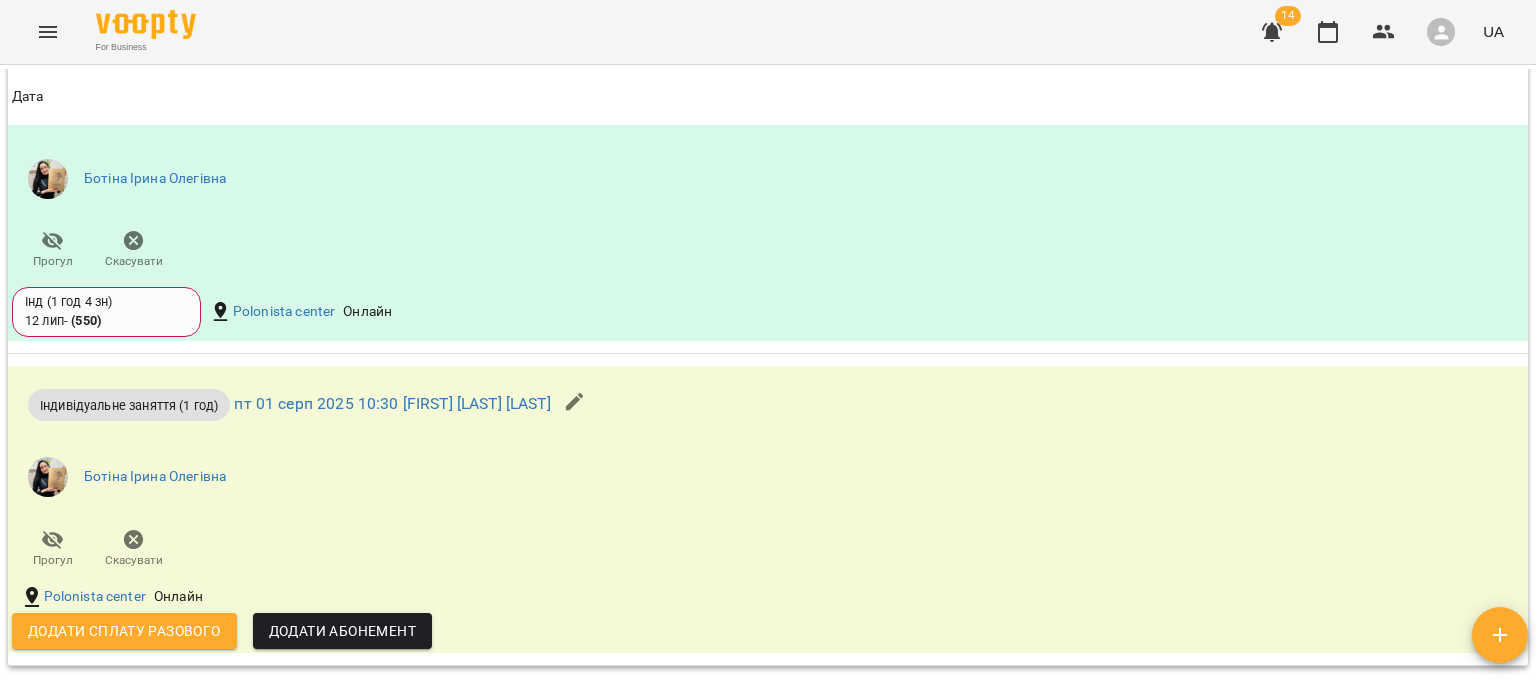 scroll, scrollTop: 2847, scrollLeft: 0, axis: vertical 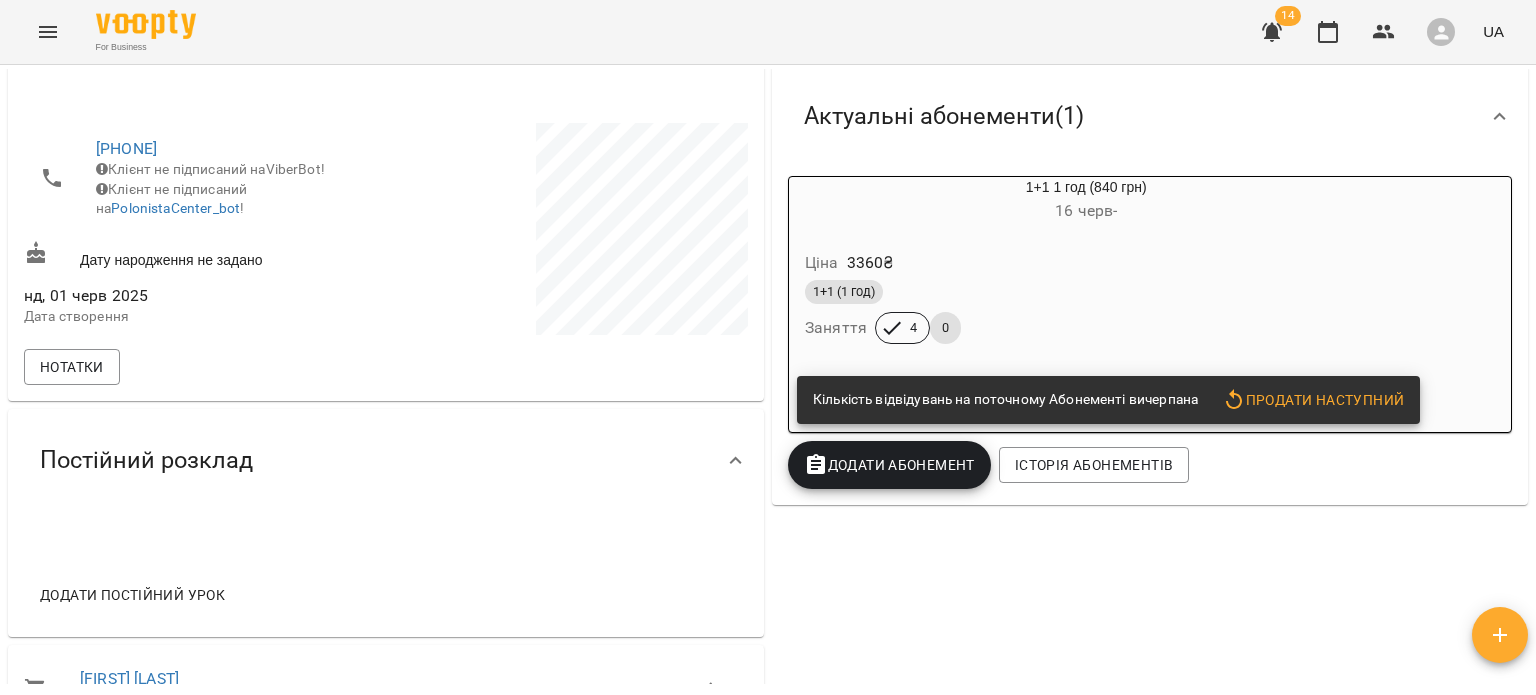 click on "Ціна 3360 ₴" at bounding box center [1038, 263] 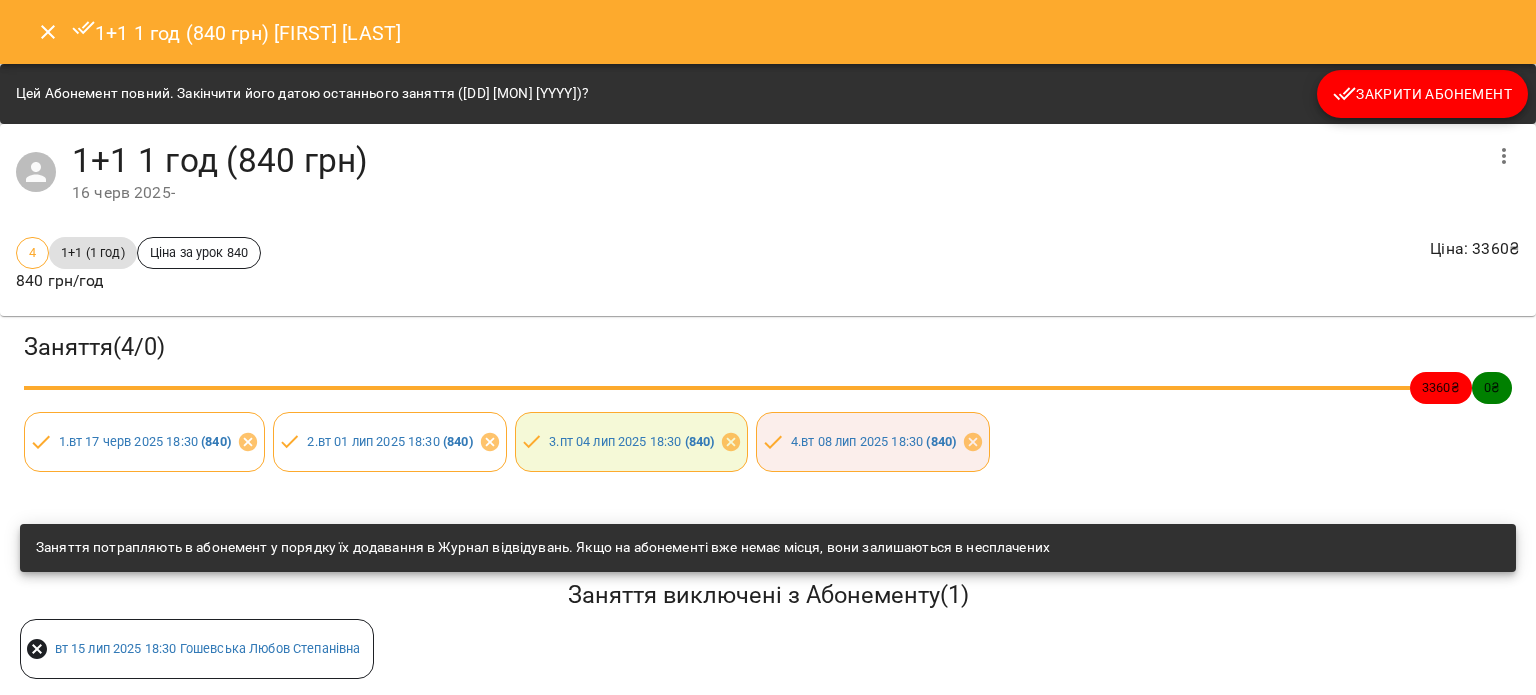 click on "Закрити Абонемент" at bounding box center [1422, 94] 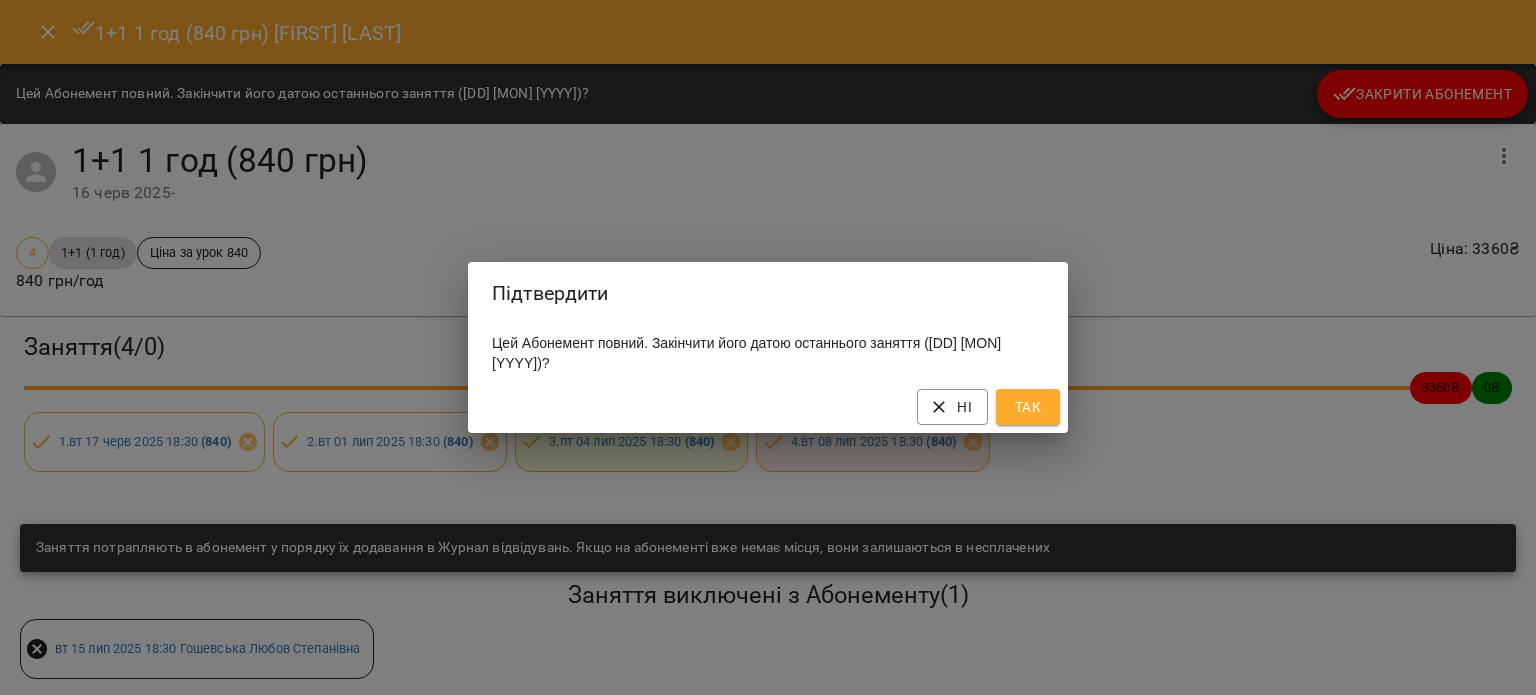 click on "Так" at bounding box center (1028, 407) 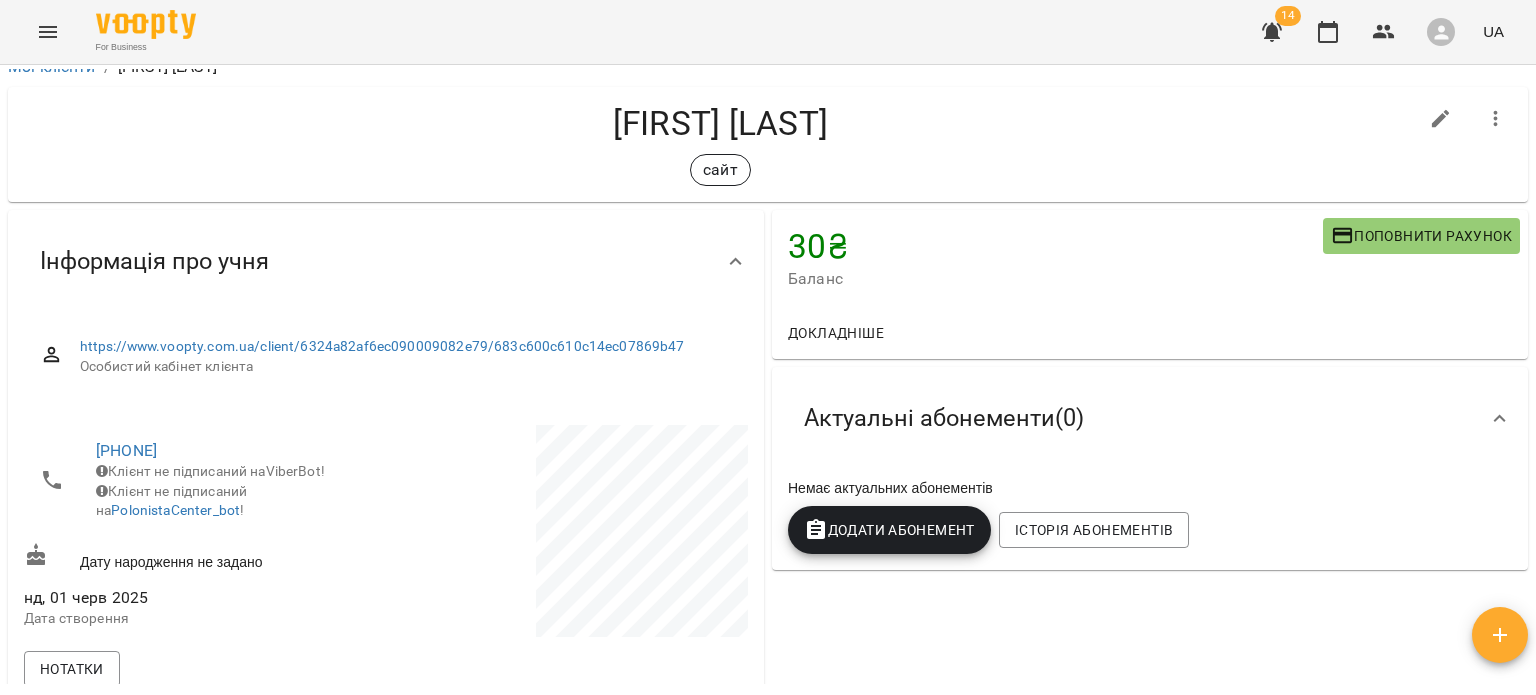 scroll, scrollTop: 0, scrollLeft: 0, axis: both 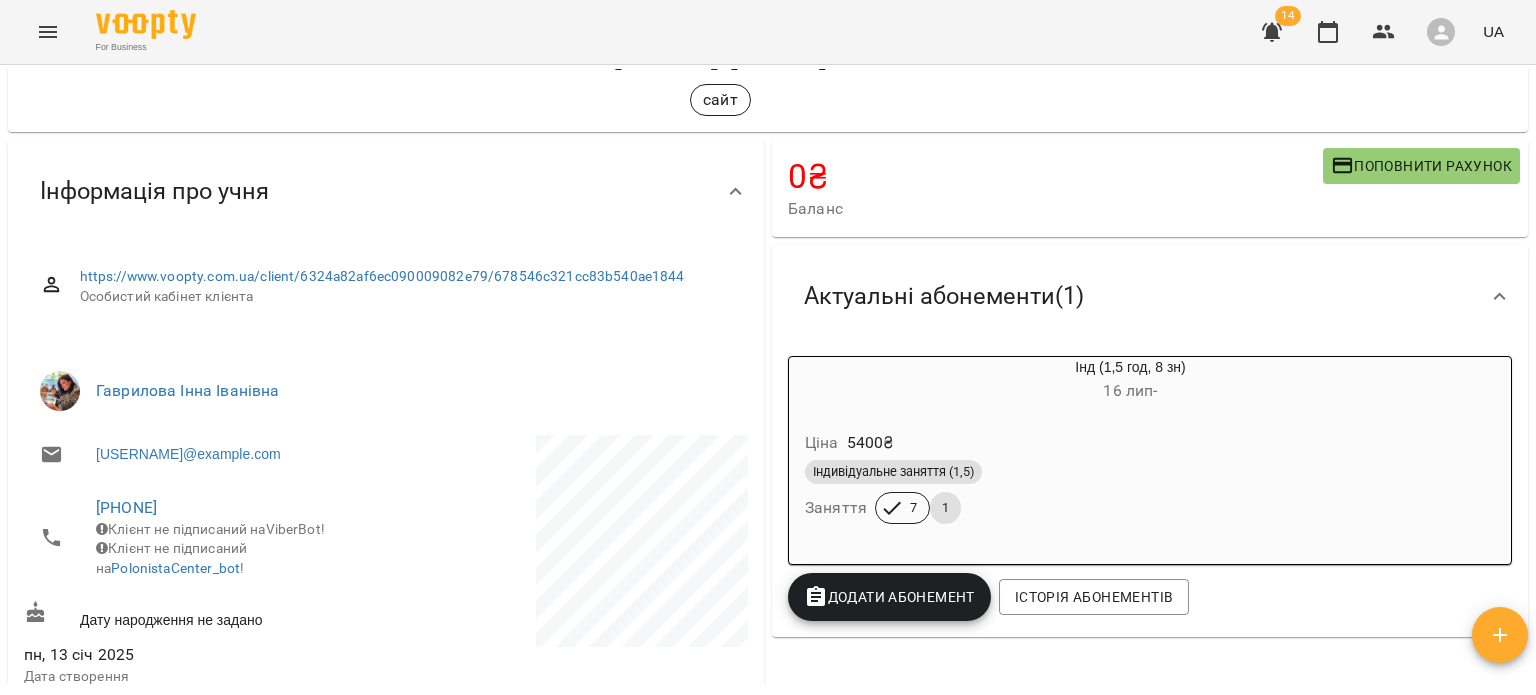 click on "Поповнити рахунок" at bounding box center (1421, 166) 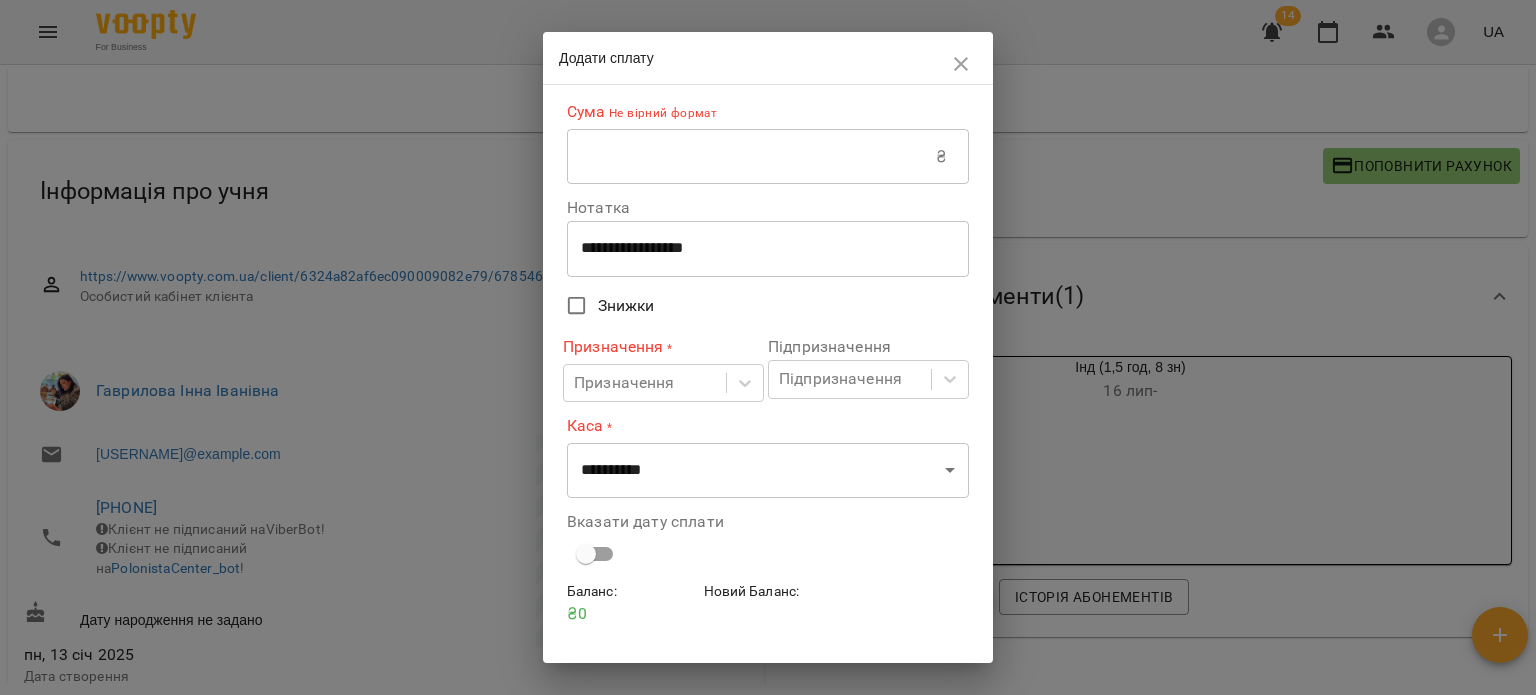 click at bounding box center [751, 157] 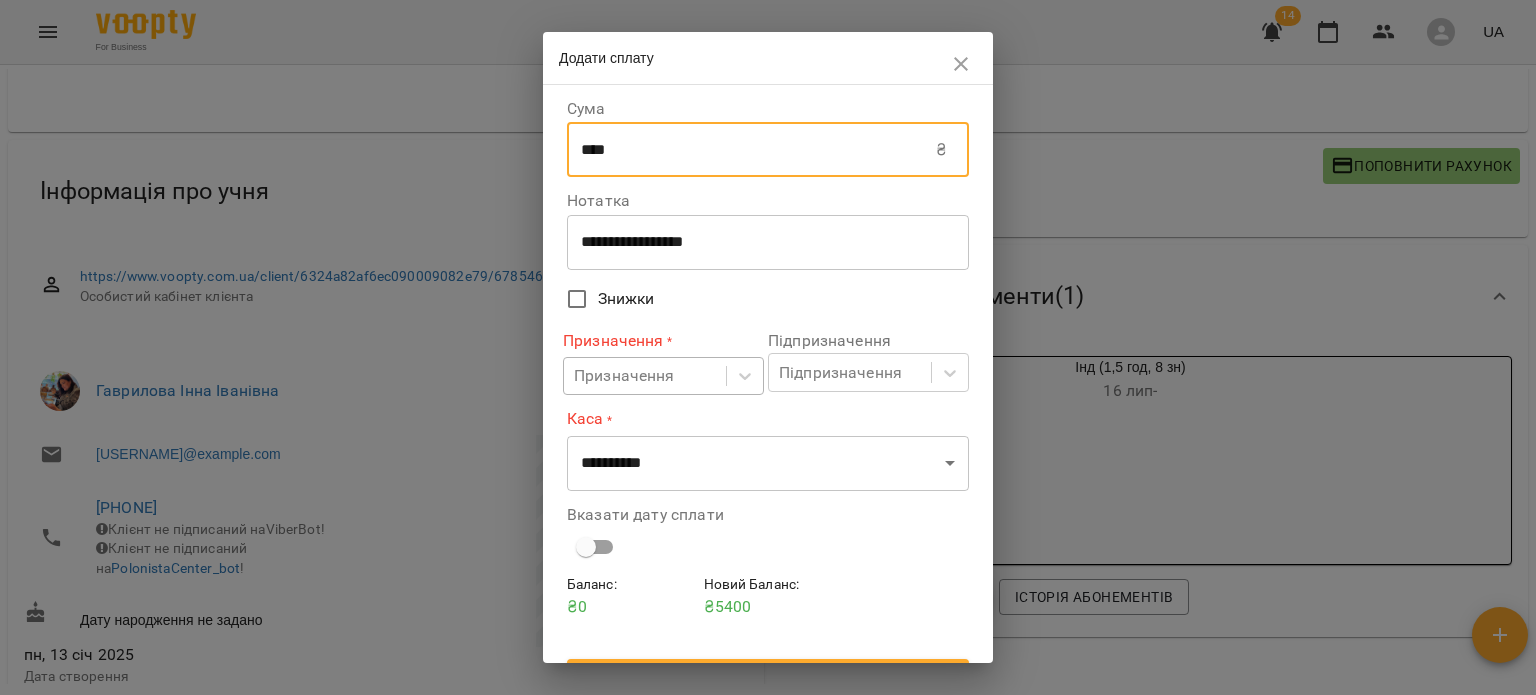 type on "****" 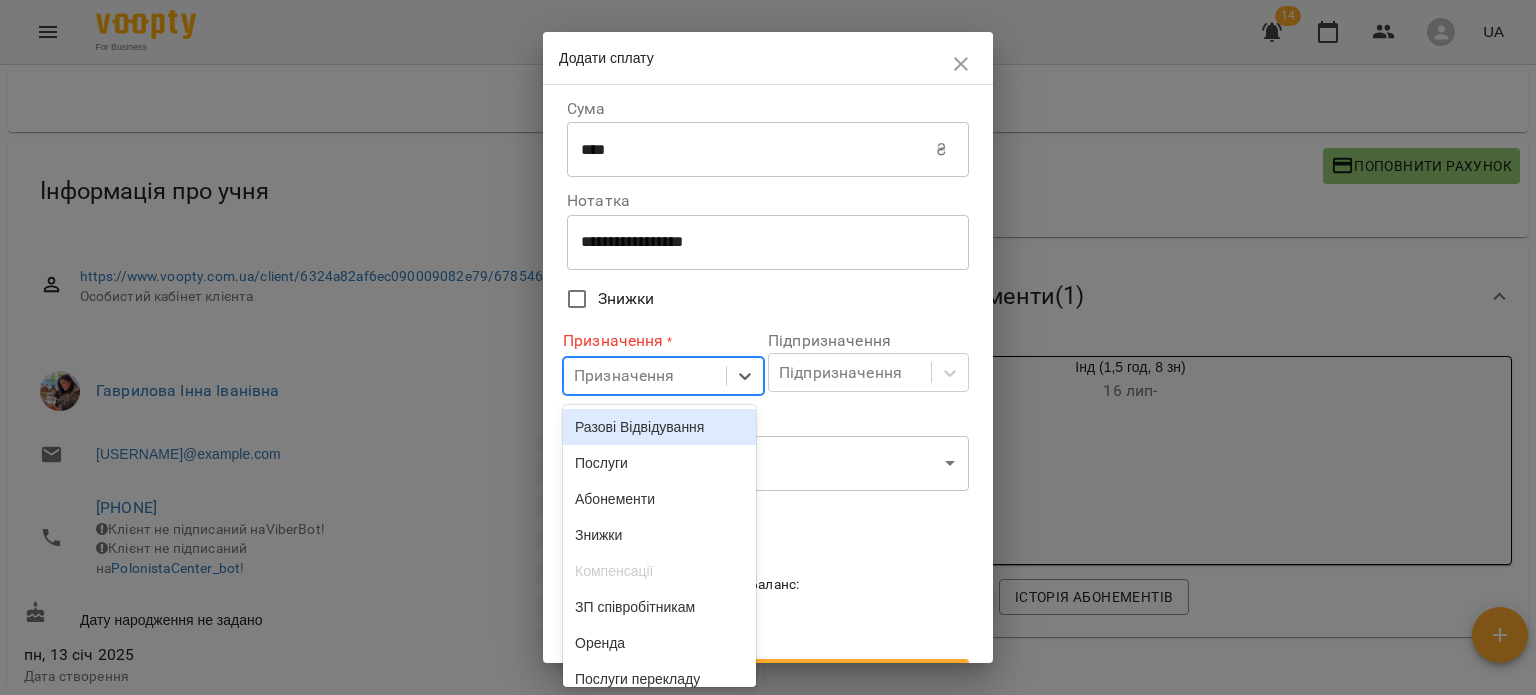click on "Призначення" at bounding box center [624, 376] 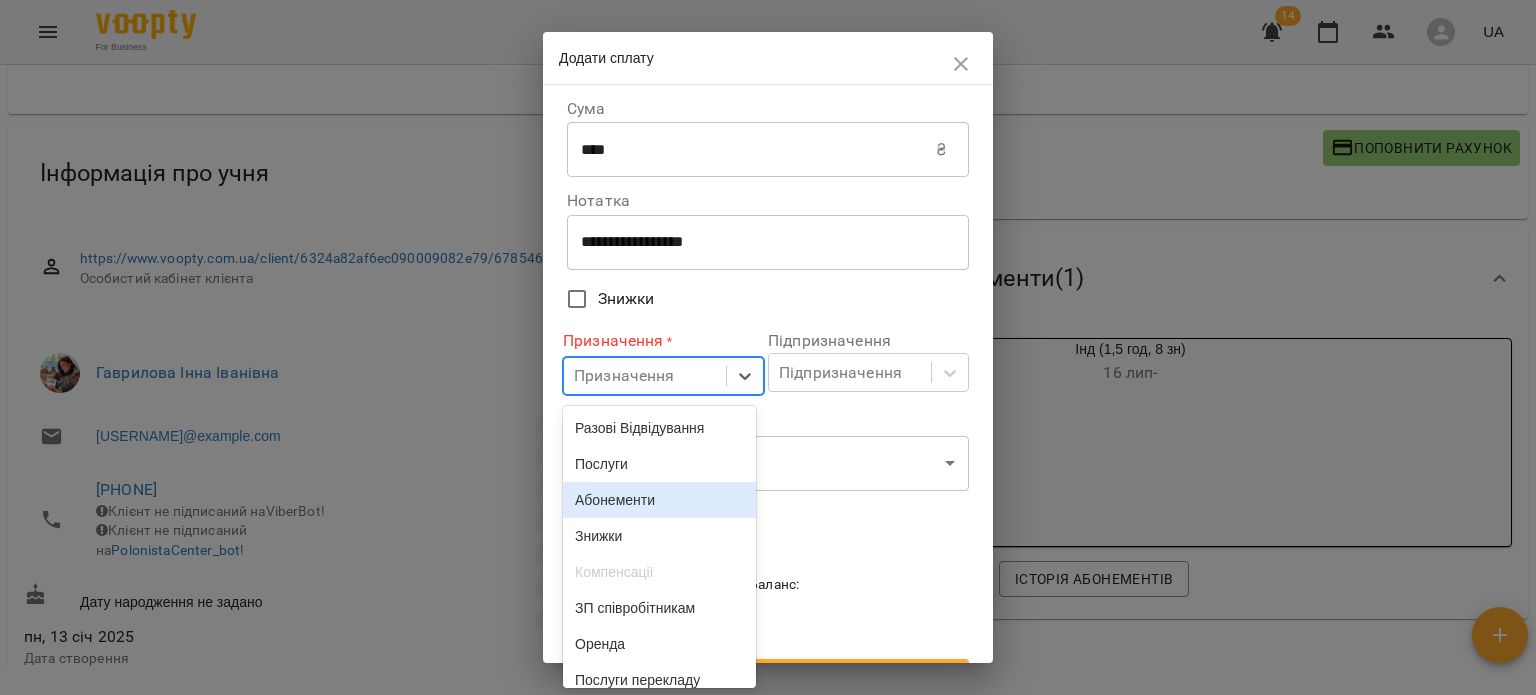 click on "Абонементи" at bounding box center [659, 500] 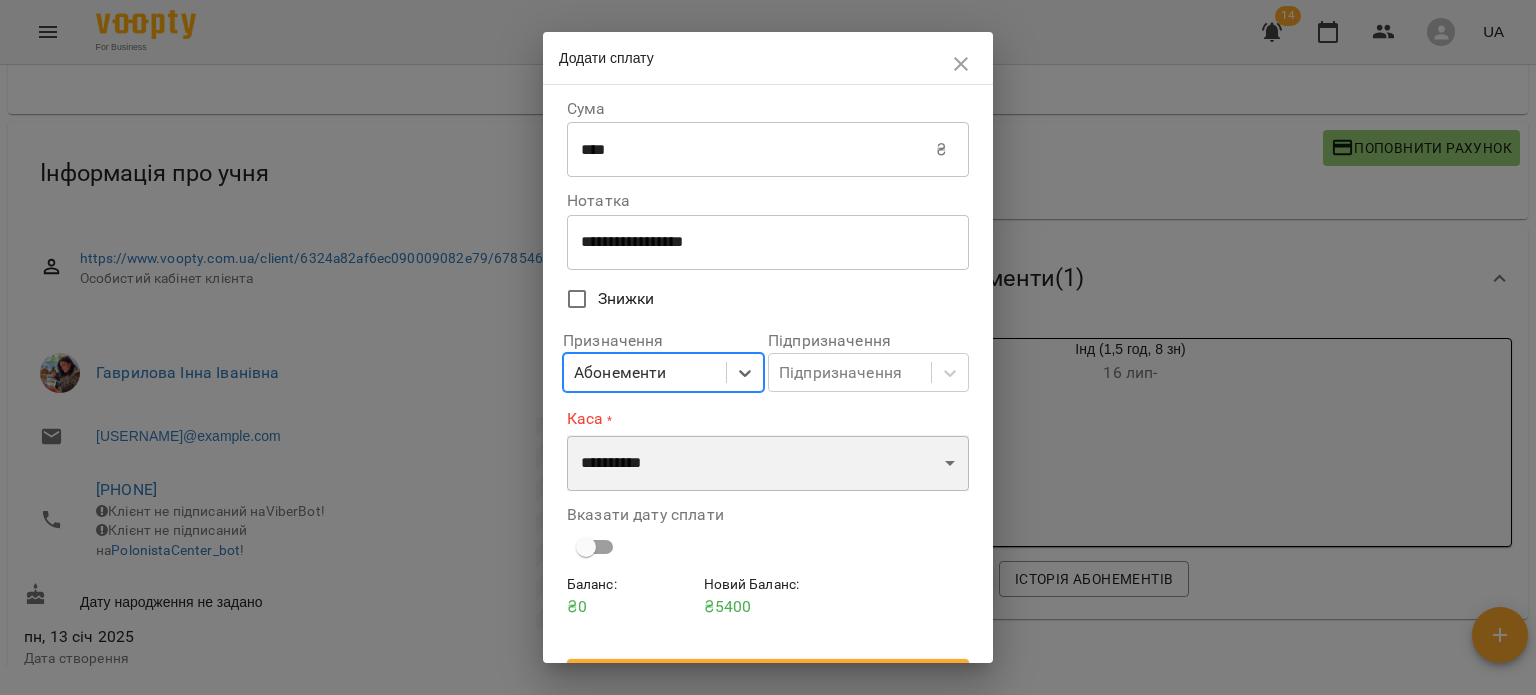 click on "**********" at bounding box center [768, 463] 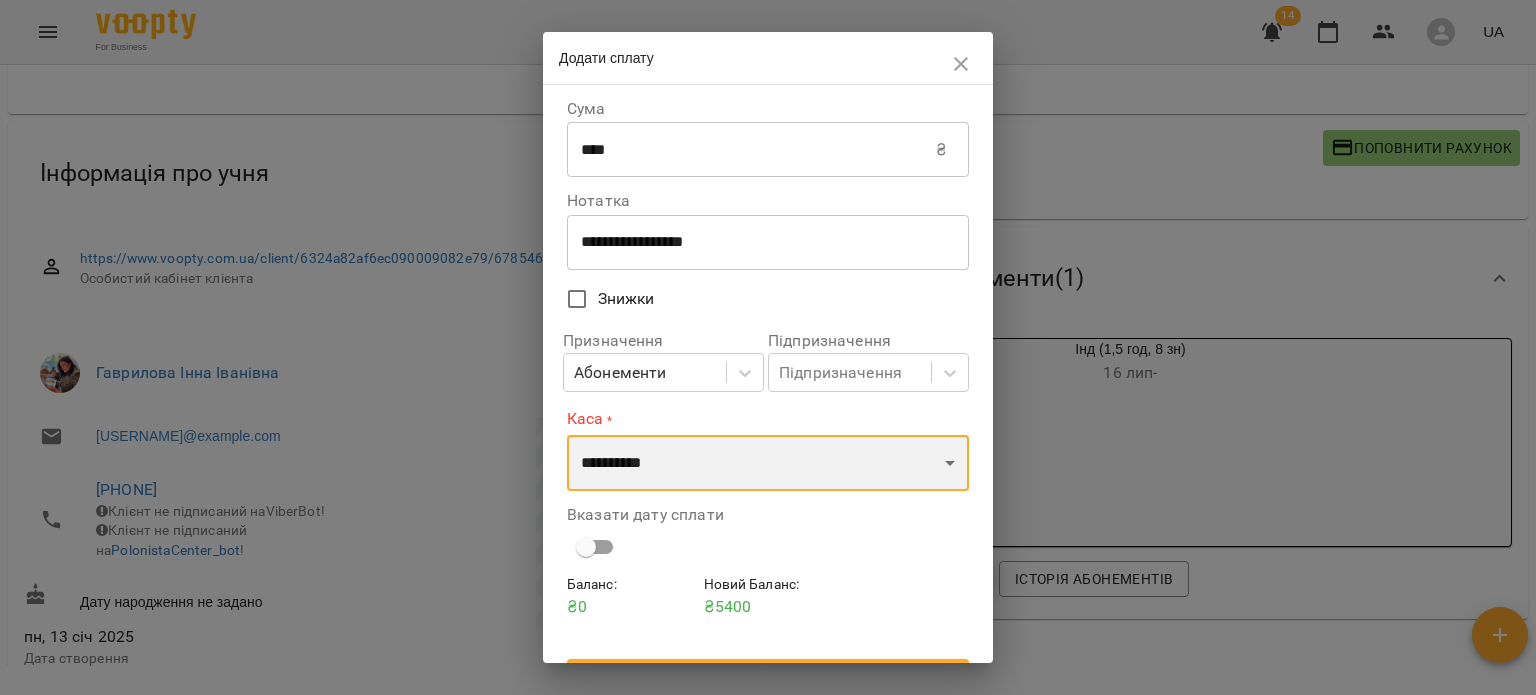 select on "**********" 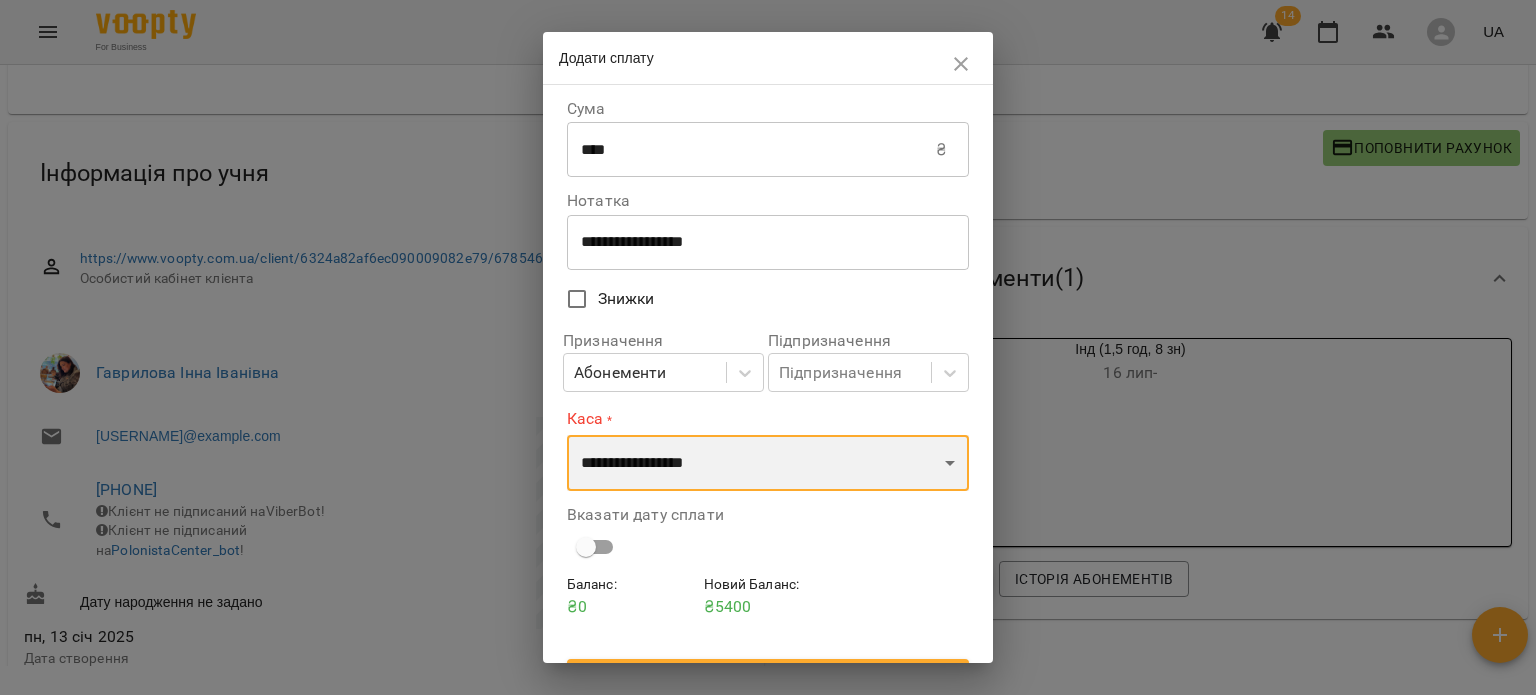 click on "**********" at bounding box center (768, 463) 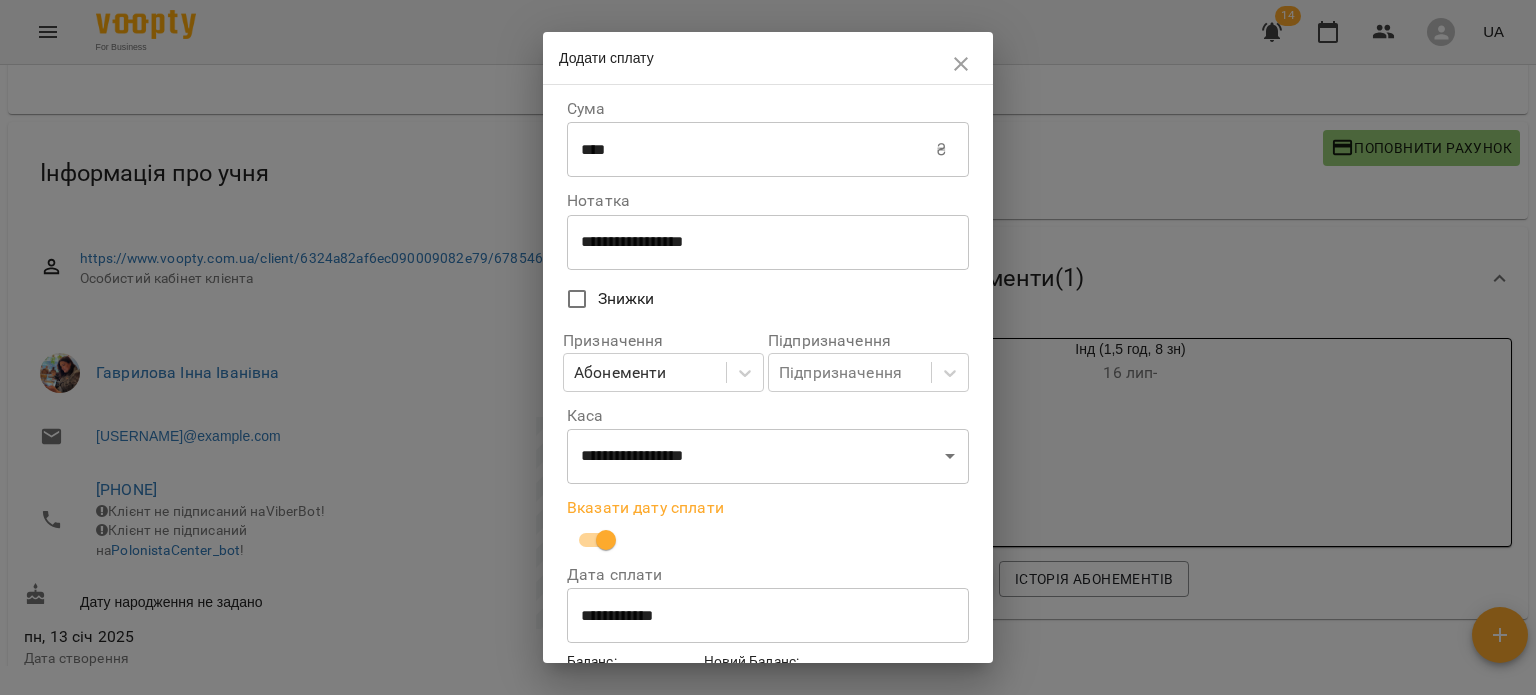 click on "**********" at bounding box center (768, 616) 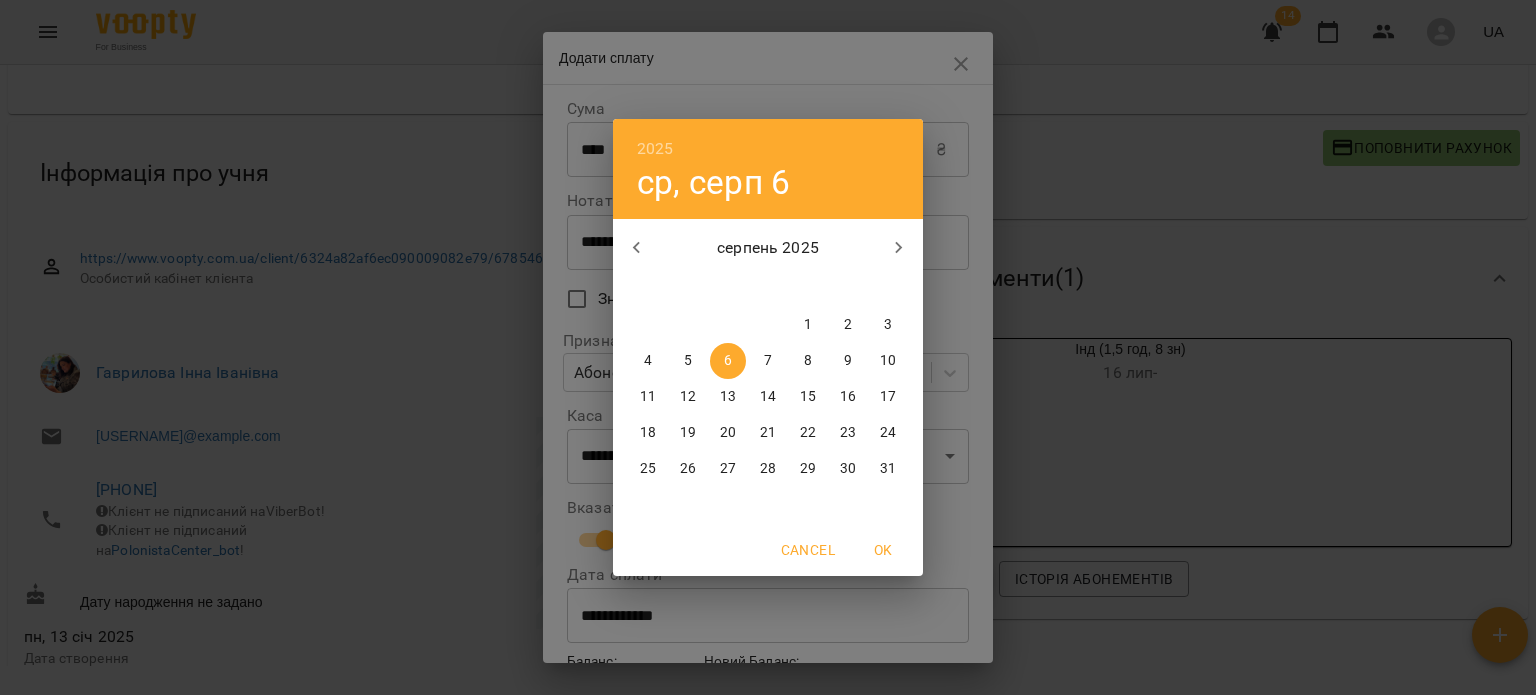 click on "4" at bounding box center [648, 361] 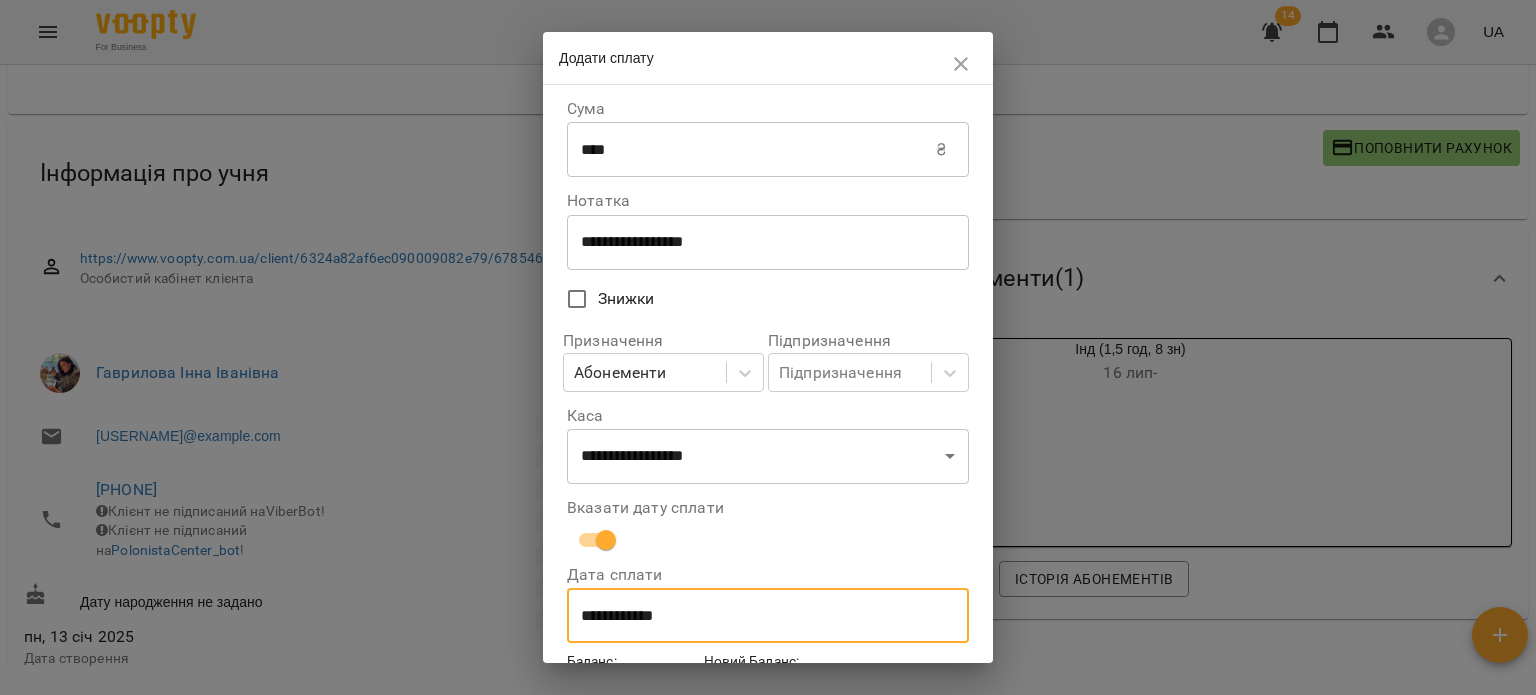 scroll, scrollTop: 119, scrollLeft: 0, axis: vertical 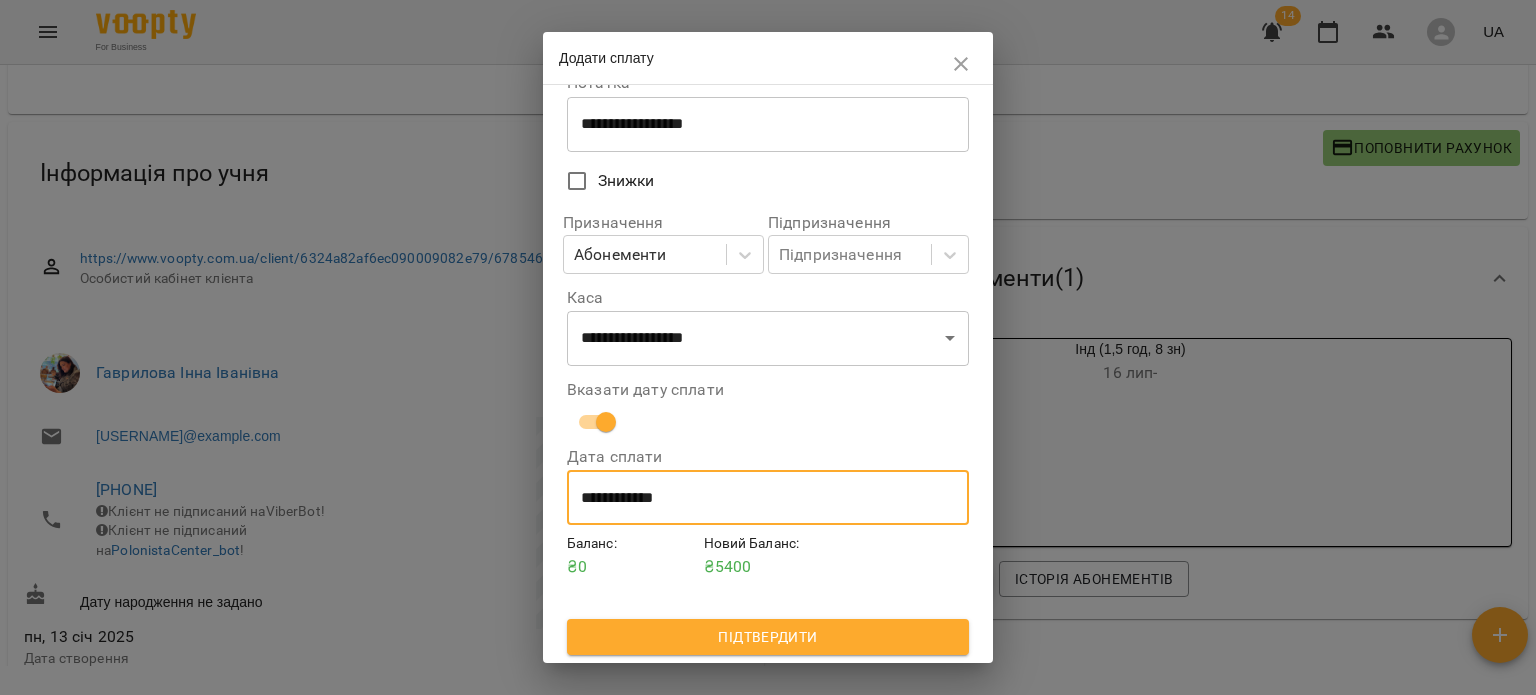 click on "Підтвердити" at bounding box center [768, 637] 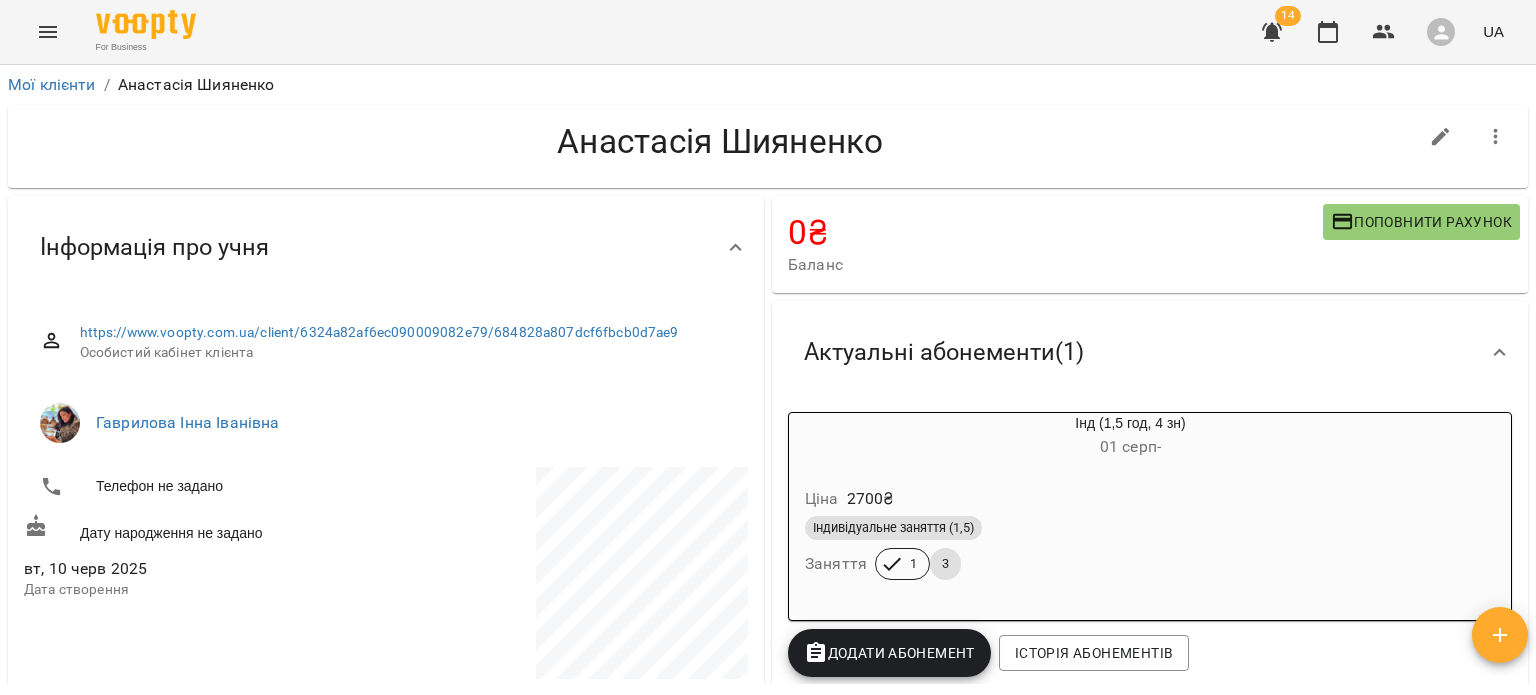 scroll, scrollTop: 0, scrollLeft: 0, axis: both 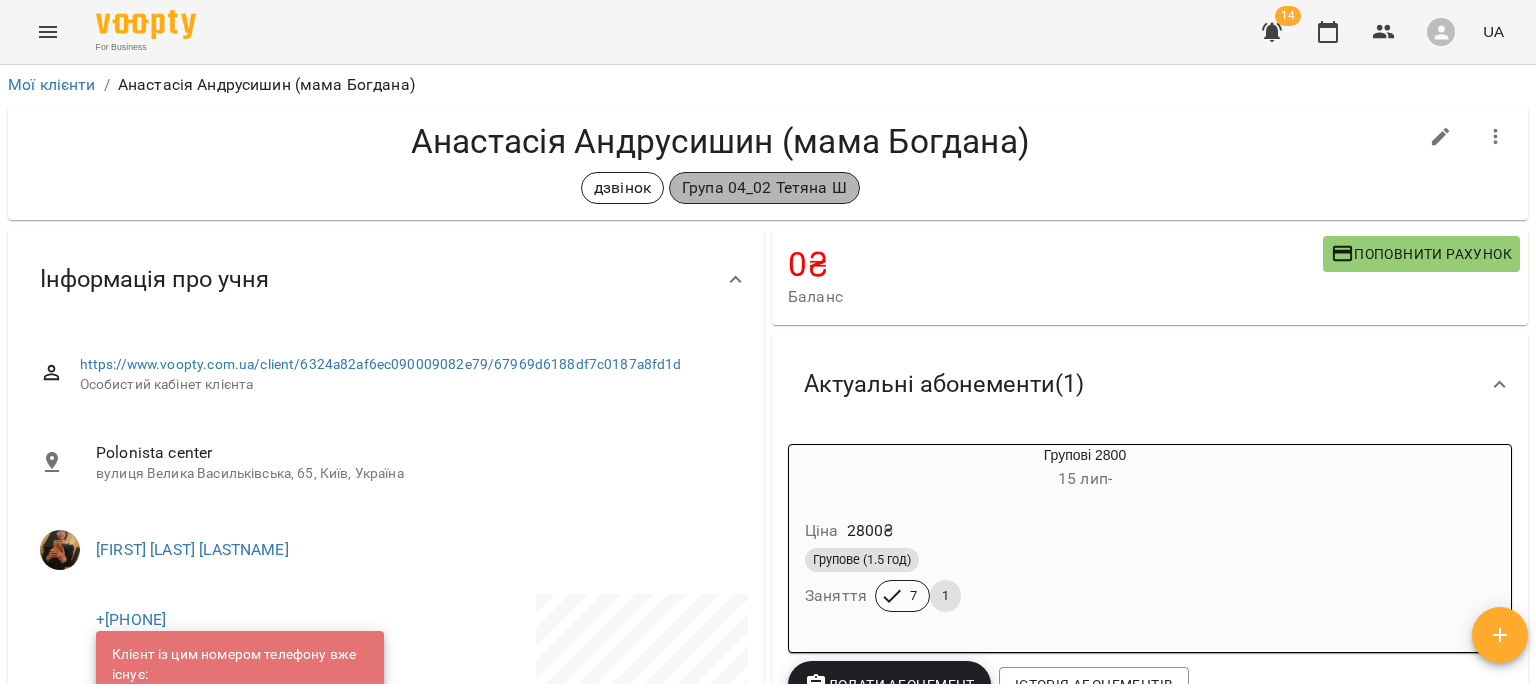 click on "Група 04_02 Тетяна Ш" at bounding box center [764, 188] 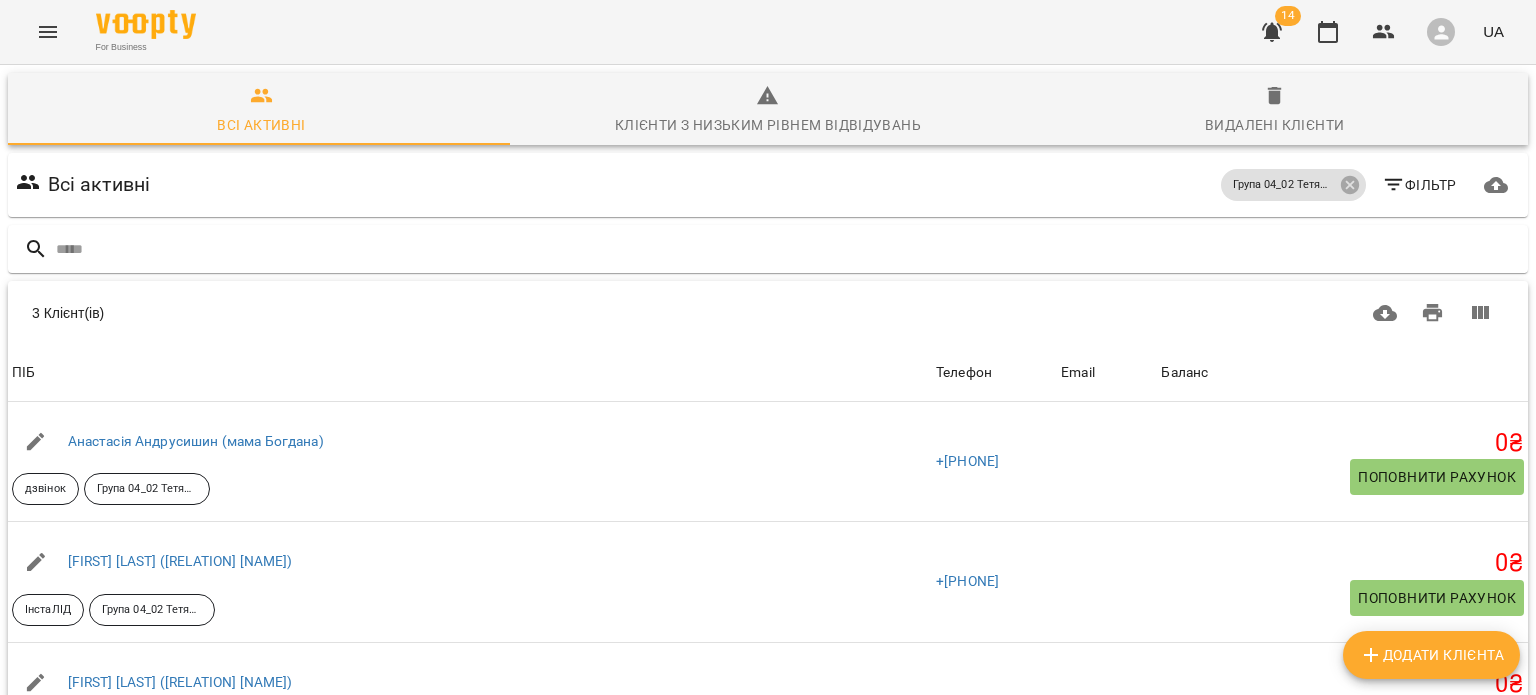 scroll, scrollTop: 190, scrollLeft: 0, axis: vertical 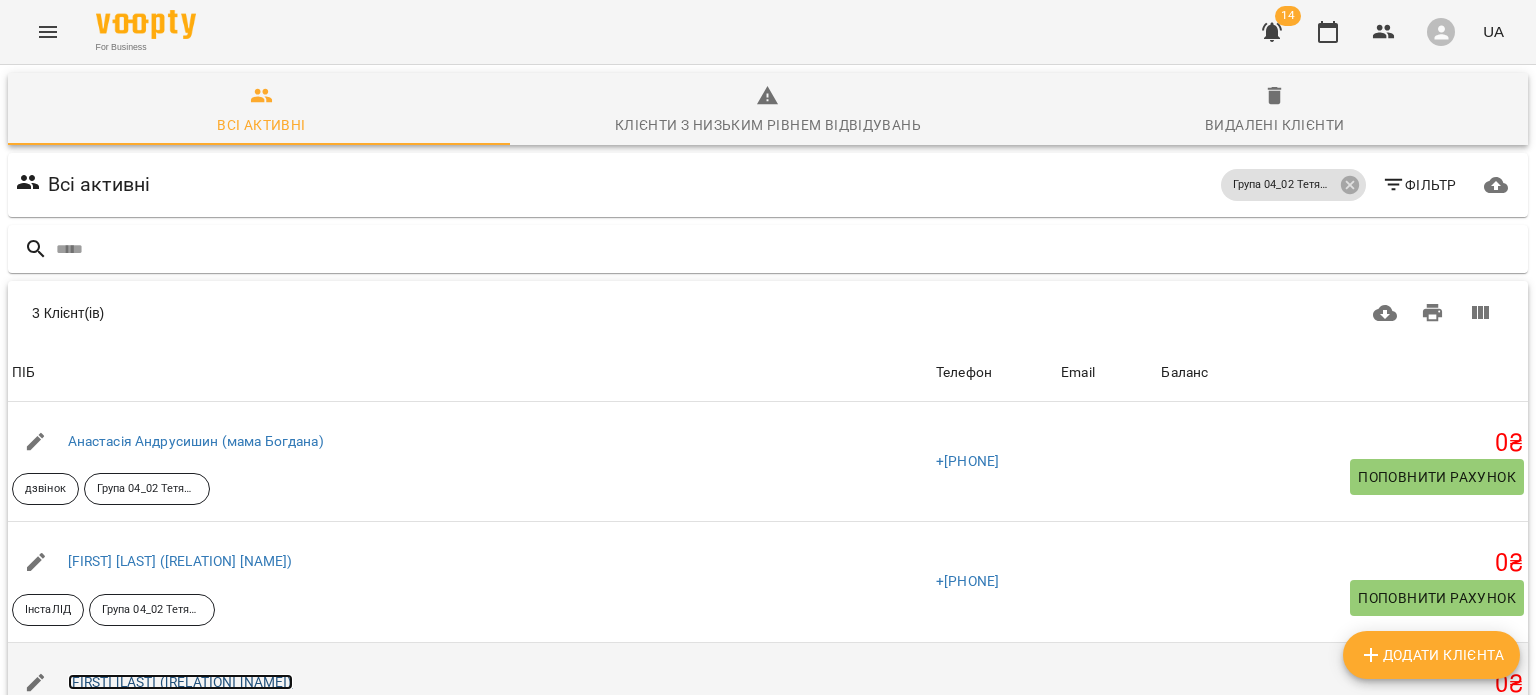 click on "[FIRST] [LAST] (мама [FIRST])" at bounding box center [180, 682] 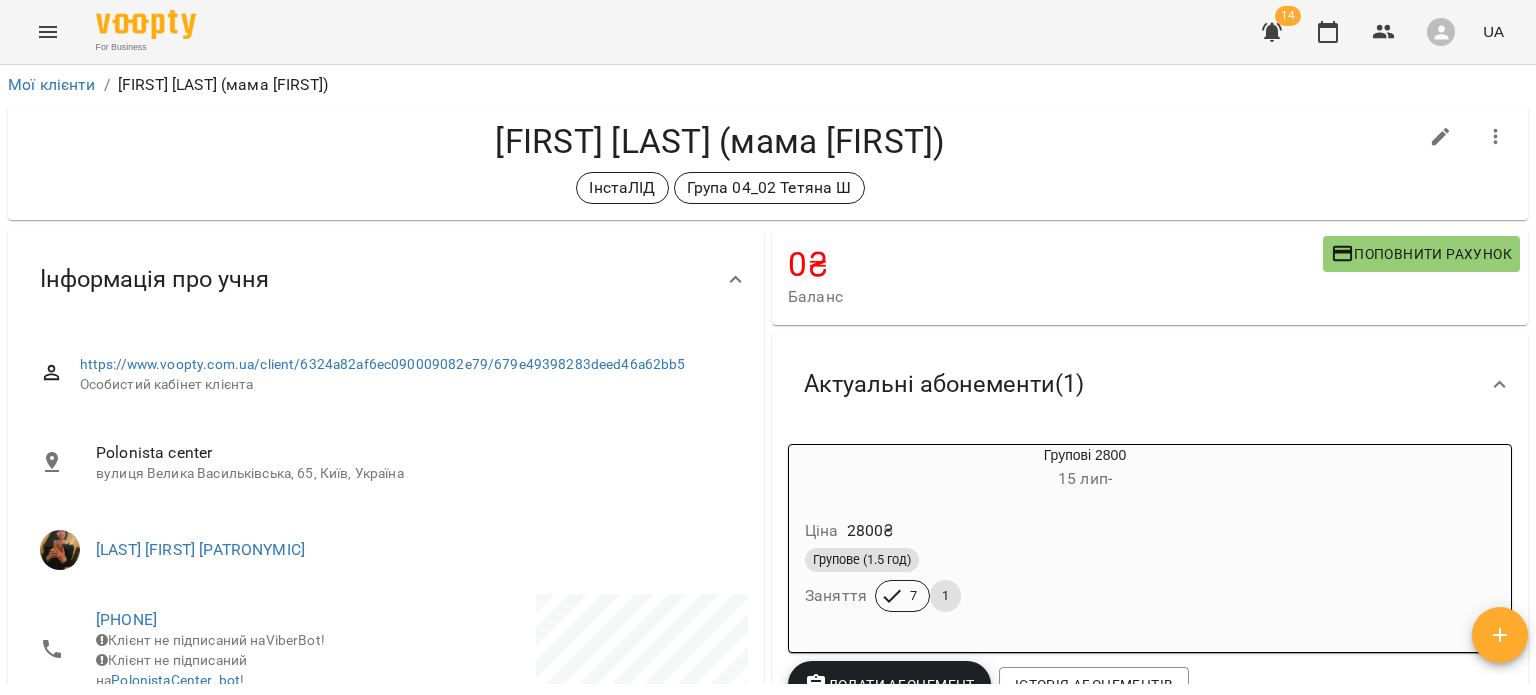 scroll, scrollTop: 0, scrollLeft: 0, axis: both 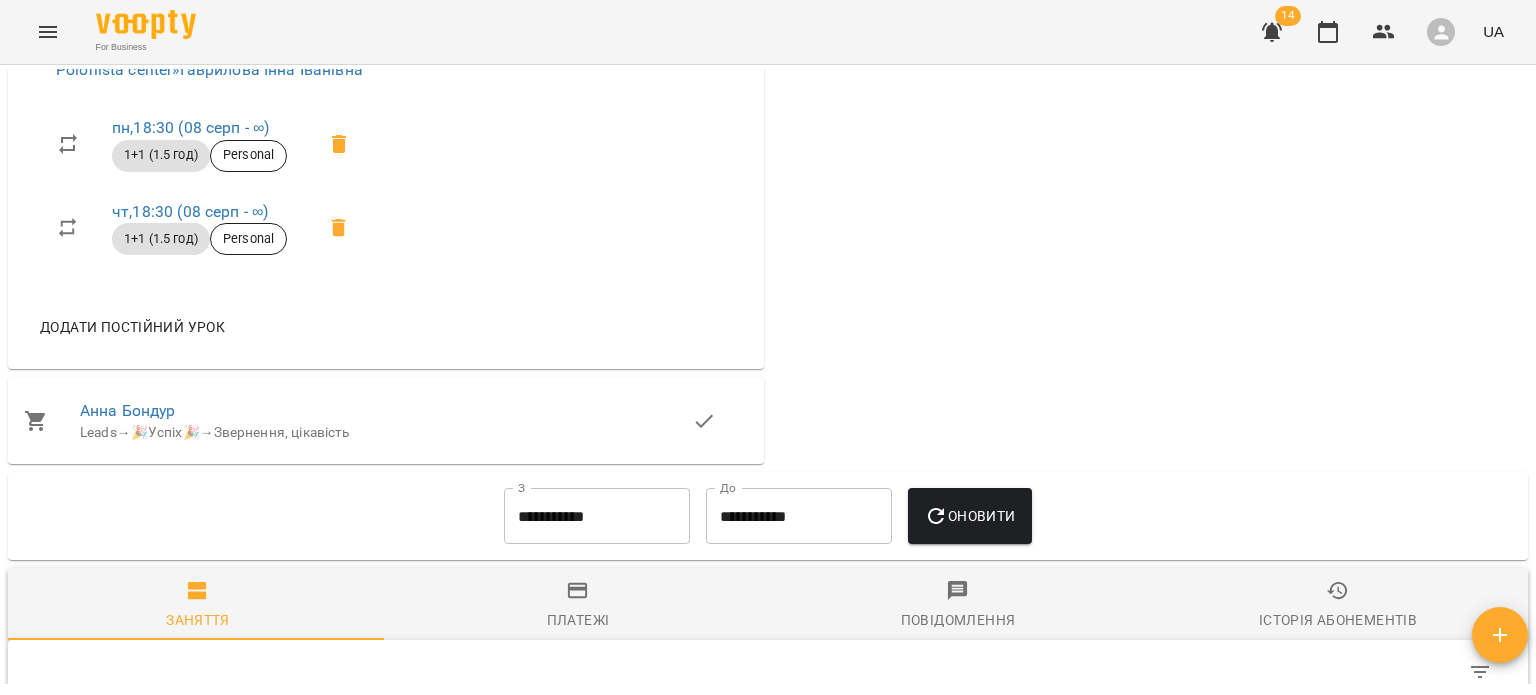 click on "Додати постійний урок" at bounding box center (132, 327) 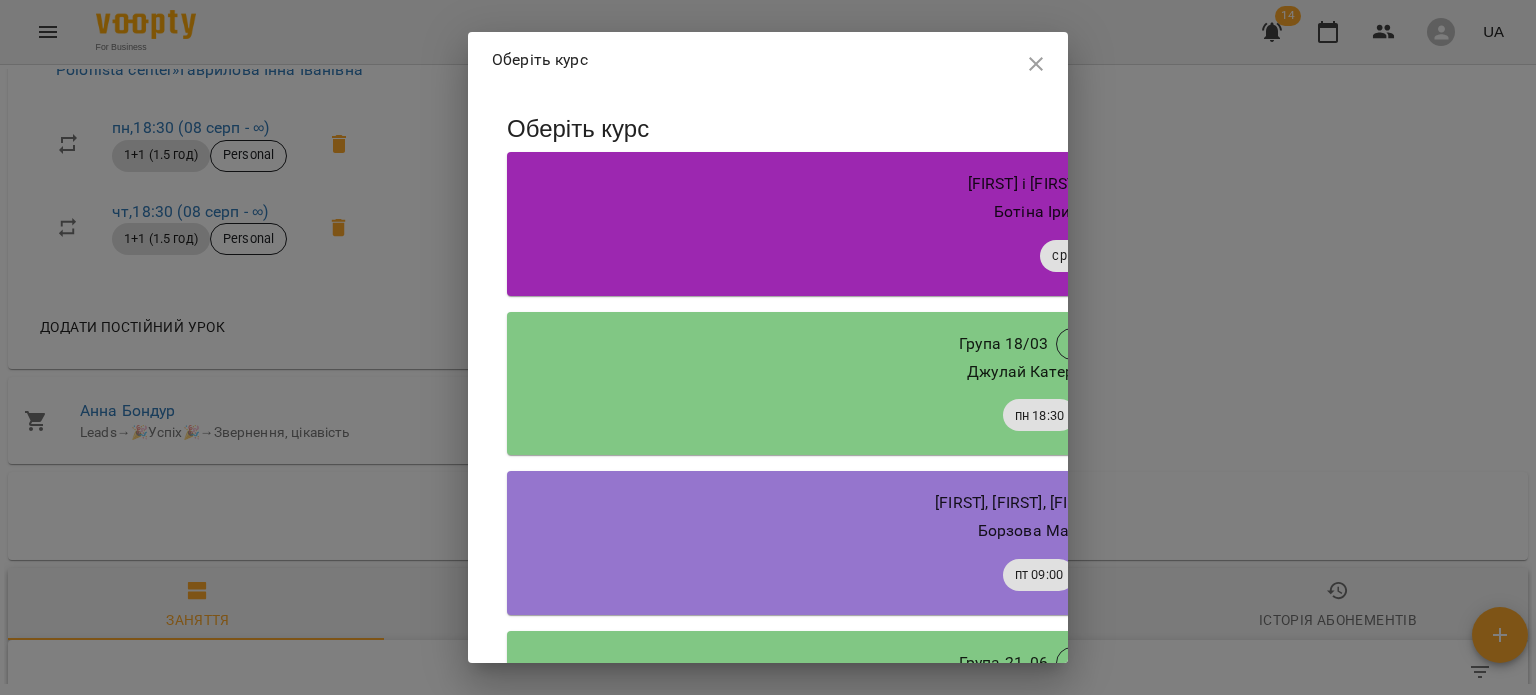 scroll, scrollTop: 186, scrollLeft: 0, axis: vertical 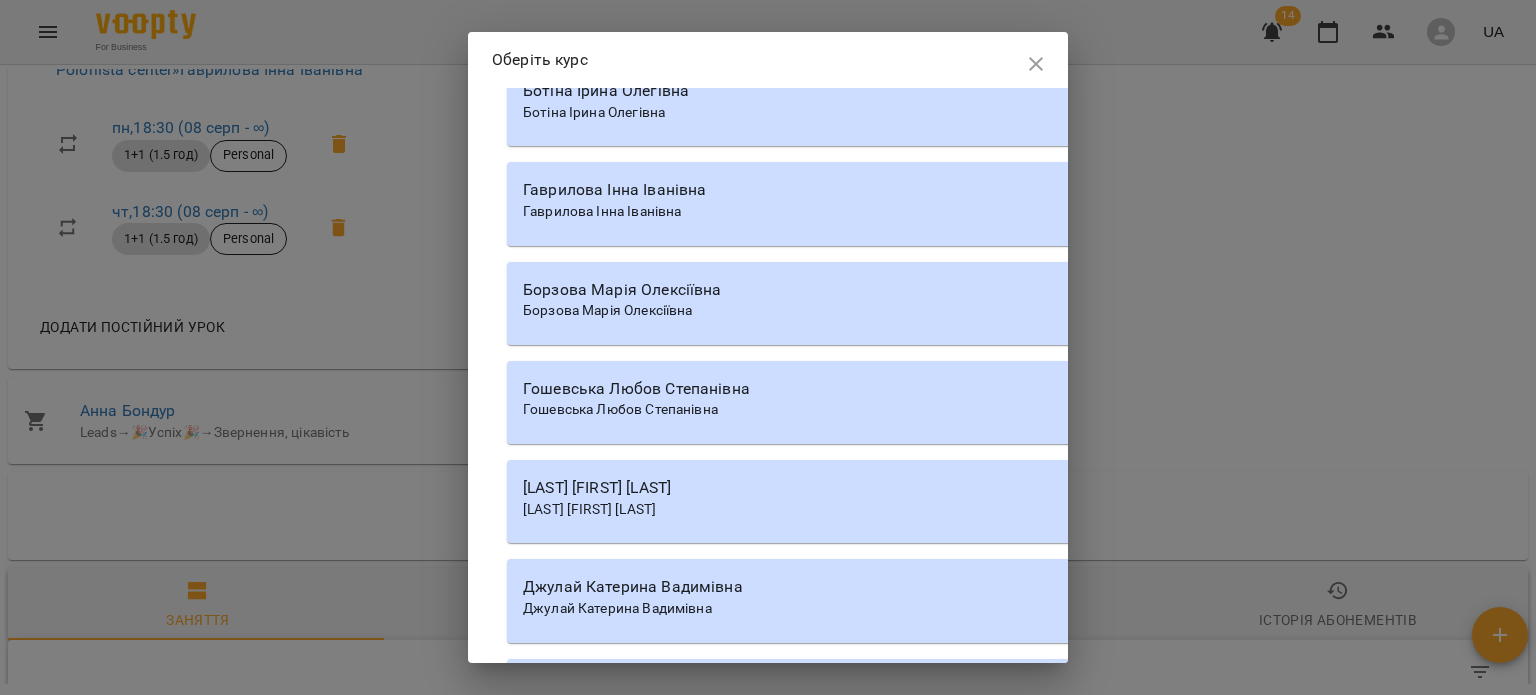 click on "Гаврилова Інна Іванівна" at bounding box center (1077, 190) 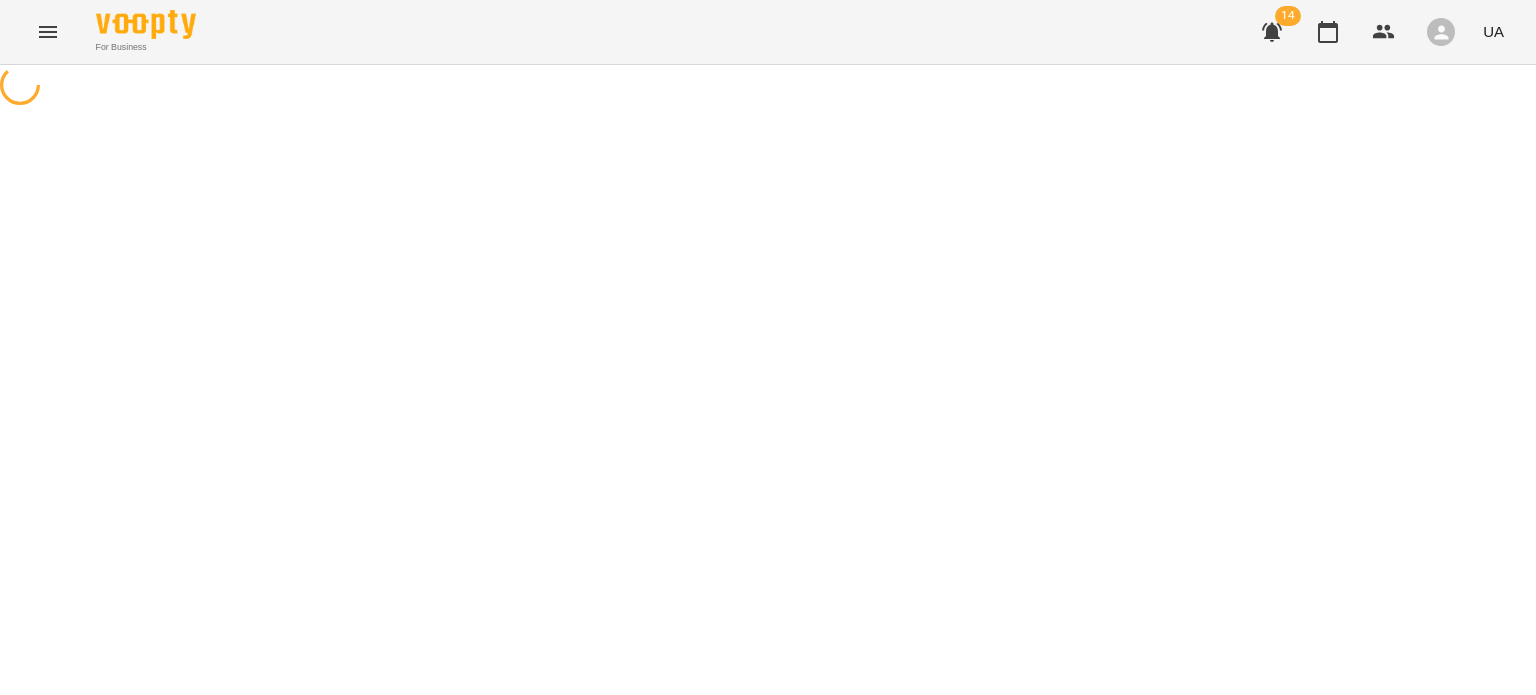 select on "********" 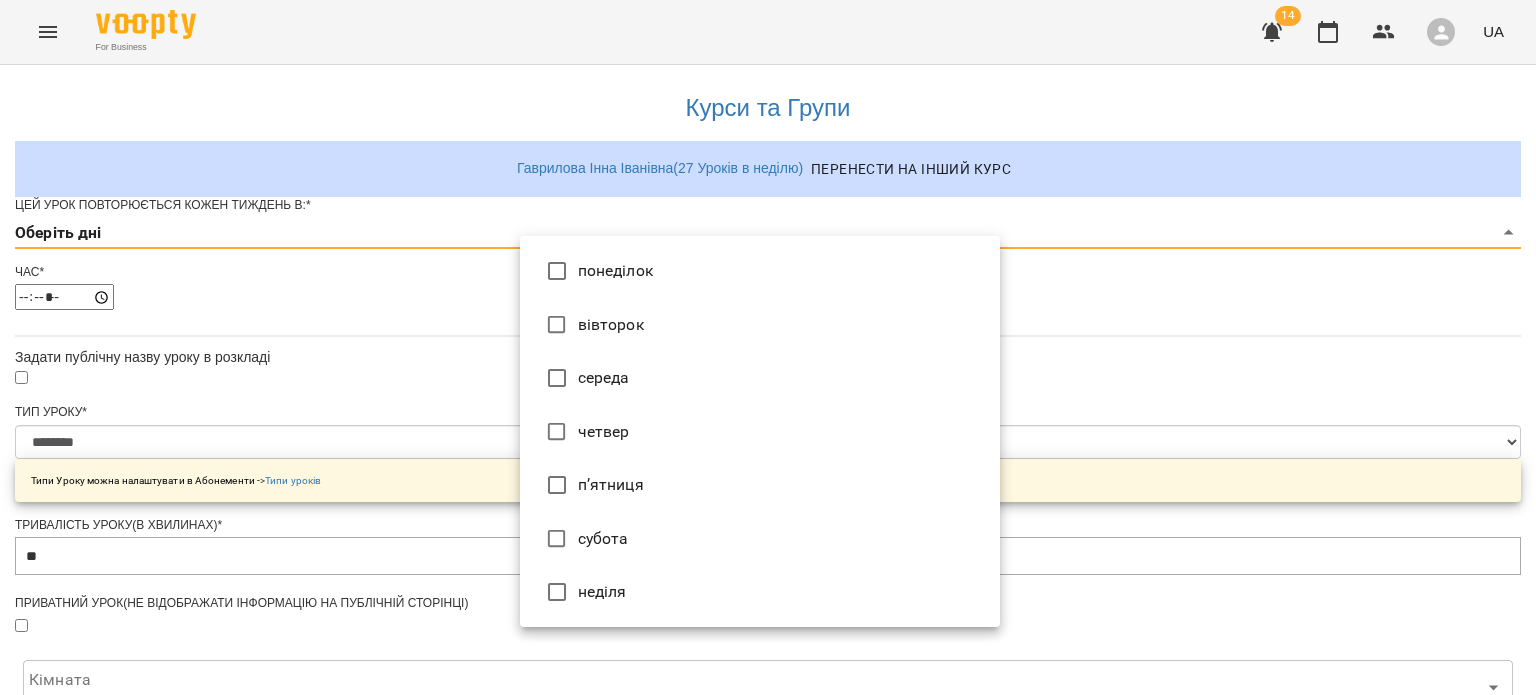 click on "**********" at bounding box center [768, 638] 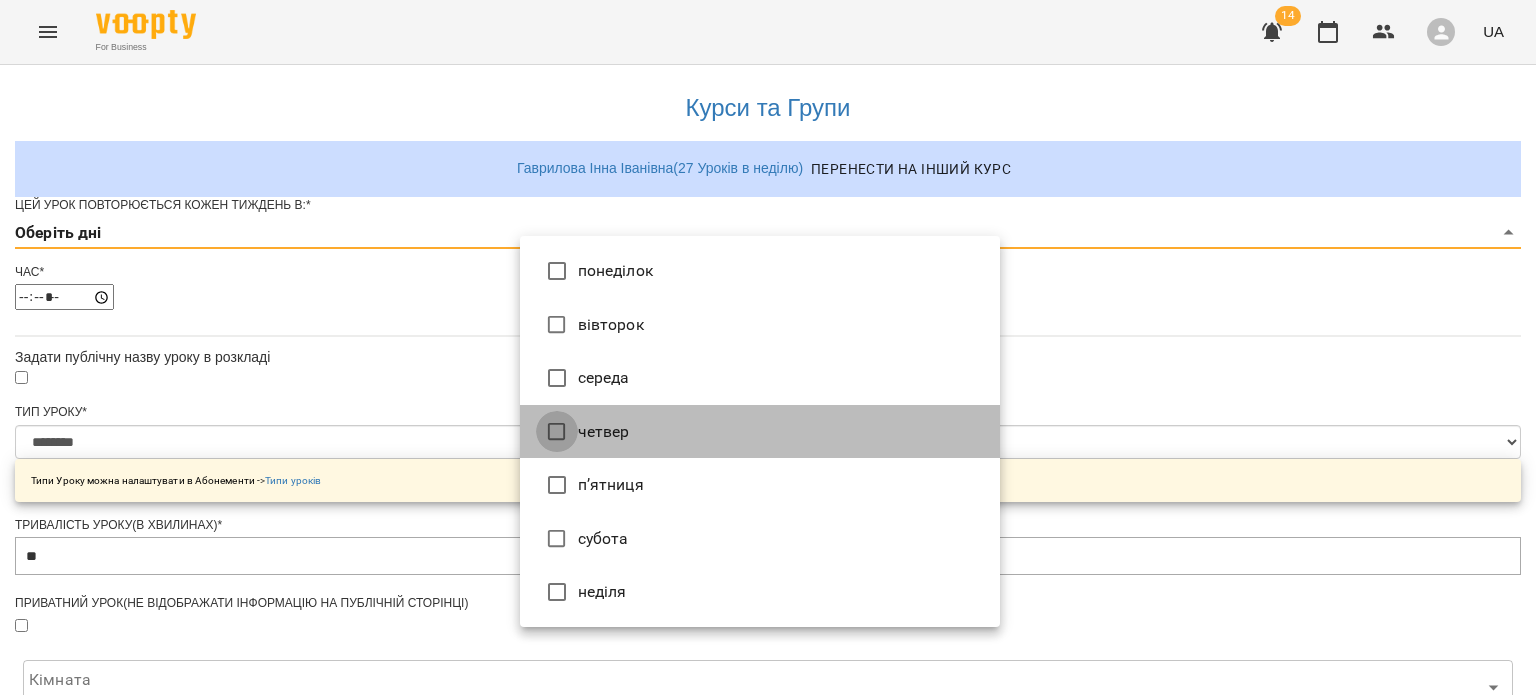 type on "*" 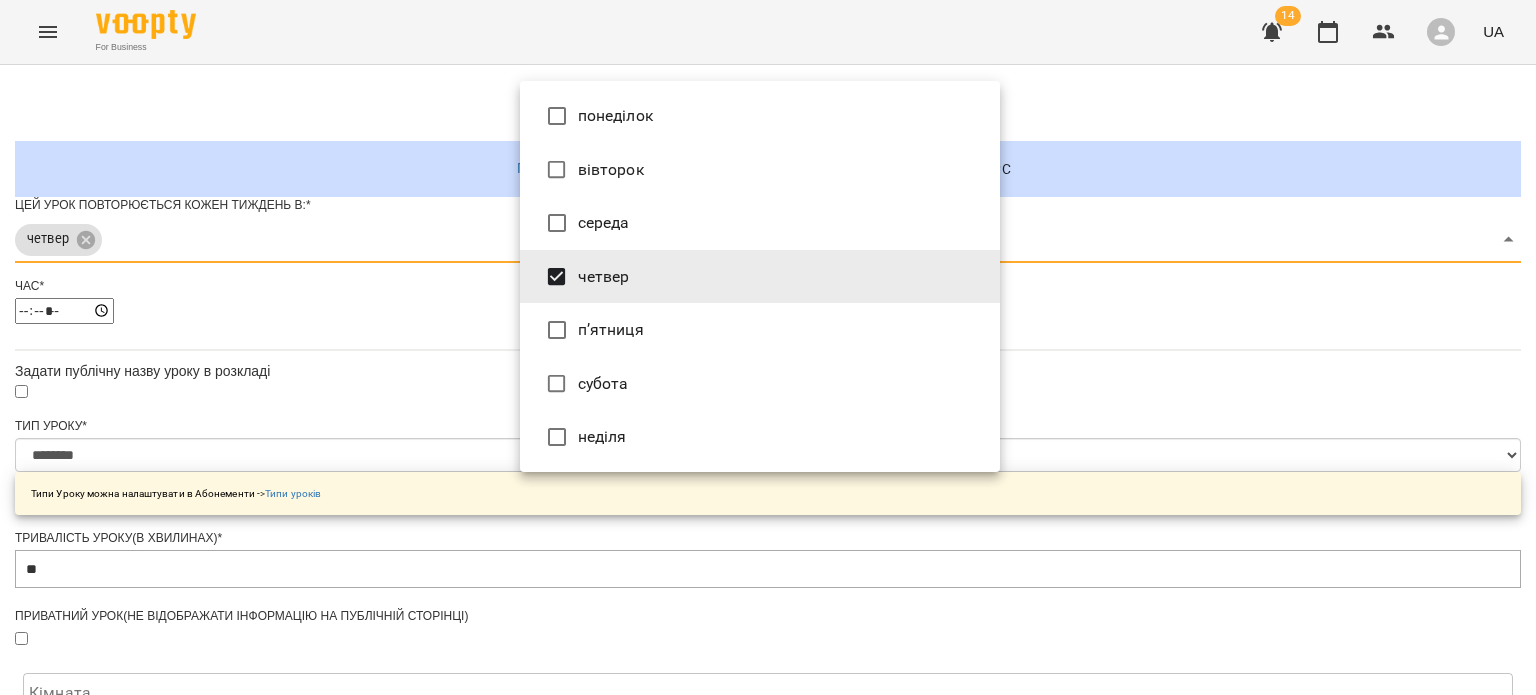 click at bounding box center (768, 347) 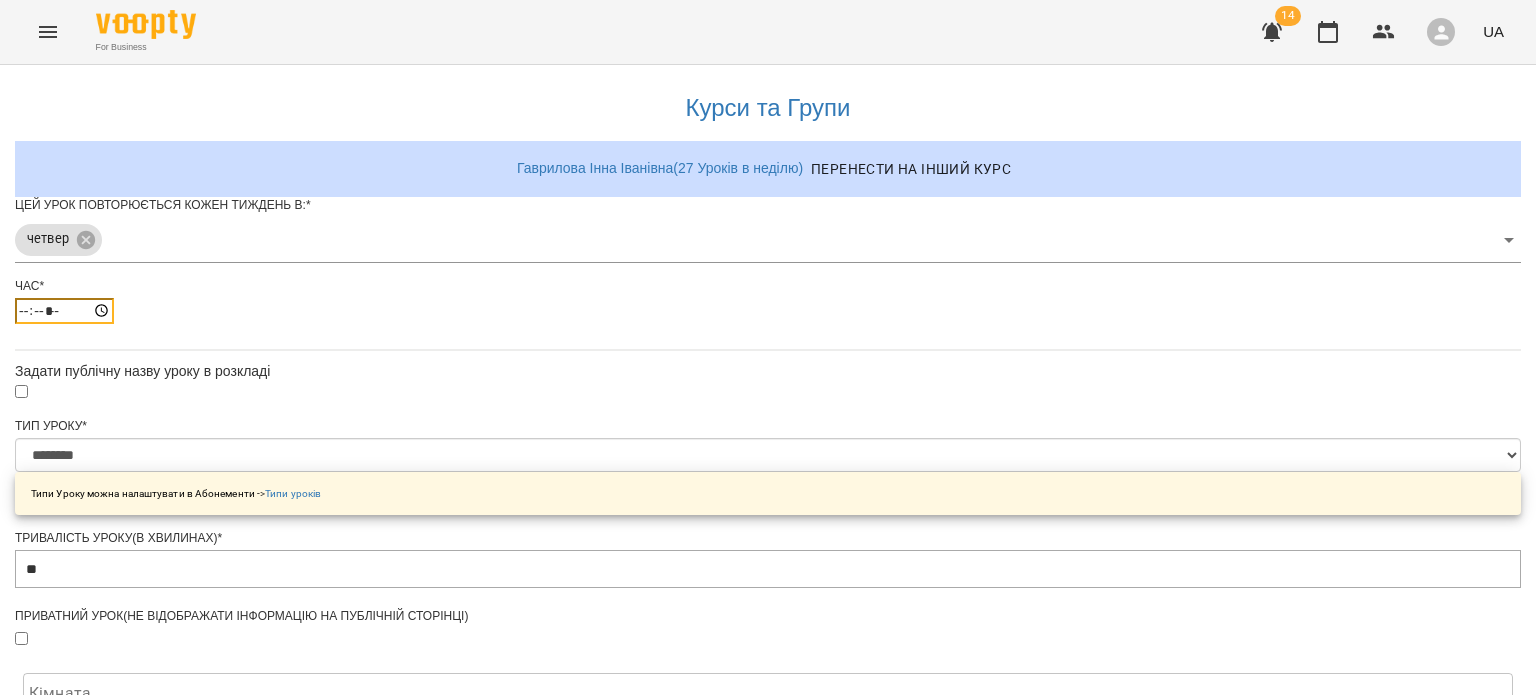 click on "*****" at bounding box center [64, 311] 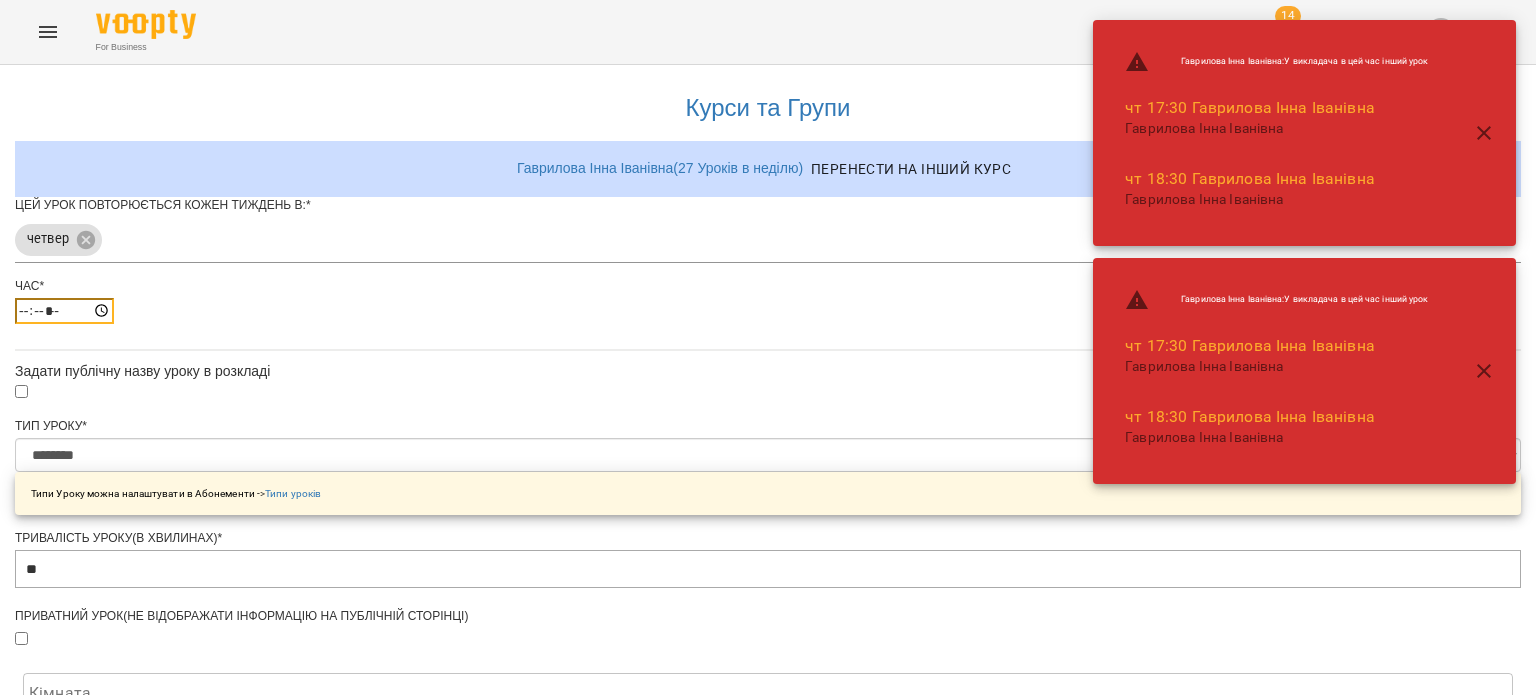 type on "*****" 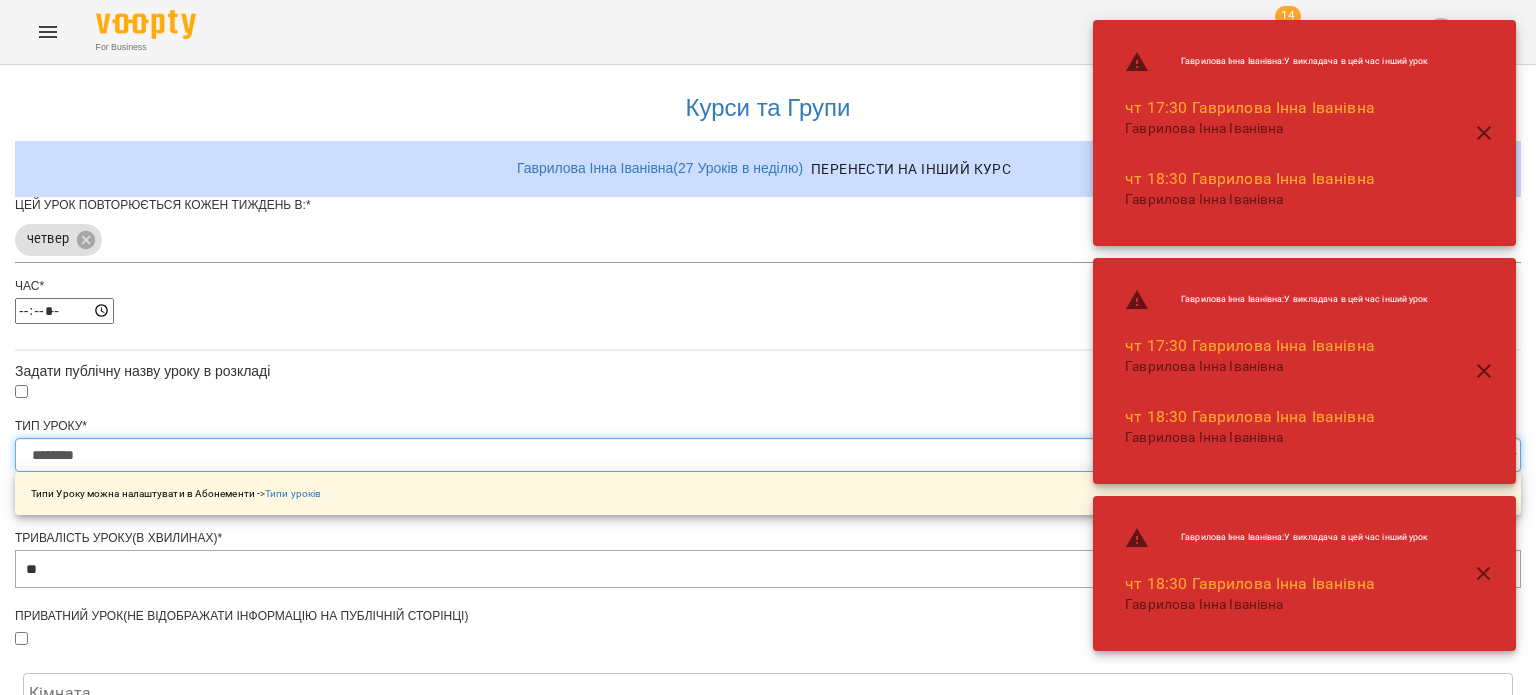 click on "**********" at bounding box center [768, 455] 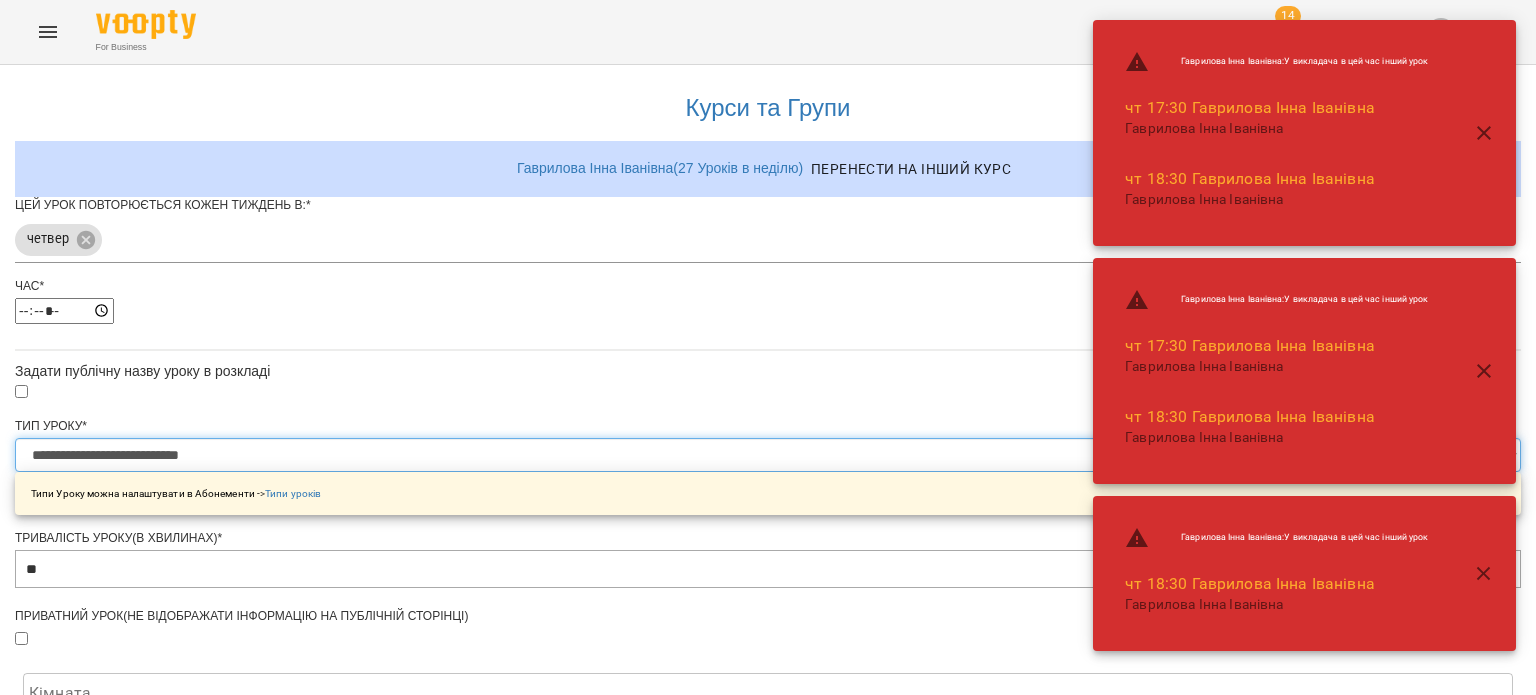 click on "**********" at bounding box center (768, 455) 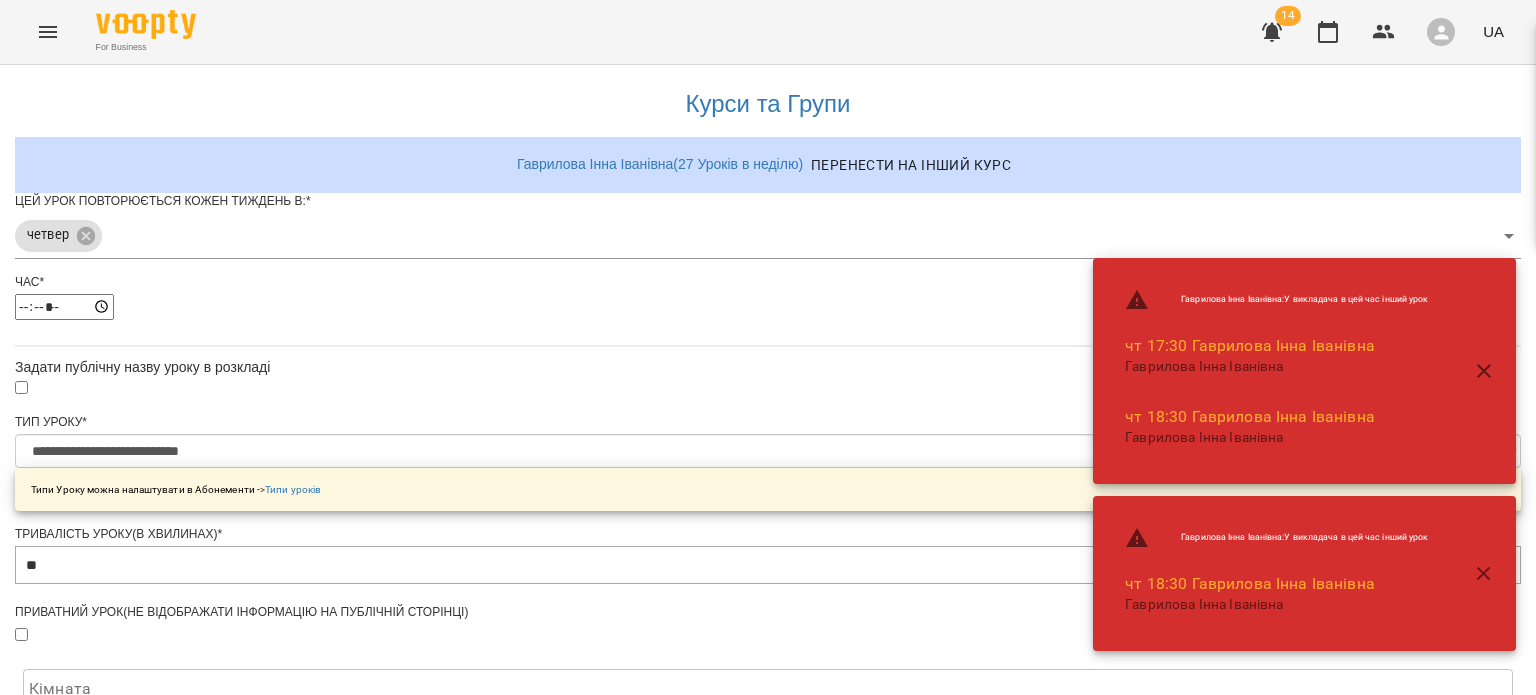 click on "**********" at bounding box center (768, 644) 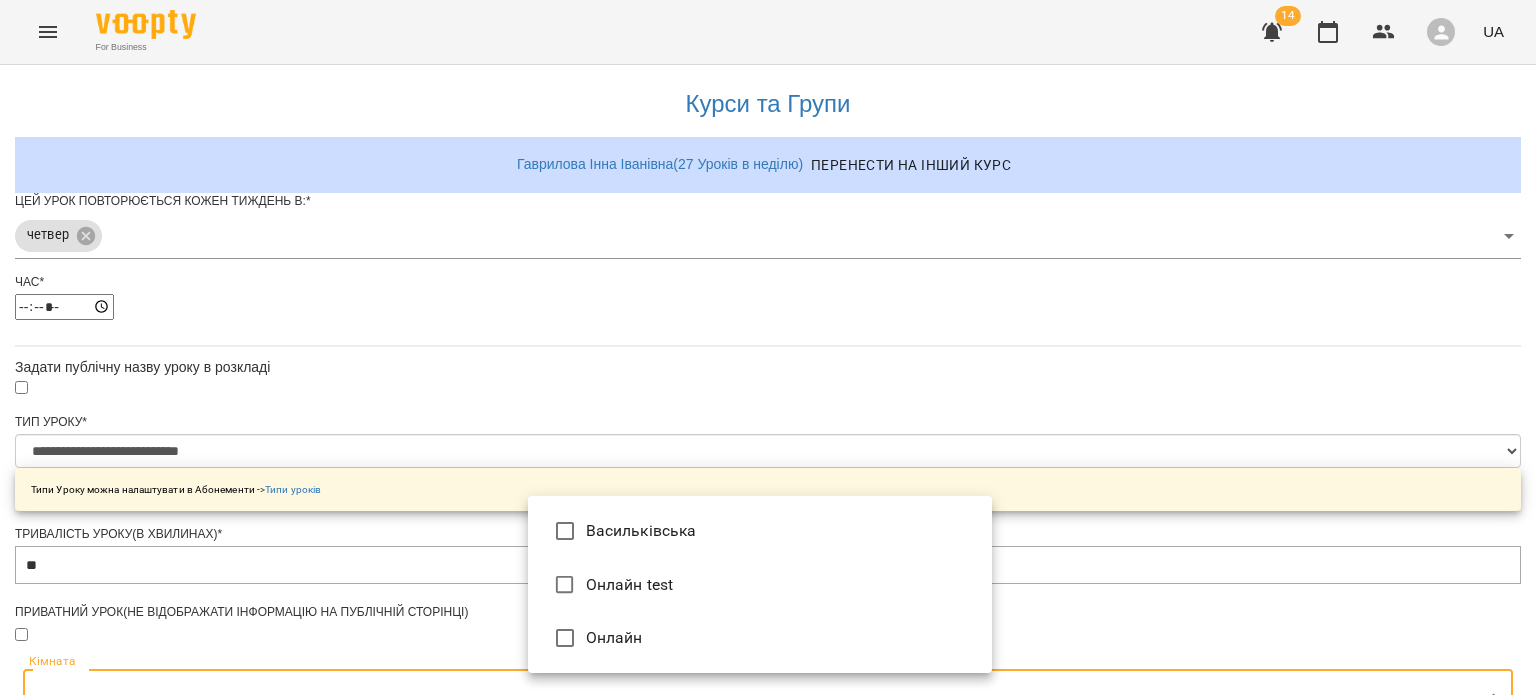 type on "**********" 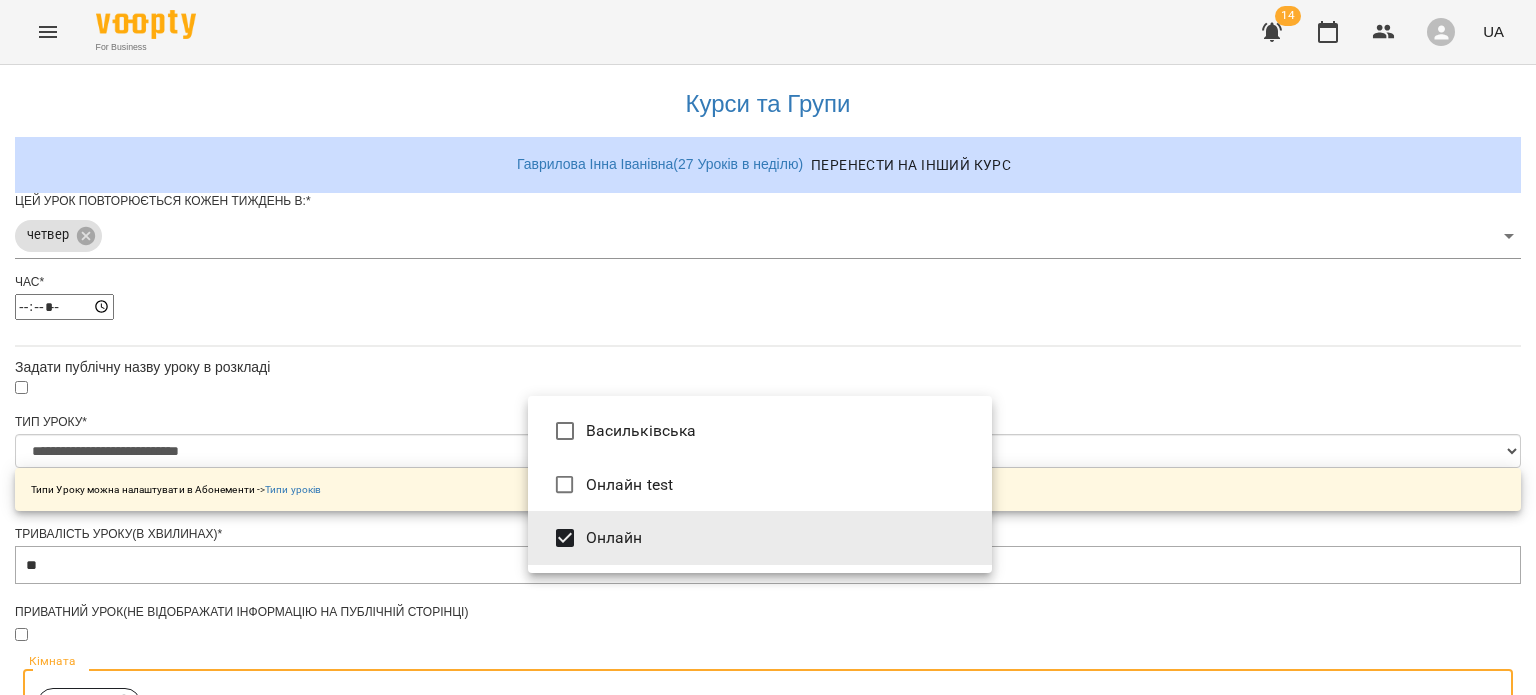 click at bounding box center (768, 347) 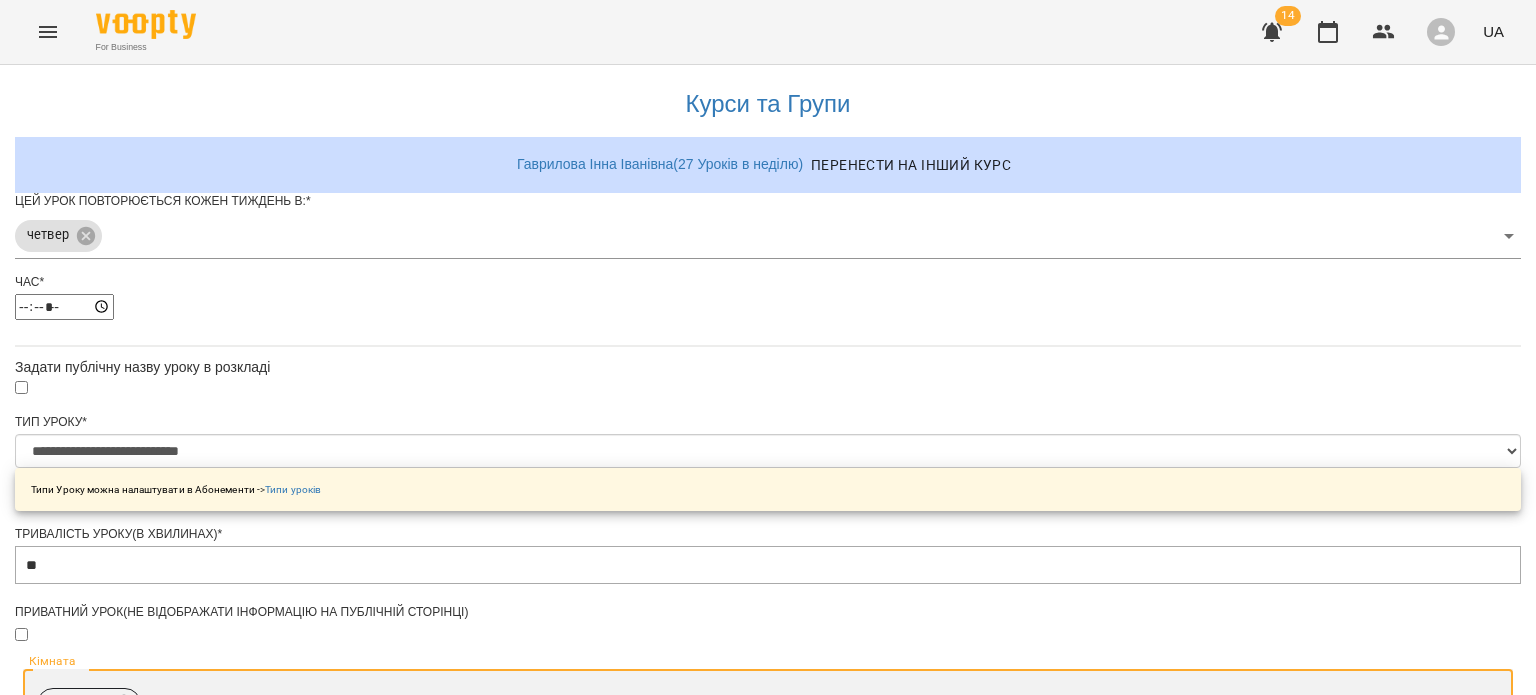 scroll, scrollTop: 686, scrollLeft: 0, axis: vertical 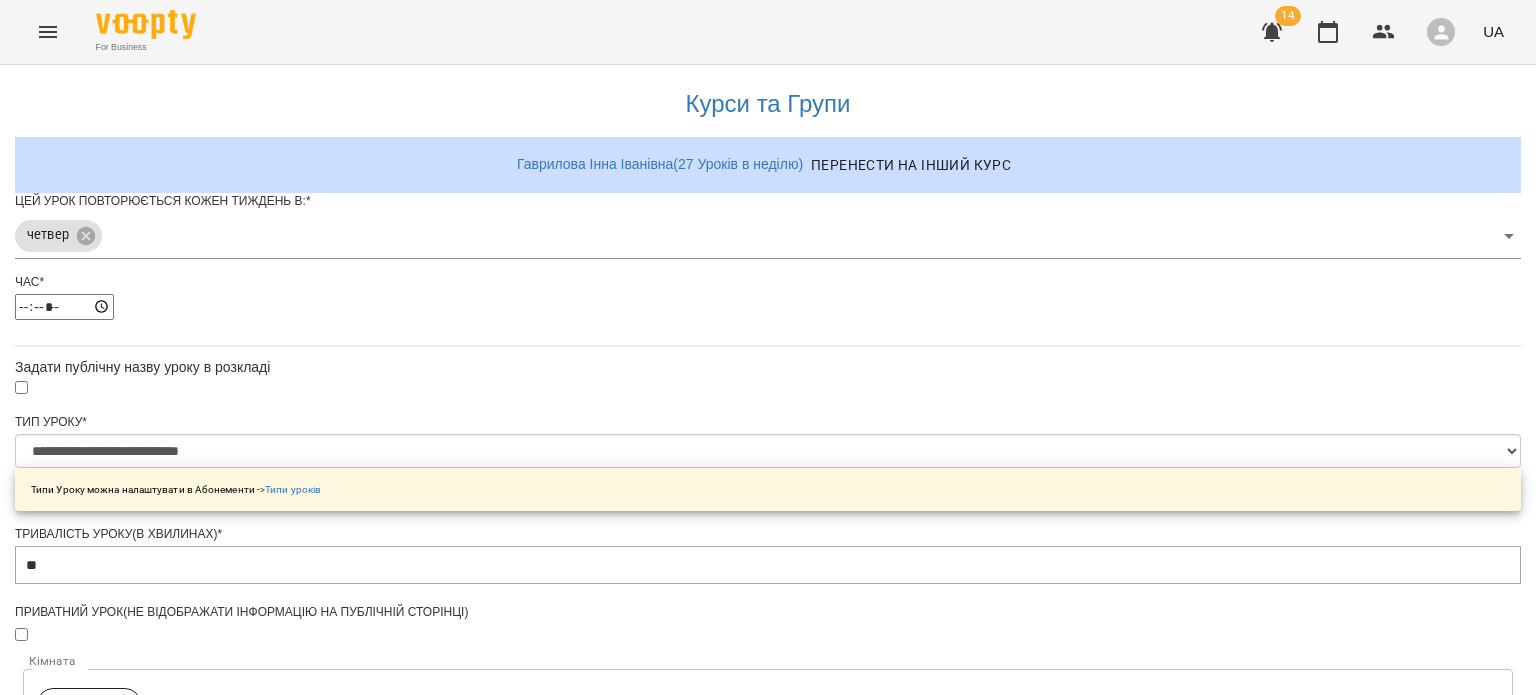 click on "**********" at bounding box center (108, 1225) 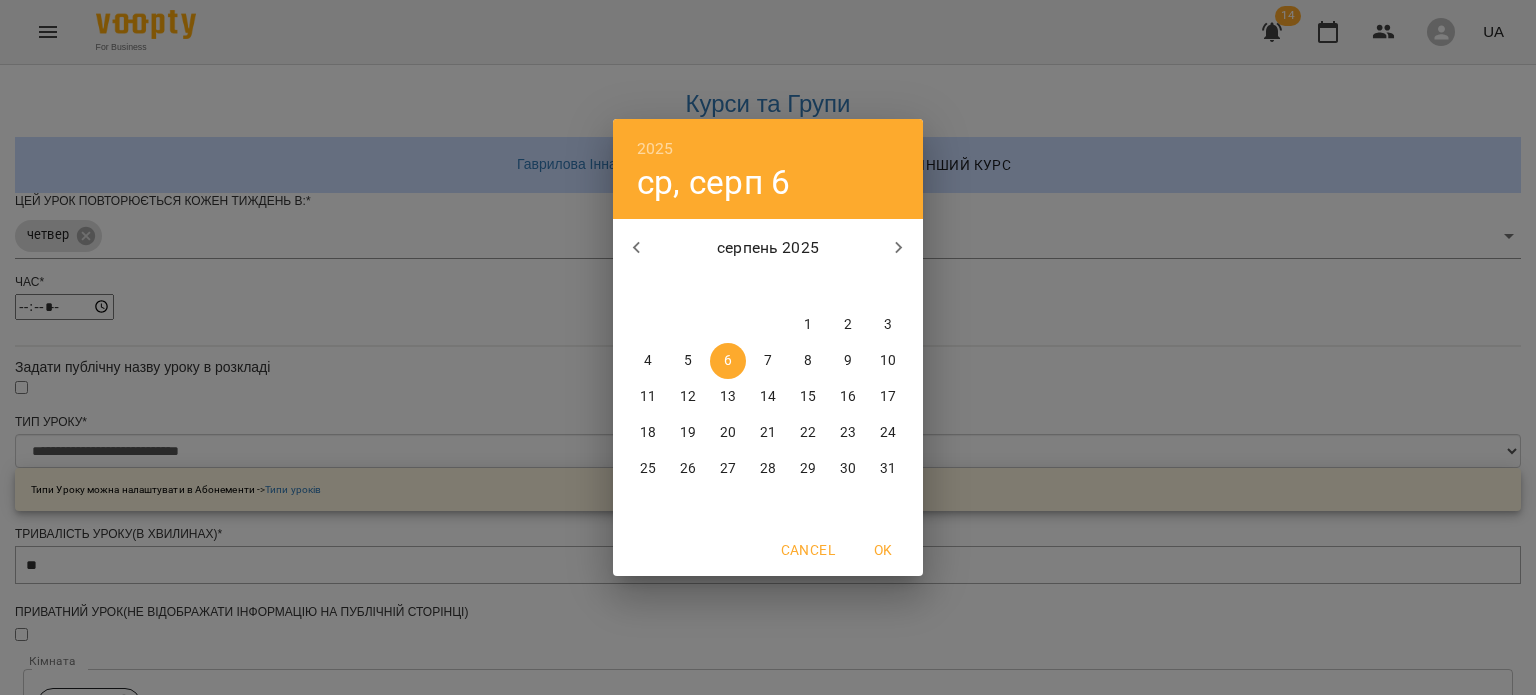 click on "7" at bounding box center [768, 361] 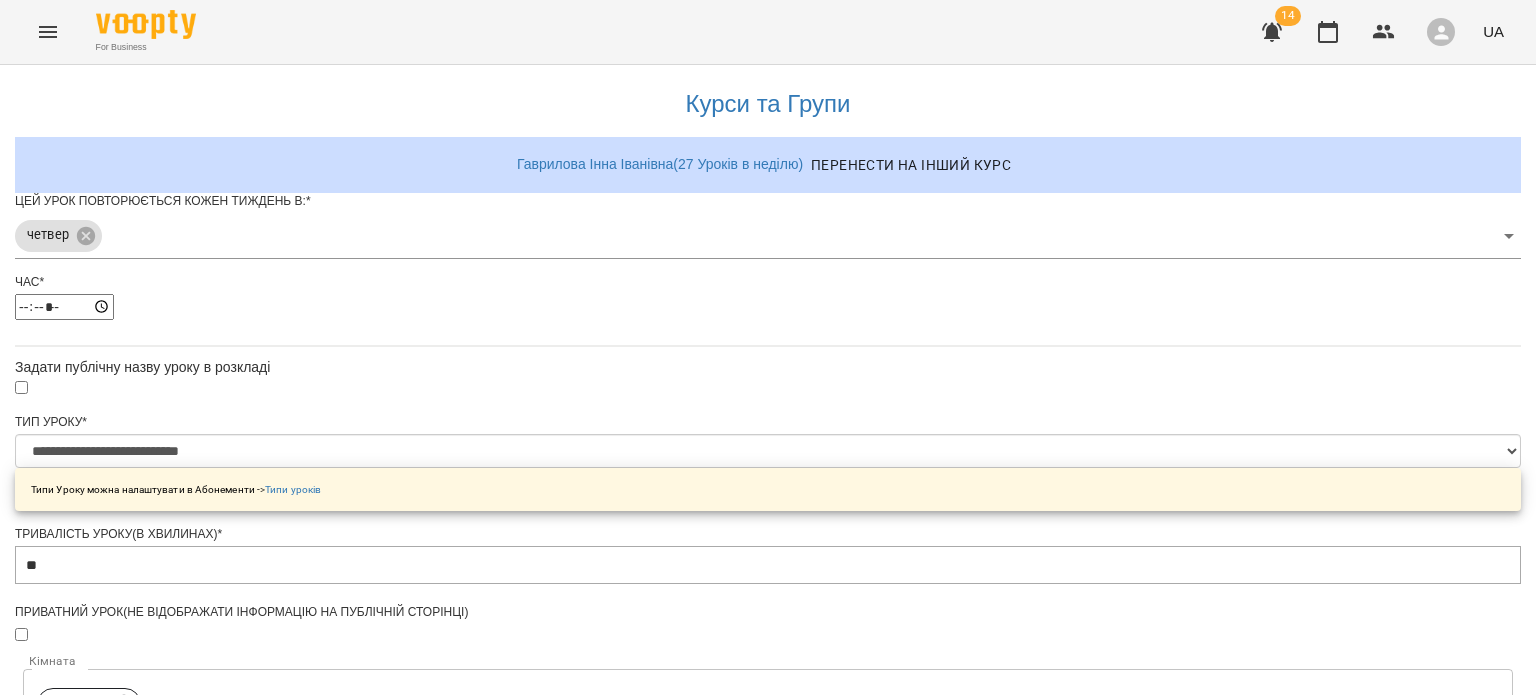 scroll, scrollTop: 761, scrollLeft: 0, axis: vertical 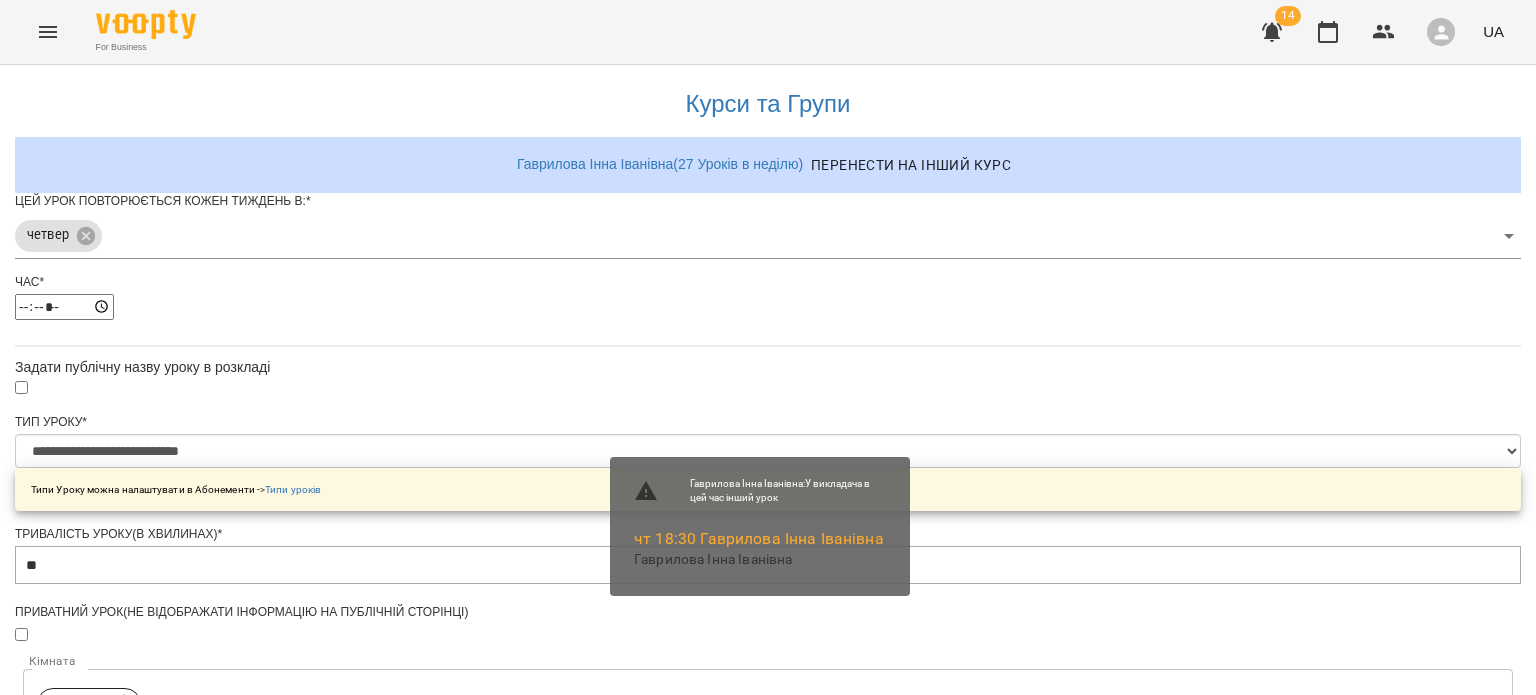 click on "Зберегти" at bounding box center (768, 1327) 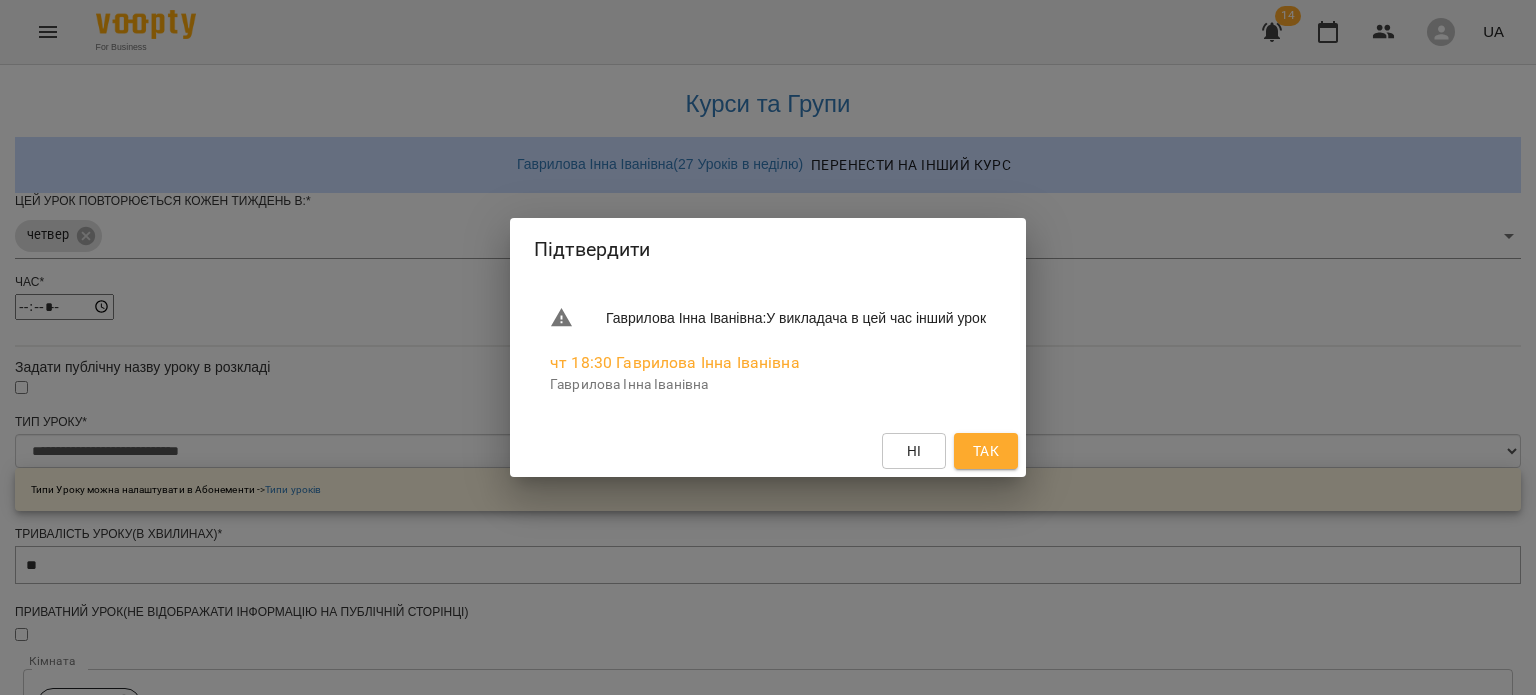 click on "Так" at bounding box center [986, 451] 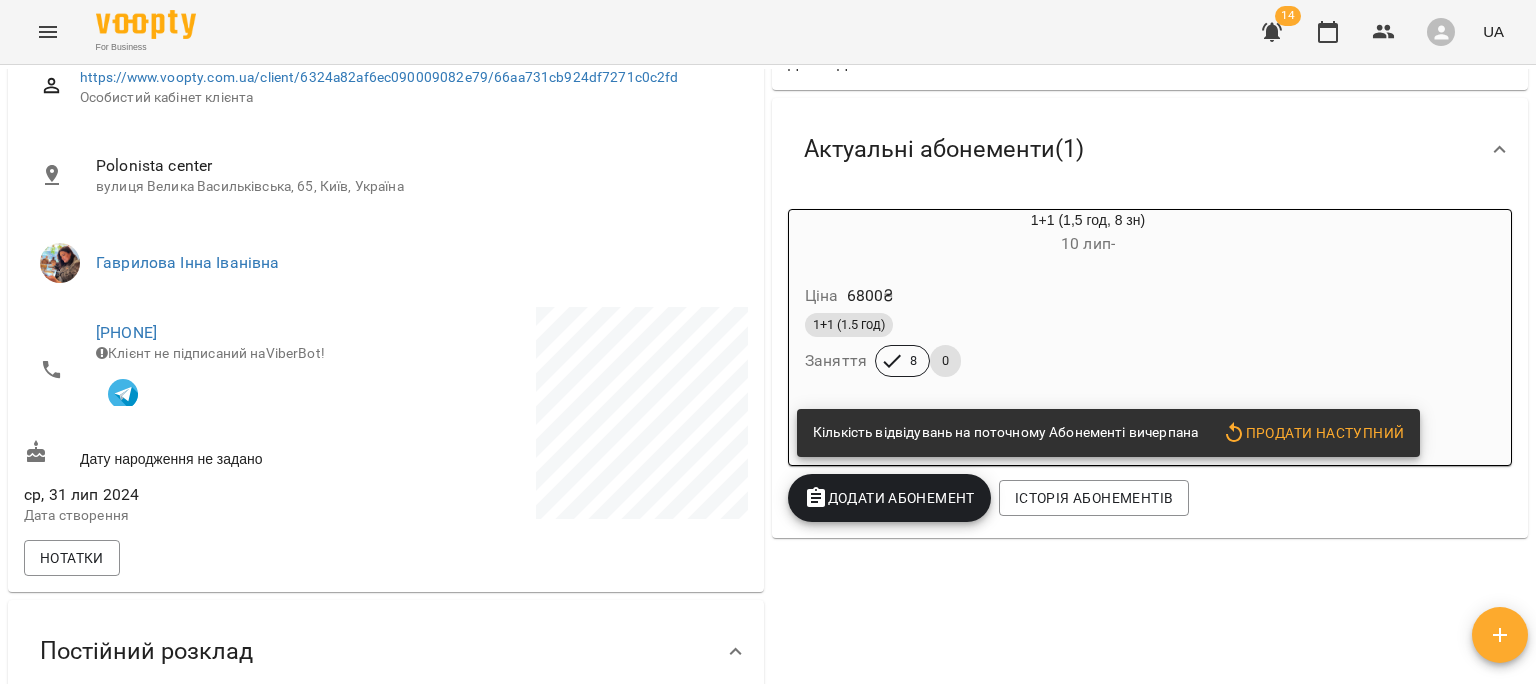 scroll, scrollTop: 707, scrollLeft: 0, axis: vertical 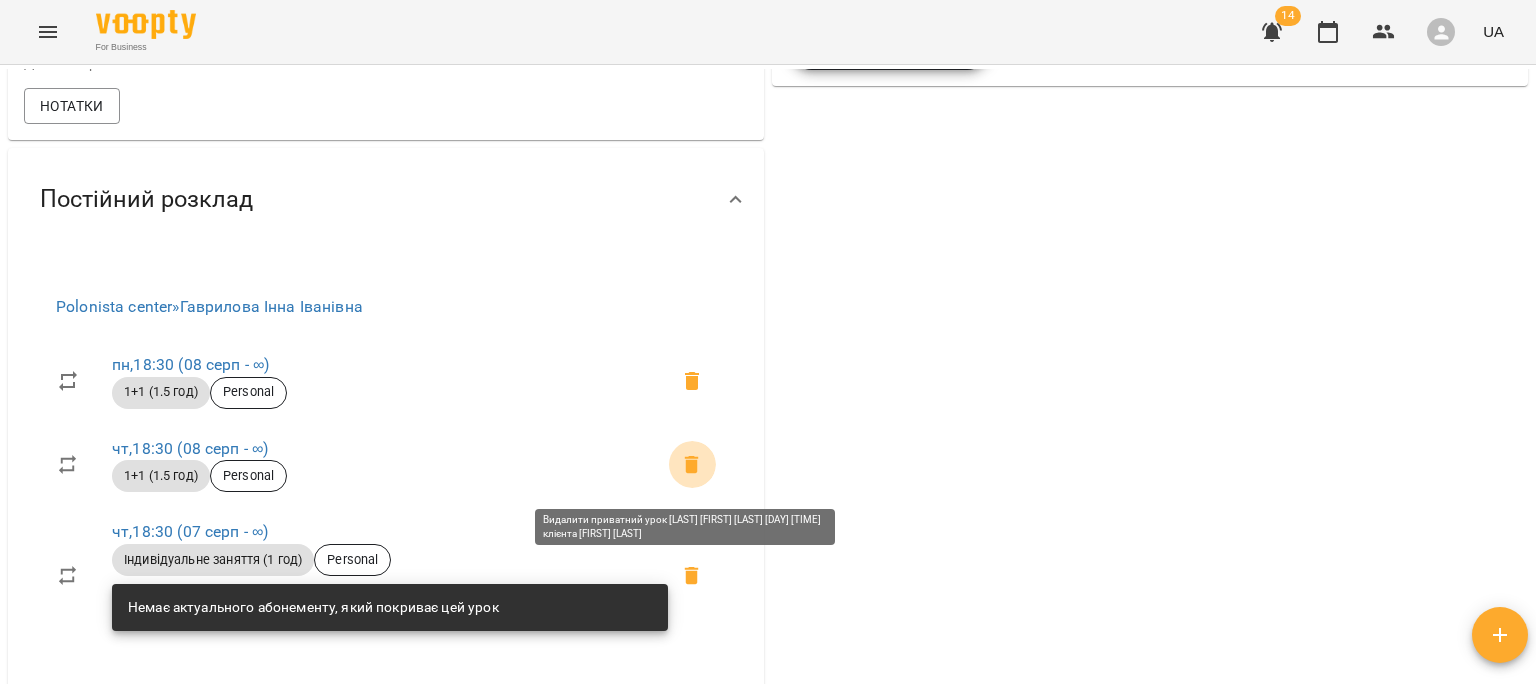 click 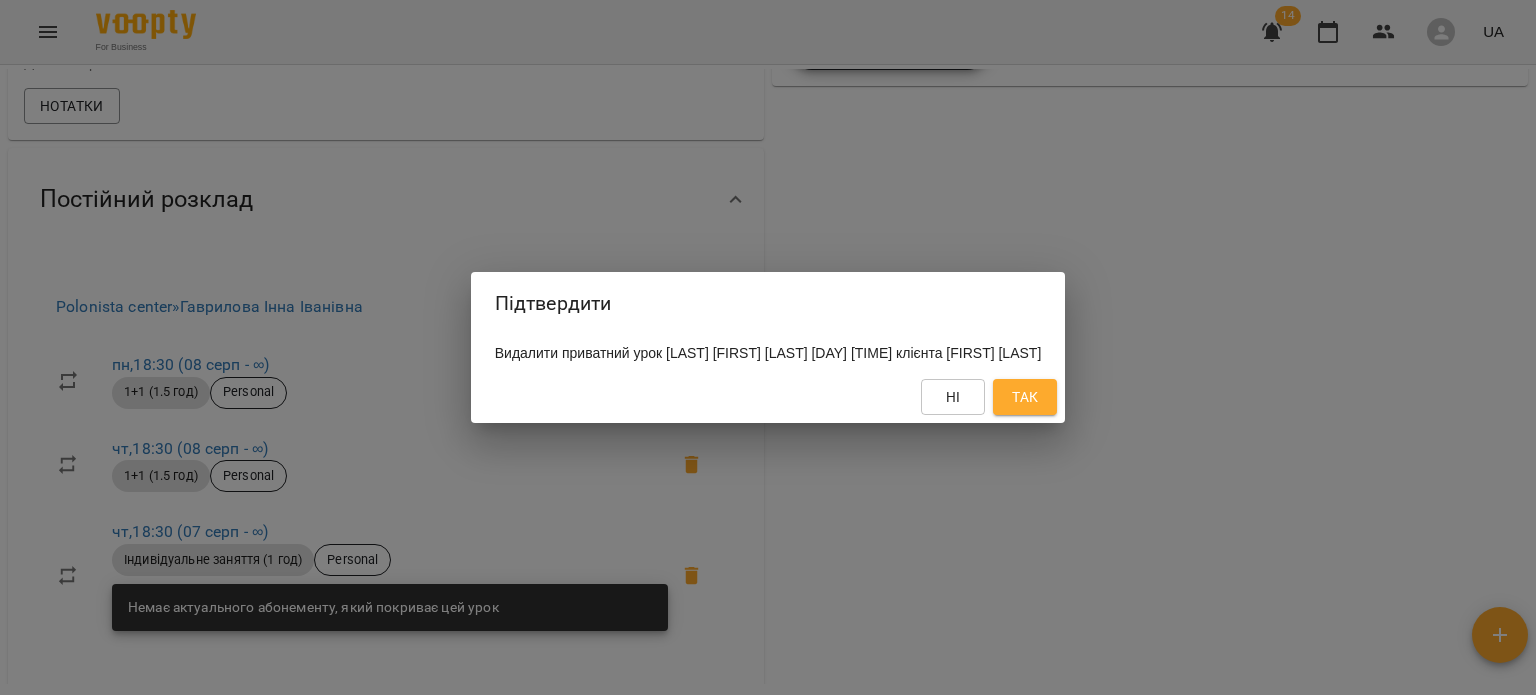 click on "Так" at bounding box center [1025, 397] 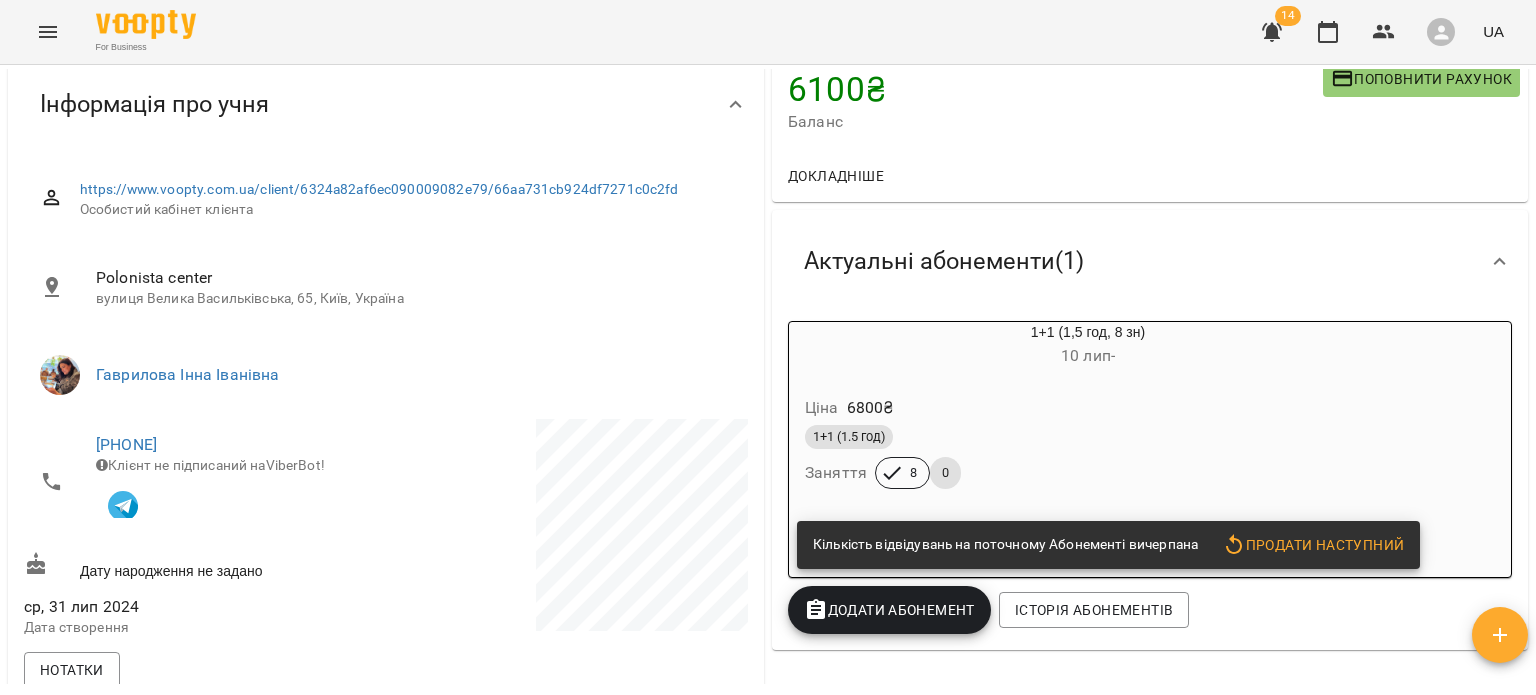 scroll, scrollTop: 144, scrollLeft: 0, axis: vertical 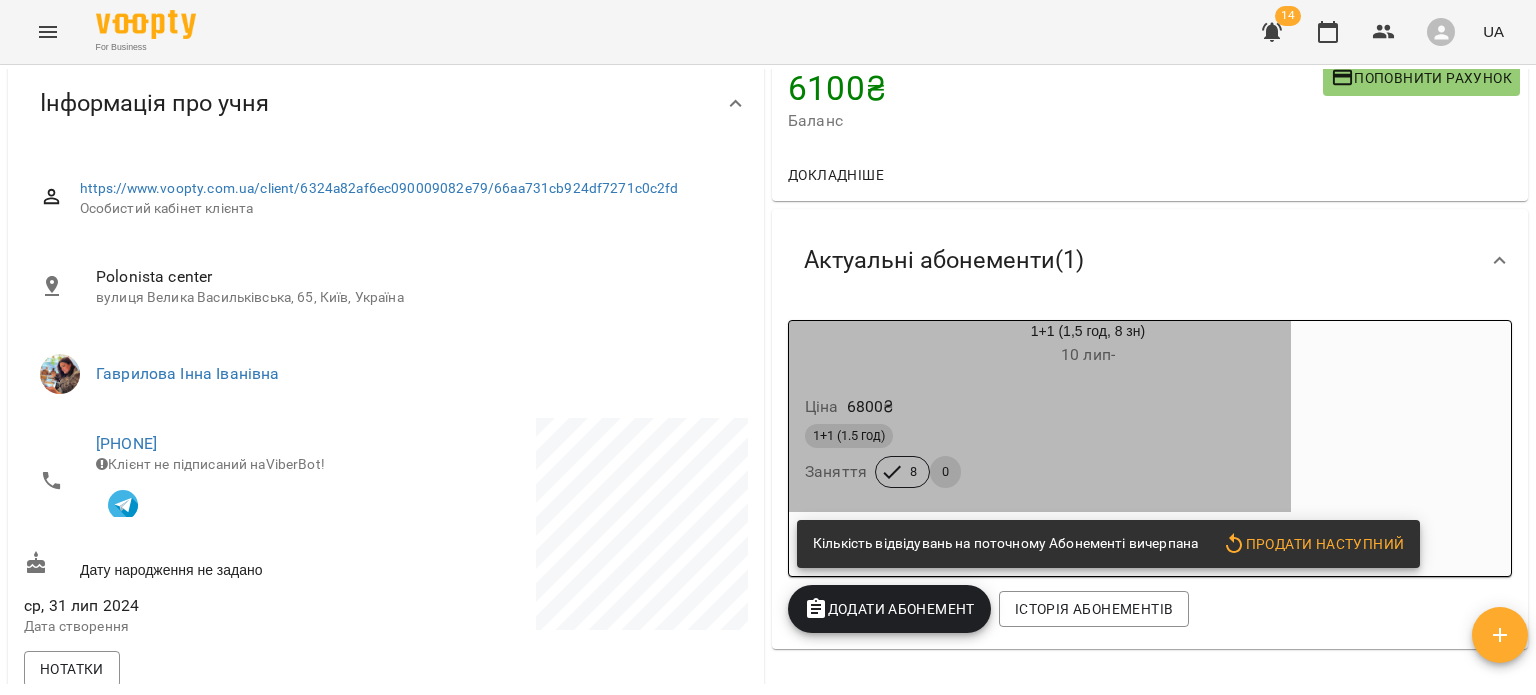 click on "1+1 (1.5 год)" at bounding box center [1040, 436] 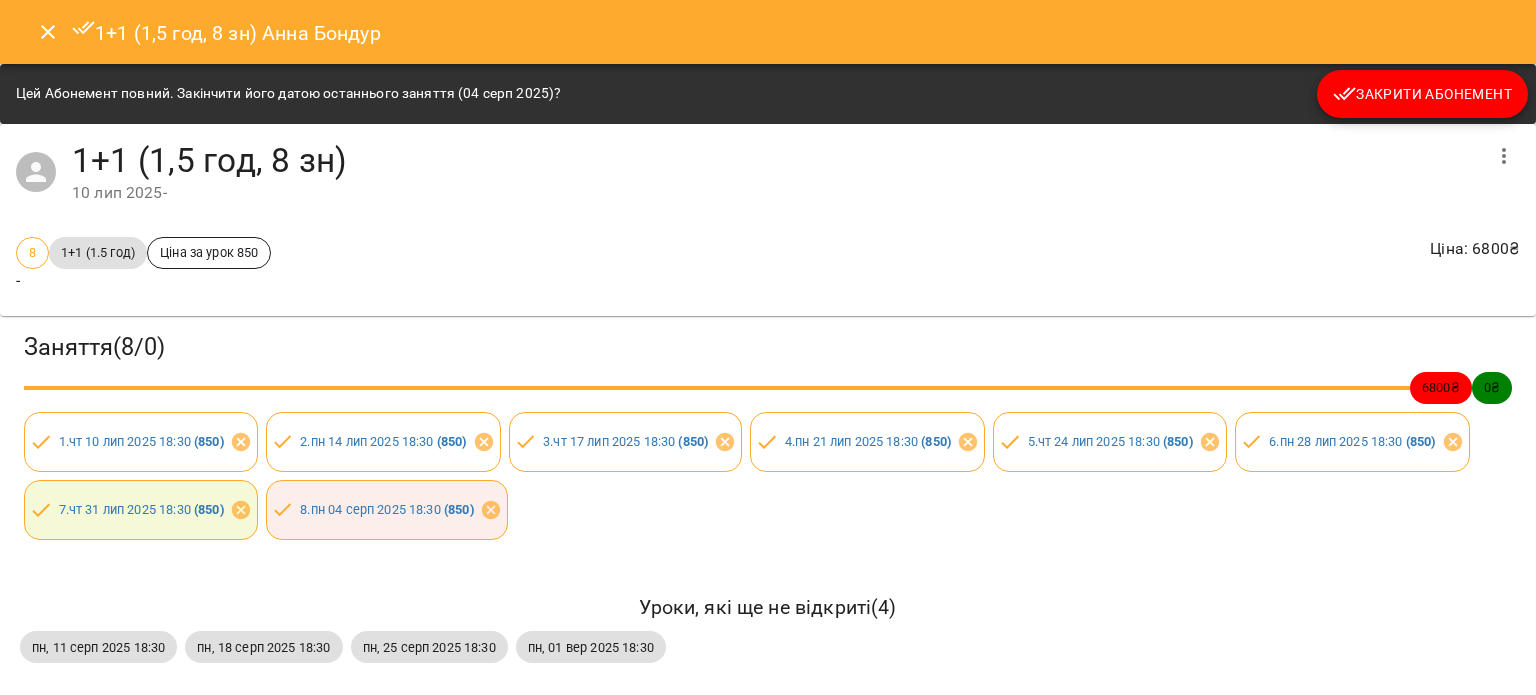 click on "Закрити Абонемент" at bounding box center (1422, 94) 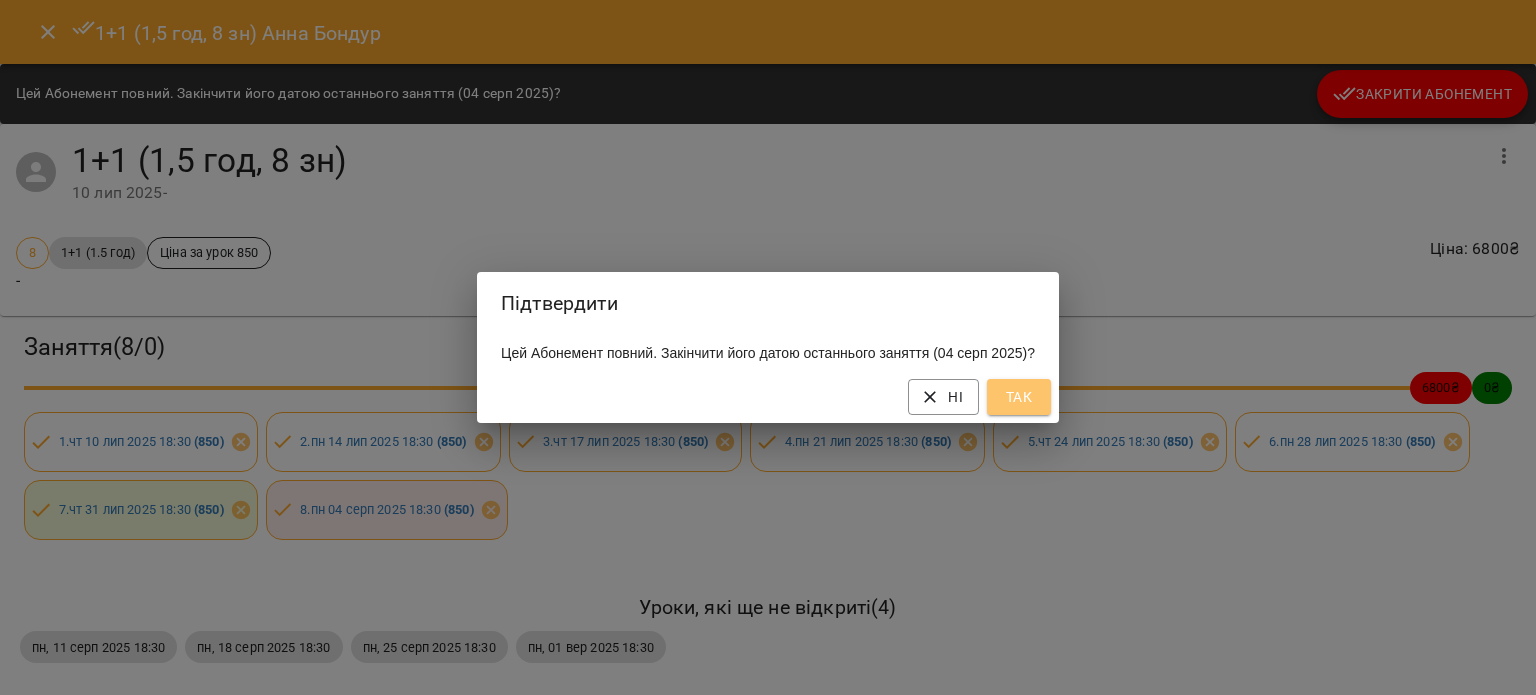 click on "Так" at bounding box center (1019, 397) 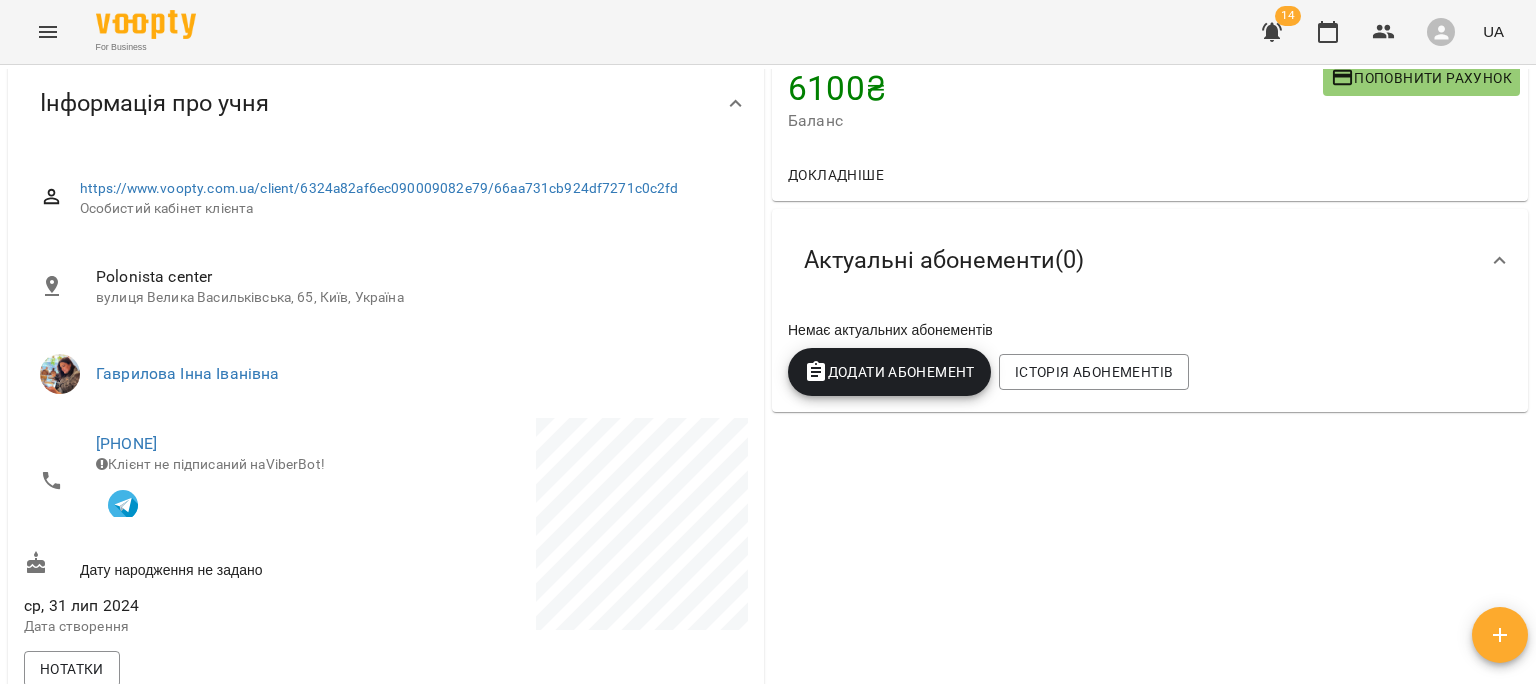 click on "Додати Абонемент" at bounding box center [889, 372] 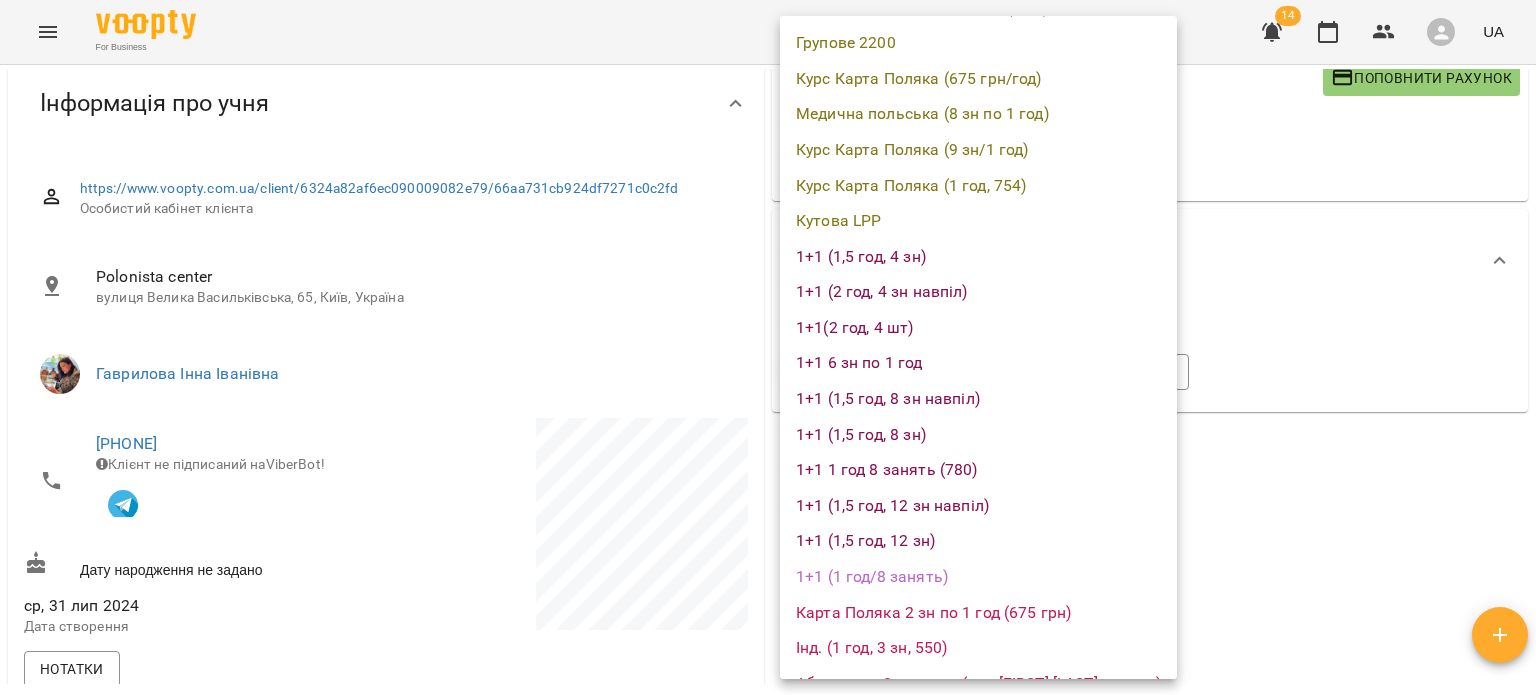 scroll, scrollTop: 860, scrollLeft: 0, axis: vertical 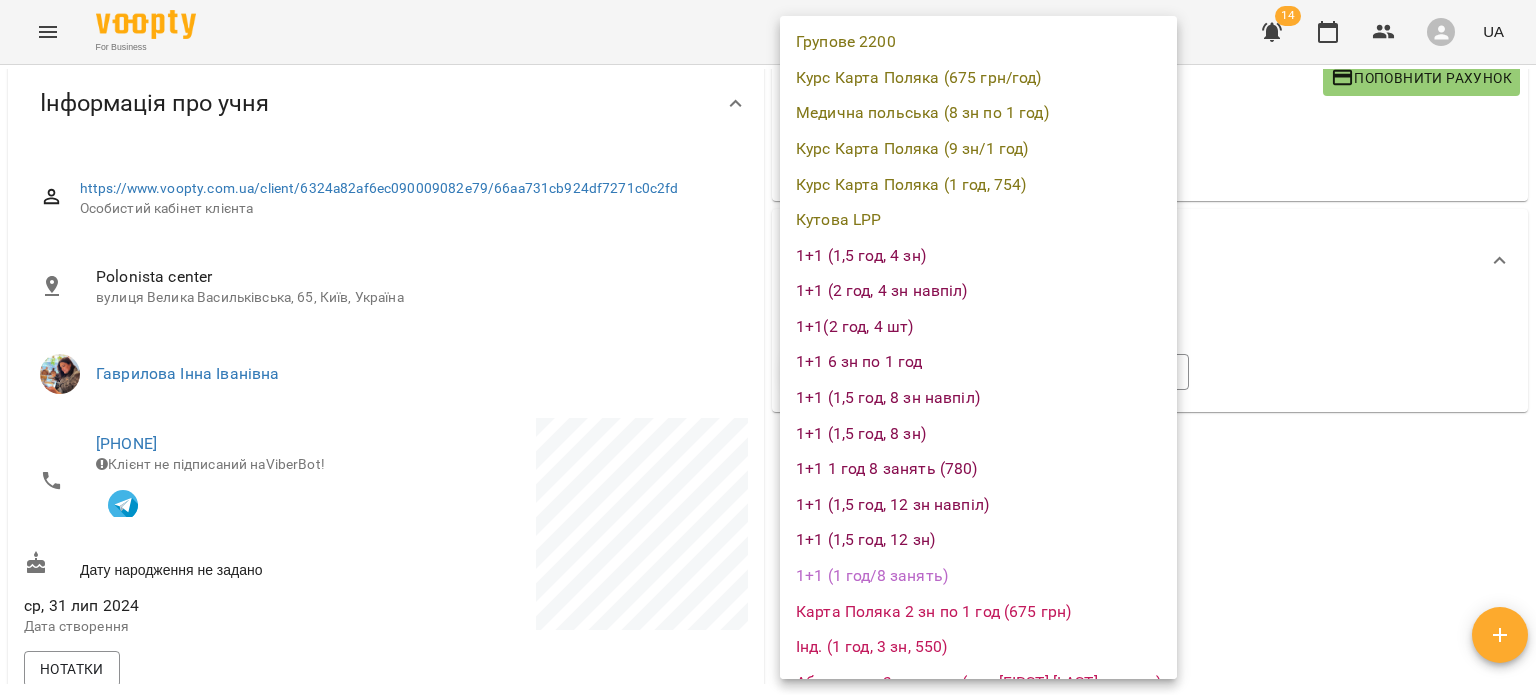click on "1+1 (1,5 год, 4 зн)" at bounding box center [978, 256] 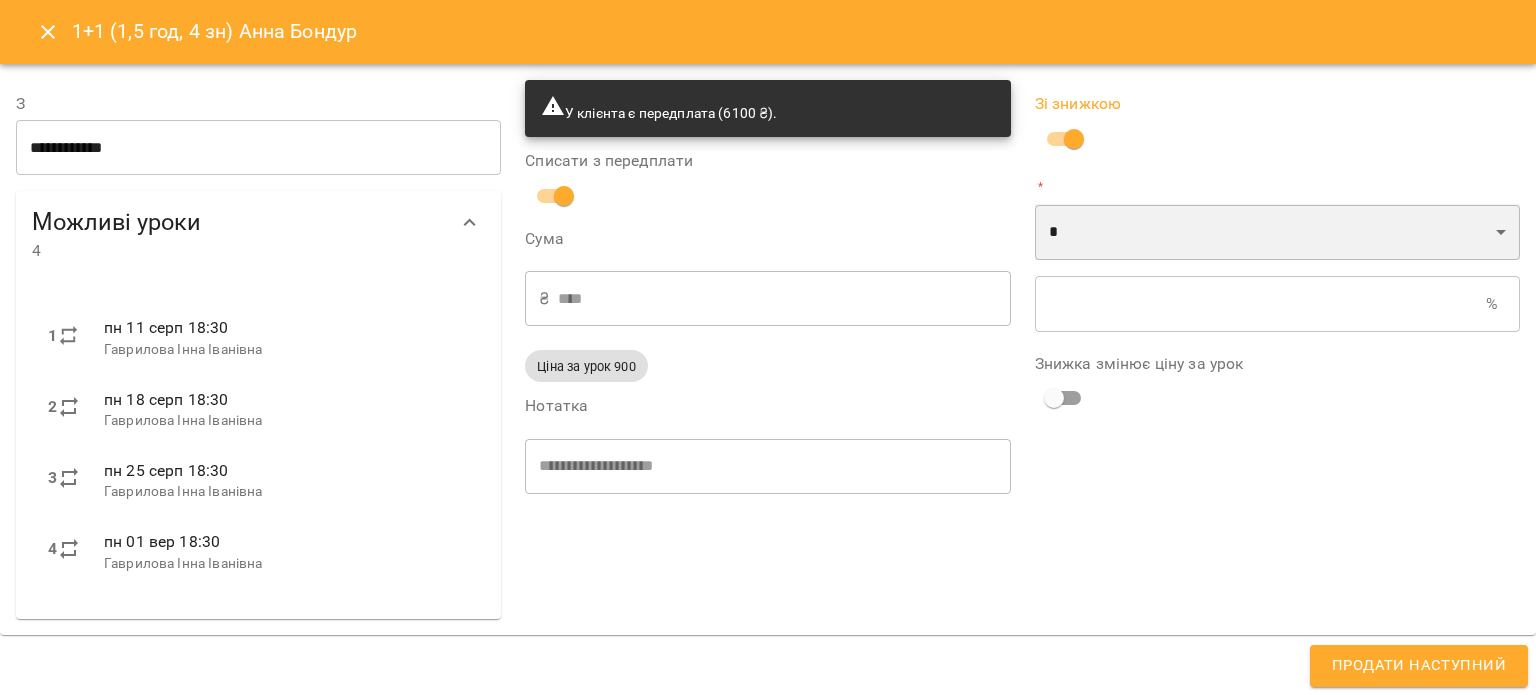 click on "* *" at bounding box center (1277, 232) 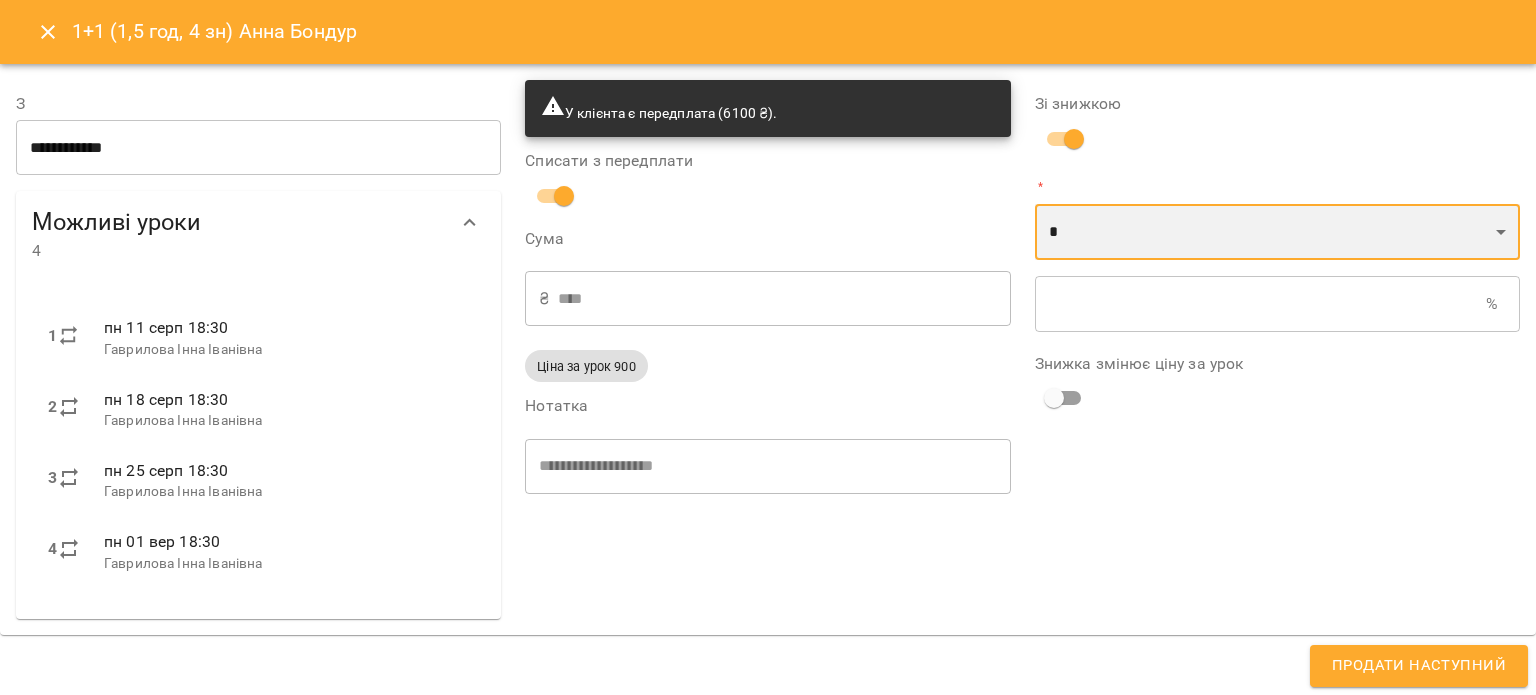 select on "*****" 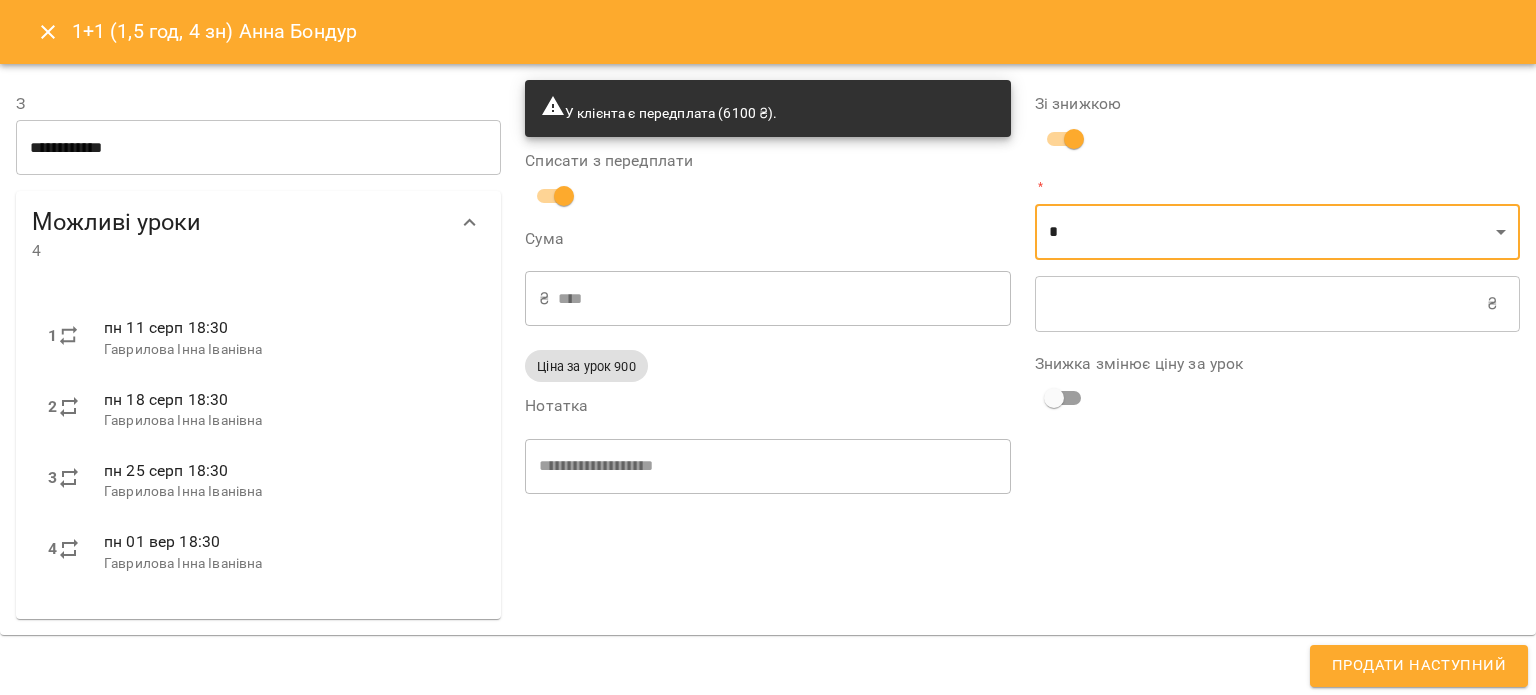 click at bounding box center (1261, 304) 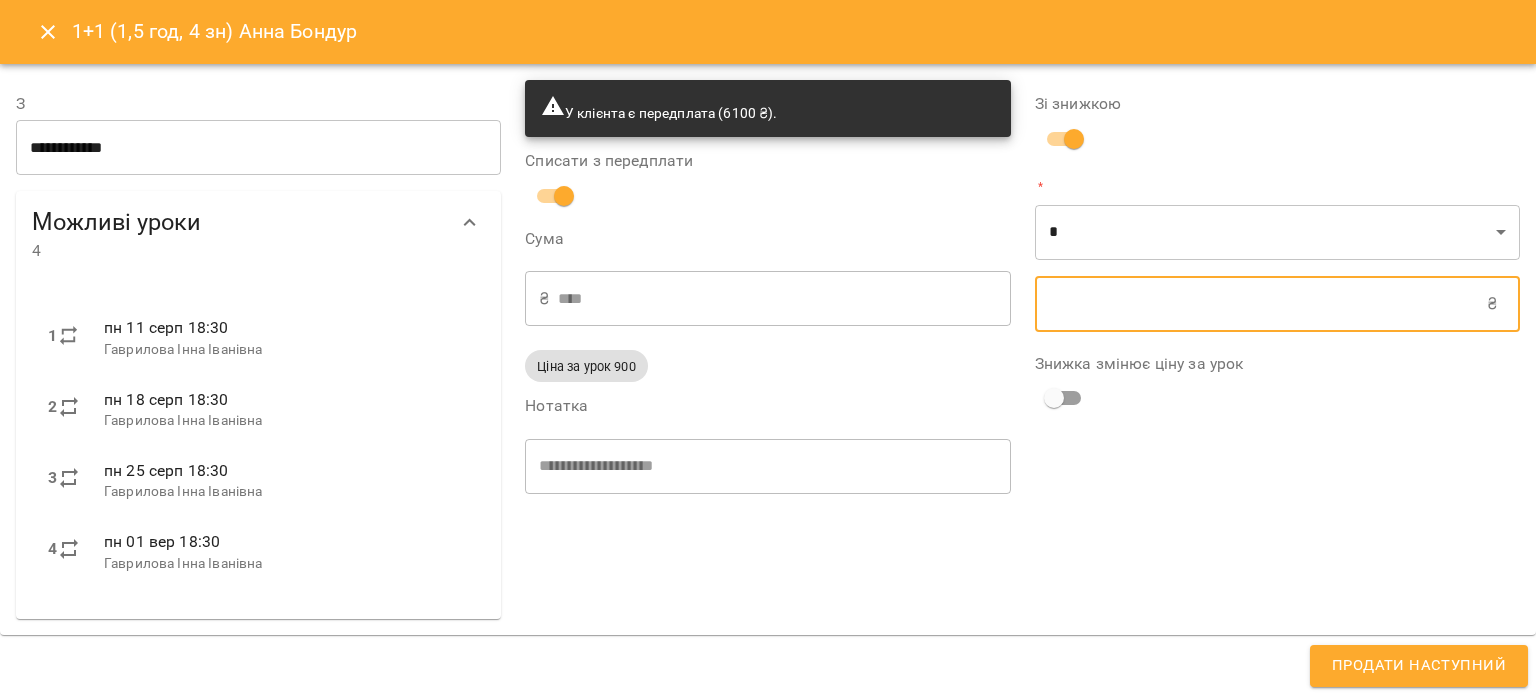 type on "****" 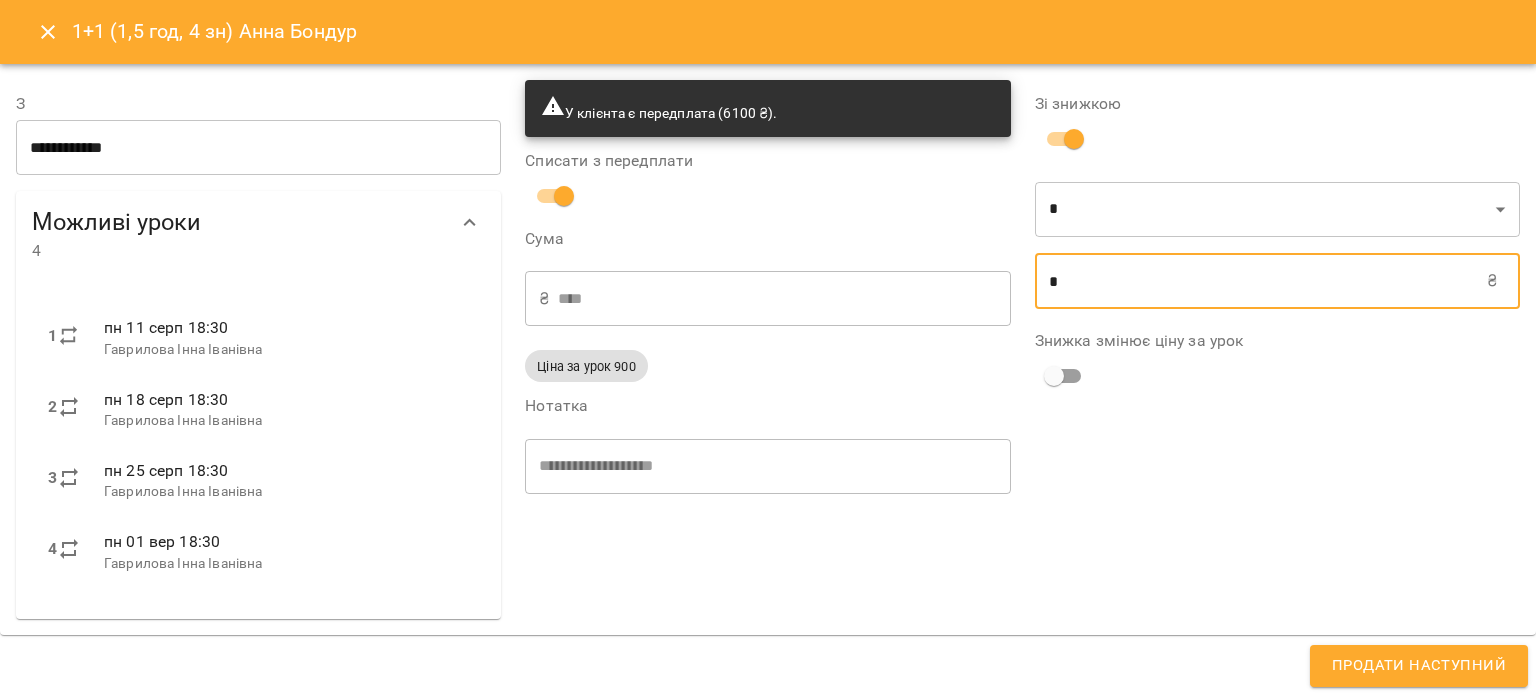 type on "****" 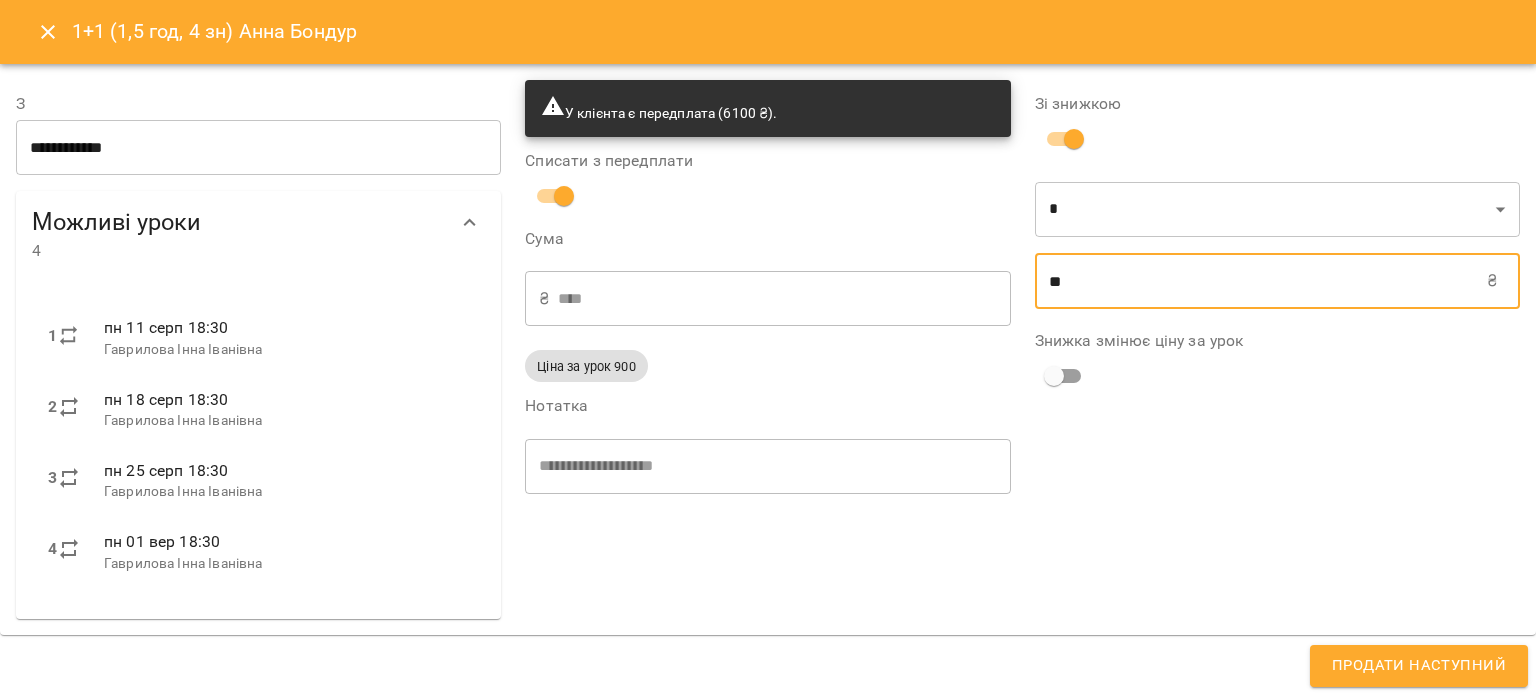 type on "****" 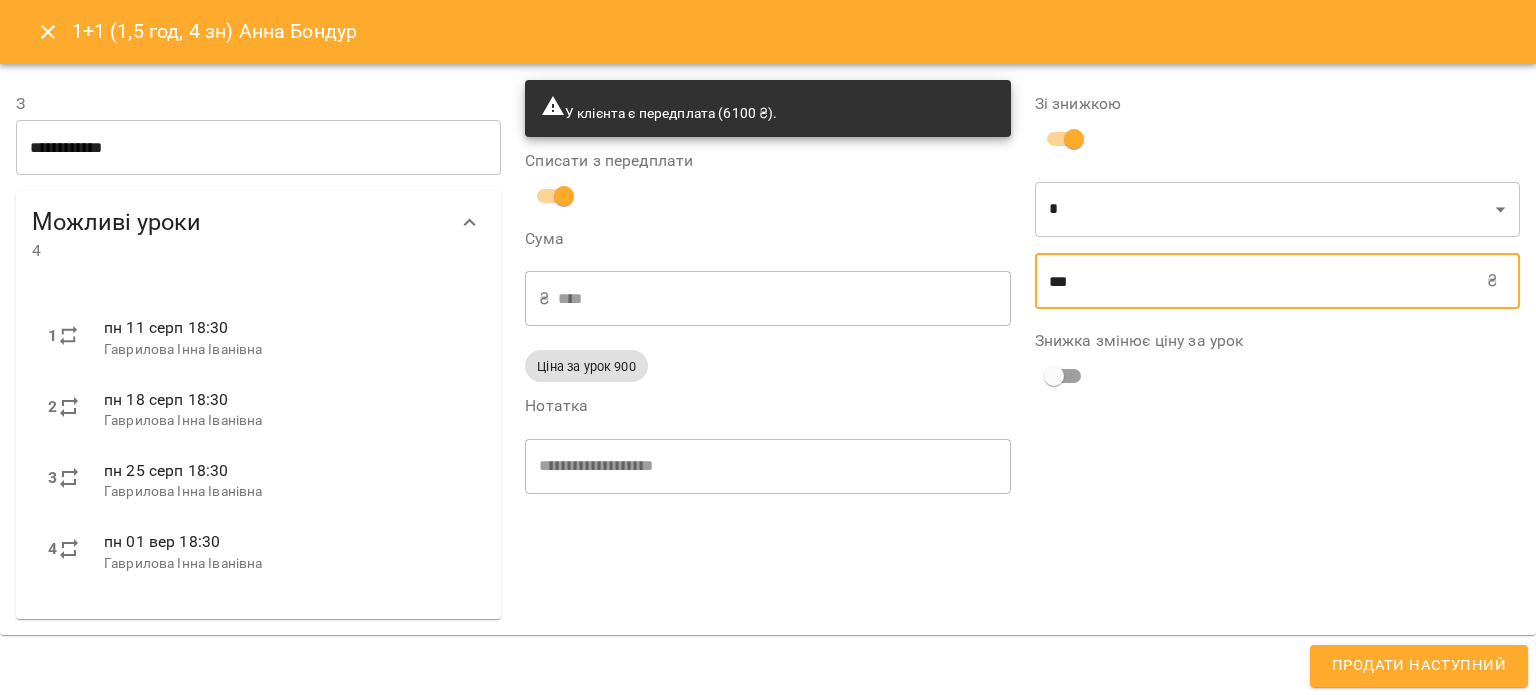 type on "***" 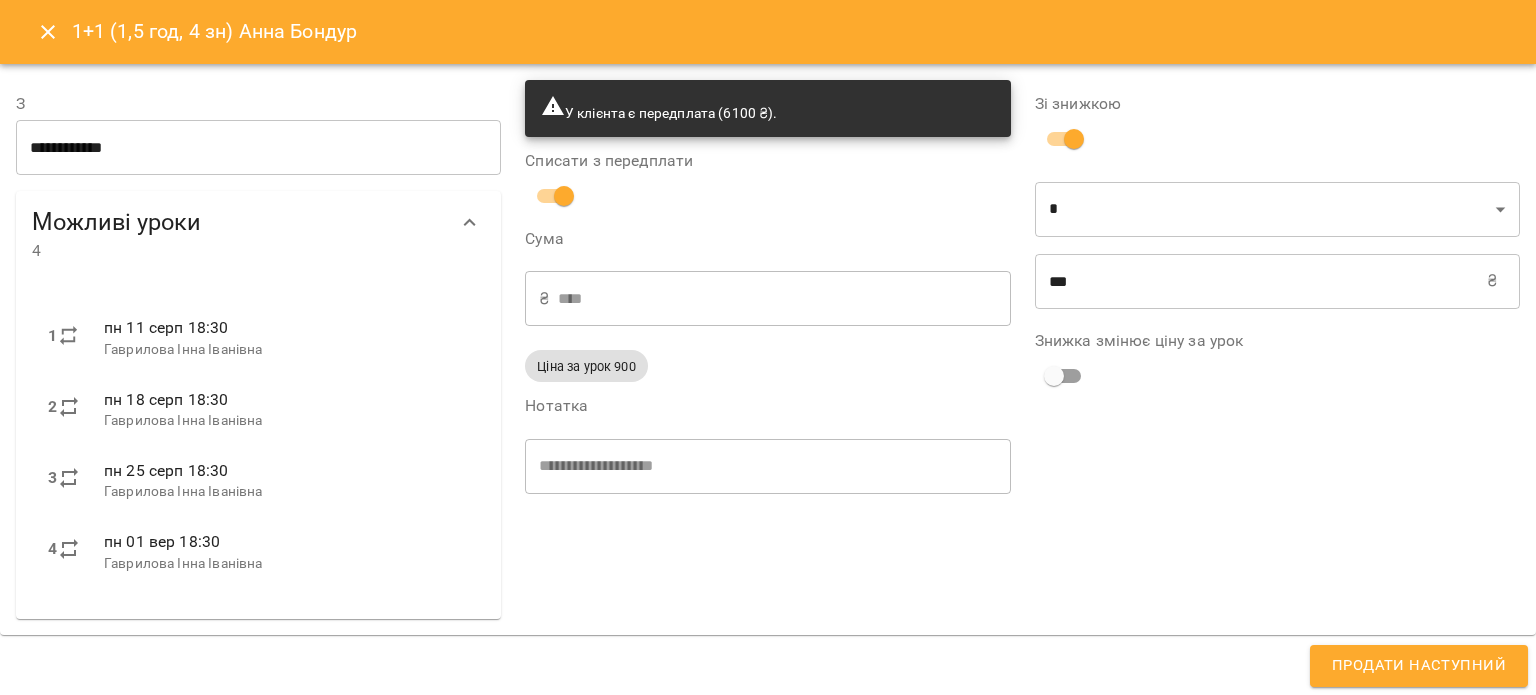 click on "Зі знижкою * * ​ *** ₴ ​ Знижка змінює ціну за урок" at bounding box center (1277, 349) 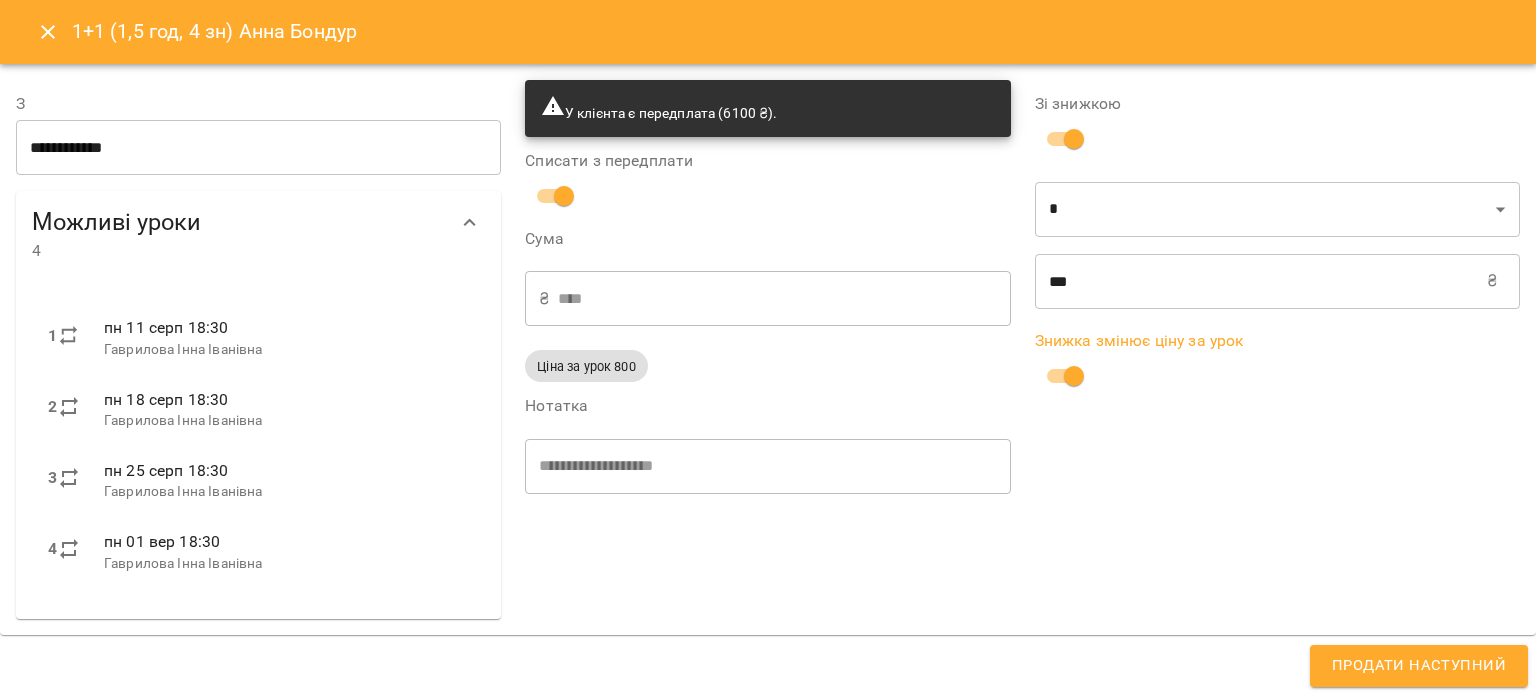 click on "***" at bounding box center (1261, 281) 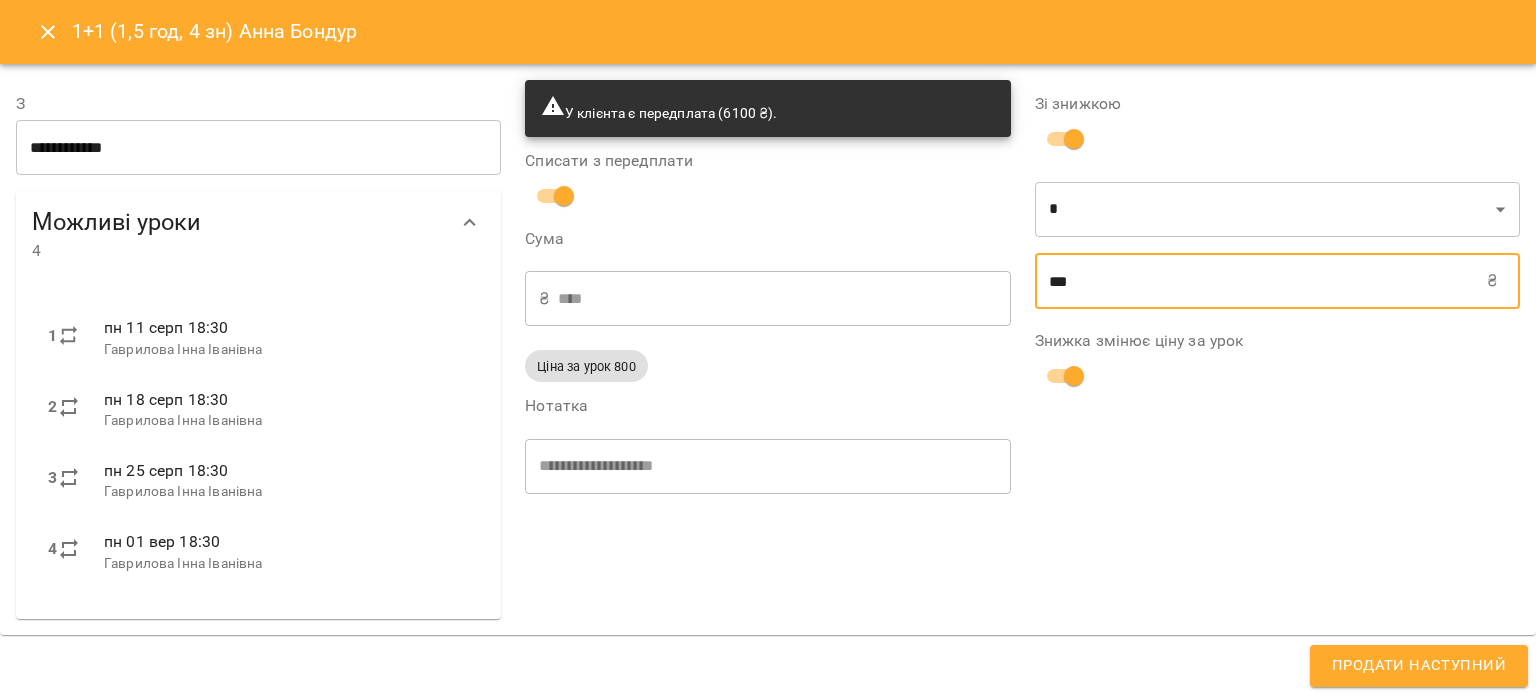 type on "****" 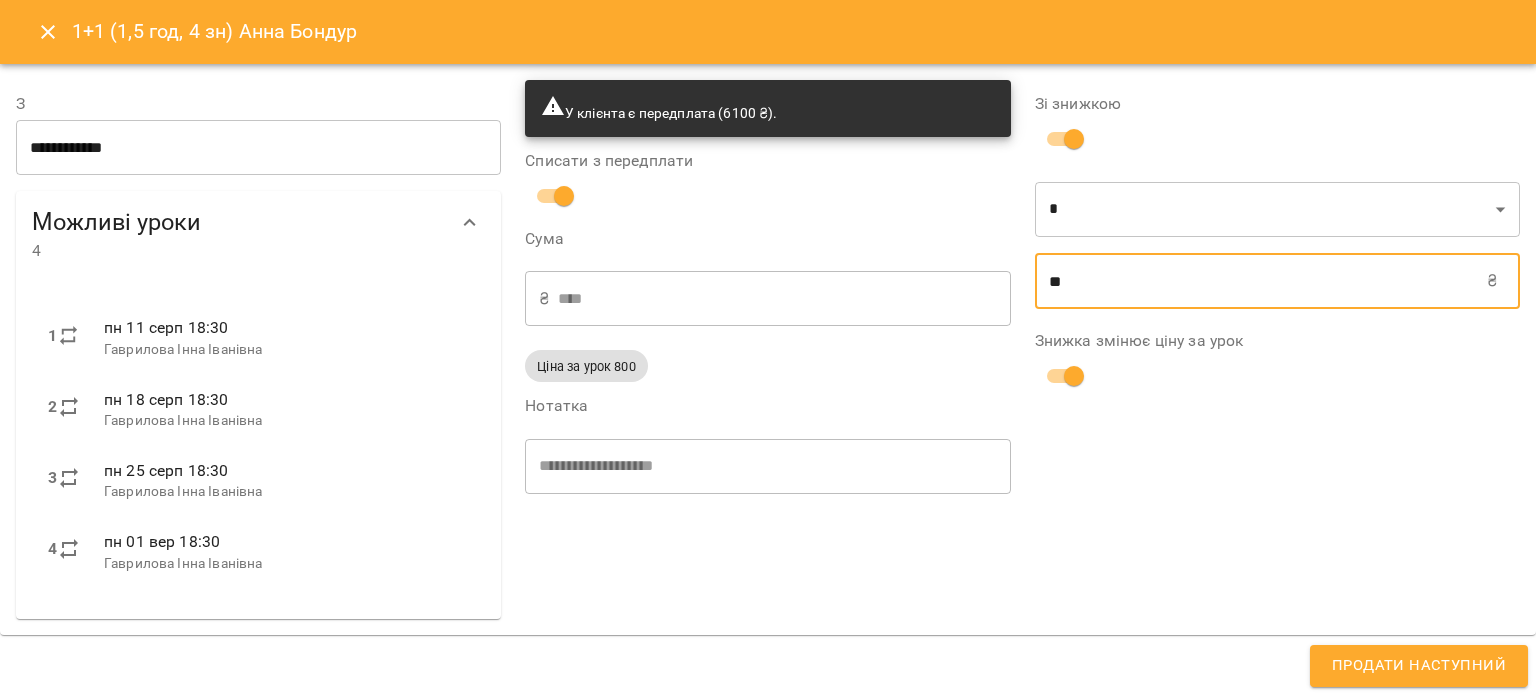 type on "****" 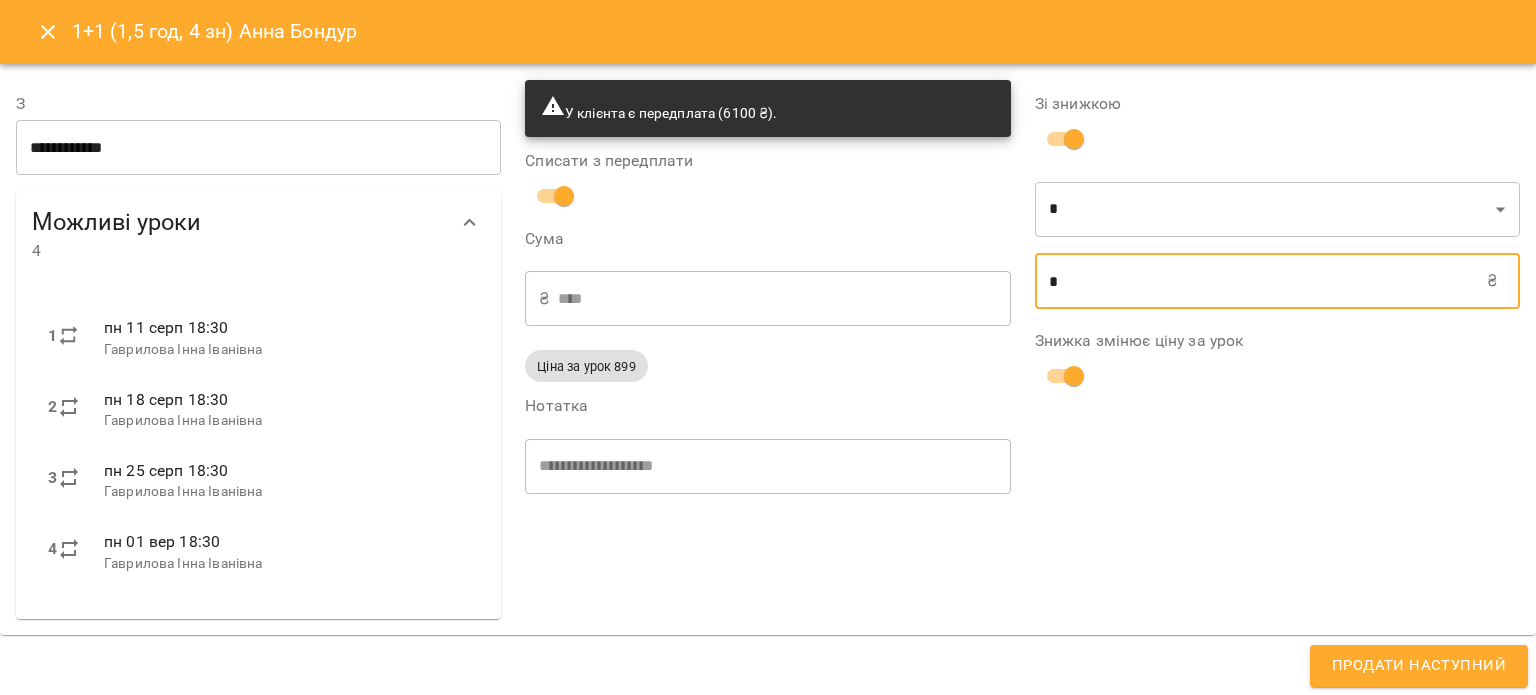 type on "****" 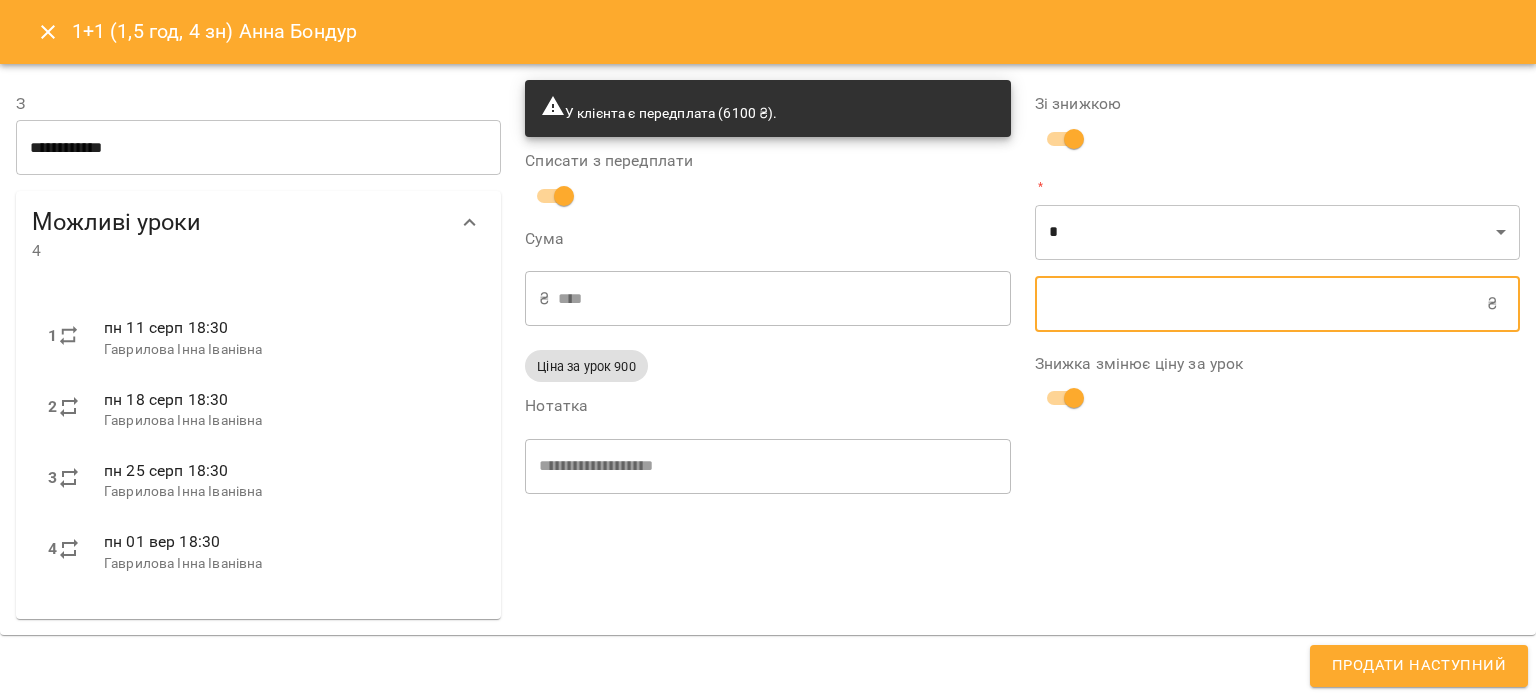 type on "****" 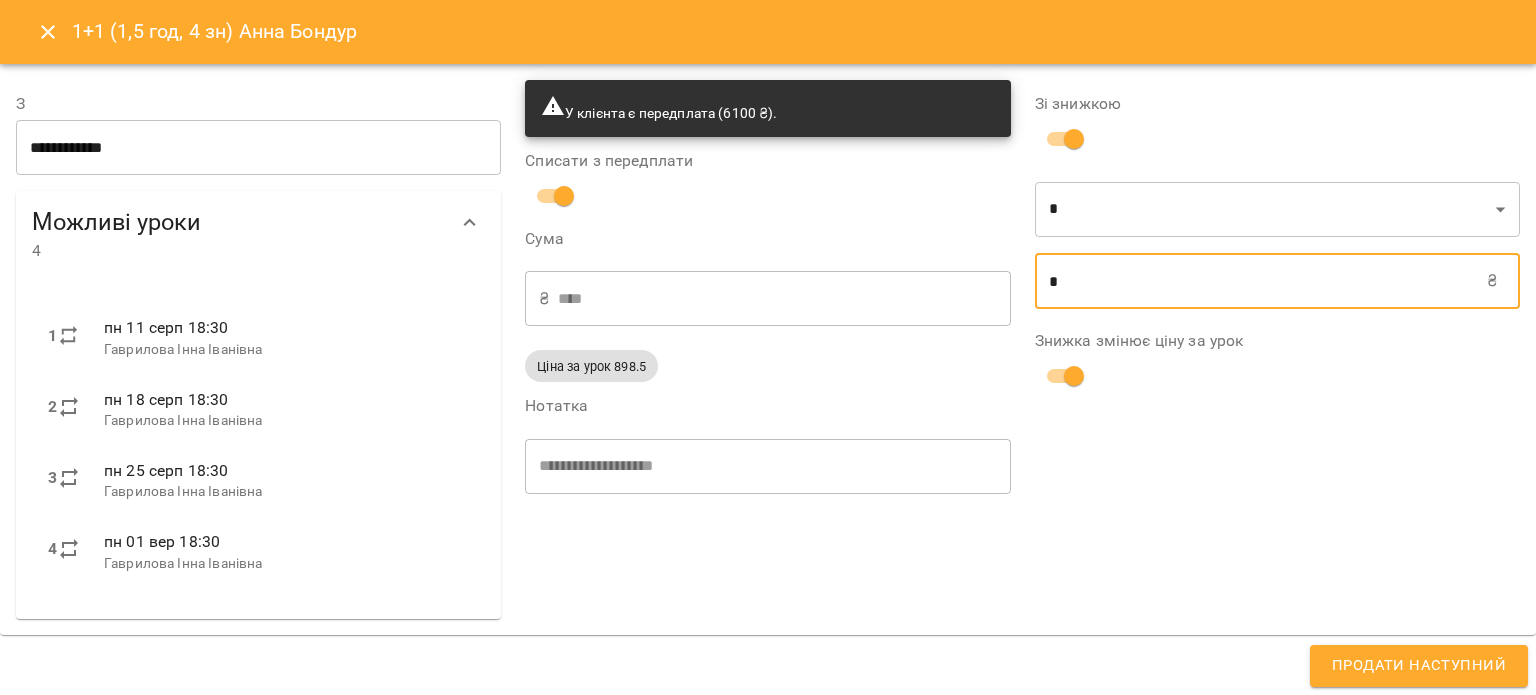 type on "****" 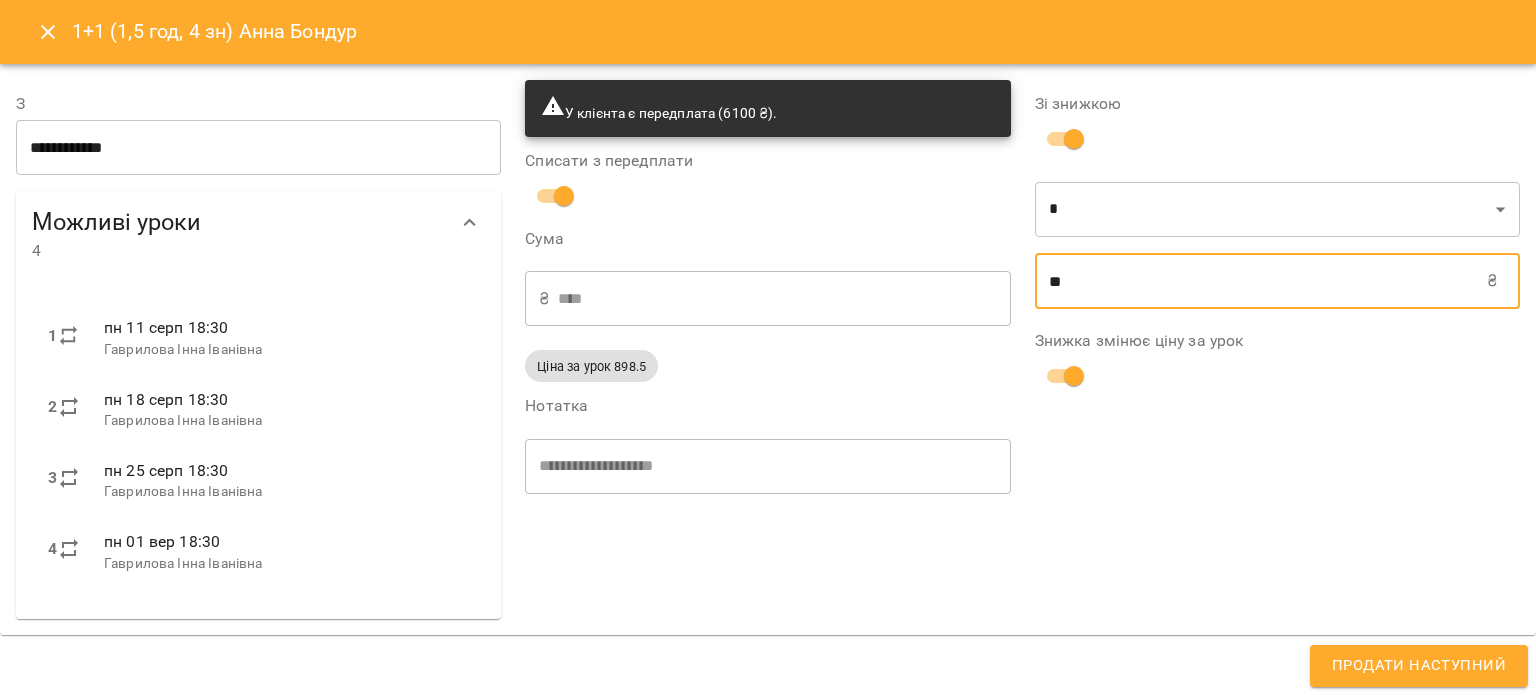 type on "****" 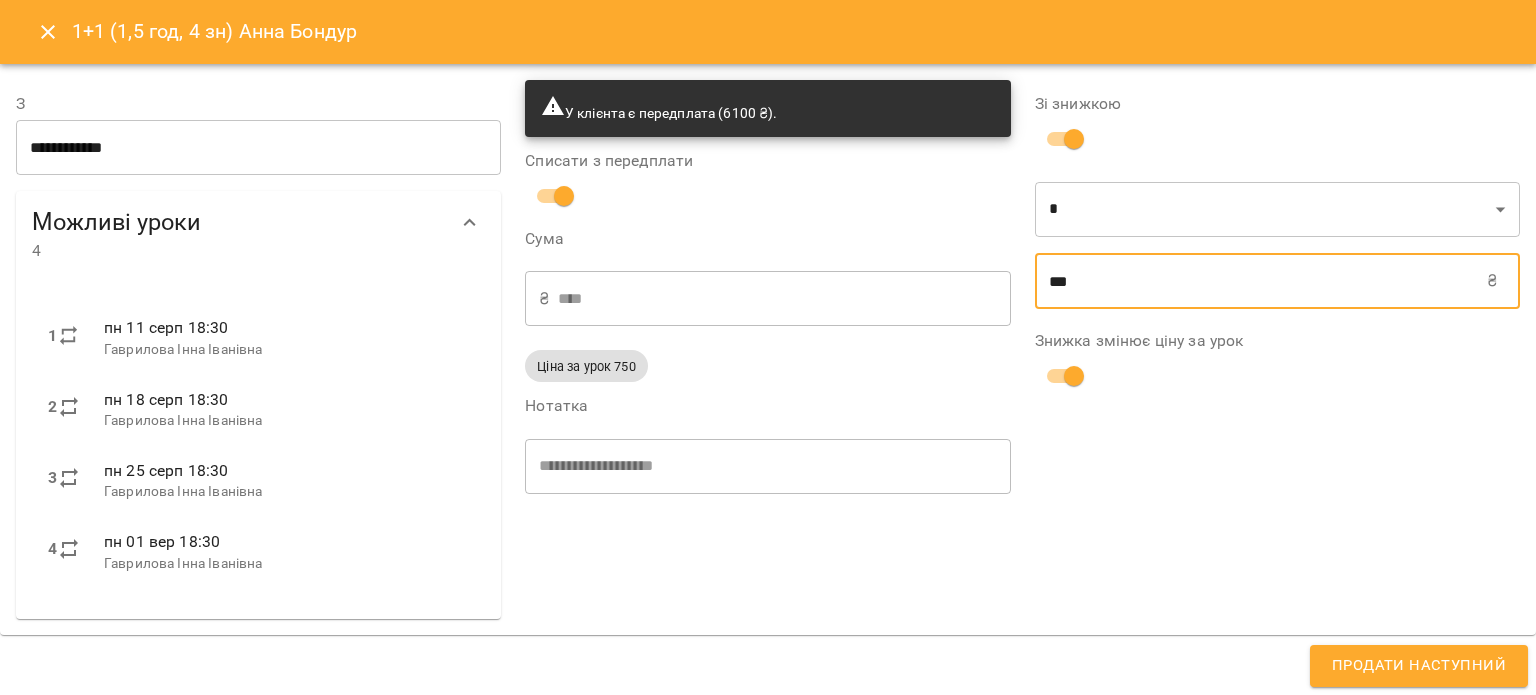 type on "****" 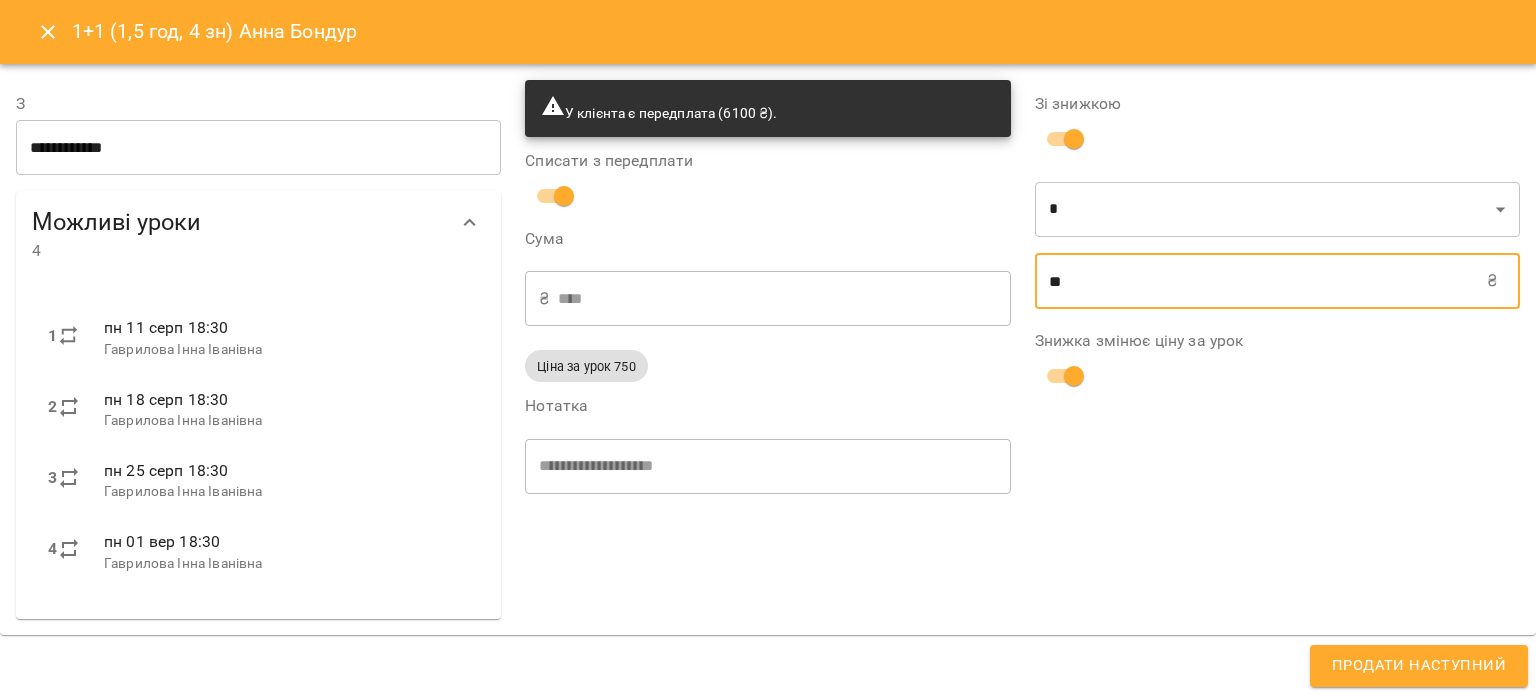 type on "****" 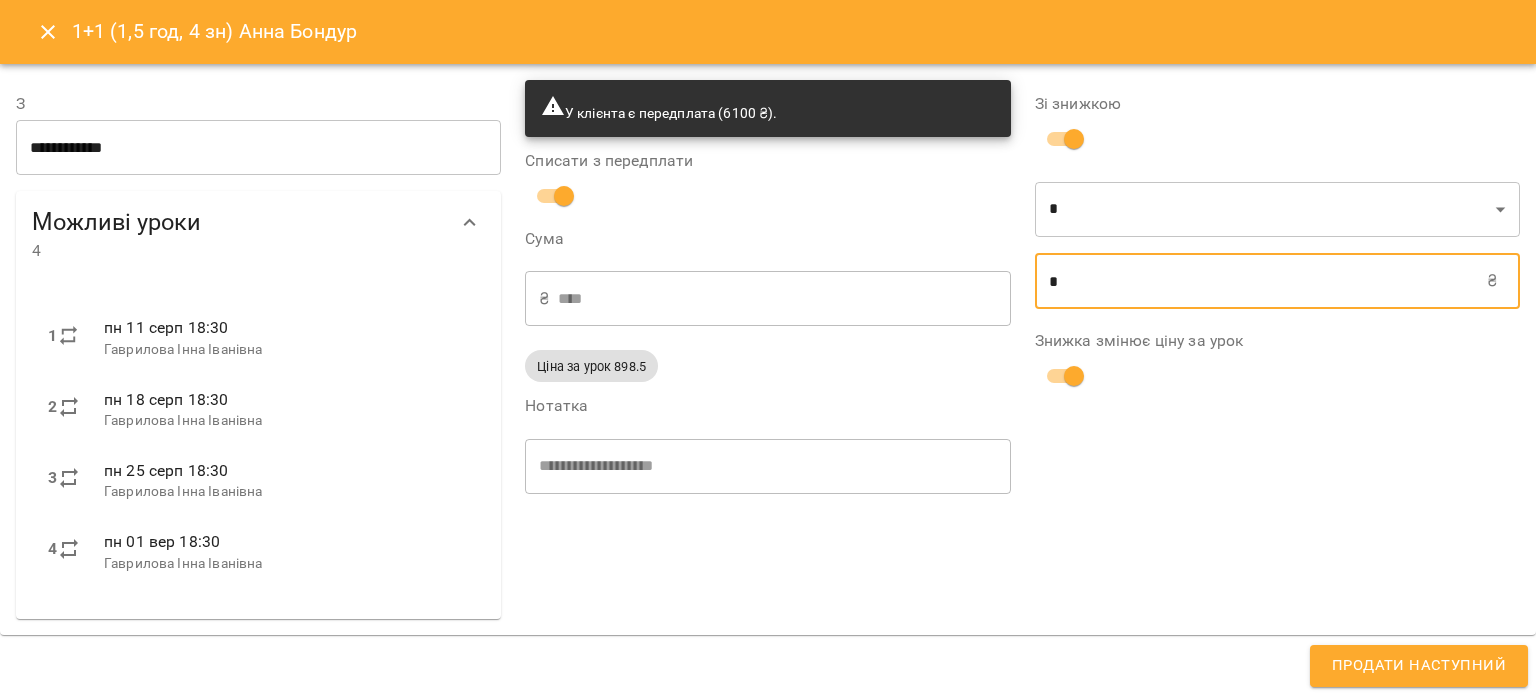 type on "****" 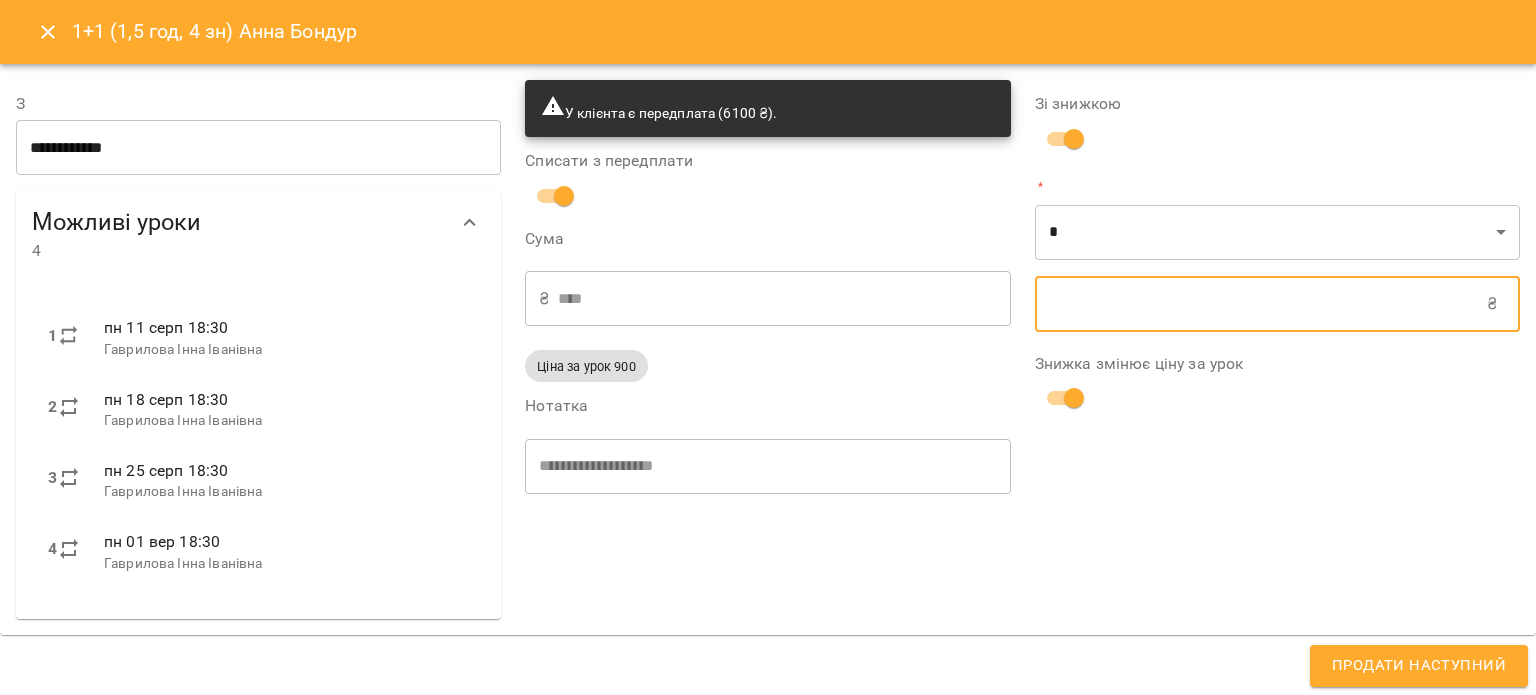 type on "****" 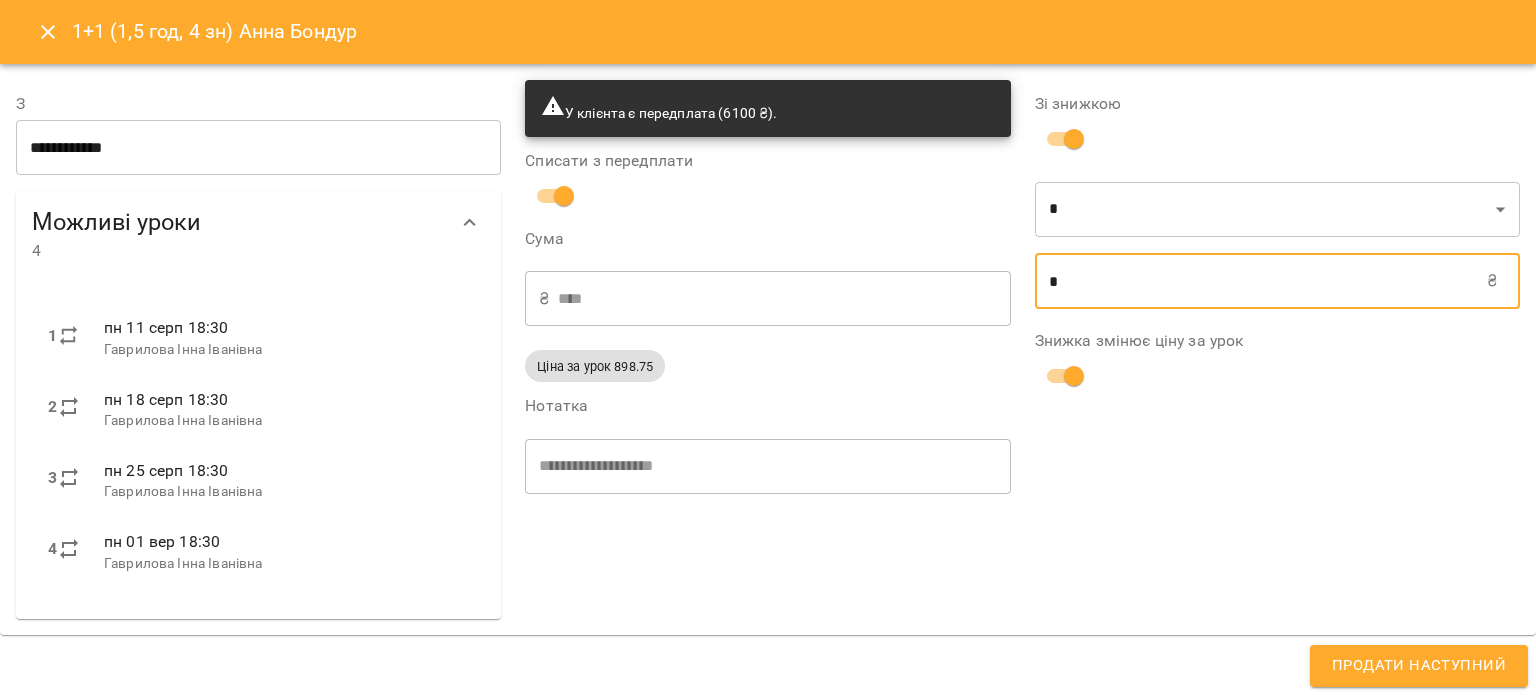 type on "****" 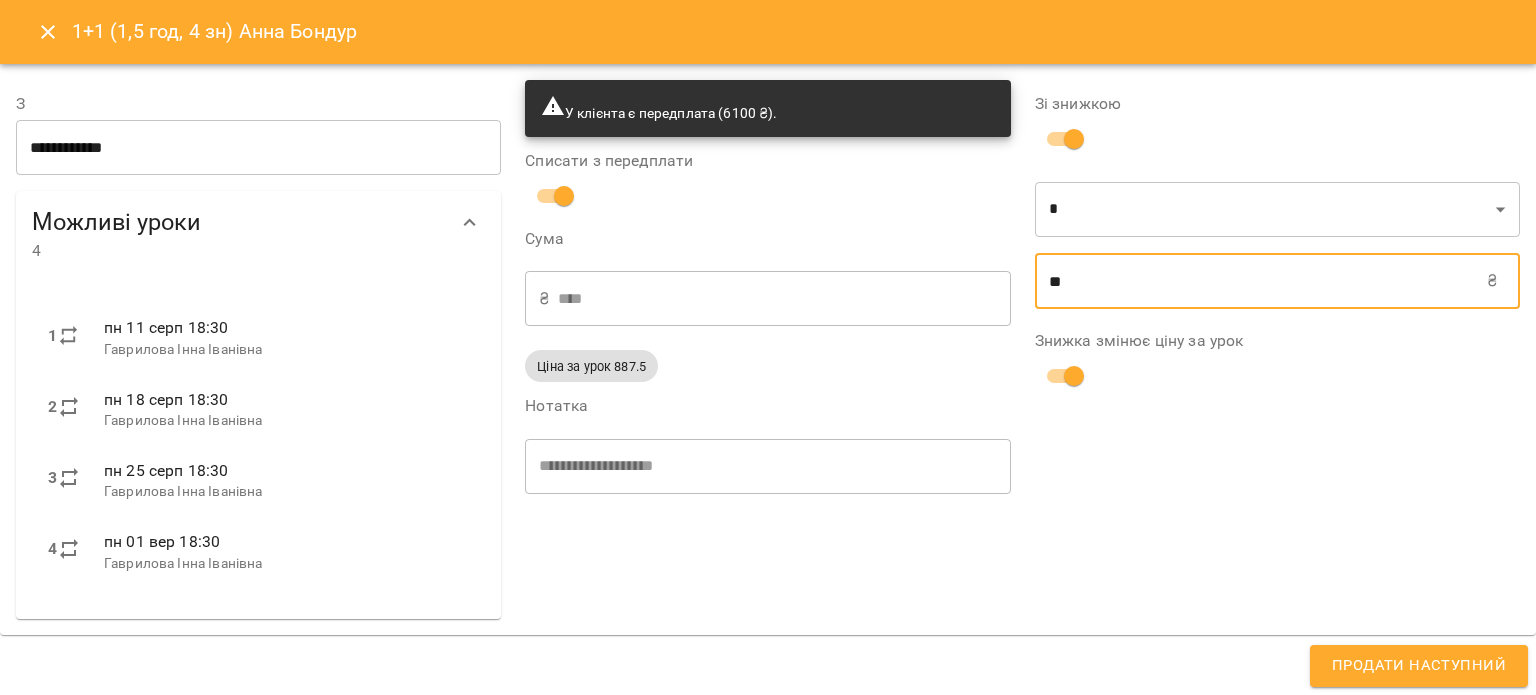 type on "****" 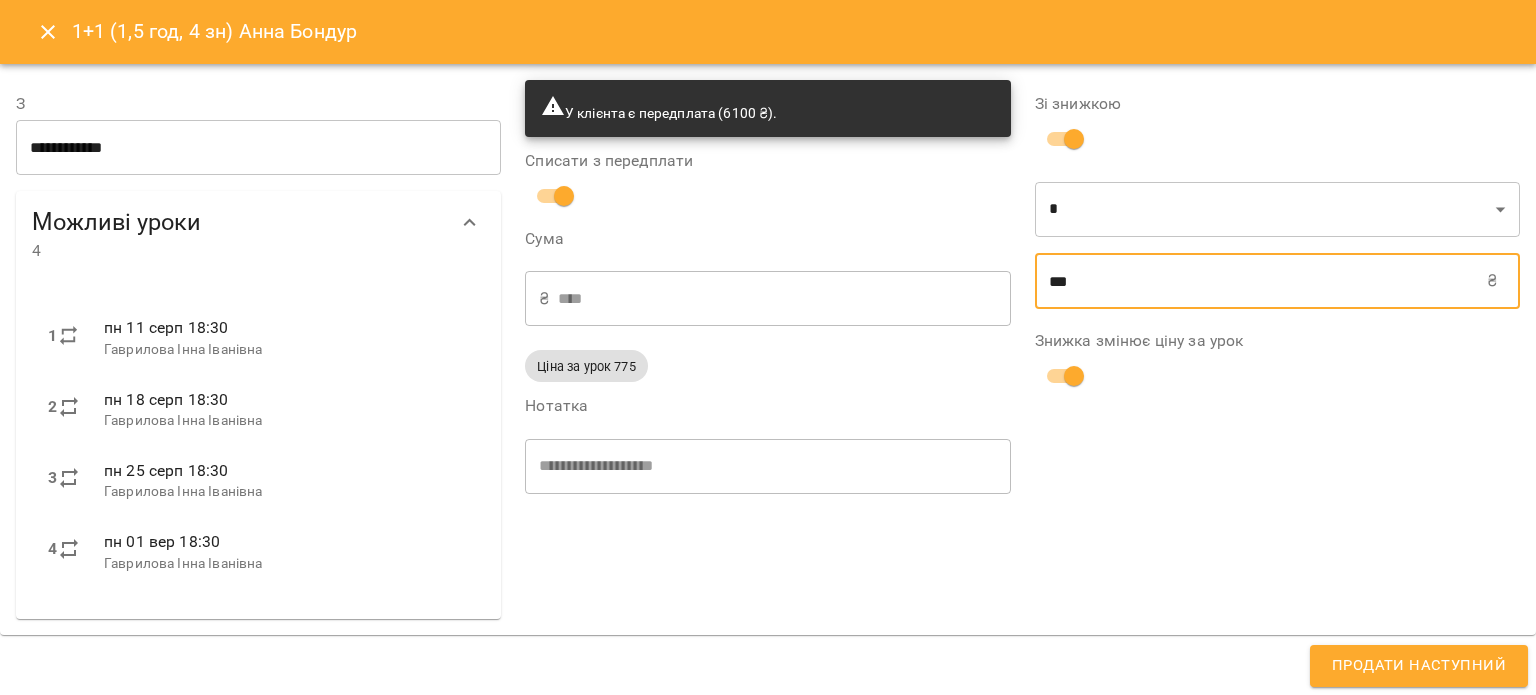 type on "****" 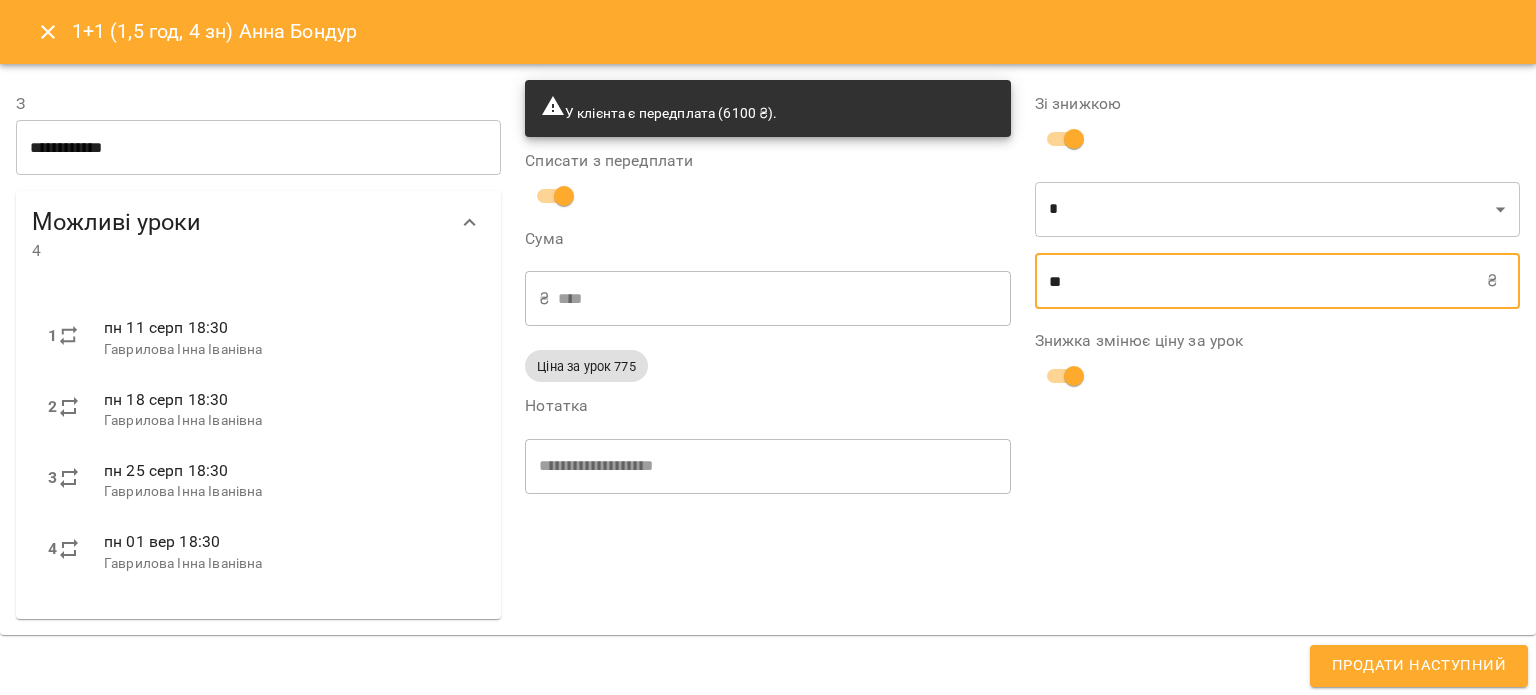 type on "****" 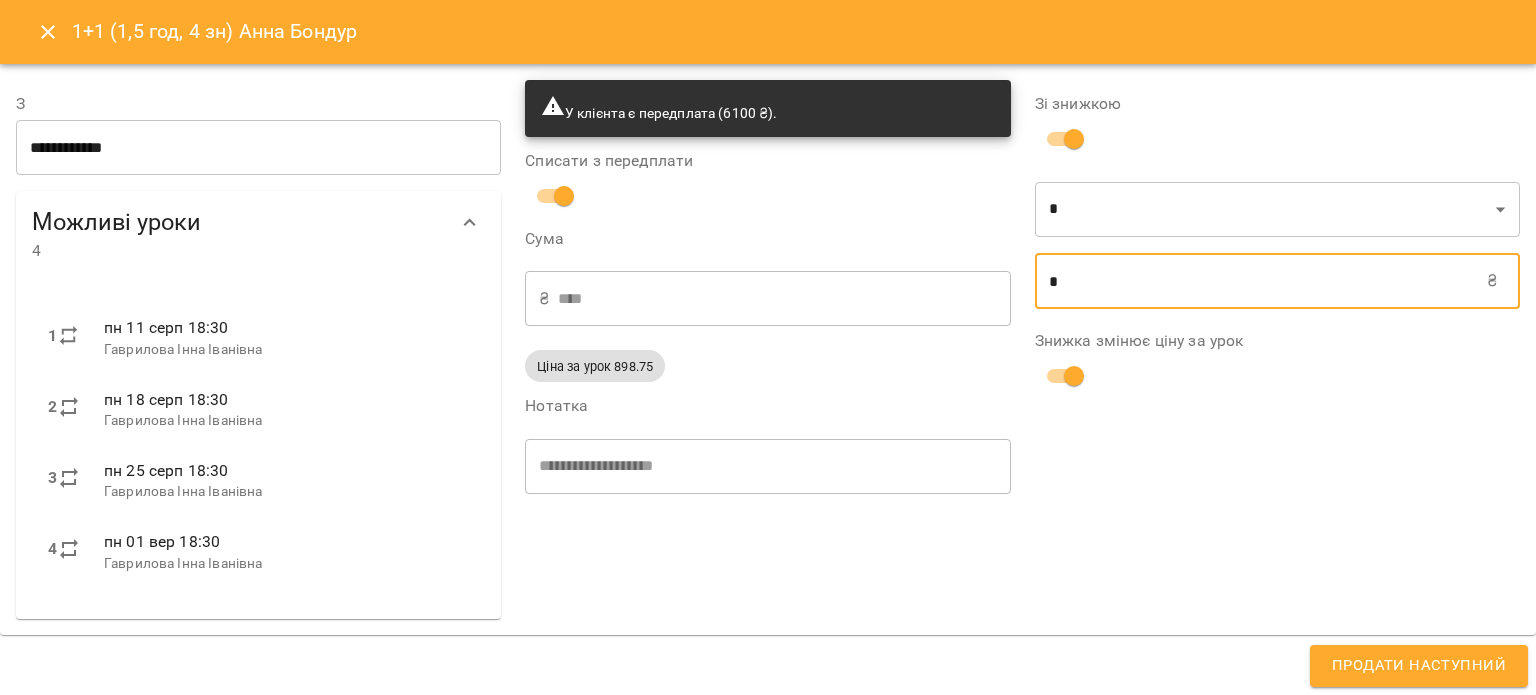 type on "****" 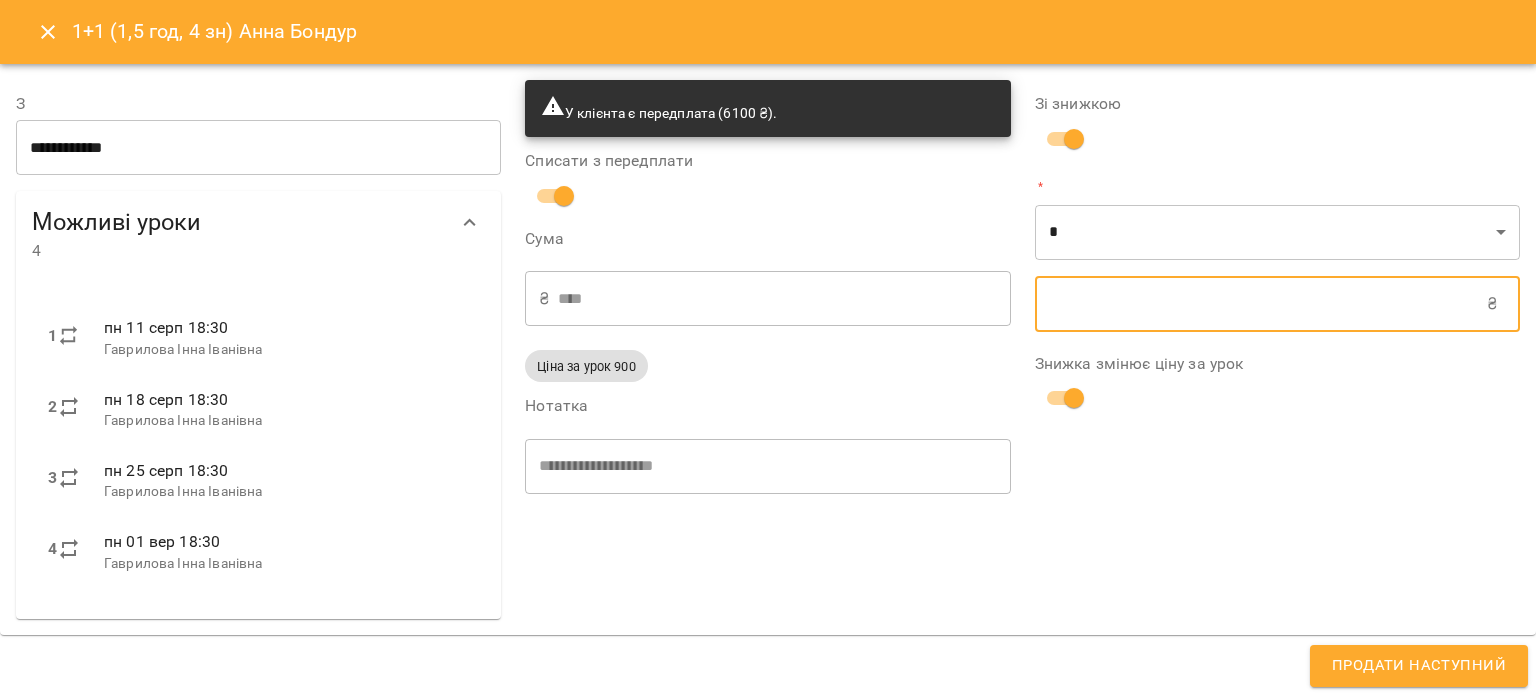 type on "****" 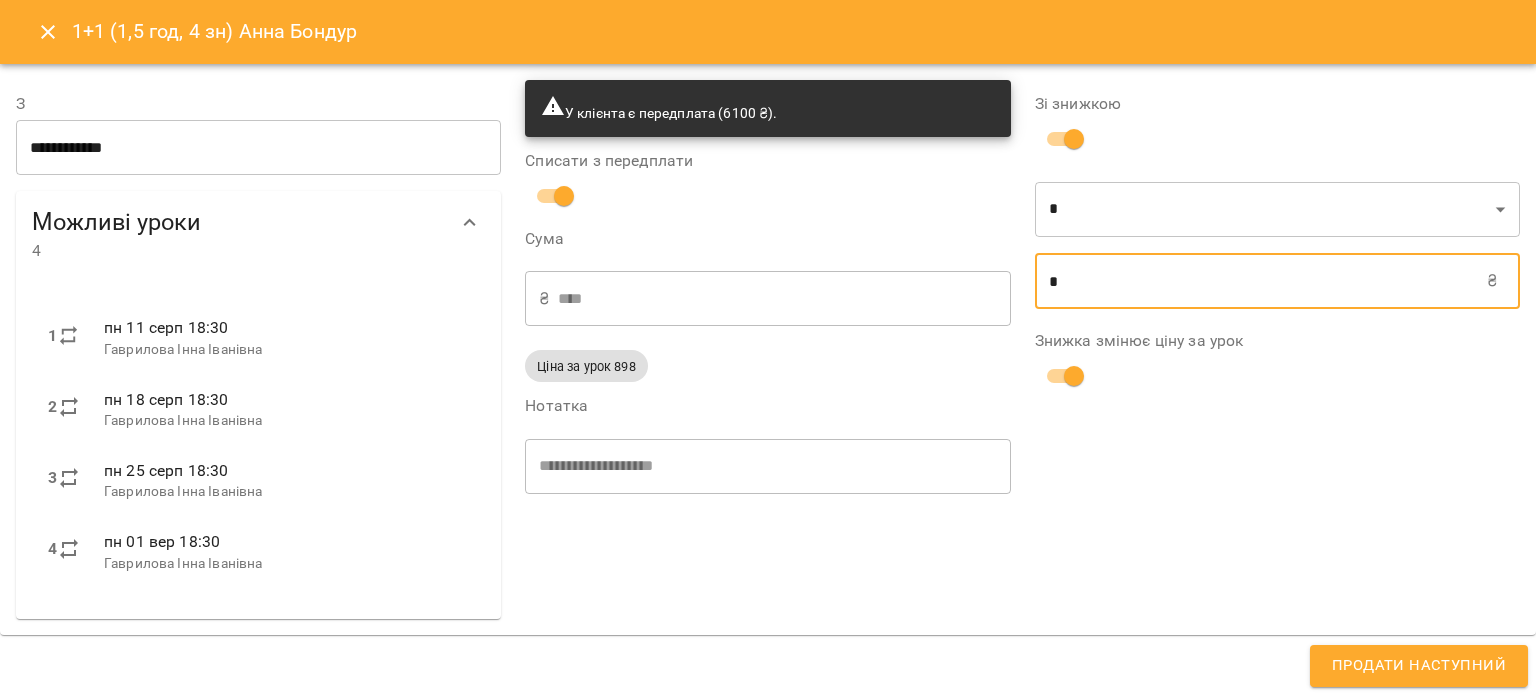 type on "****" 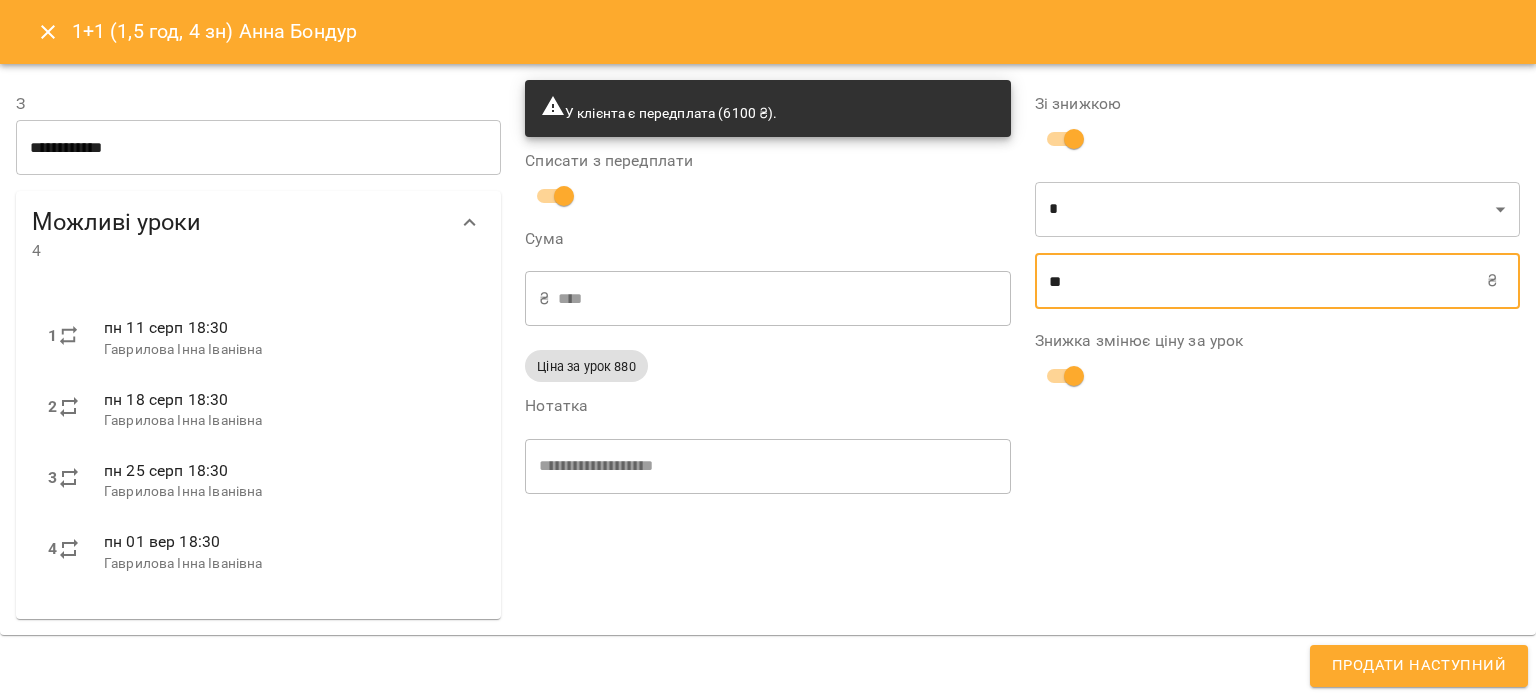 type on "****" 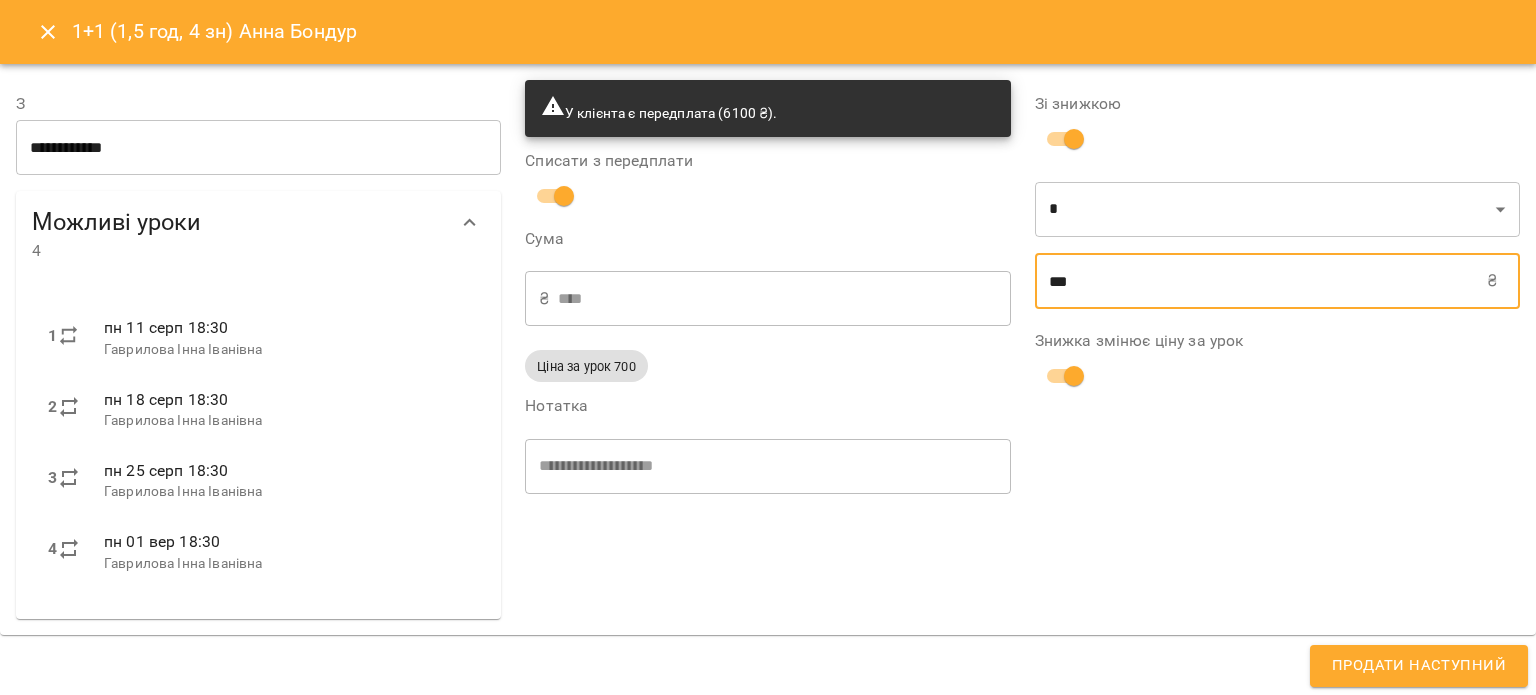 type on "****" 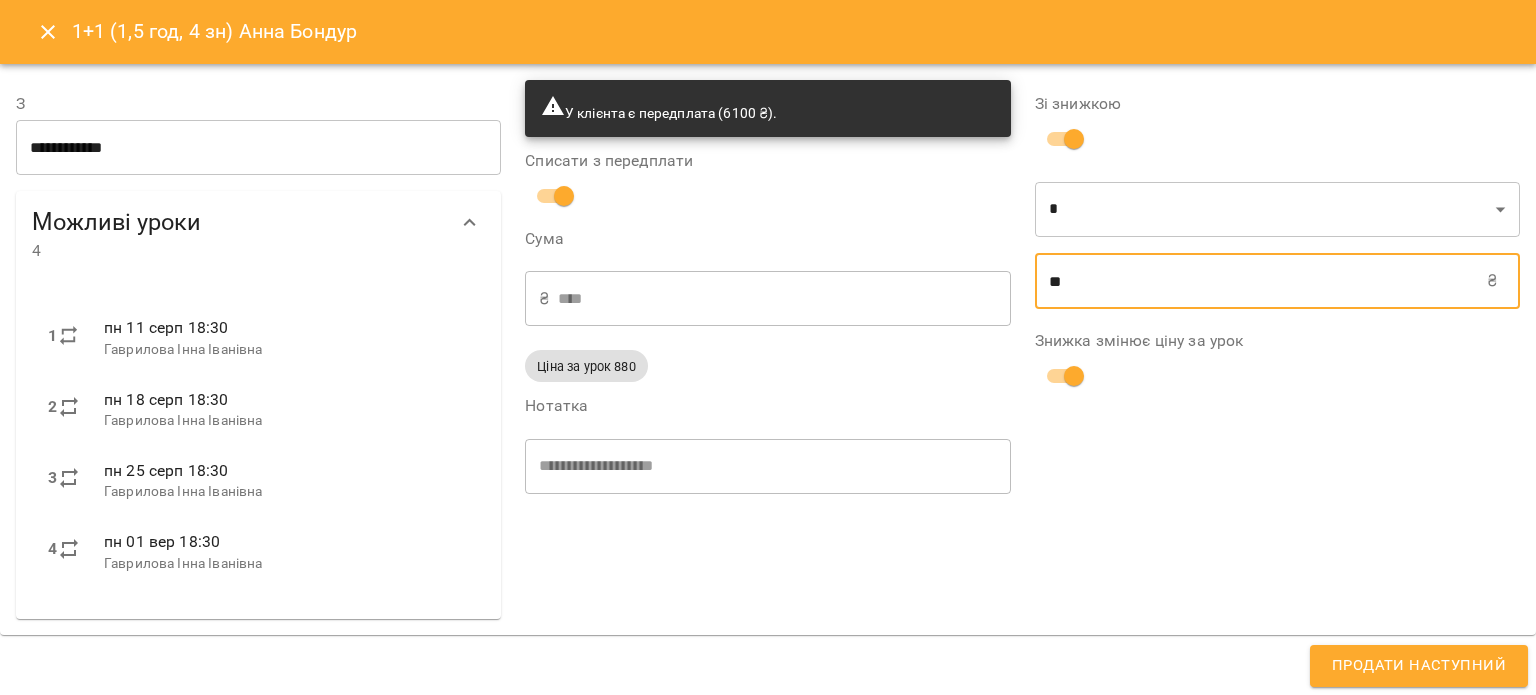 type on "****" 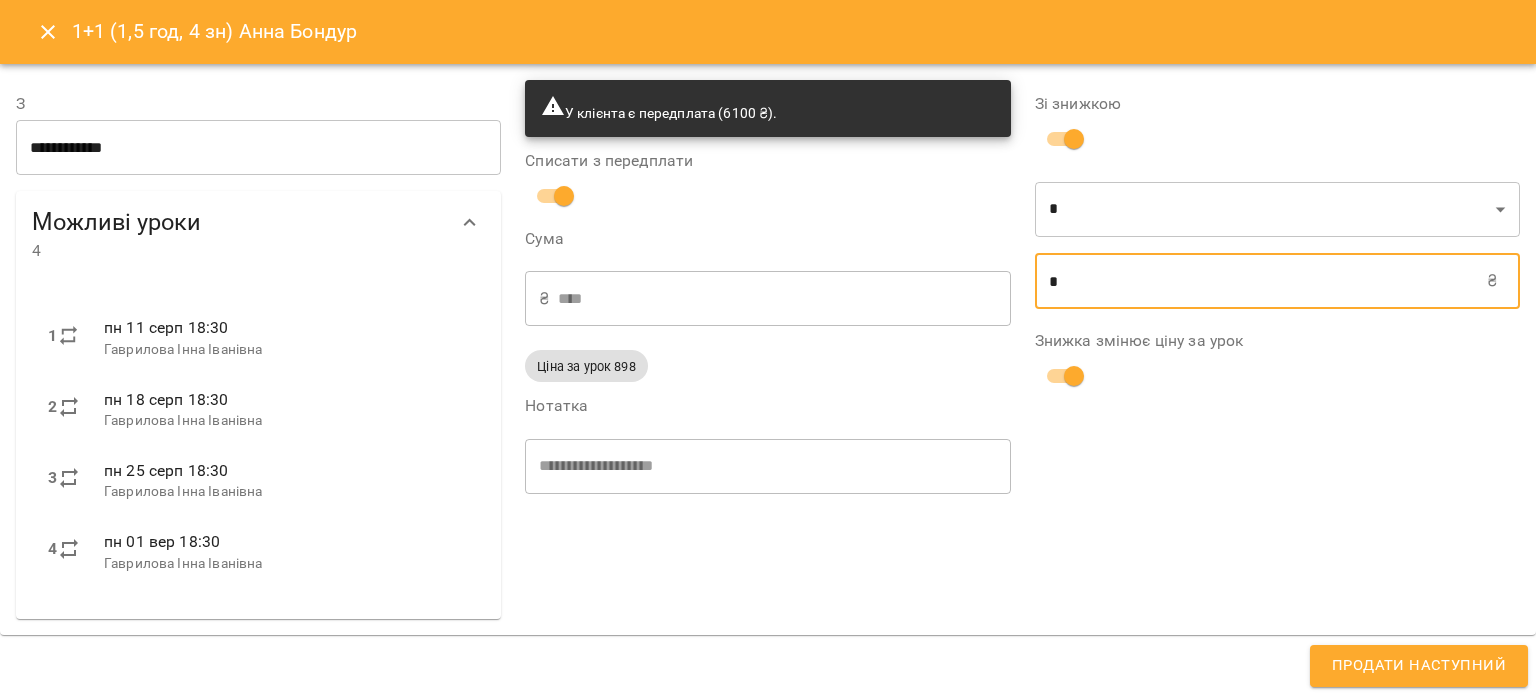 type on "****" 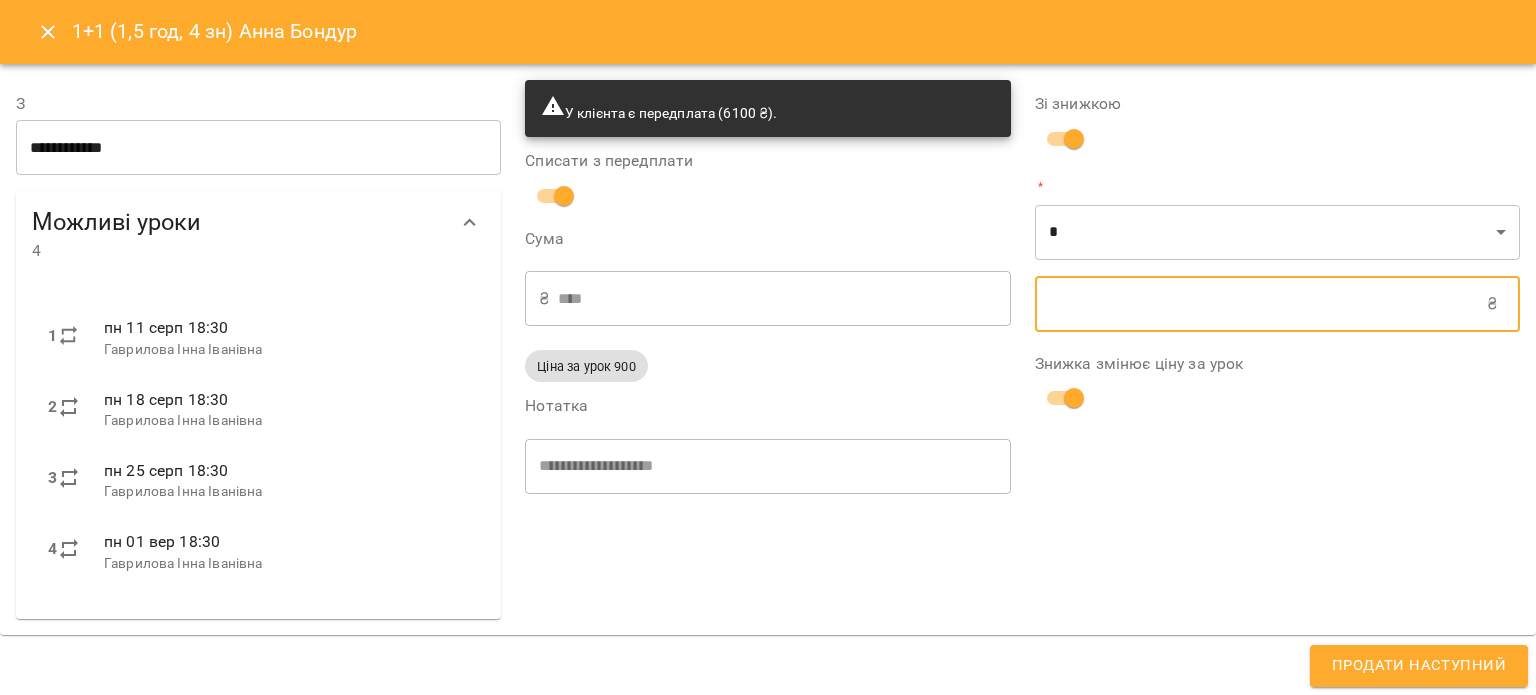 type on "****" 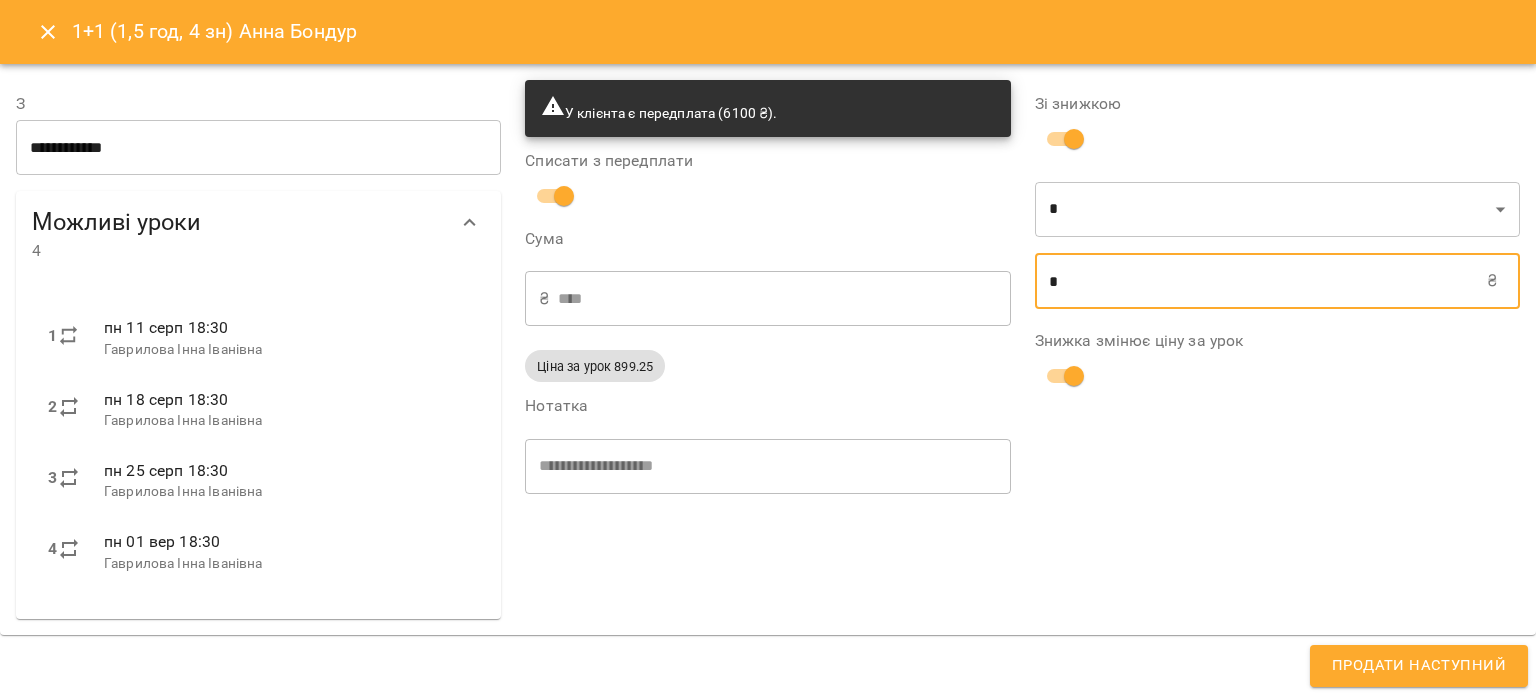 type on "****" 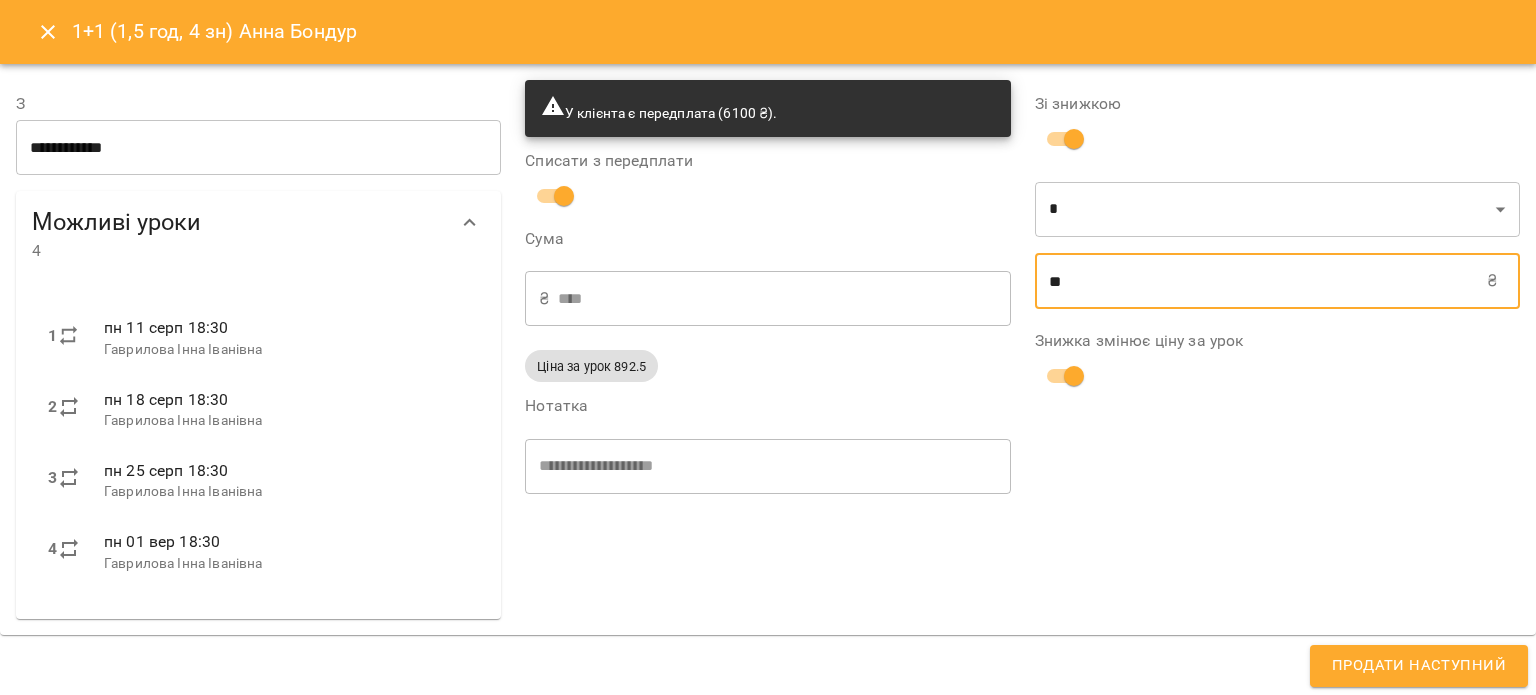 type on "****" 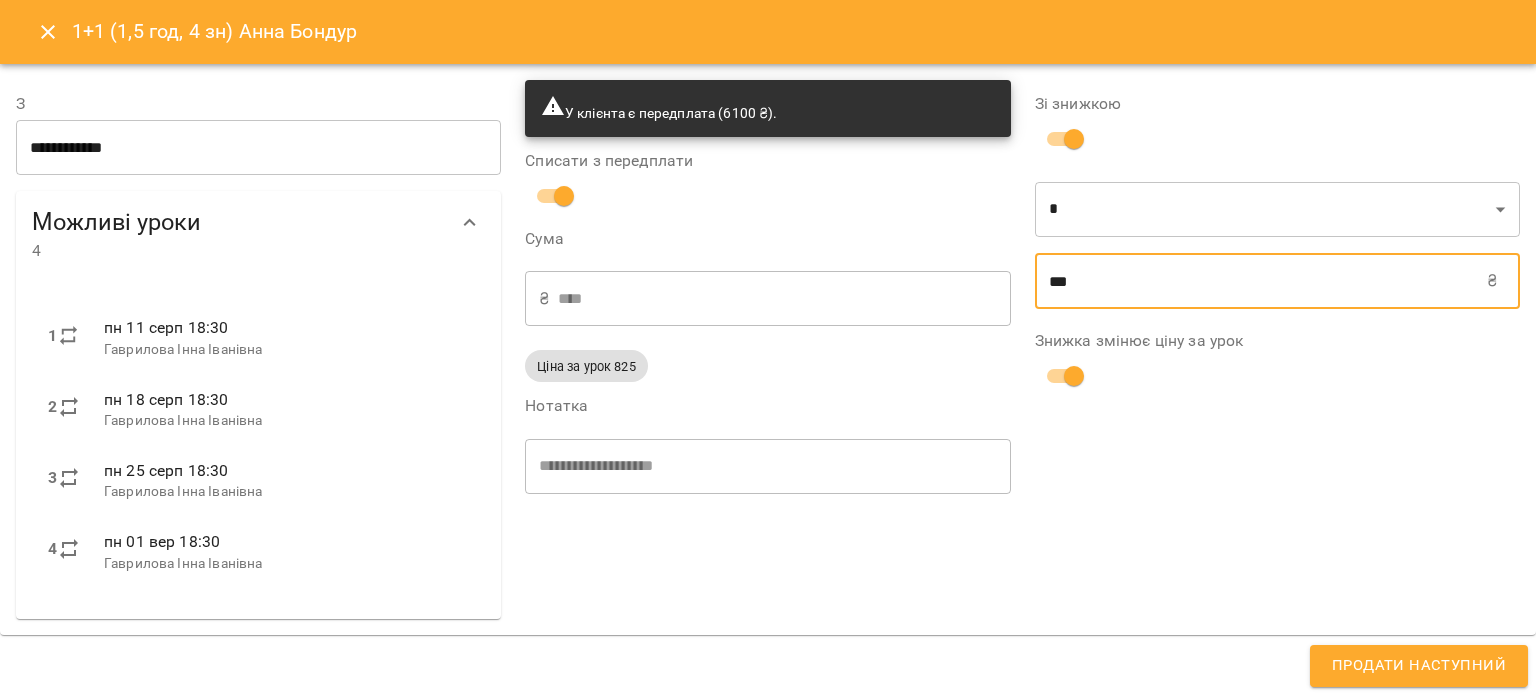 type on "****" 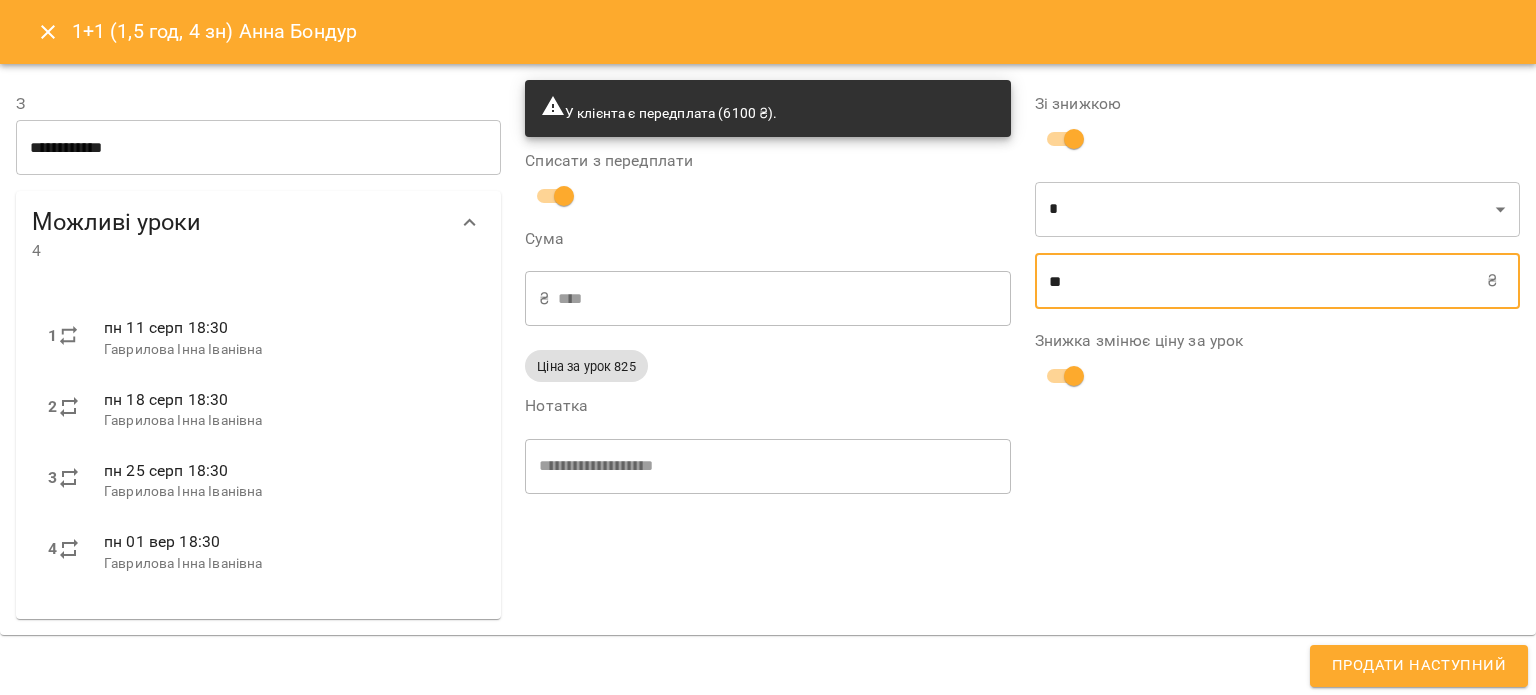 type on "****" 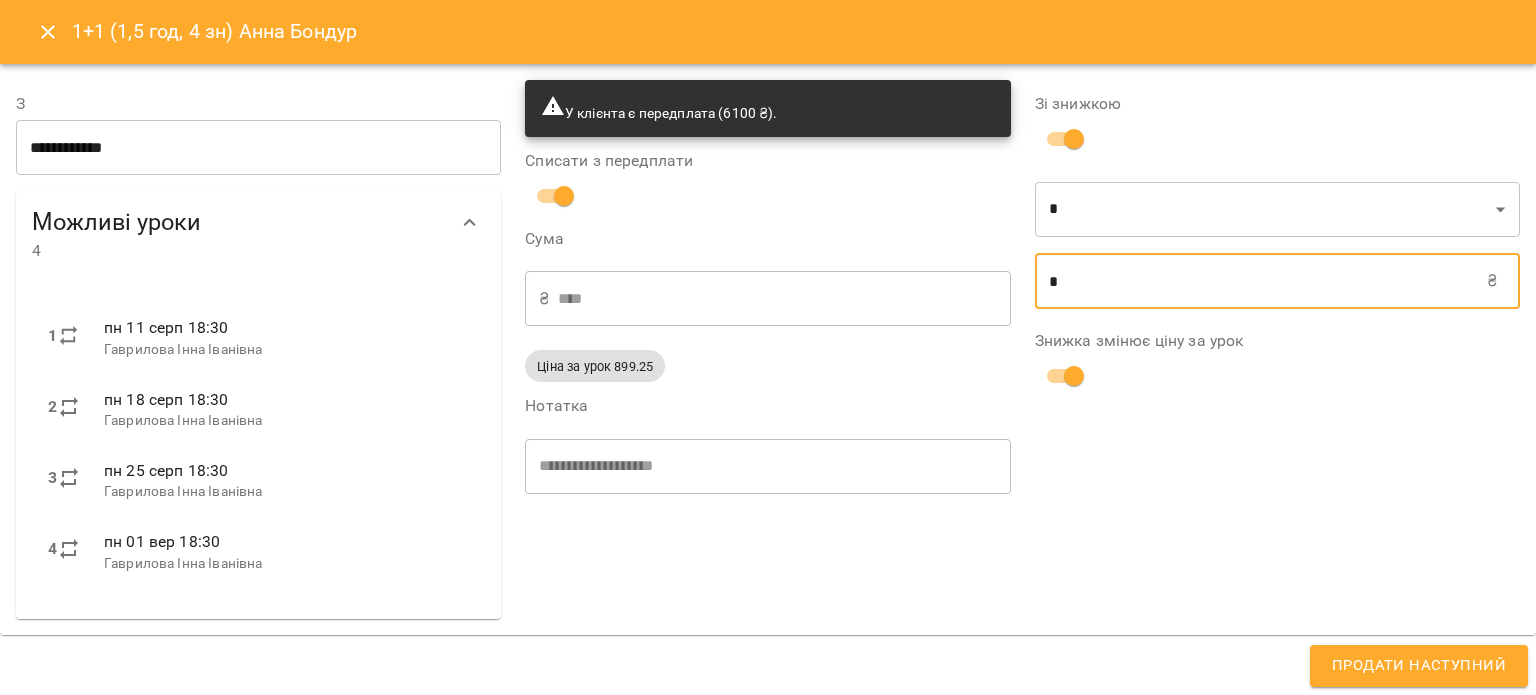 type on "****" 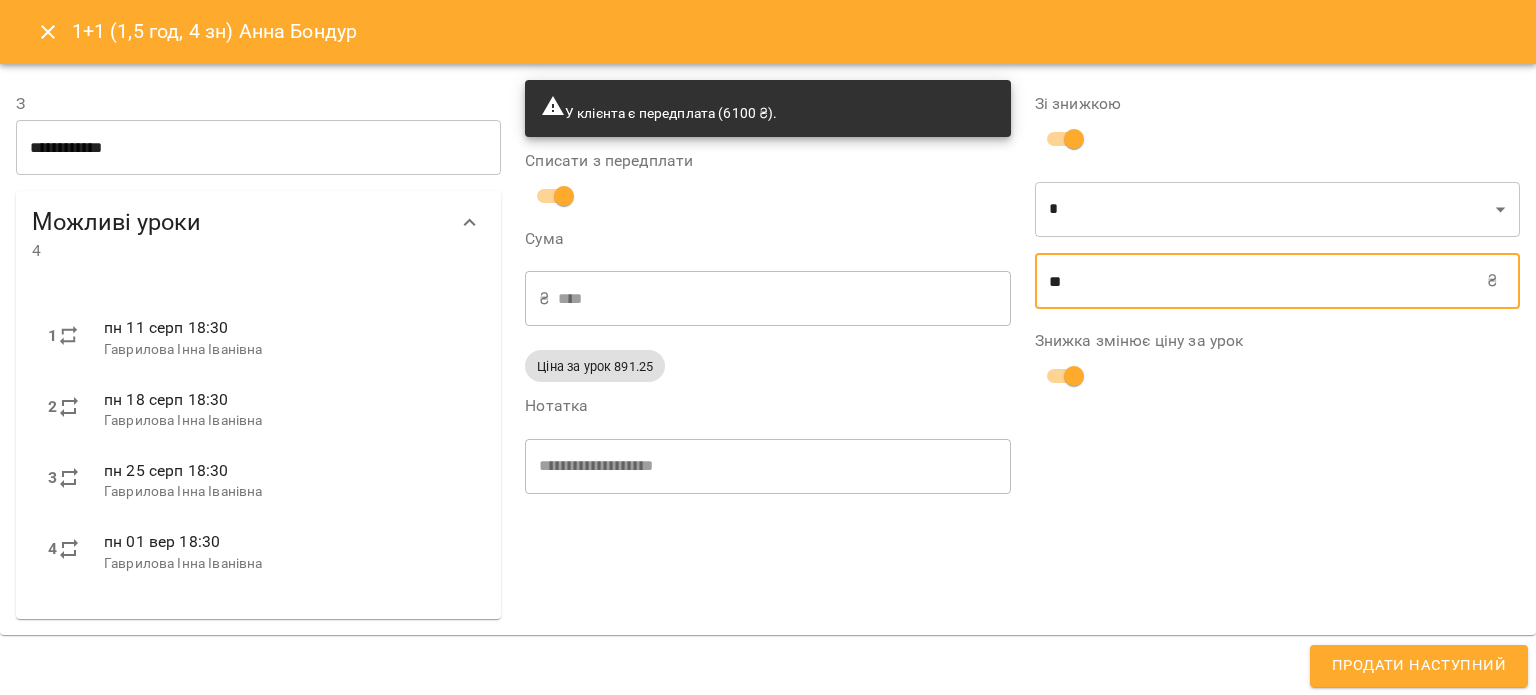 type on "****" 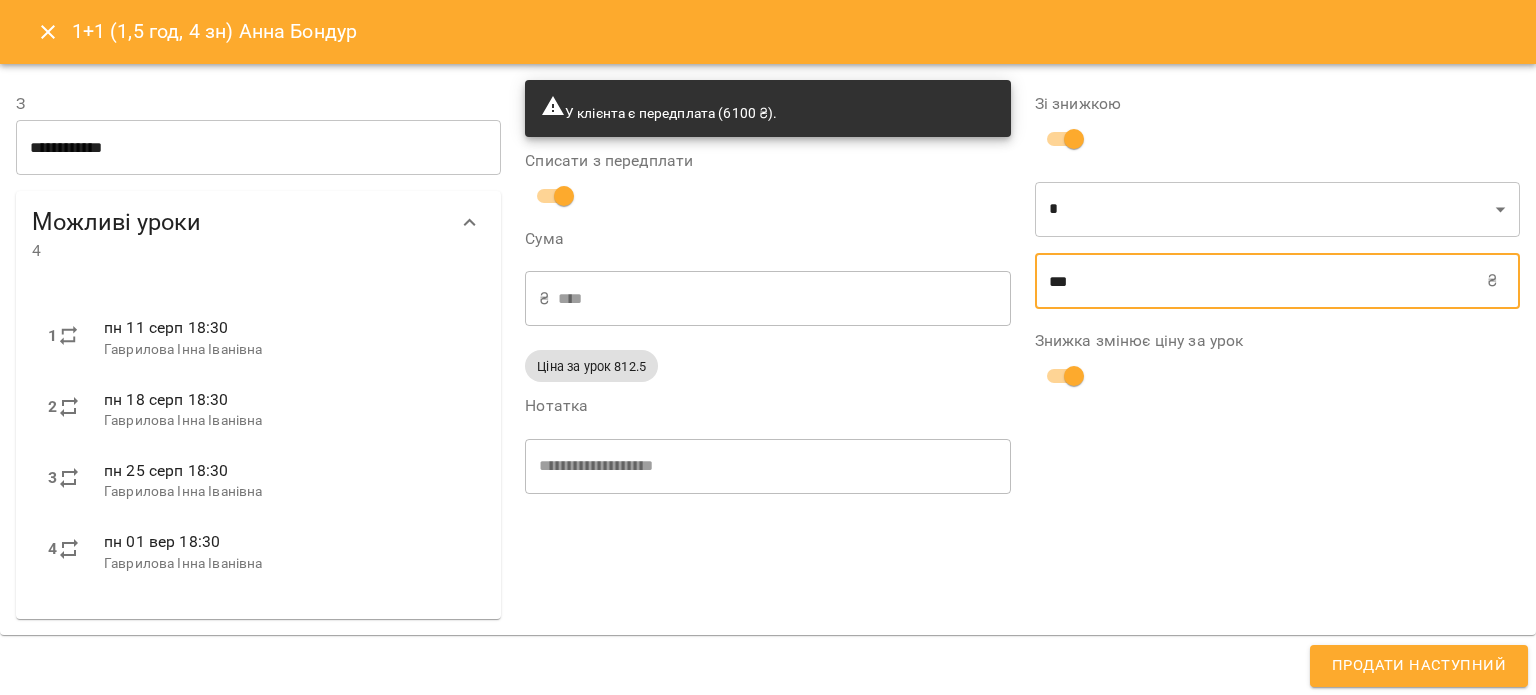 type on "****" 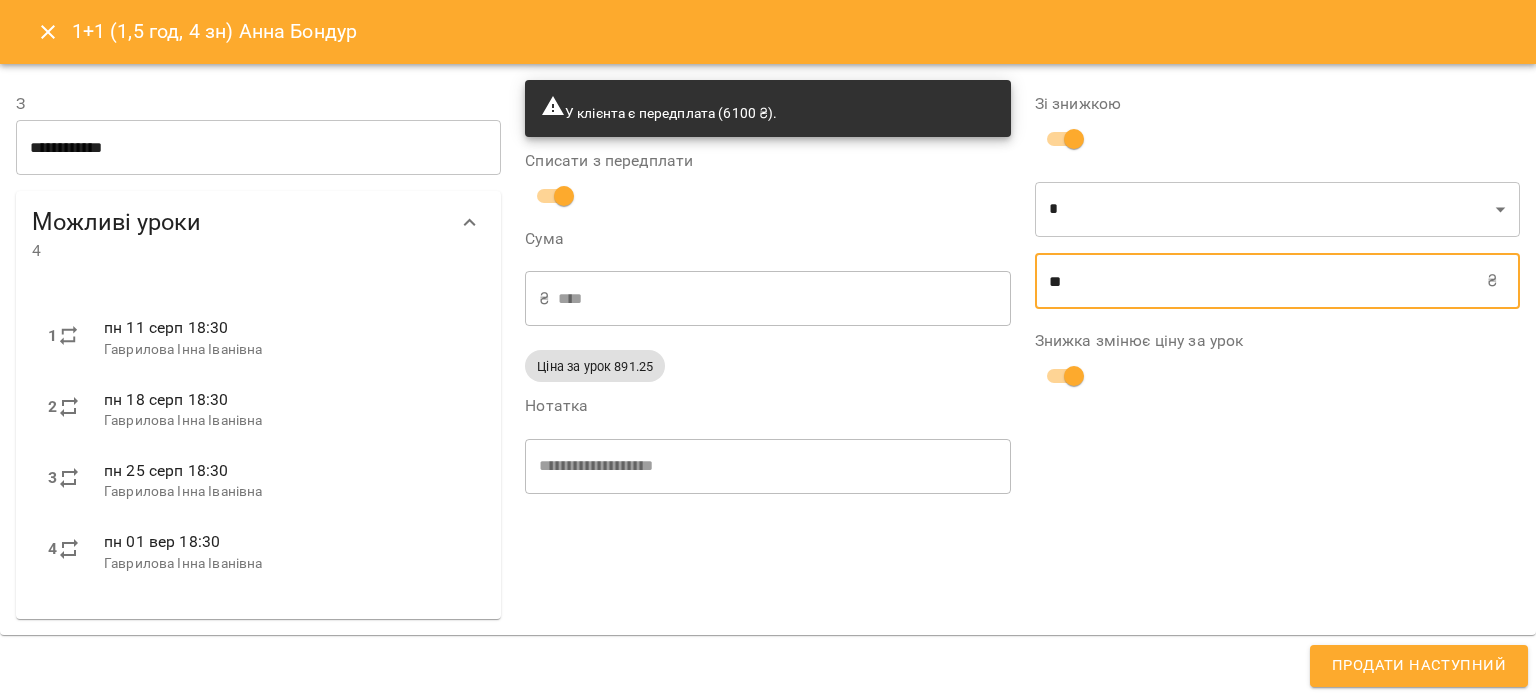 type on "****" 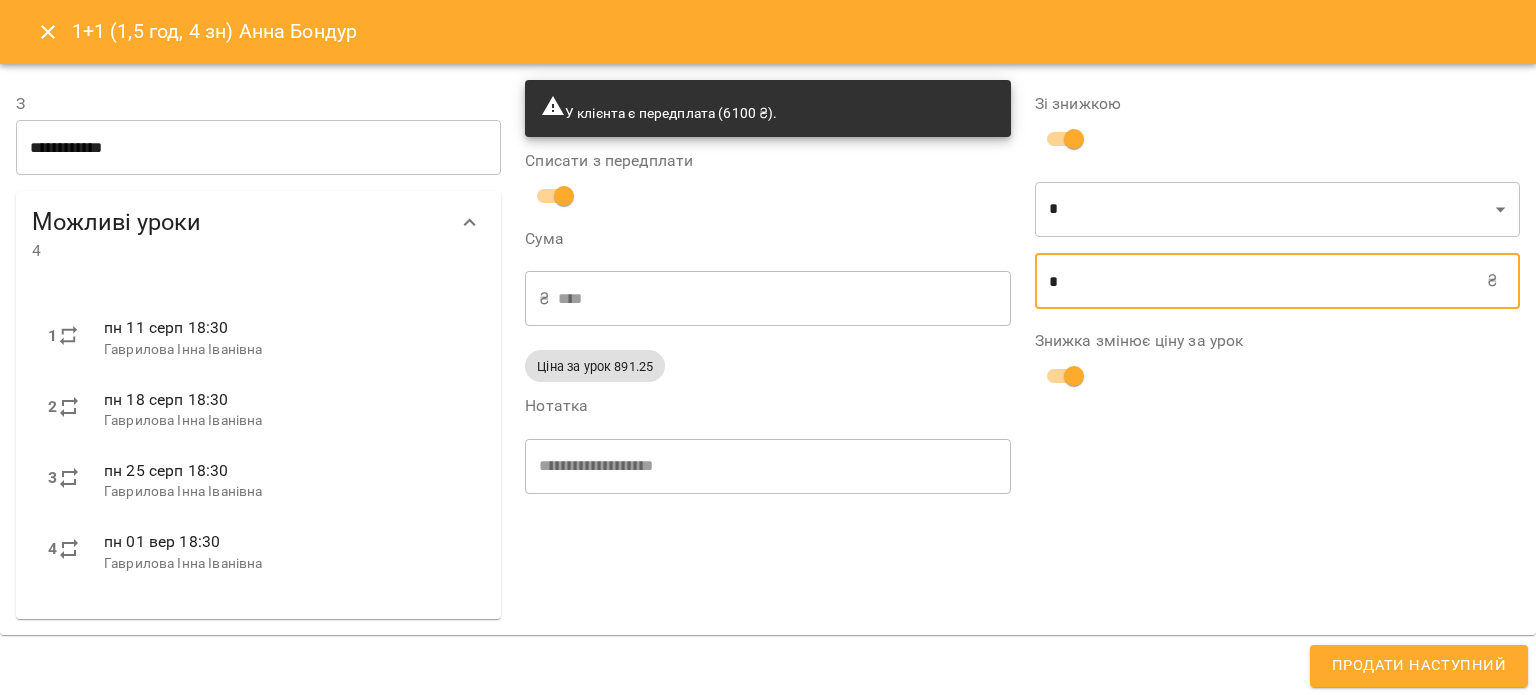 type on "****" 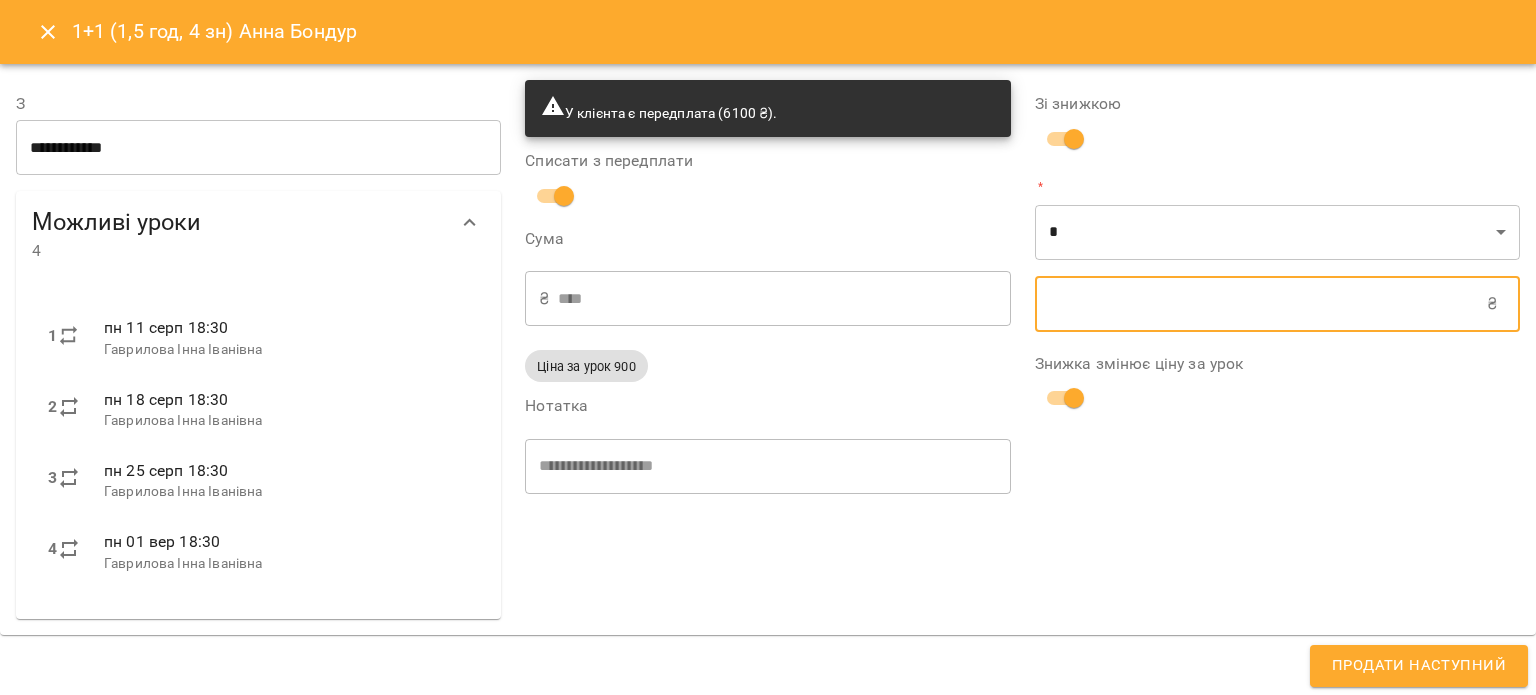 type on "****" 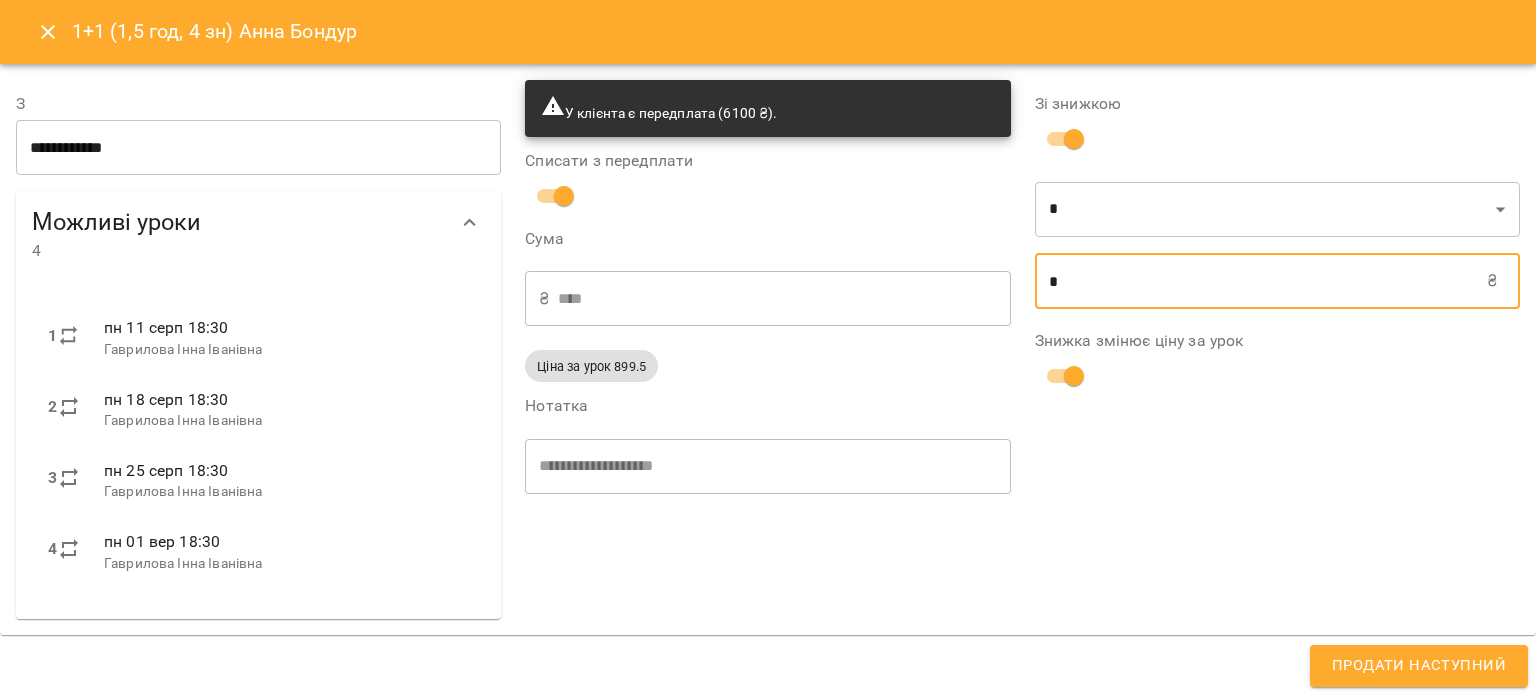 type on "****" 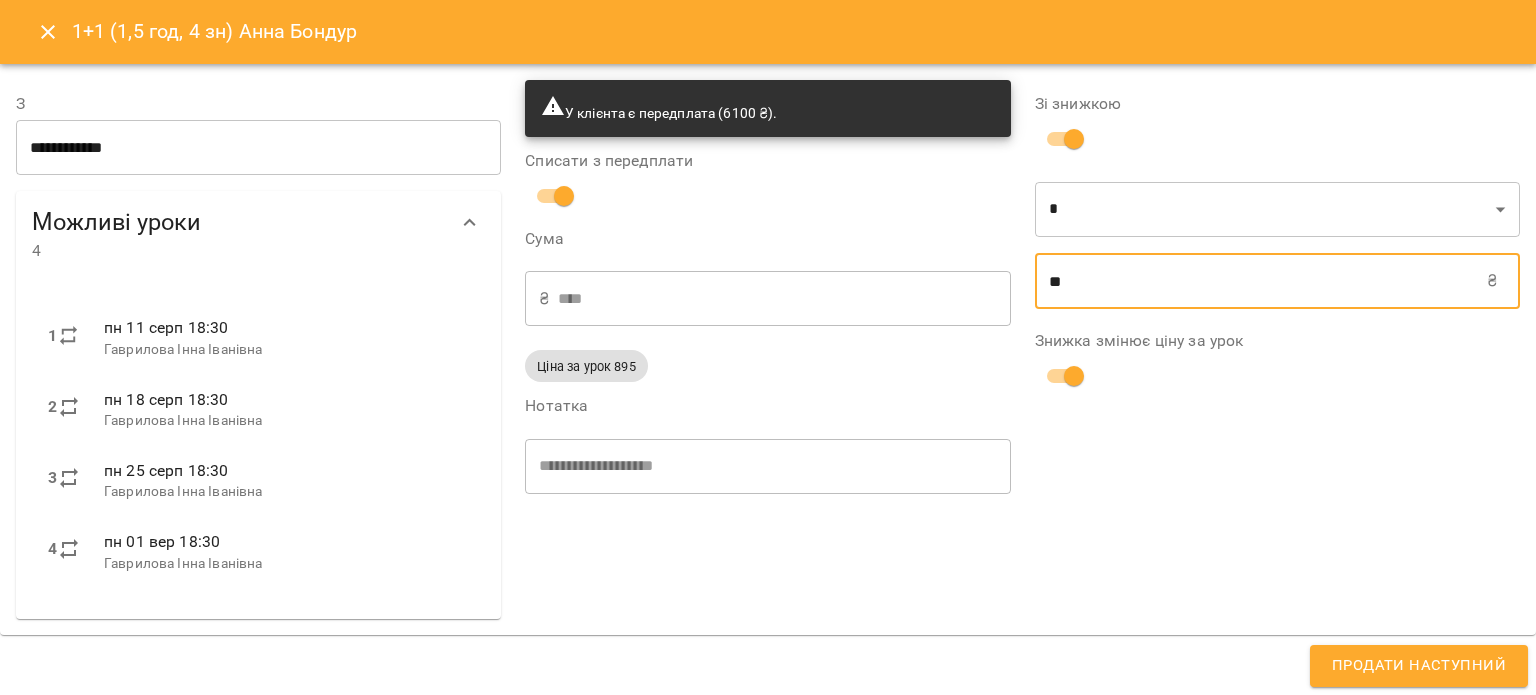 type on "****" 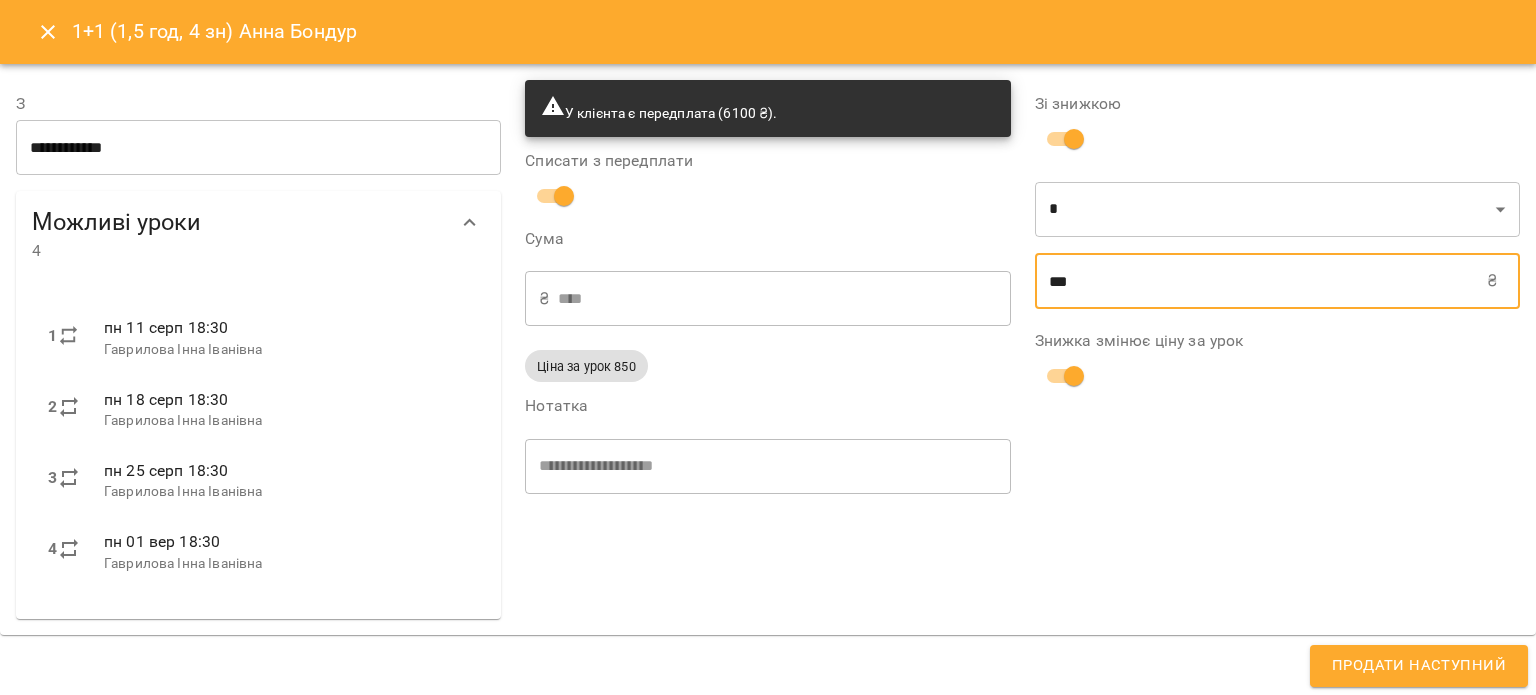 type on "***" 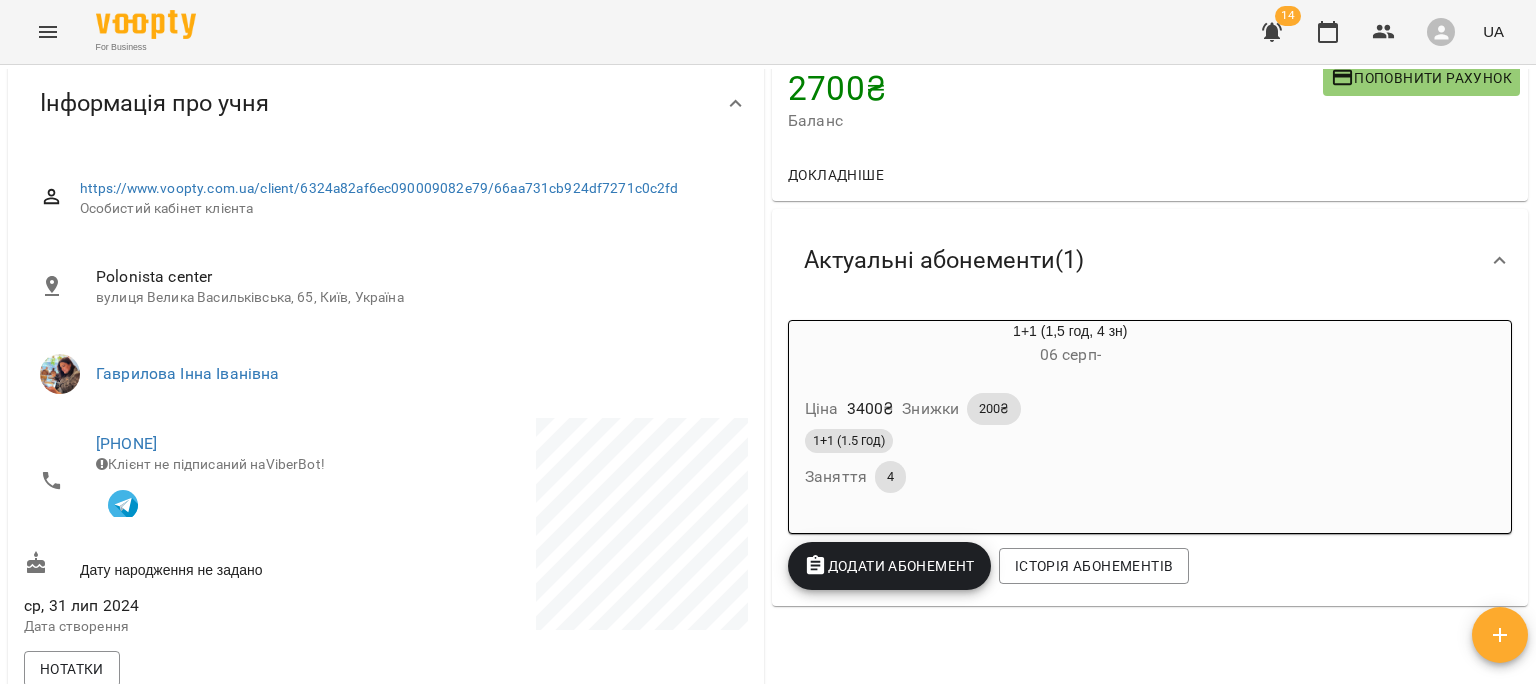 click on "Додати Абонемент" at bounding box center [889, 566] 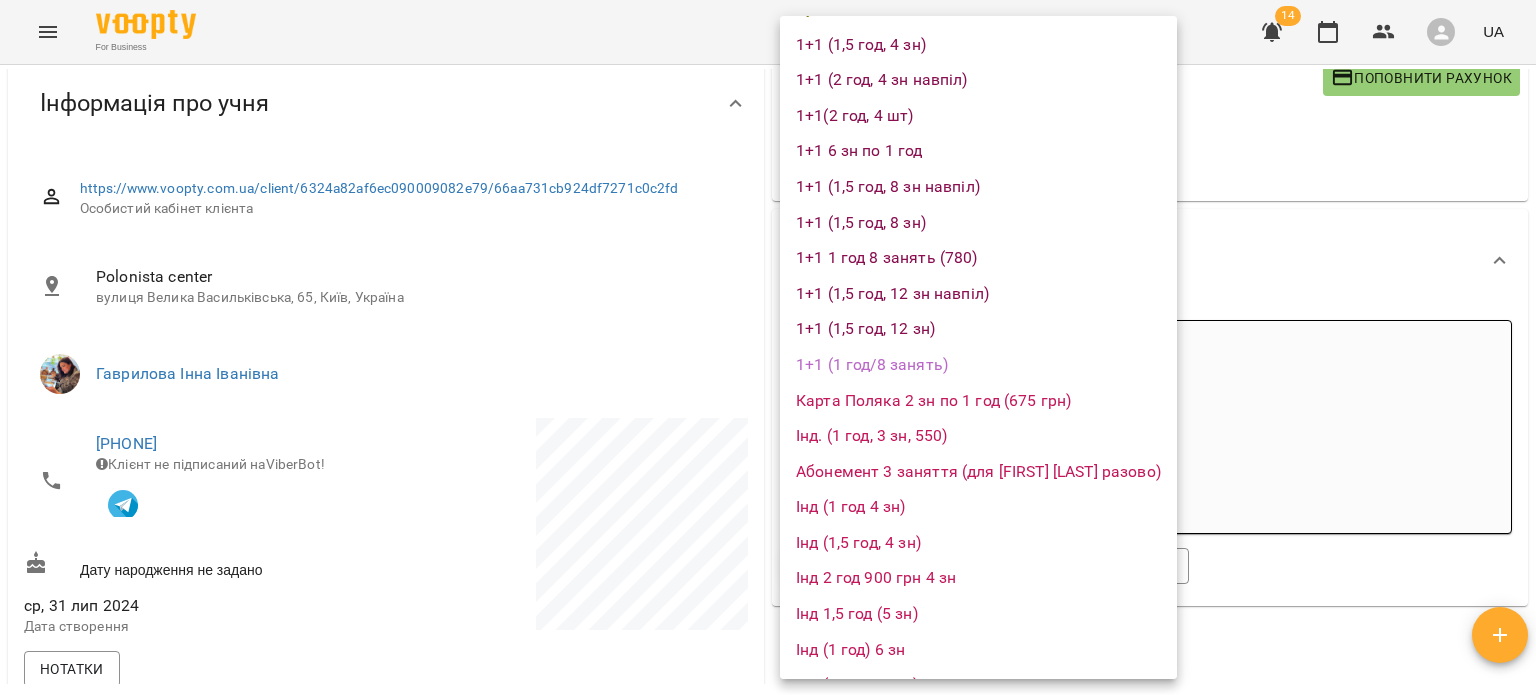 scroll, scrollTop: 1359, scrollLeft: 0, axis: vertical 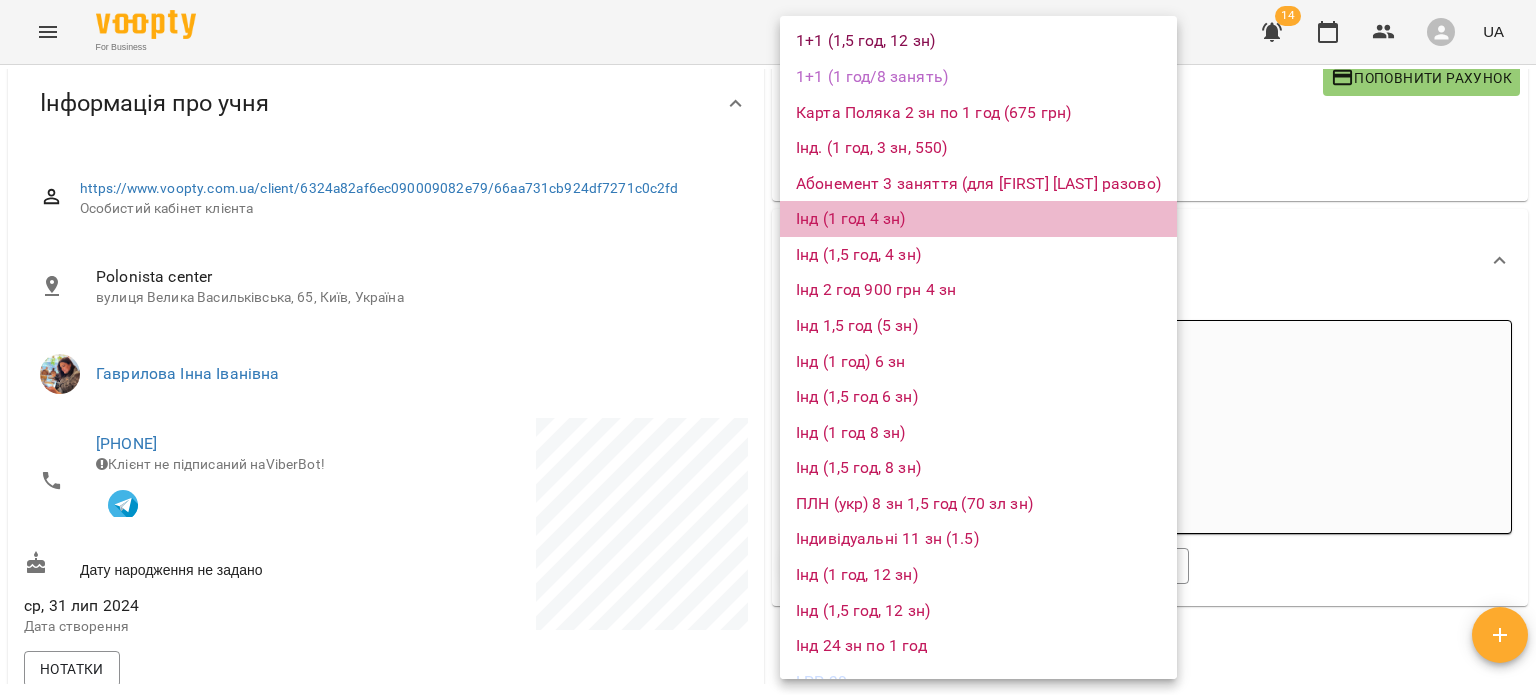 click on "Інд (1 год 4 зн)" at bounding box center [978, 219] 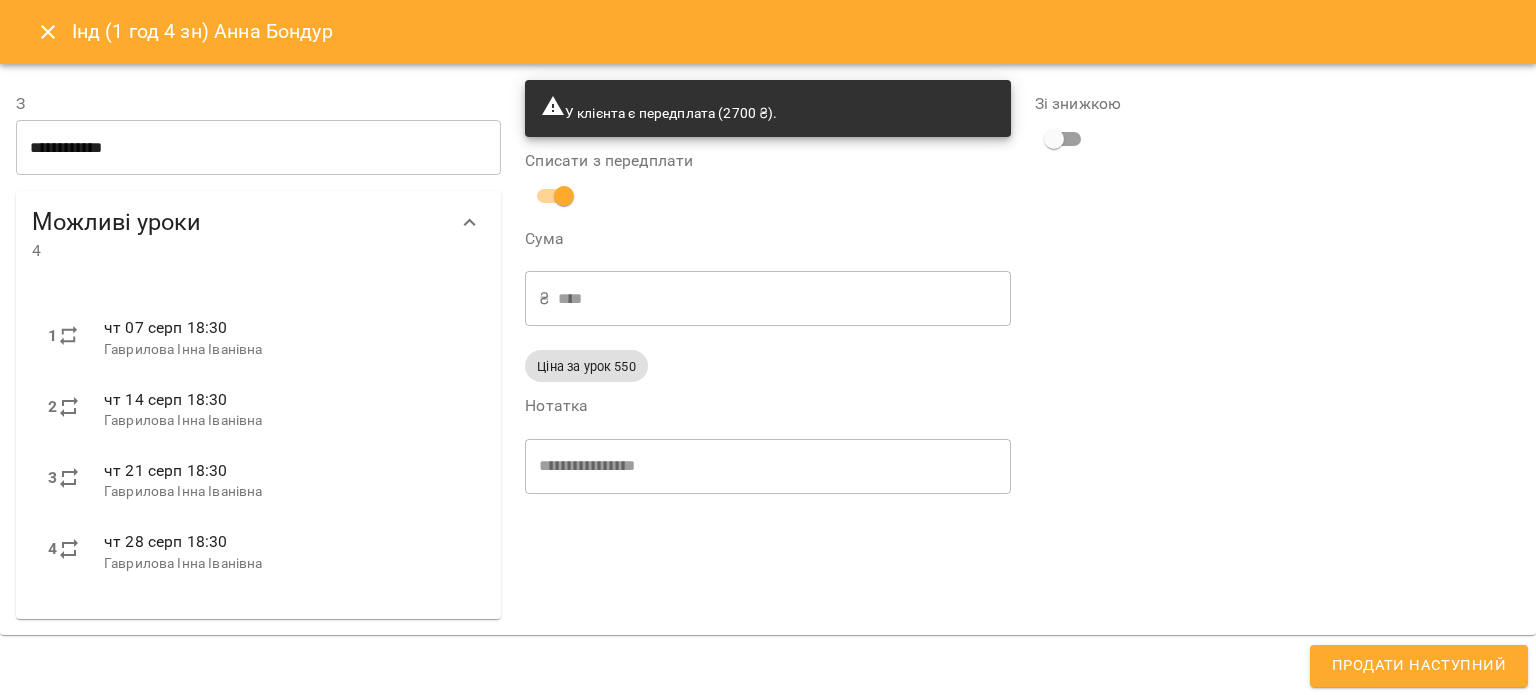 click 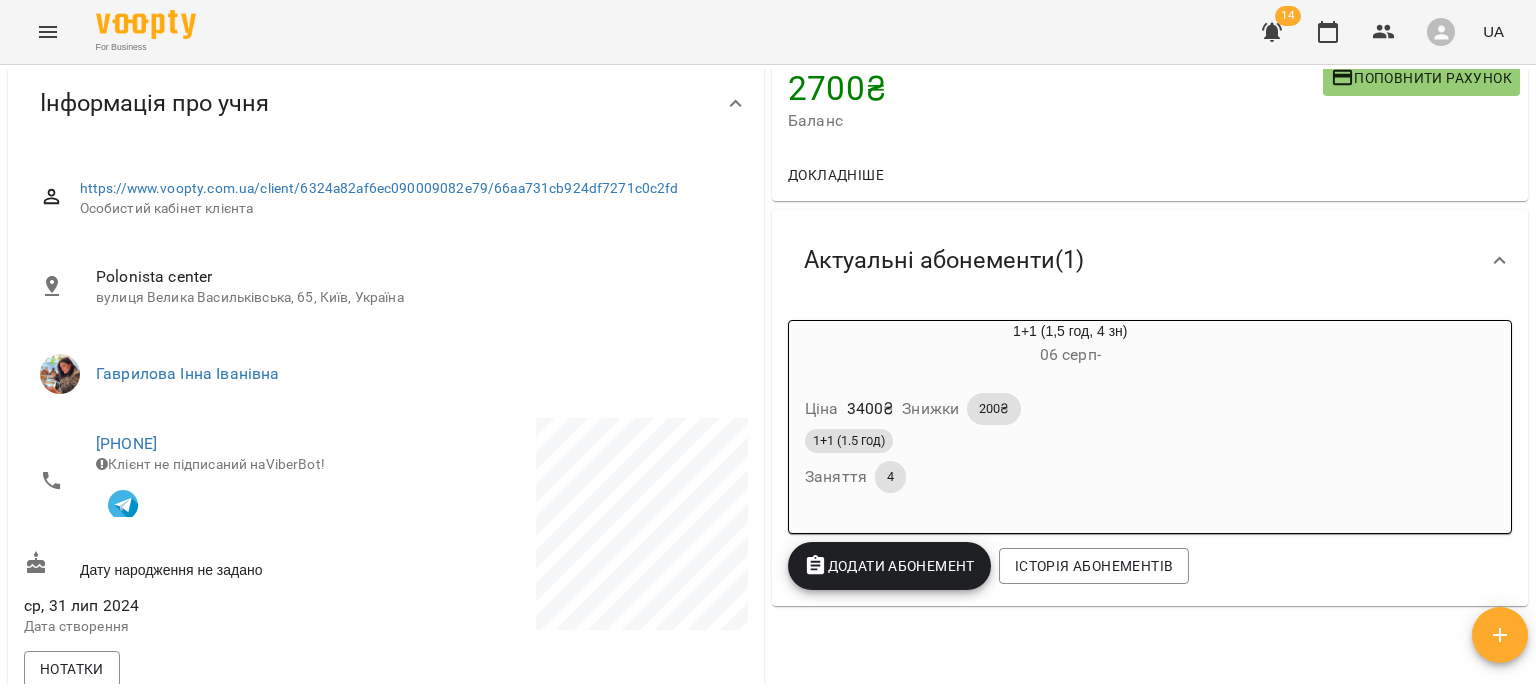 click on "Додати Абонемент" at bounding box center (889, 566) 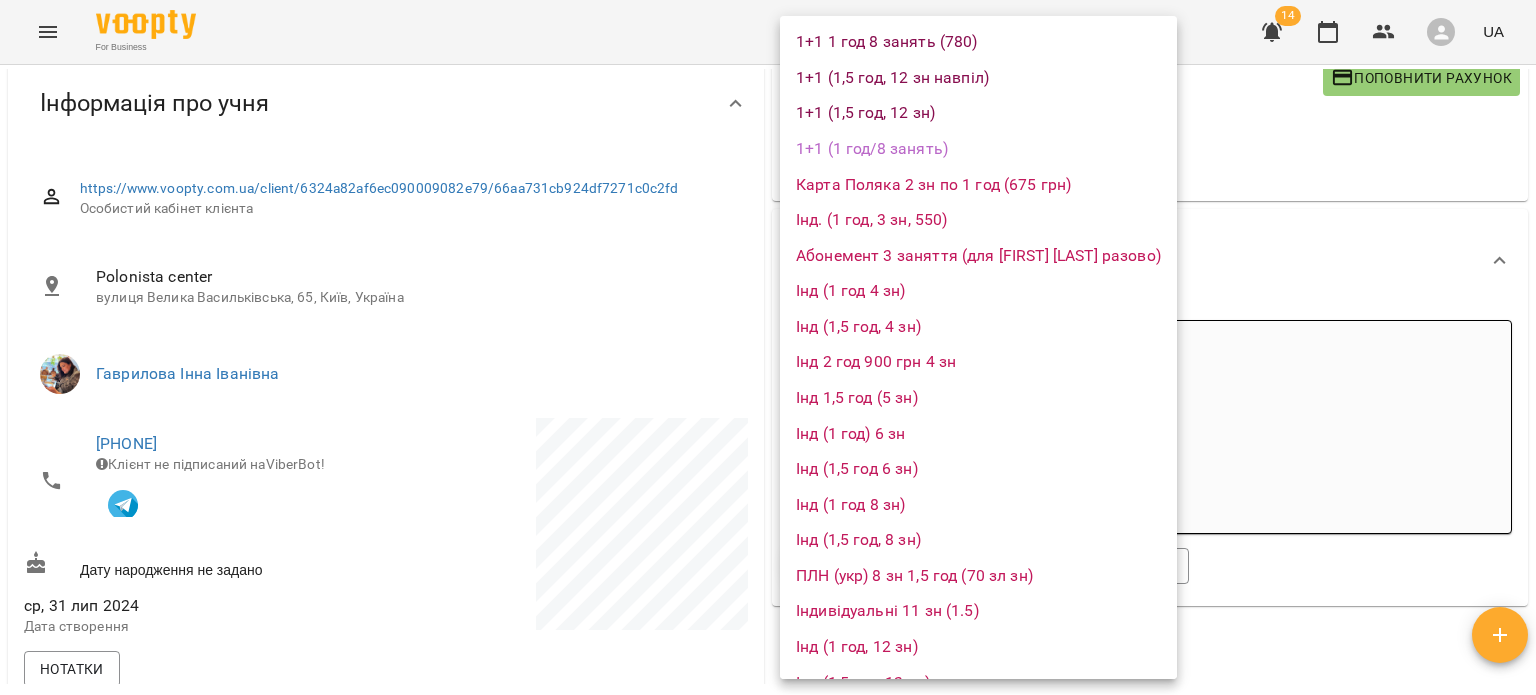 scroll, scrollTop: 1288, scrollLeft: 0, axis: vertical 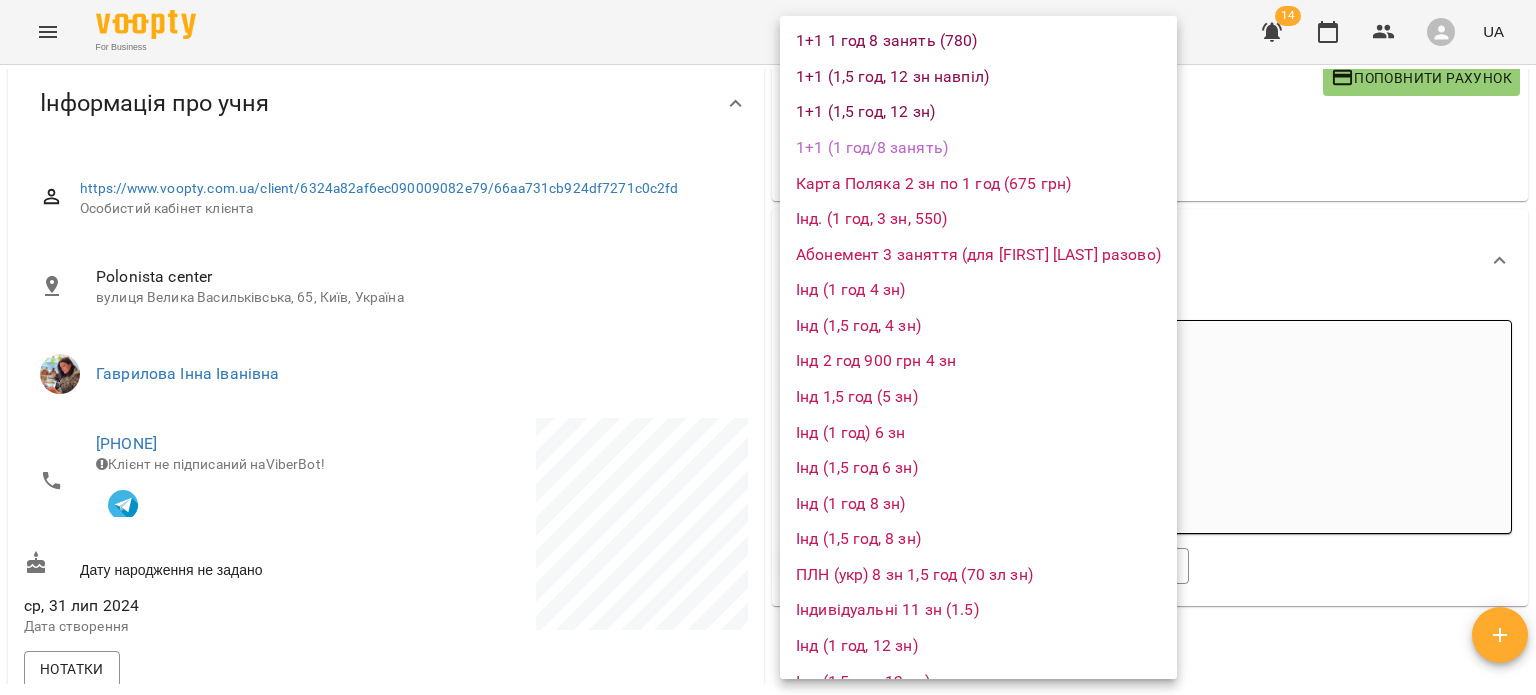 click on "Інд (1 год 4 зн)" at bounding box center [978, 290] 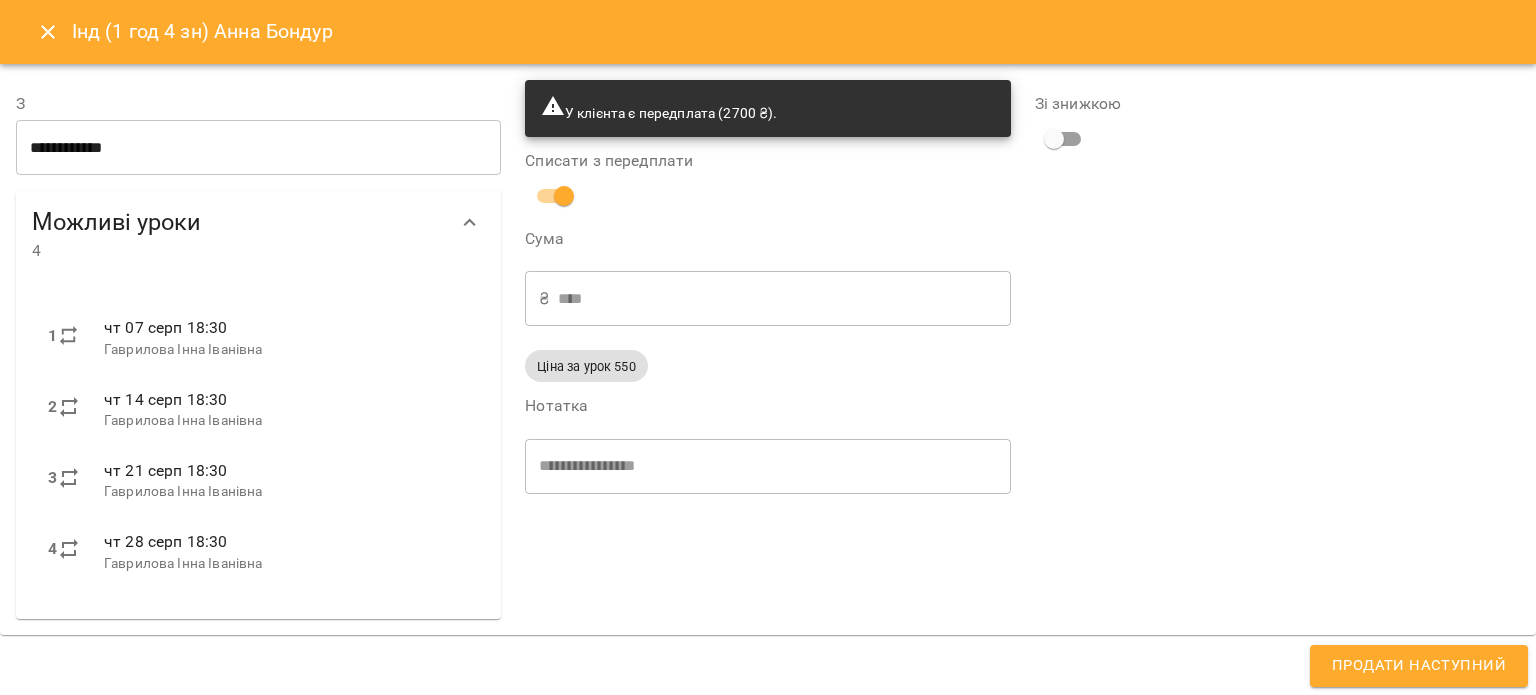 click 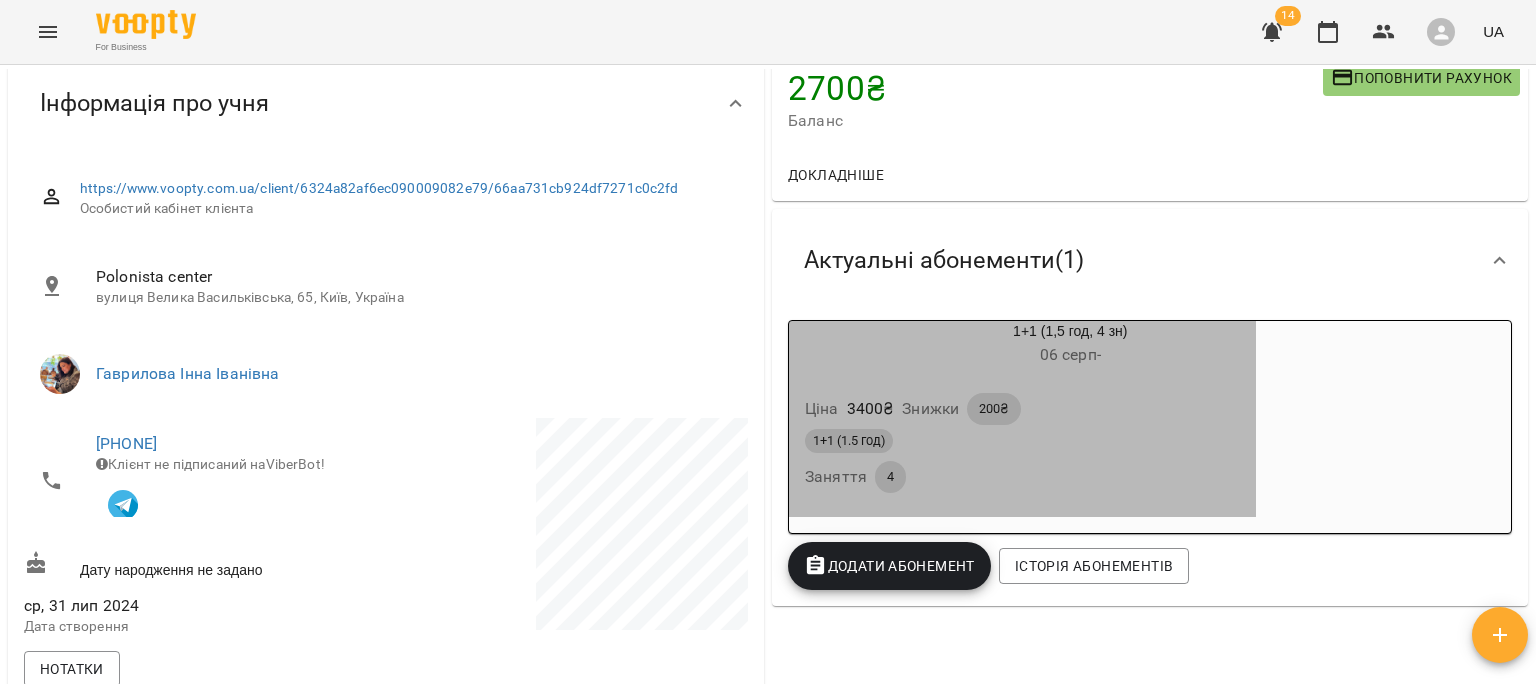 click on "1+1 (1,5 год, 4 зн) 06 серп  -" at bounding box center (1022, 345) 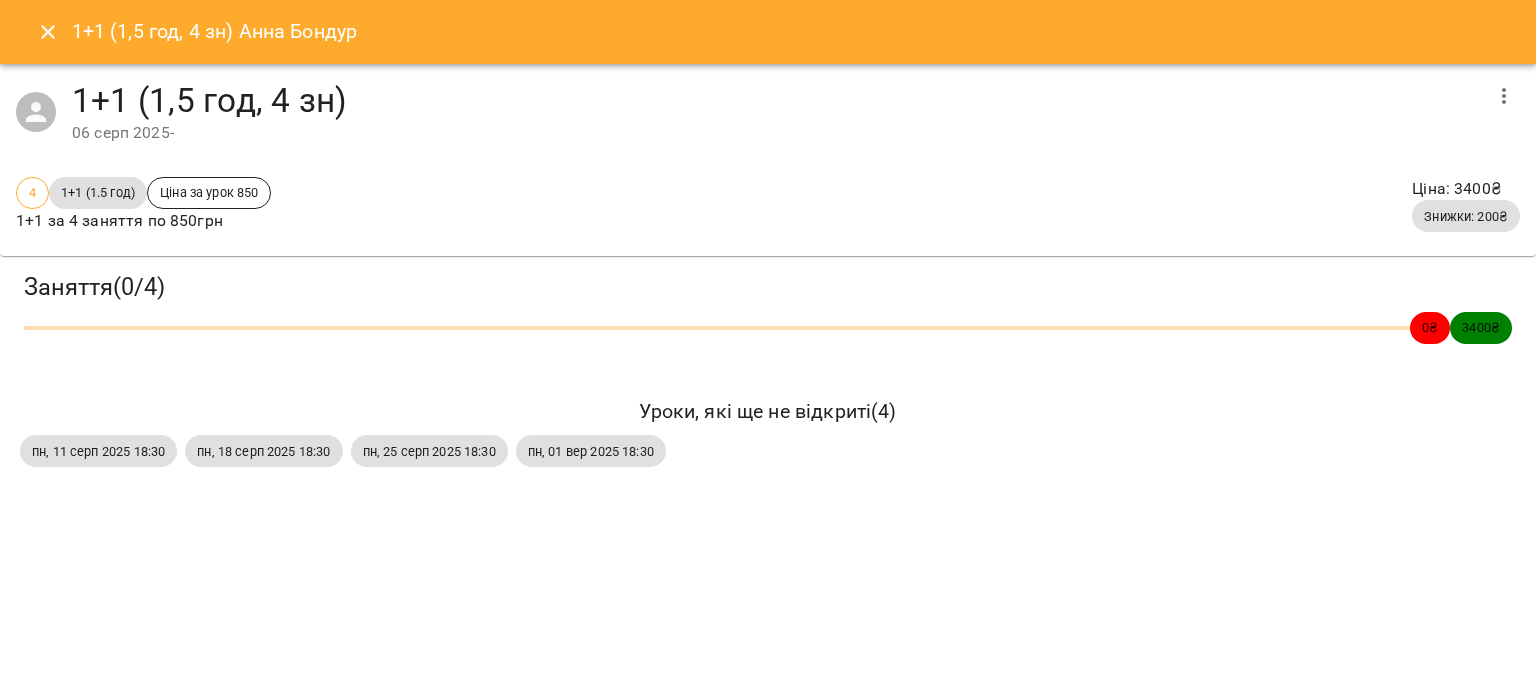 click 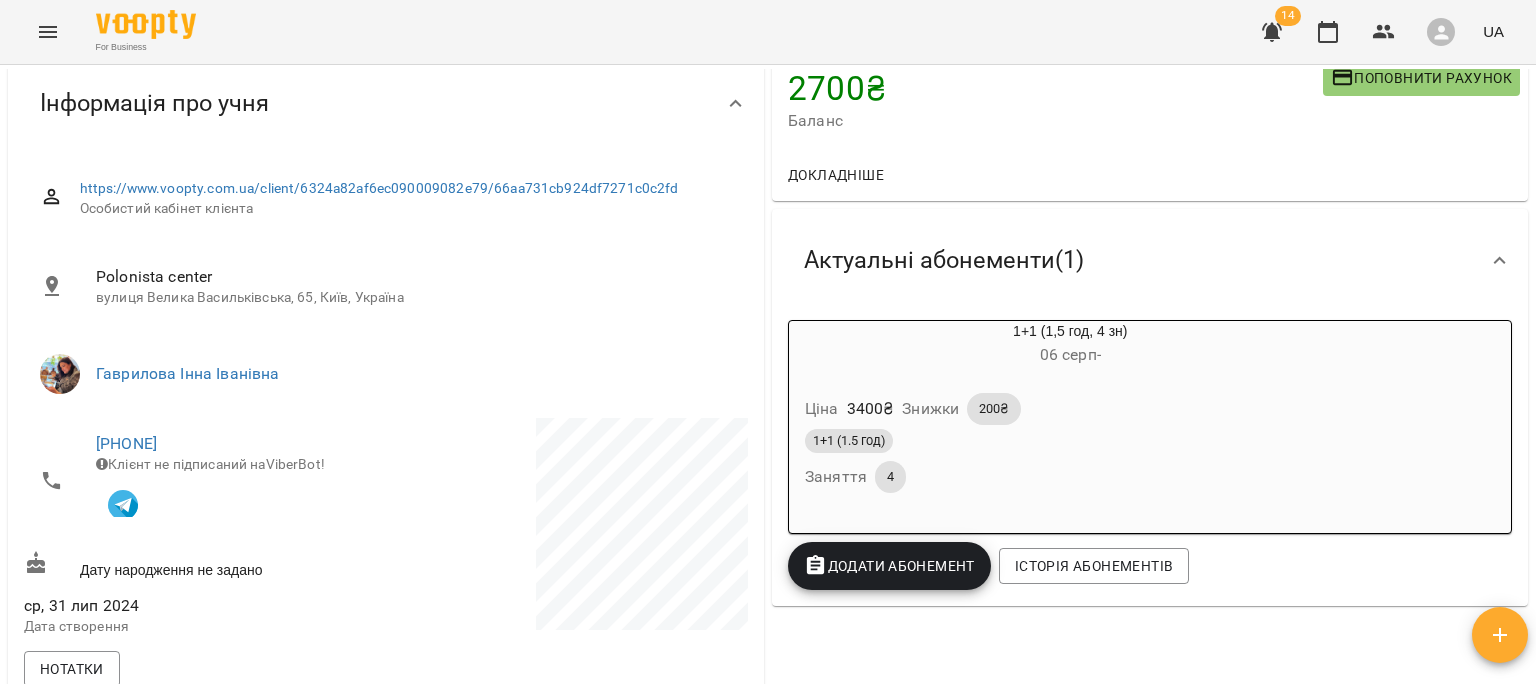 click on "Додати Абонемент" at bounding box center (889, 566) 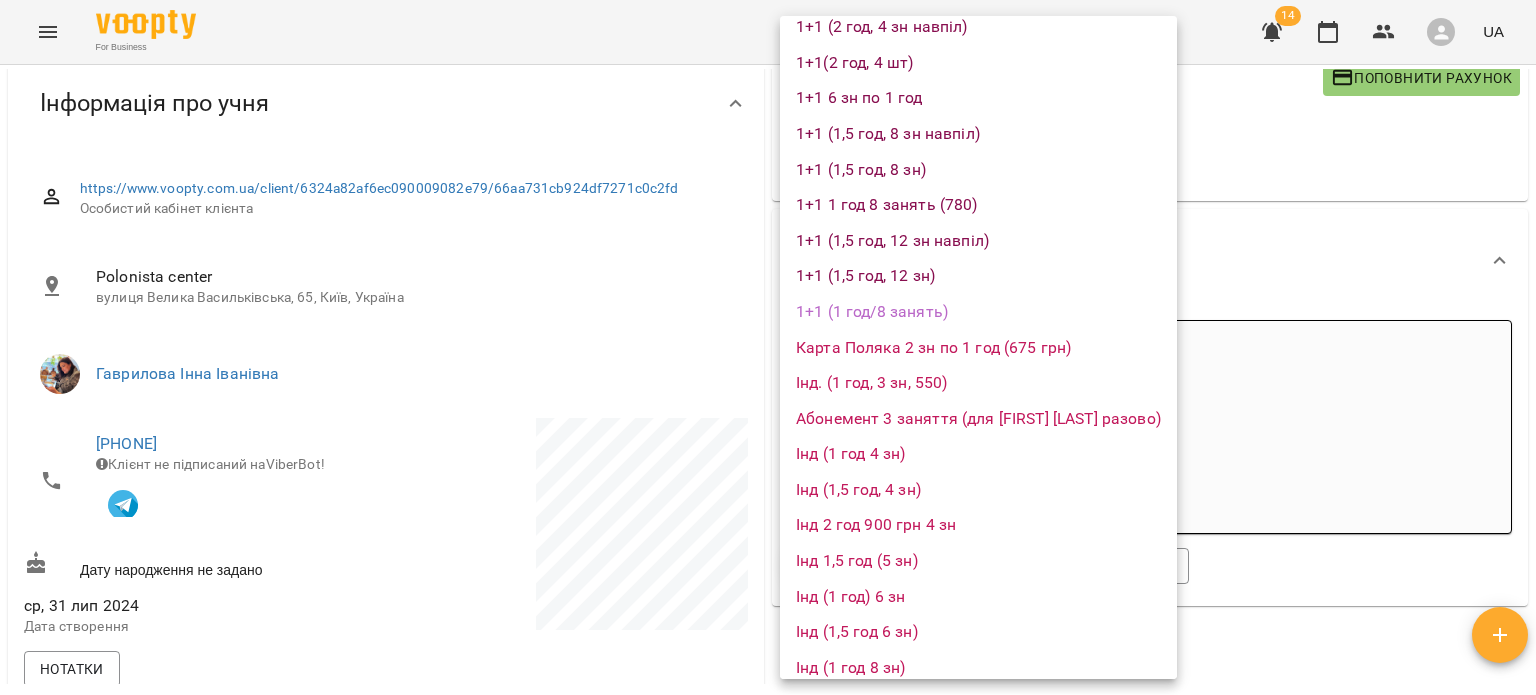 scroll, scrollTop: 1127, scrollLeft: 0, axis: vertical 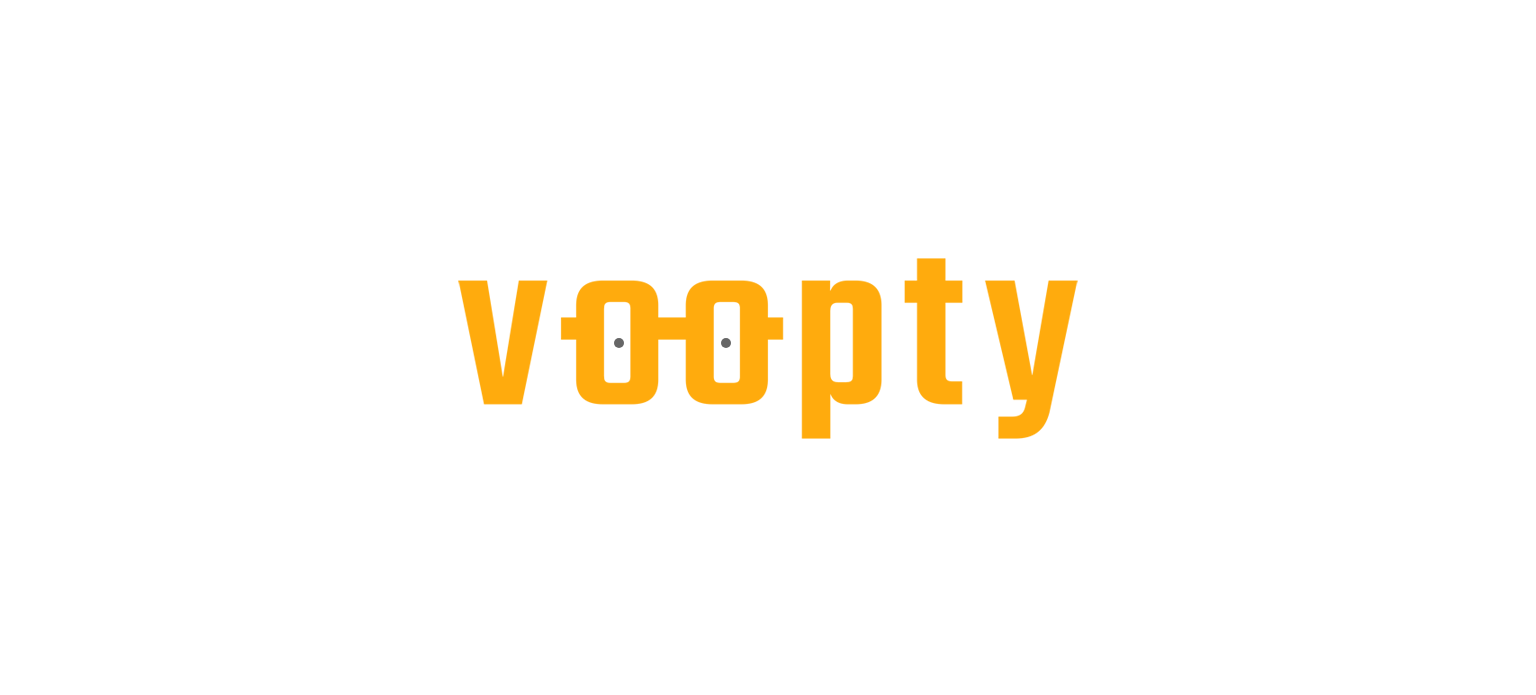 select on "*****" 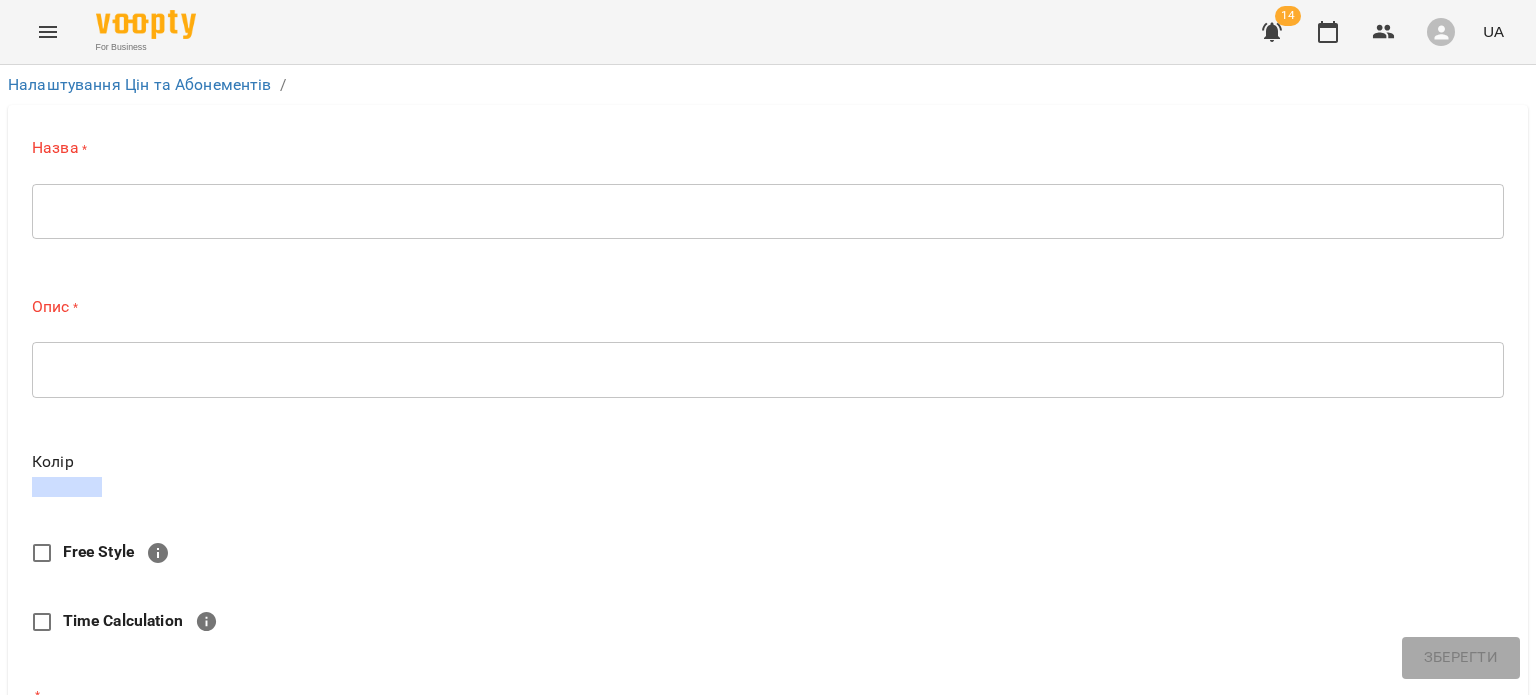 scroll, scrollTop: 0, scrollLeft: 0, axis: both 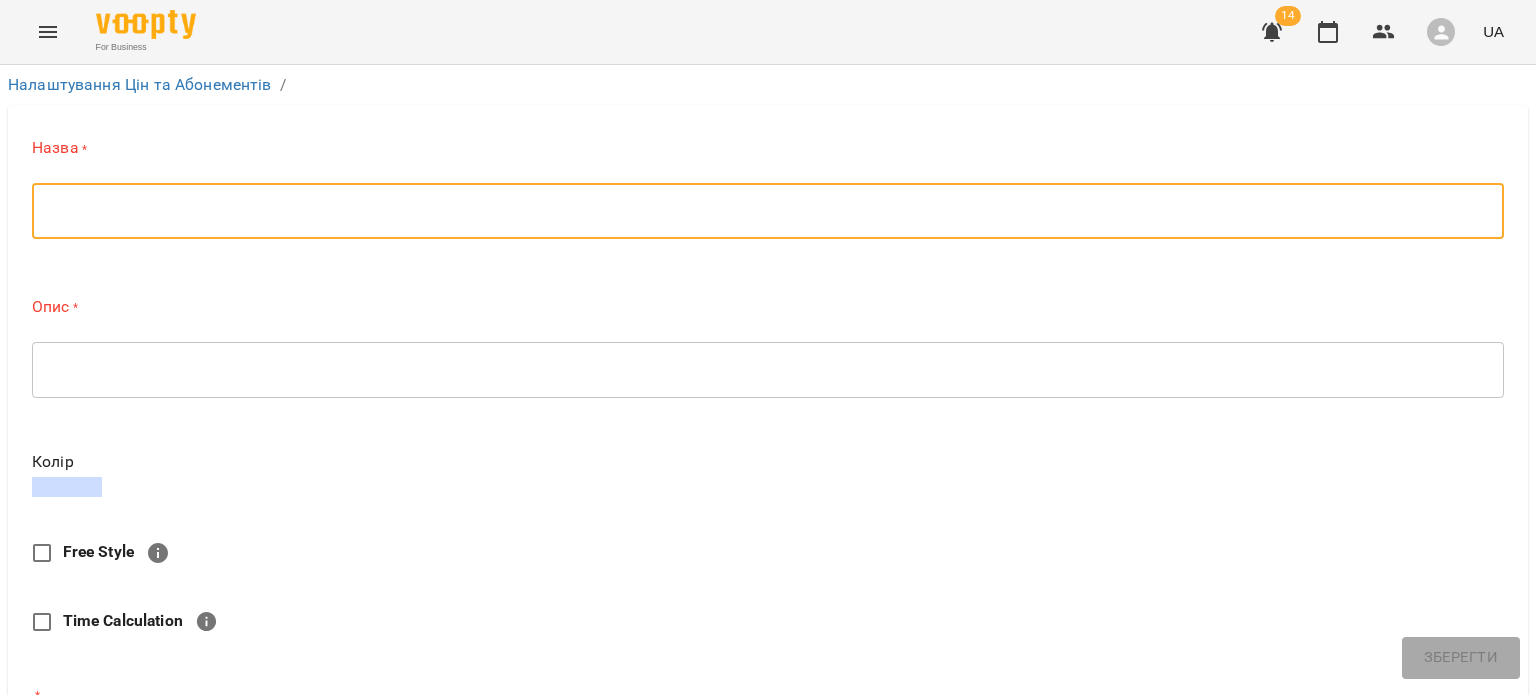 paste on "**********" 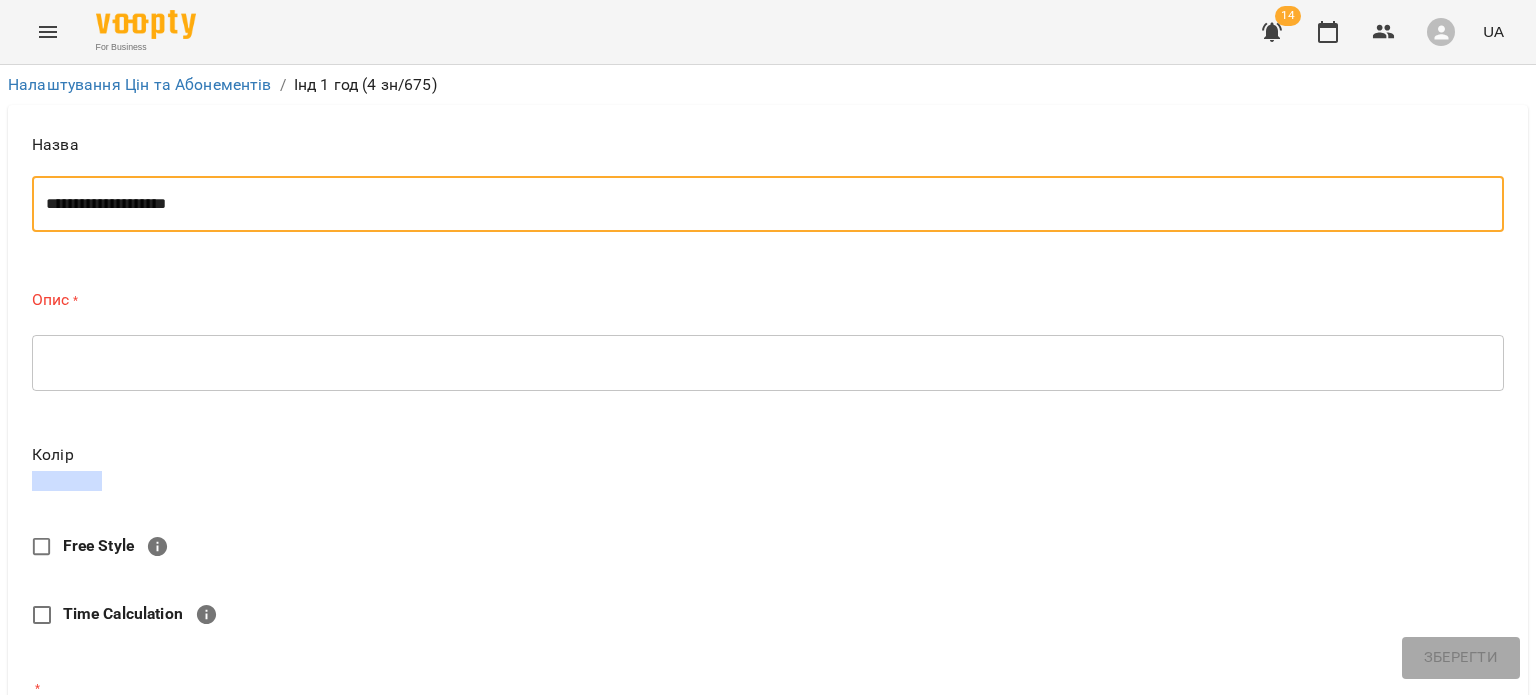 type on "**********" 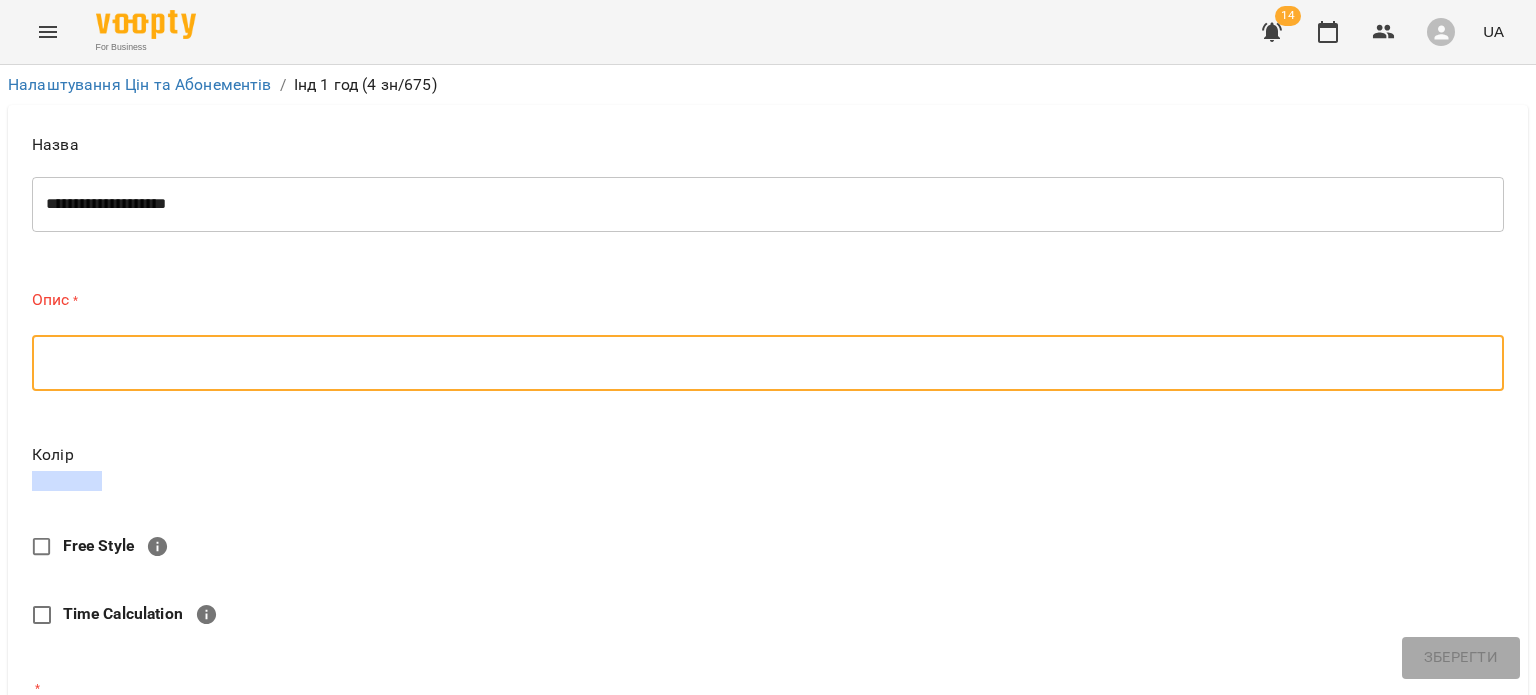 paste on "**********" 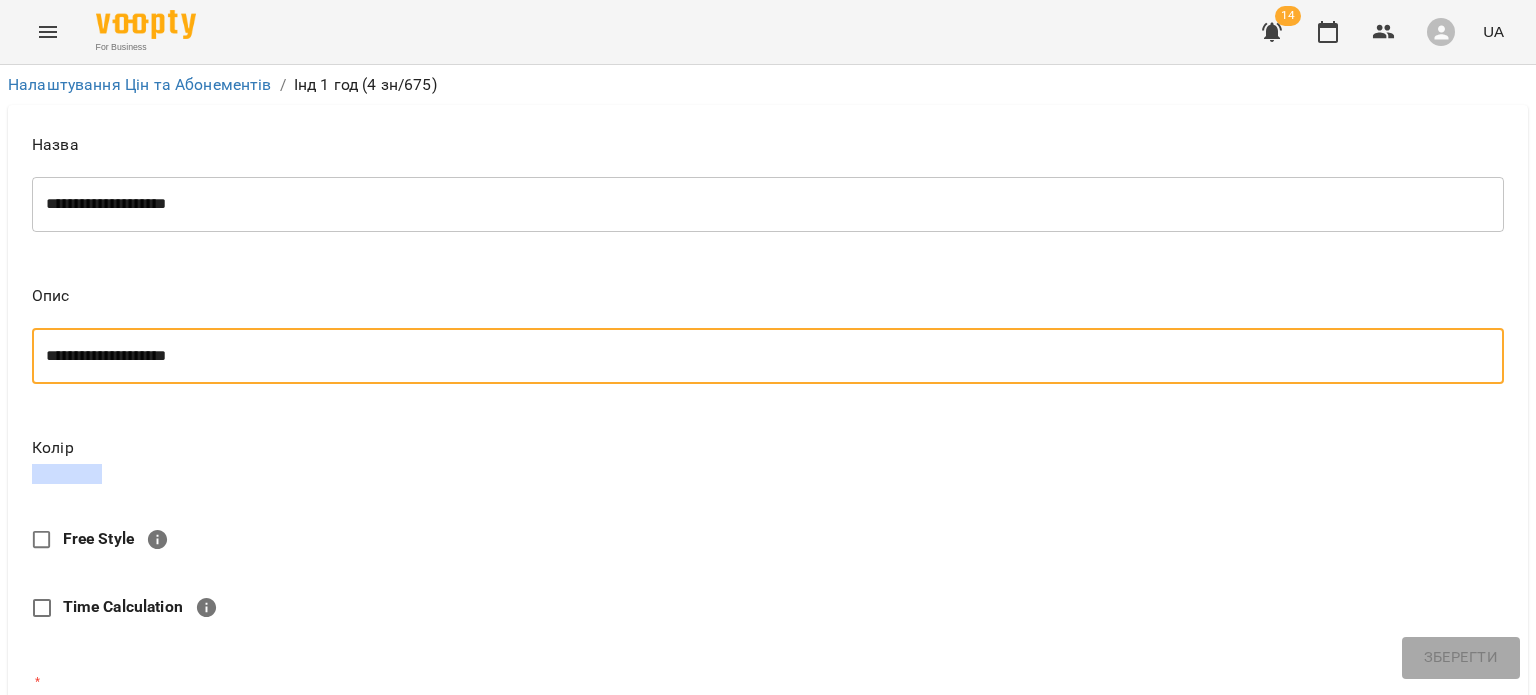 scroll, scrollTop: 160, scrollLeft: 0, axis: vertical 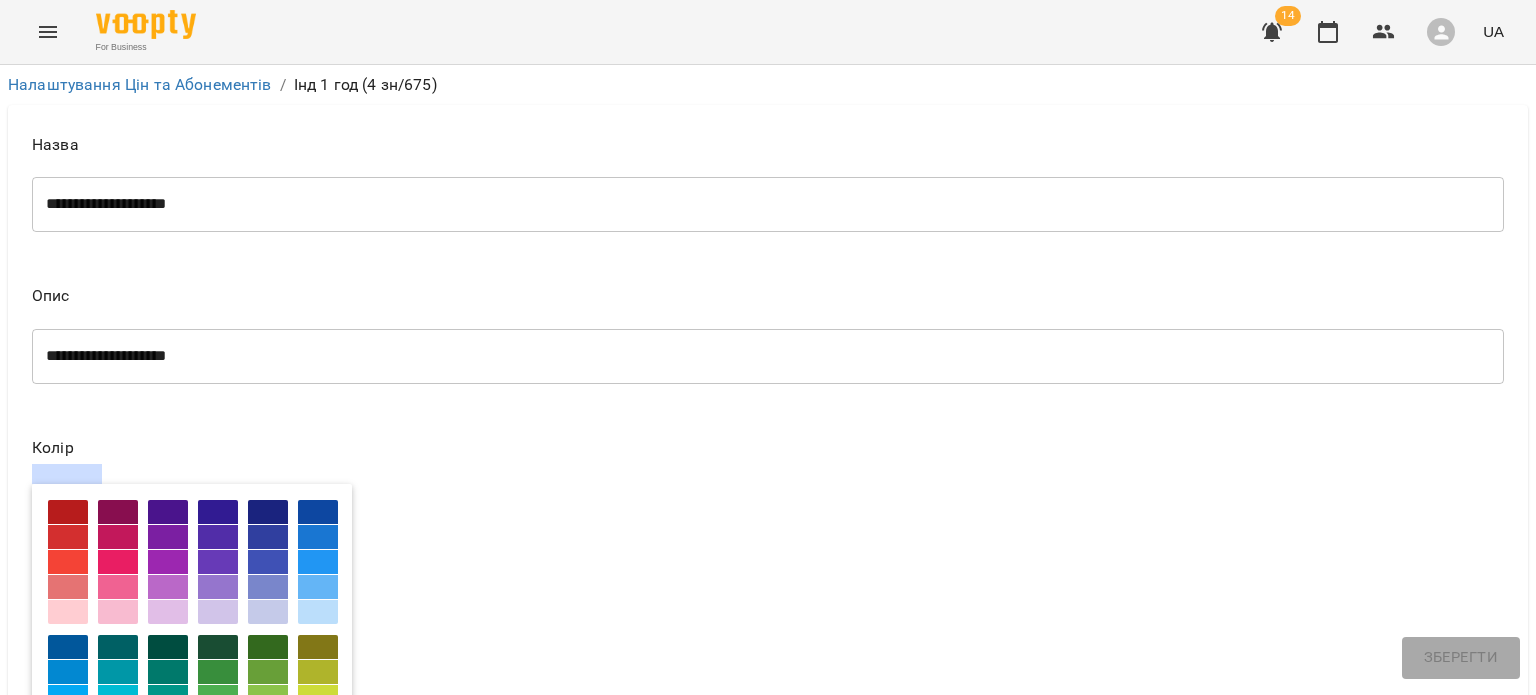click at bounding box center (68, 587) 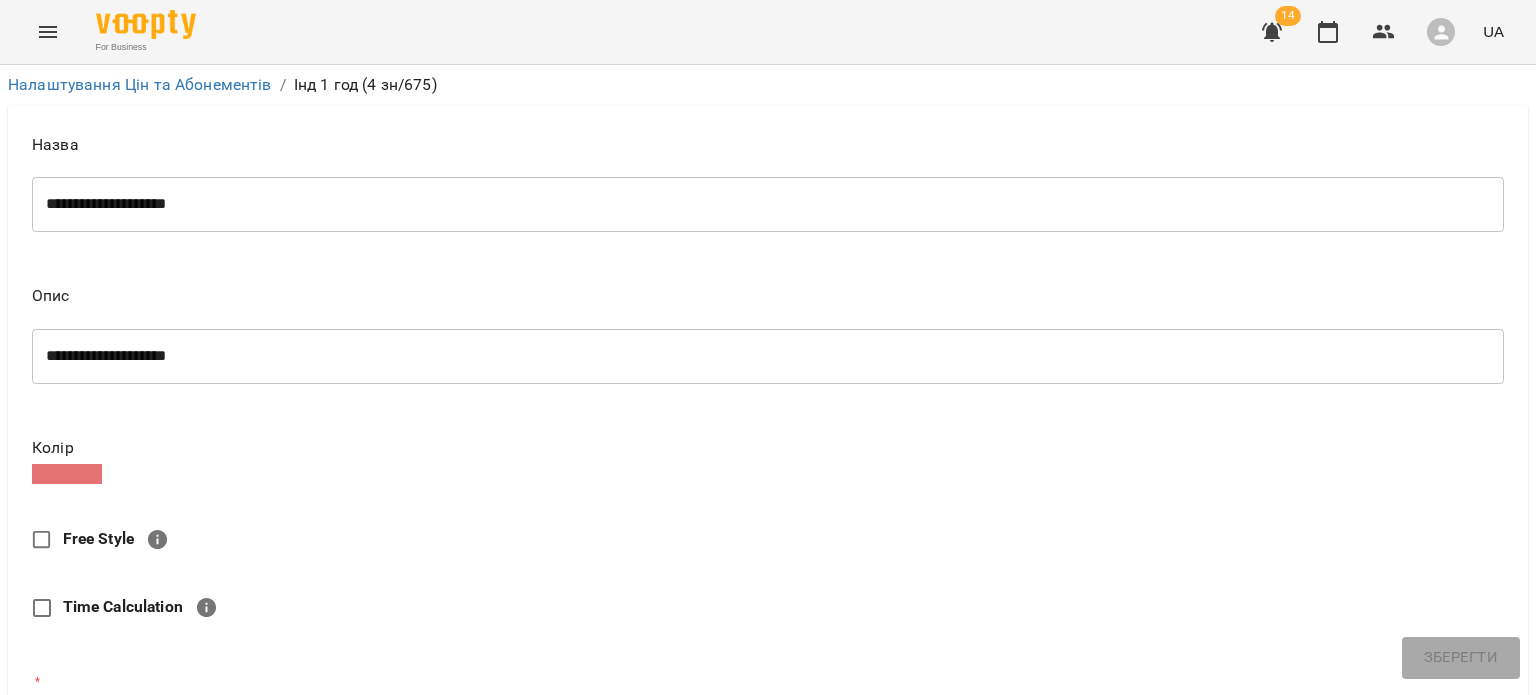 scroll, scrollTop: 442, scrollLeft: 0, axis: vertical 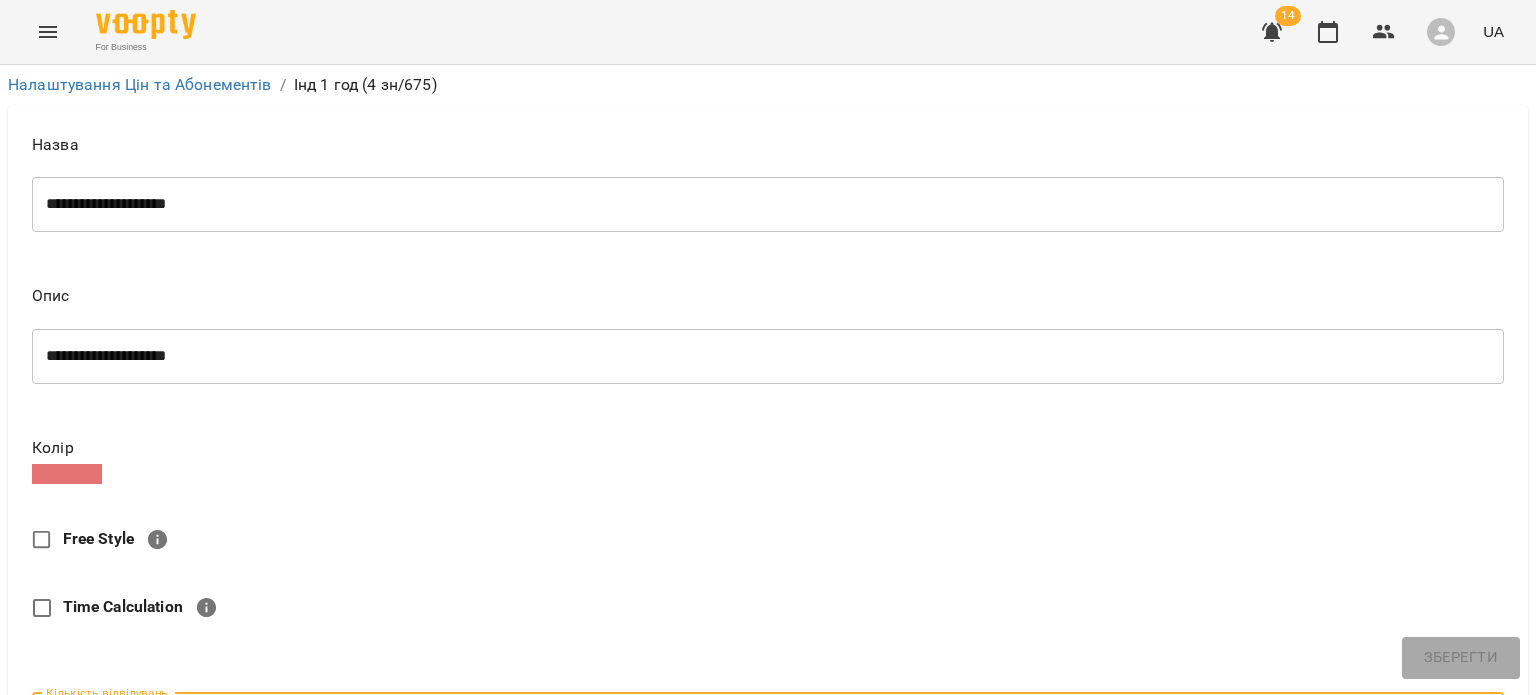 type on "*" 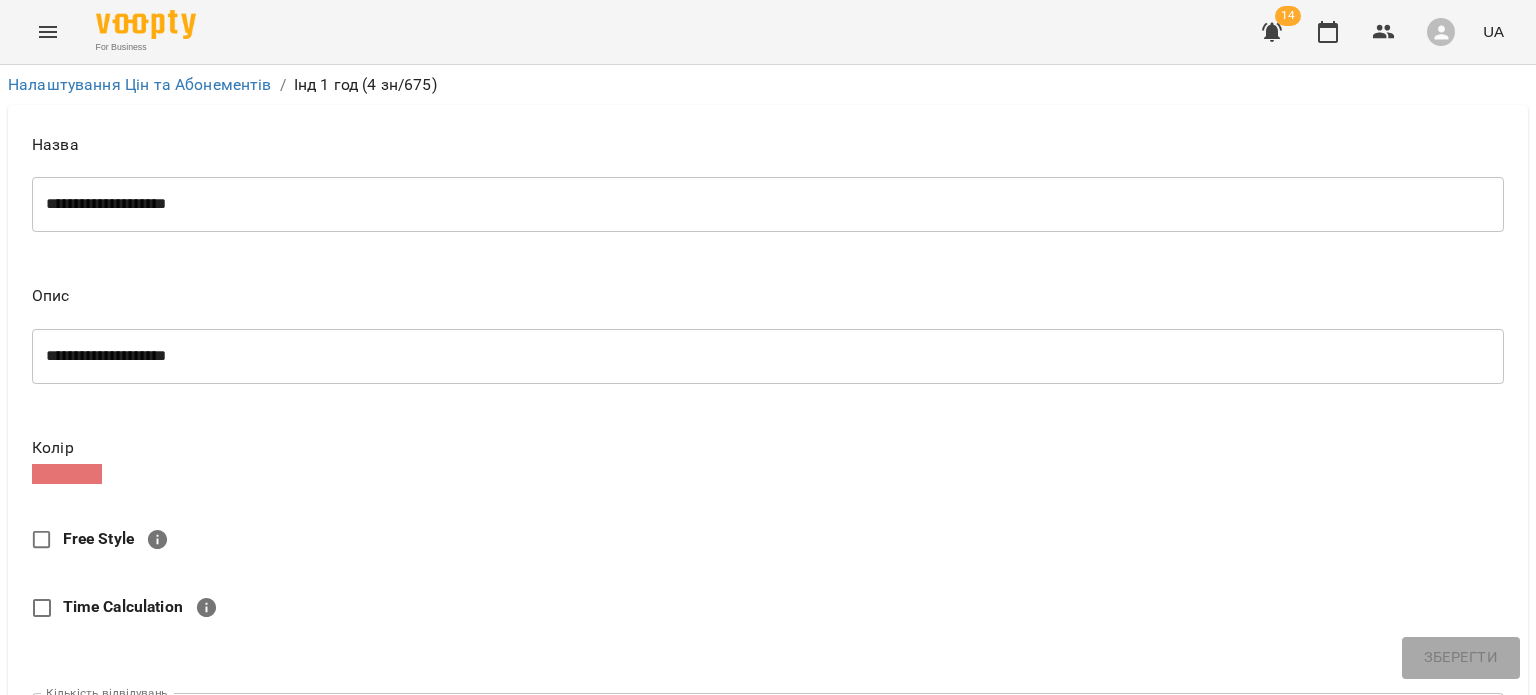 type on "*" 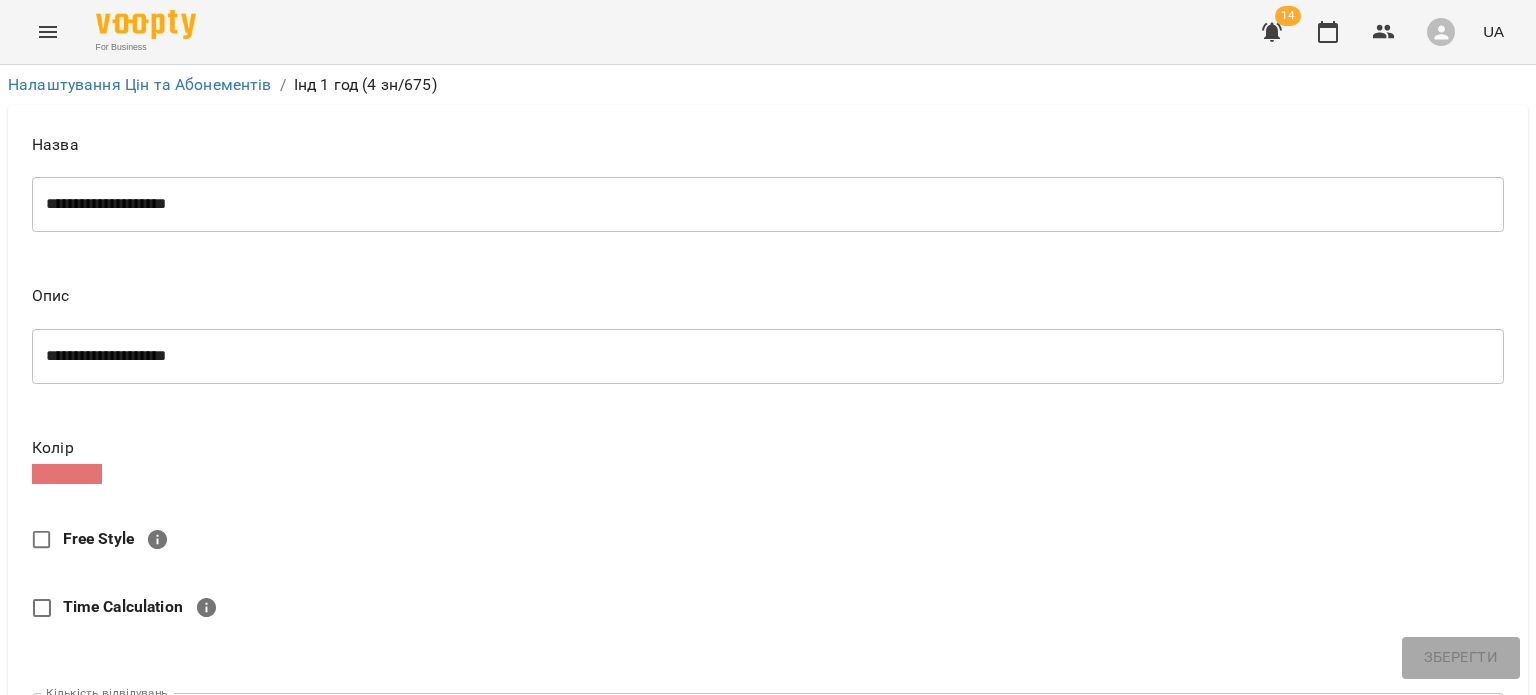 type on "**" 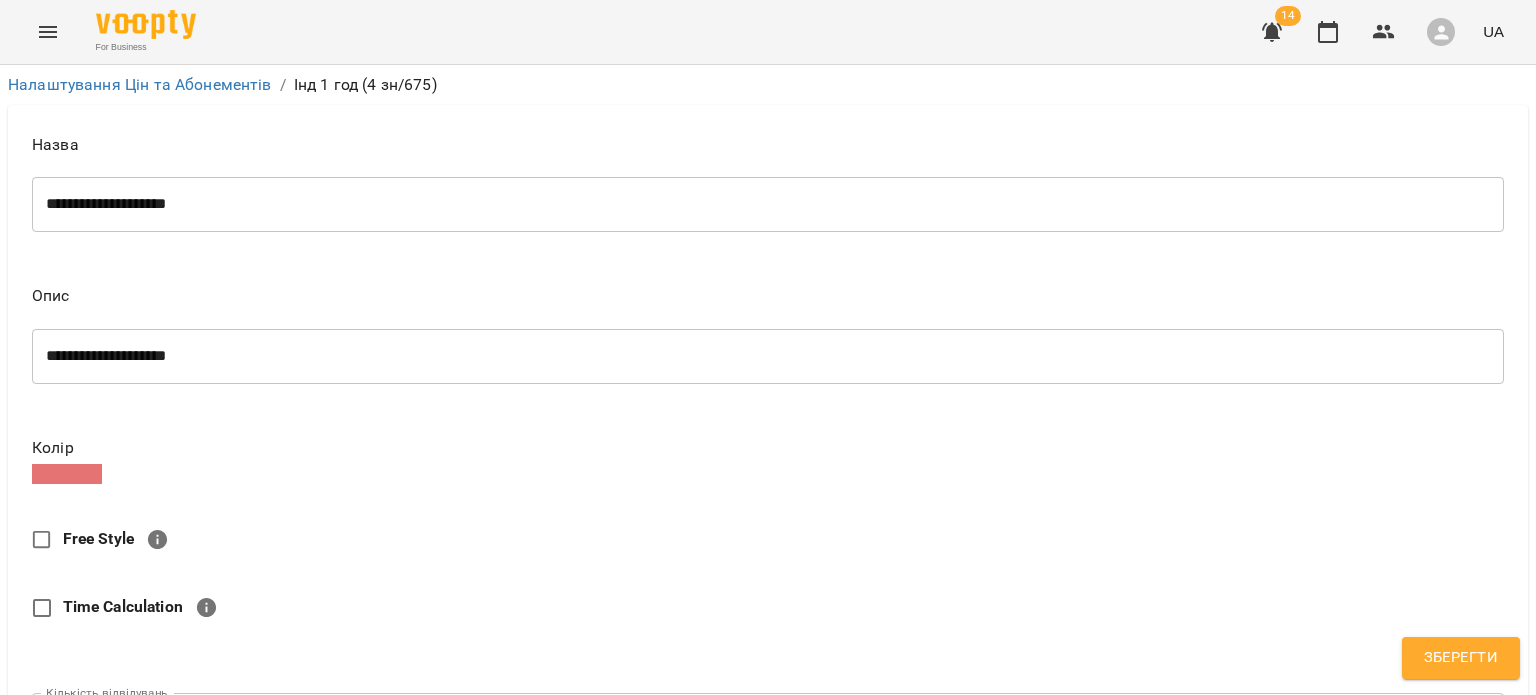 scroll, scrollTop: 931, scrollLeft: 0, axis: vertical 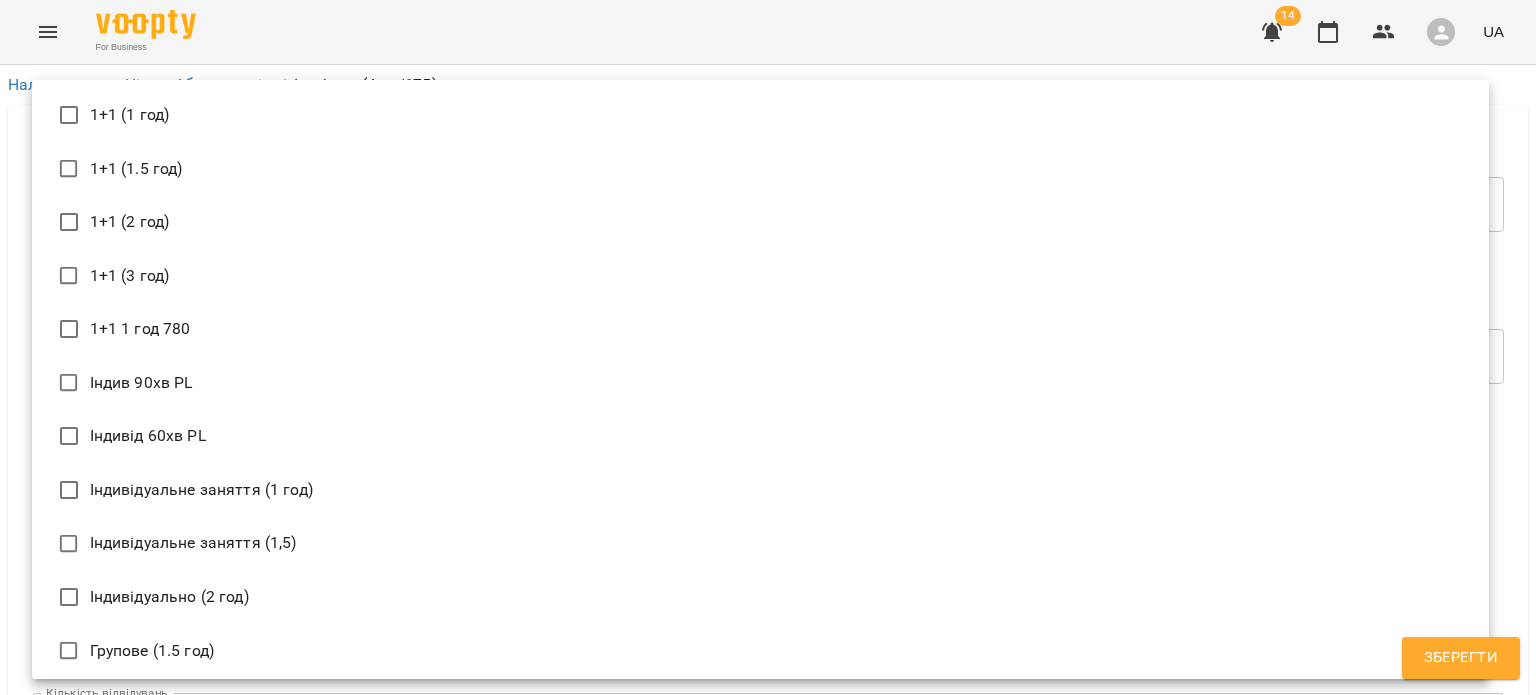 click on "Індивідуальне заняття (1 год)" at bounding box center [760, 490] 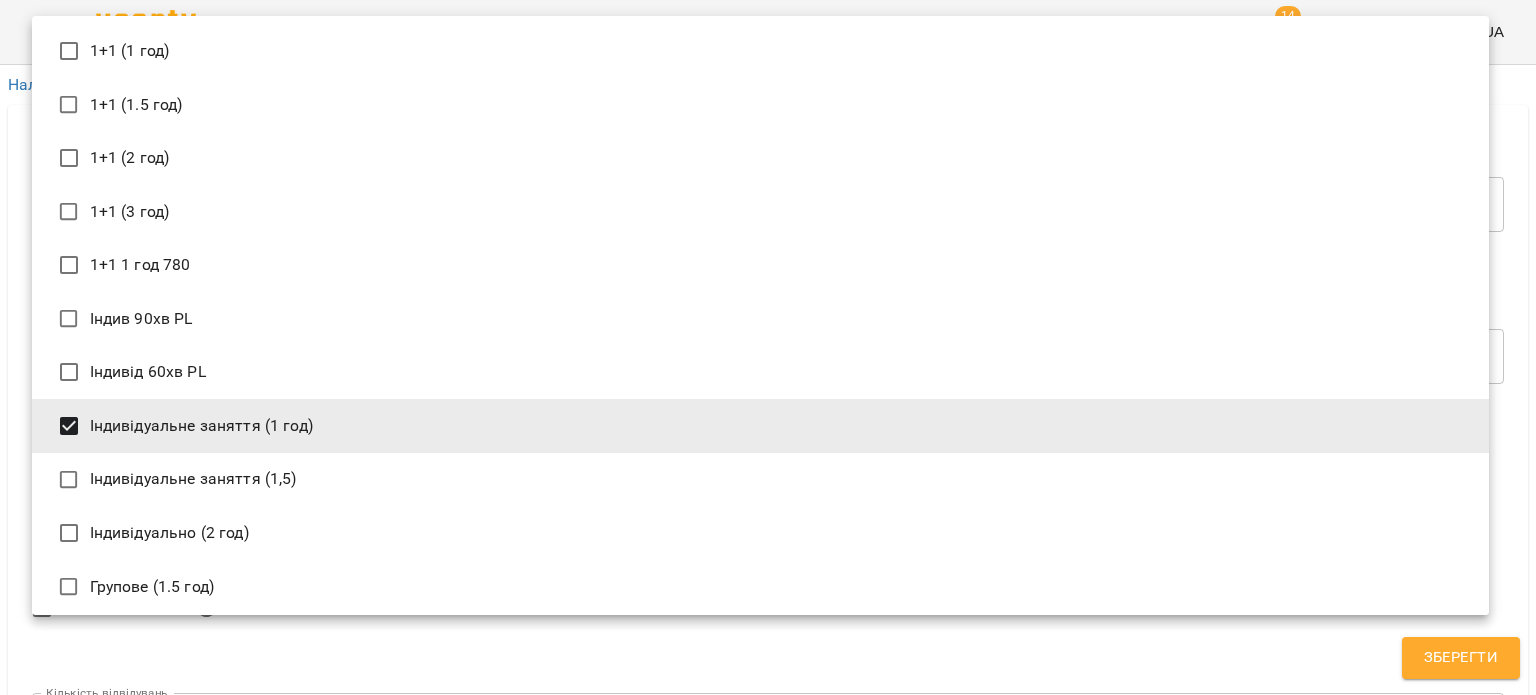 click on "Індивідуальне заняття (1 год)" at bounding box center (760, 426) 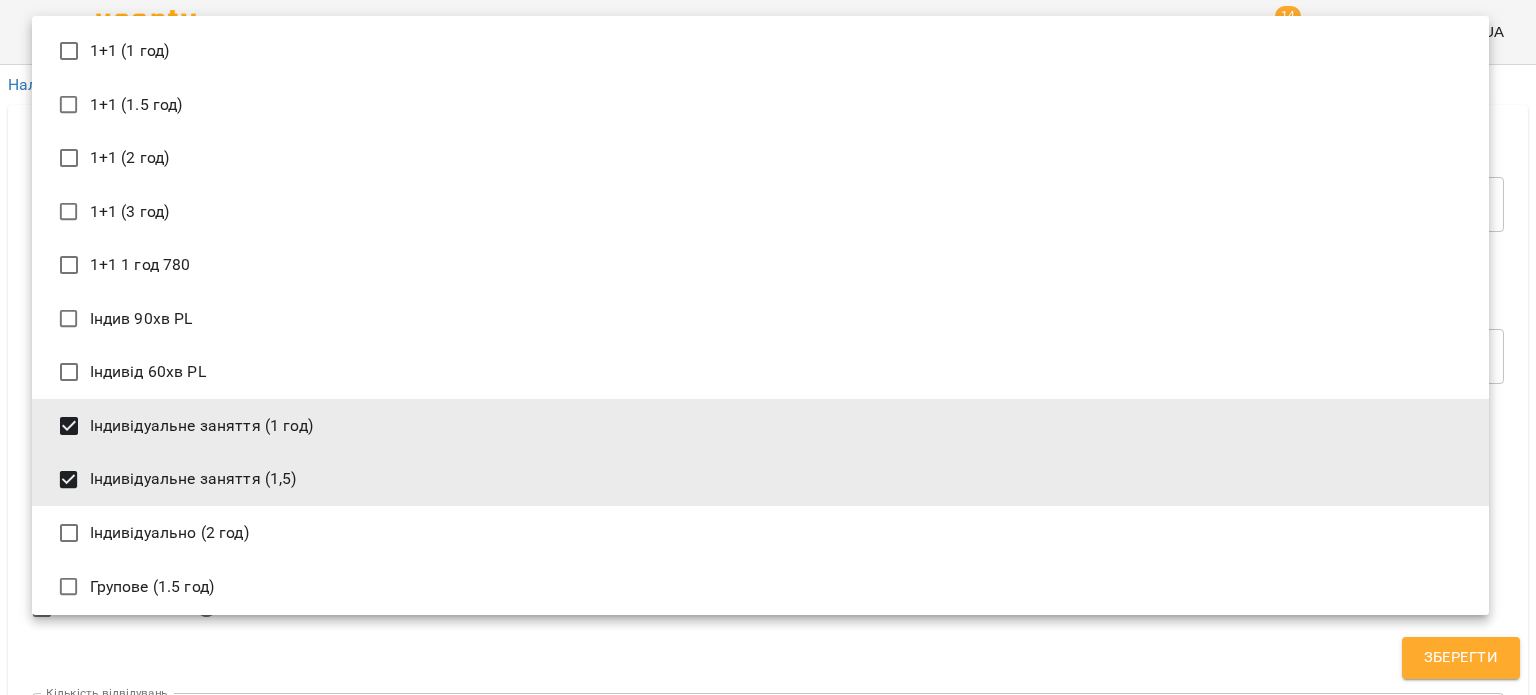 type on "**********" 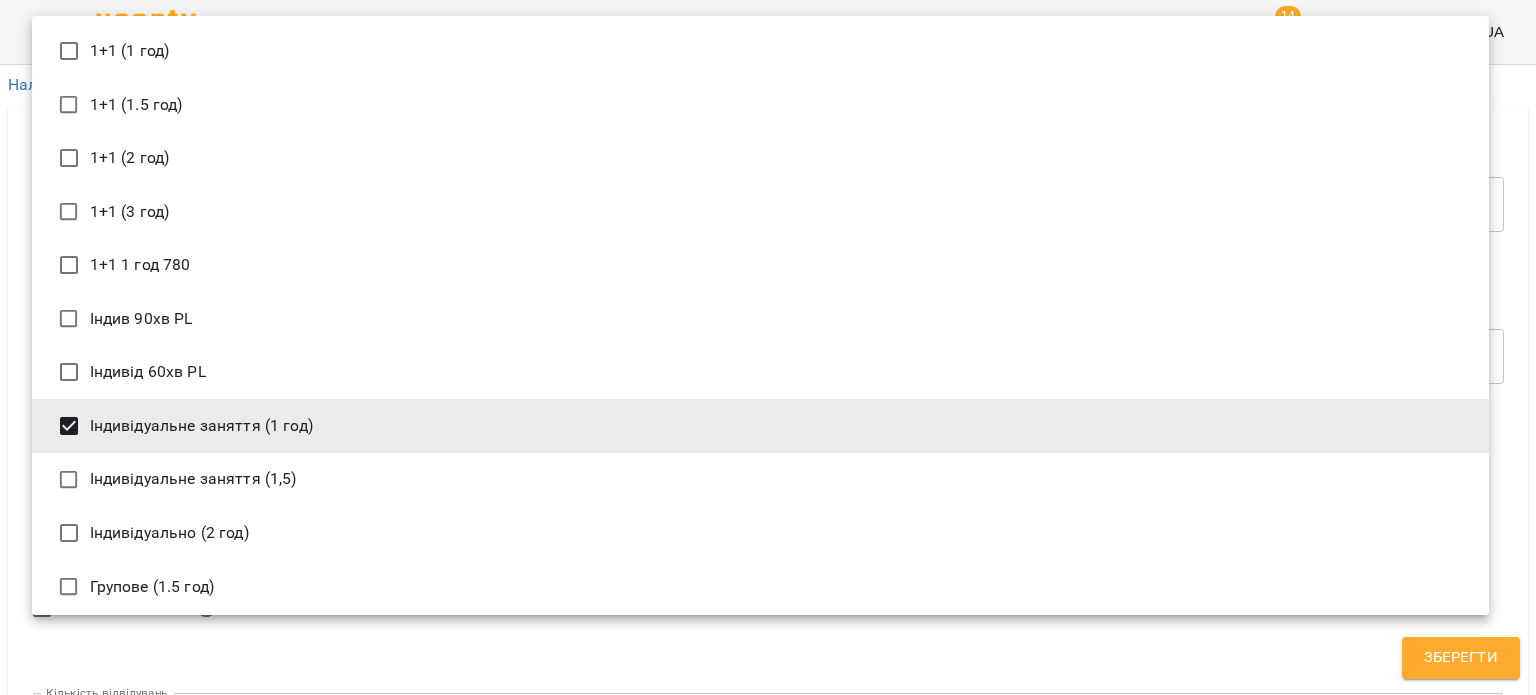 click at bounding box center (768, 347) 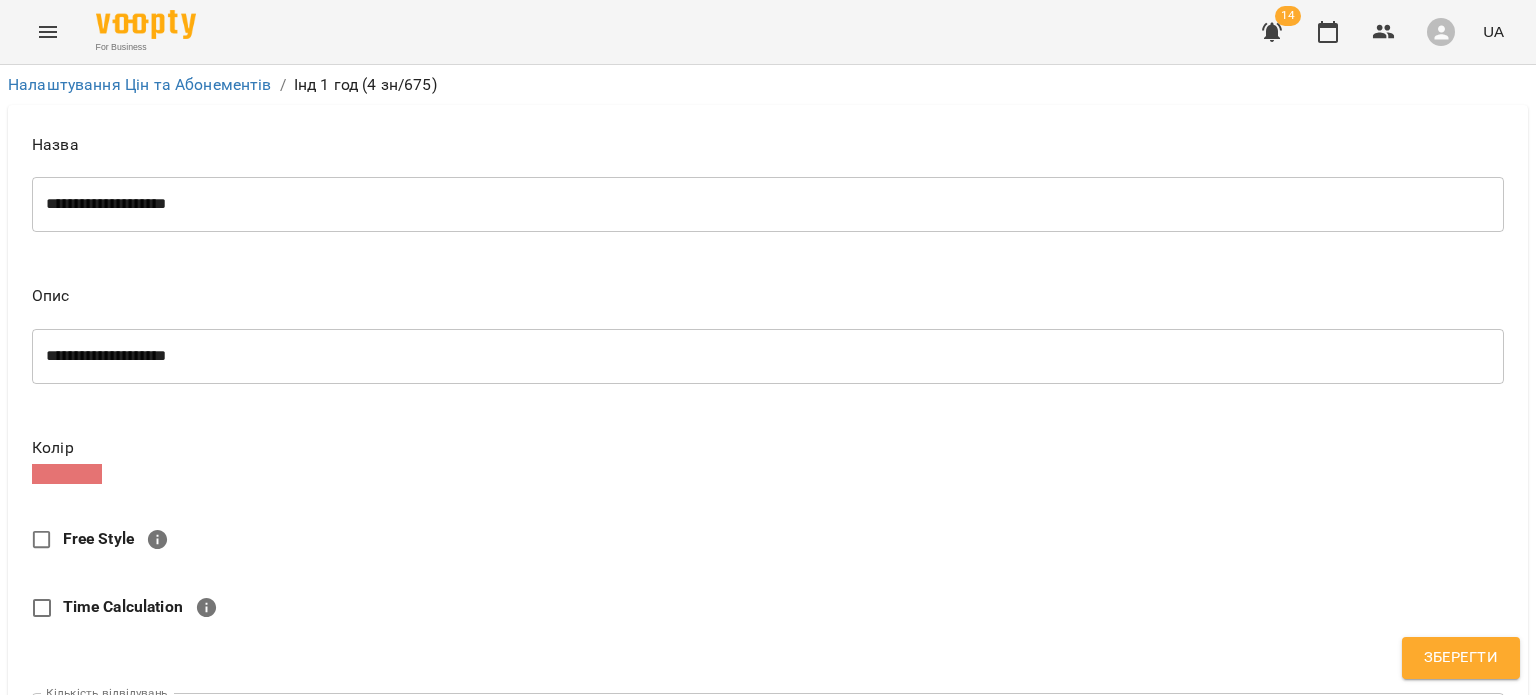 scroll, scrollTop: 944, scrollLeft: 0, axis: vertical 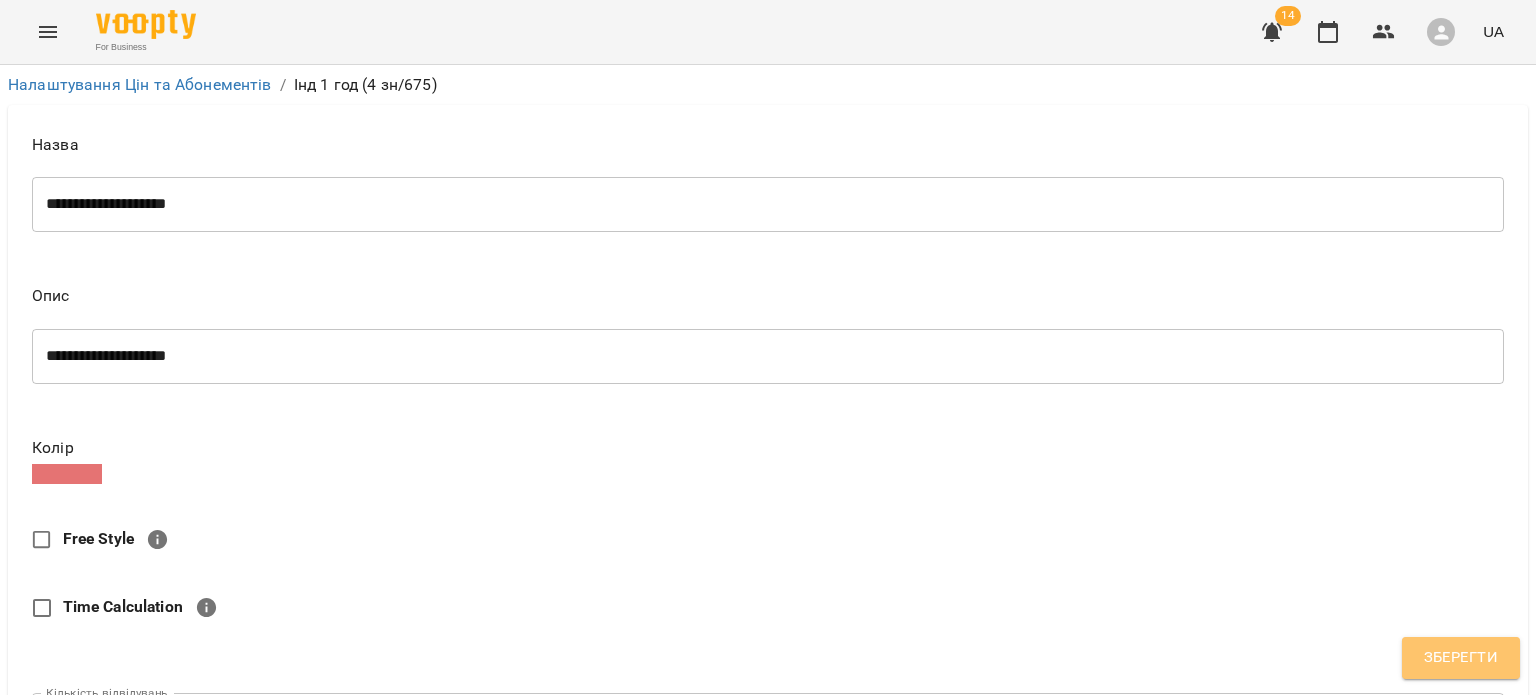 click on "Зберегти" at bounding box center (1461, 658) 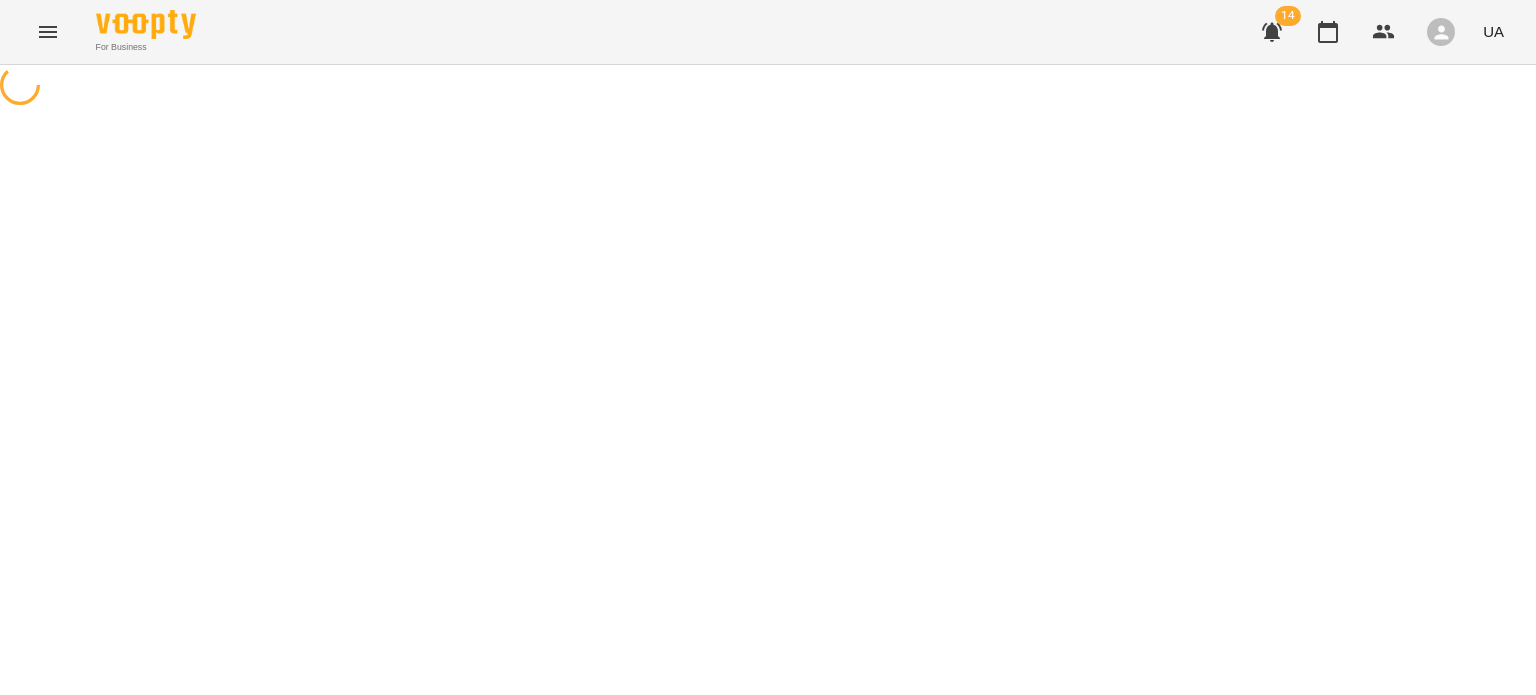 scroll, scrollTop: 0, scrollLeft: 0, axis: both 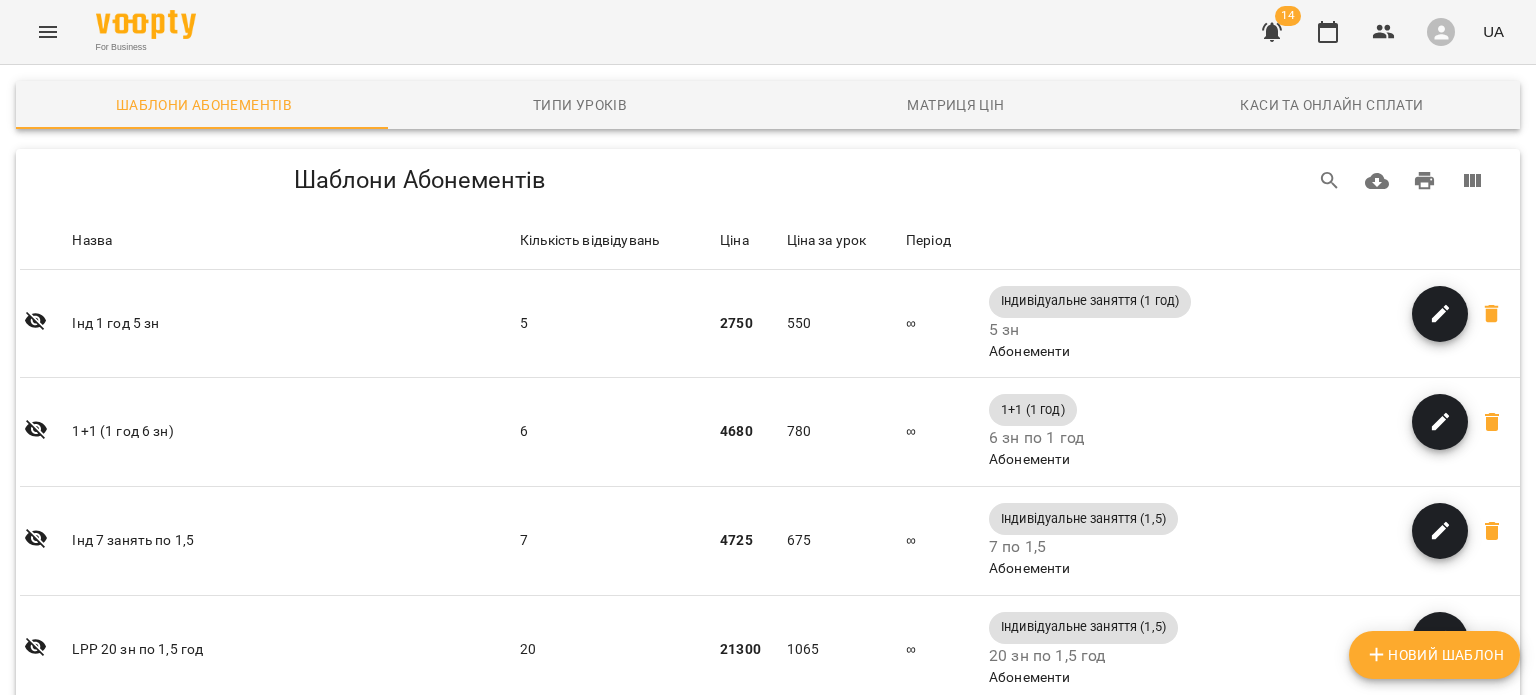 click at bounding box center (48, 32) 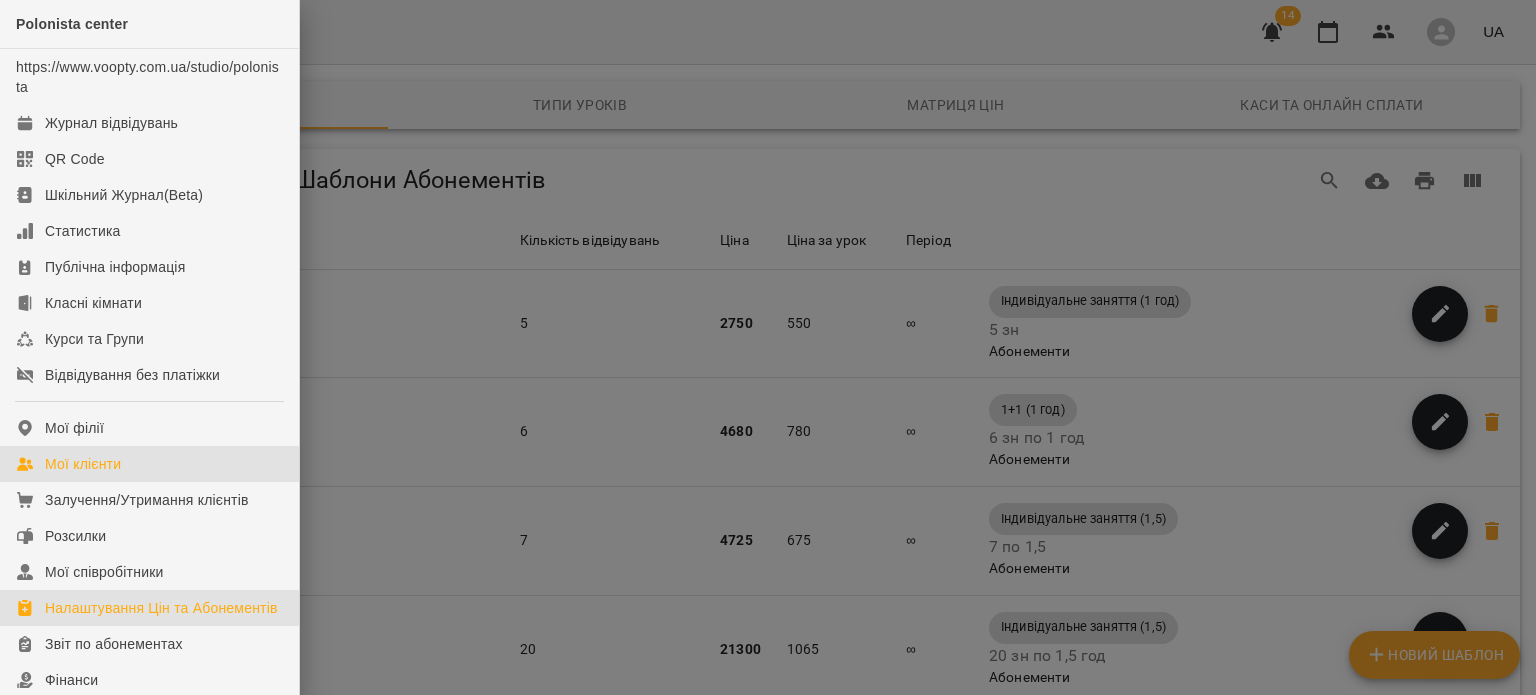 click on "Мої клієнти" at bounding box center (149, 464) 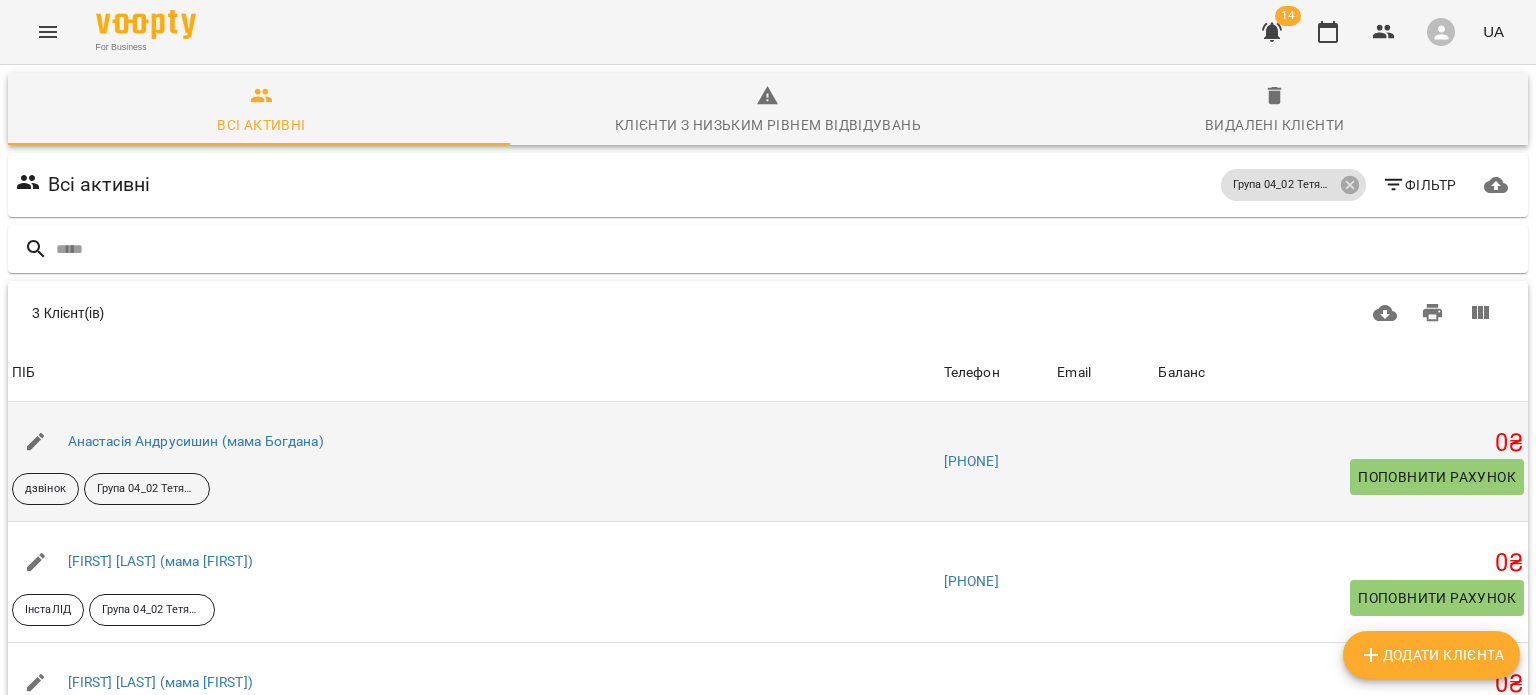 scroll, scrollTop: 0, scrollLeft: 0, axis: both 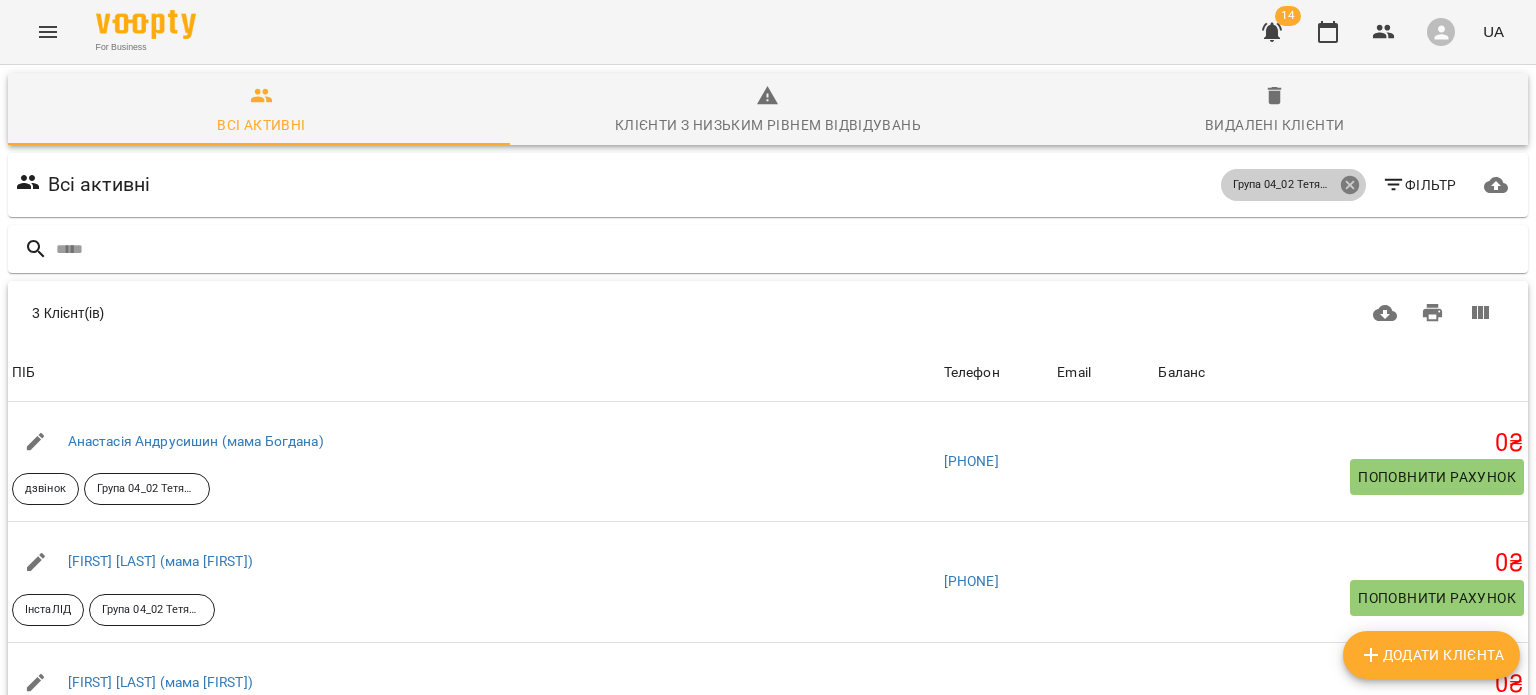 click 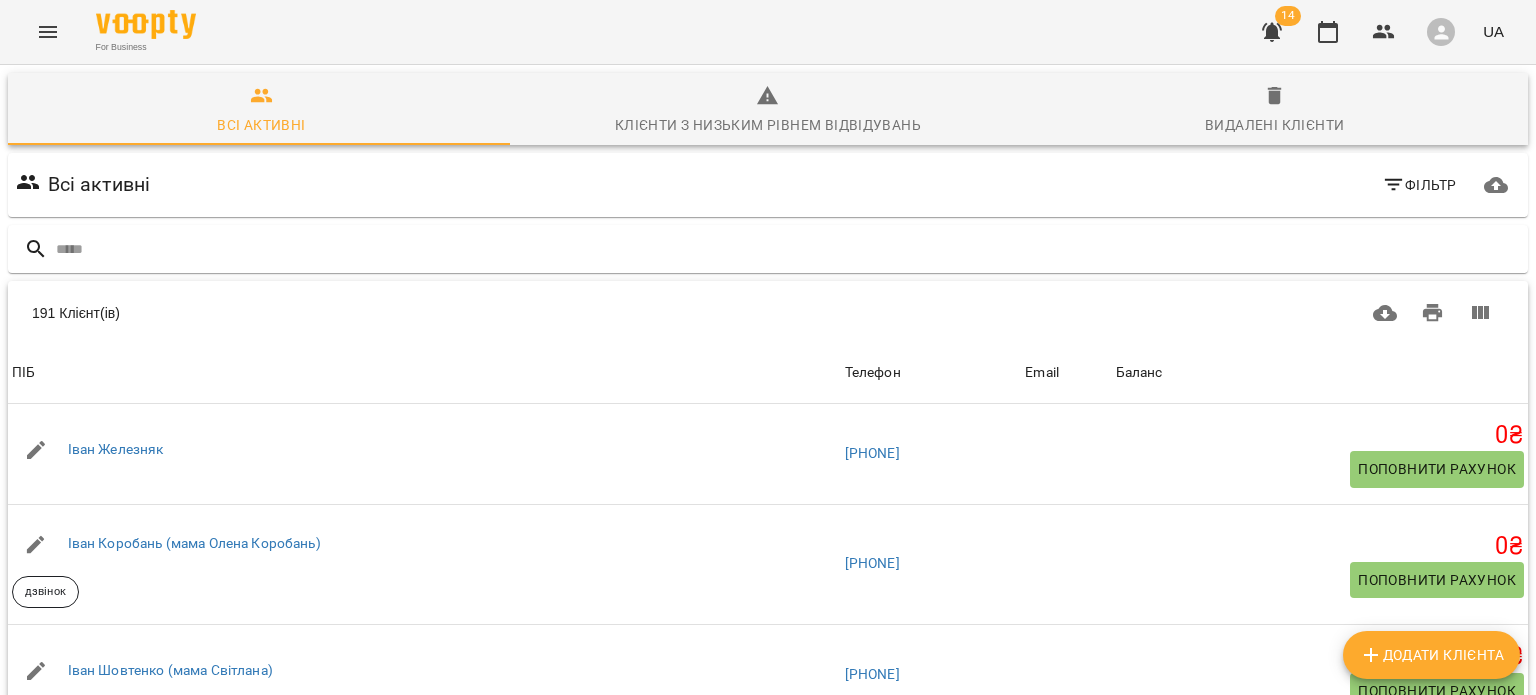 scroll, scrollTop: 866, scrollLeft: 0, axis: vertical 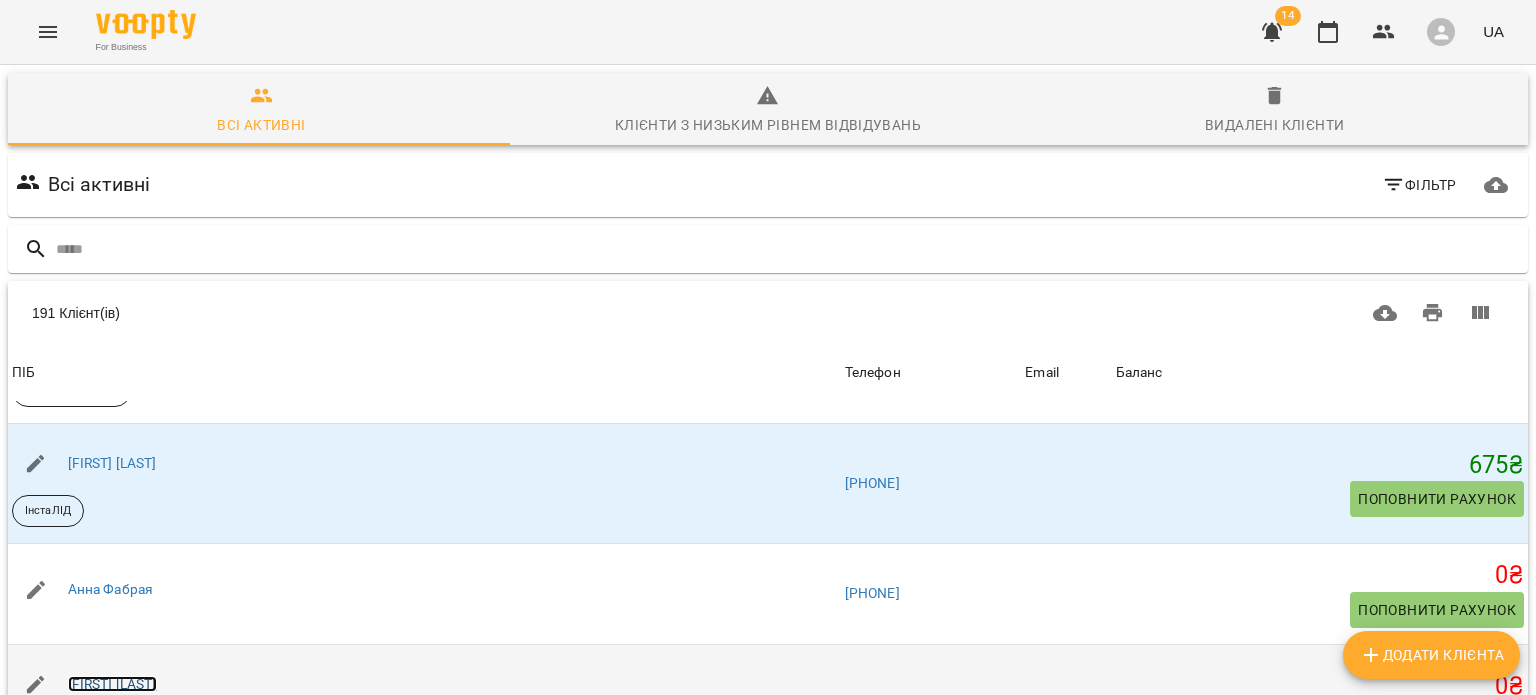 drag, startPoint x: 116, startPoint y: 394, endPoint x: 93, endPoint y: 401, distance: 24.04163 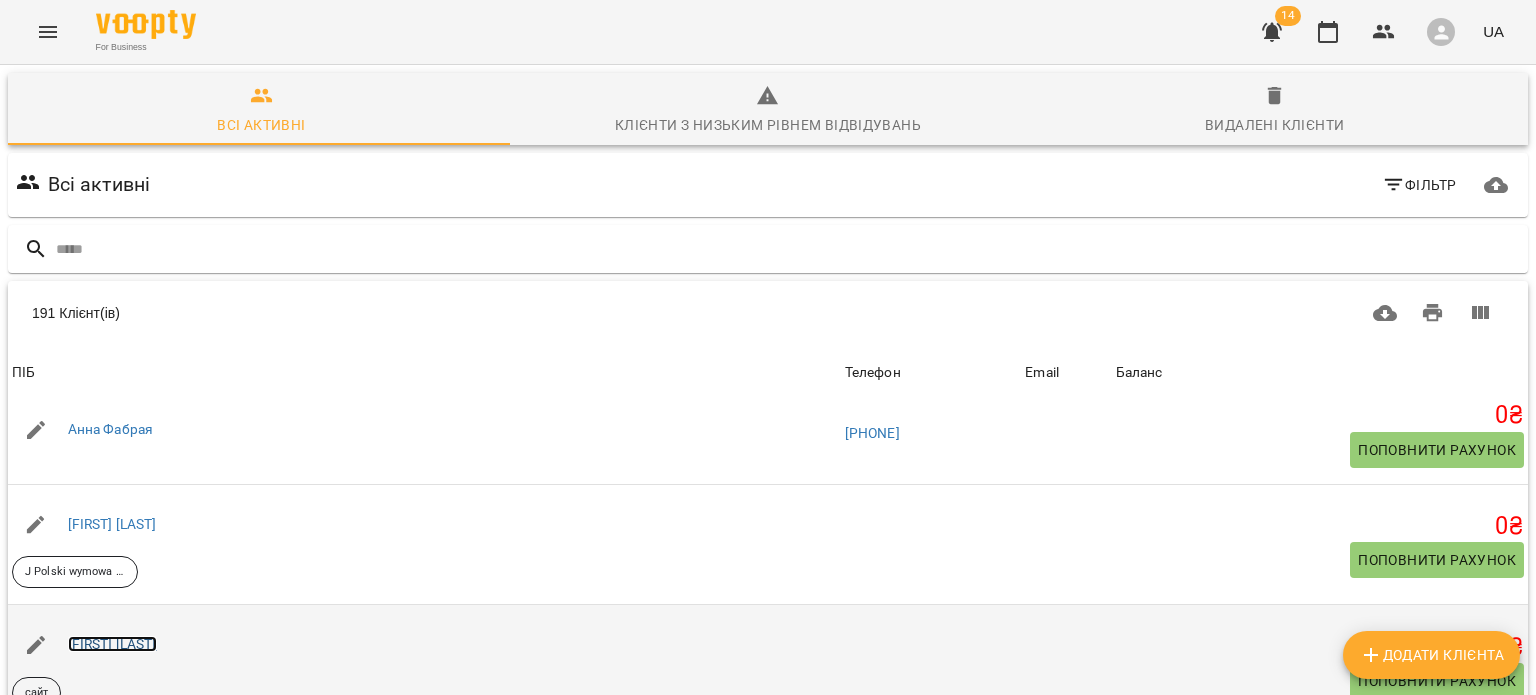 scroll, scrollTop: 4724, scrollLeft: 0, axis: vertical 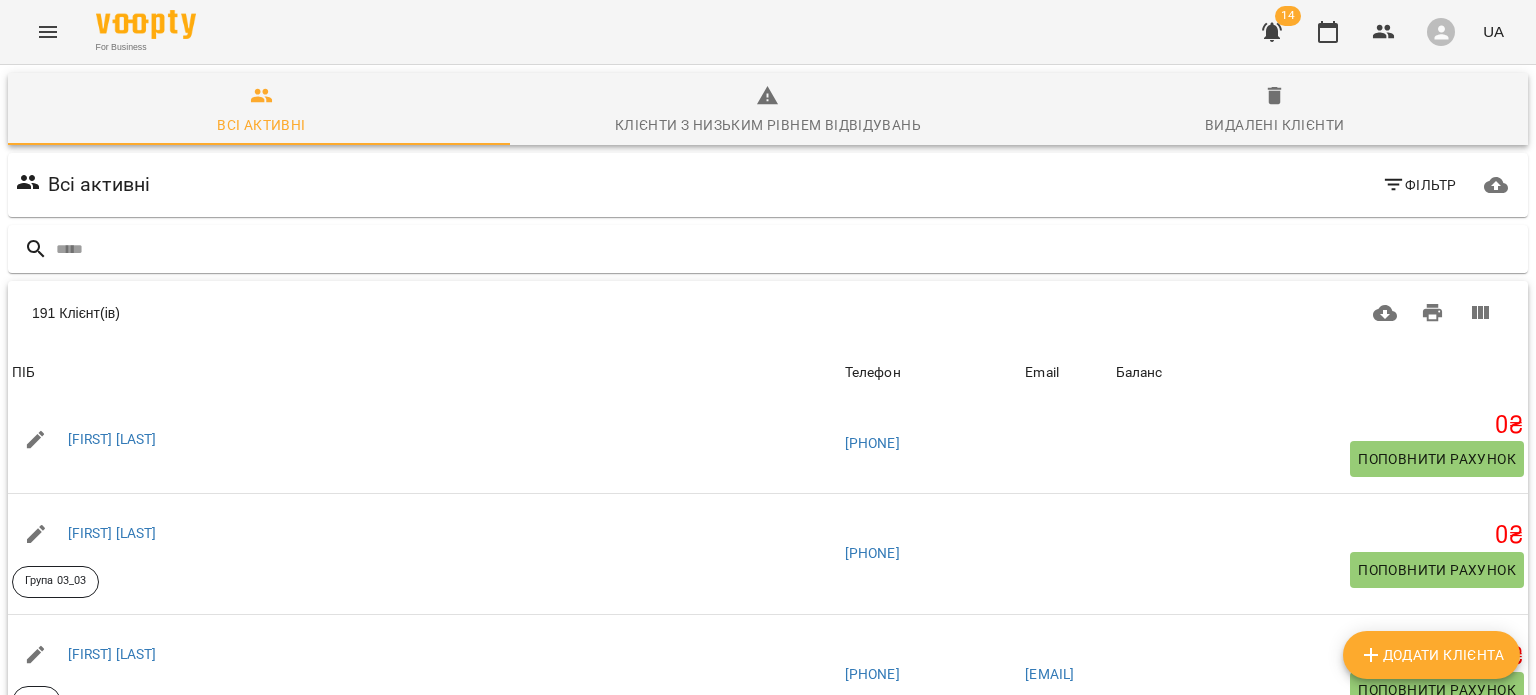 click 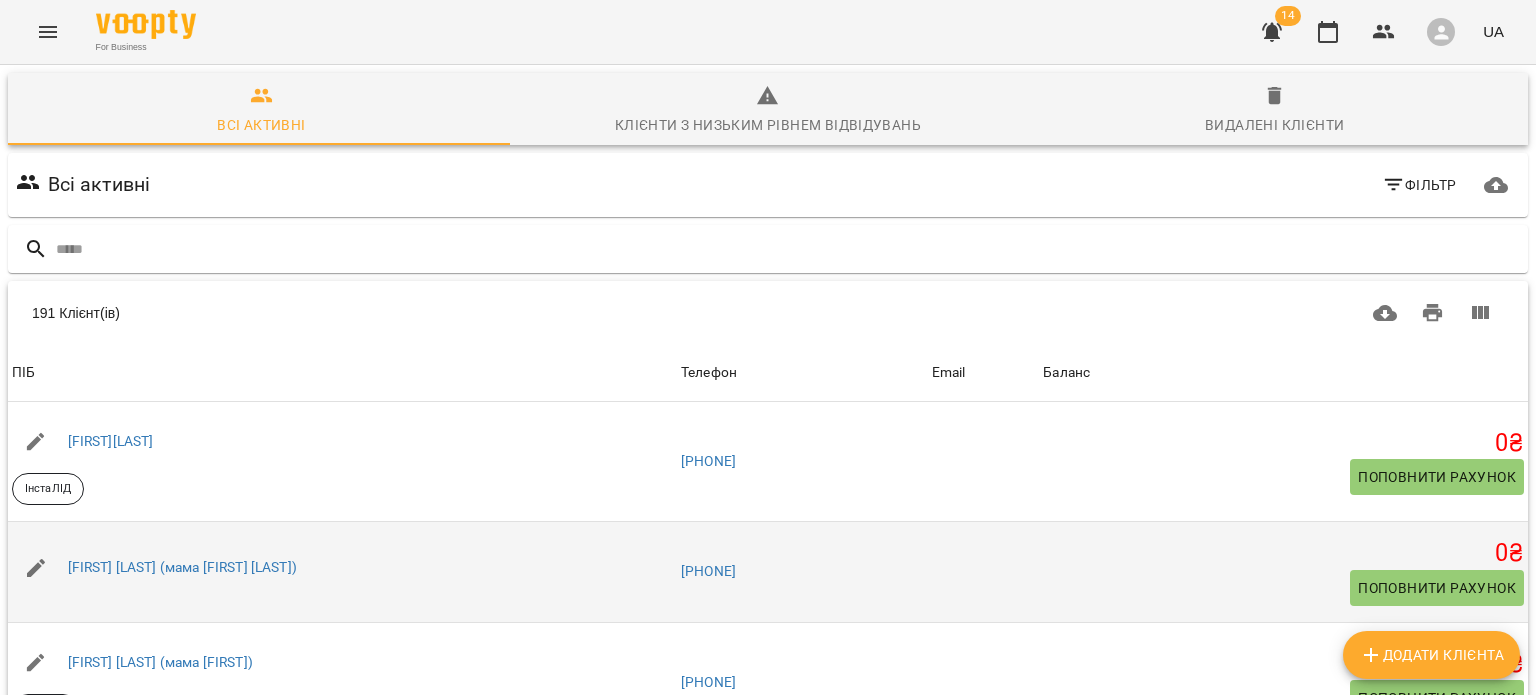 scroll, scrollTop: 0, scrollLeft: 0, axis: both 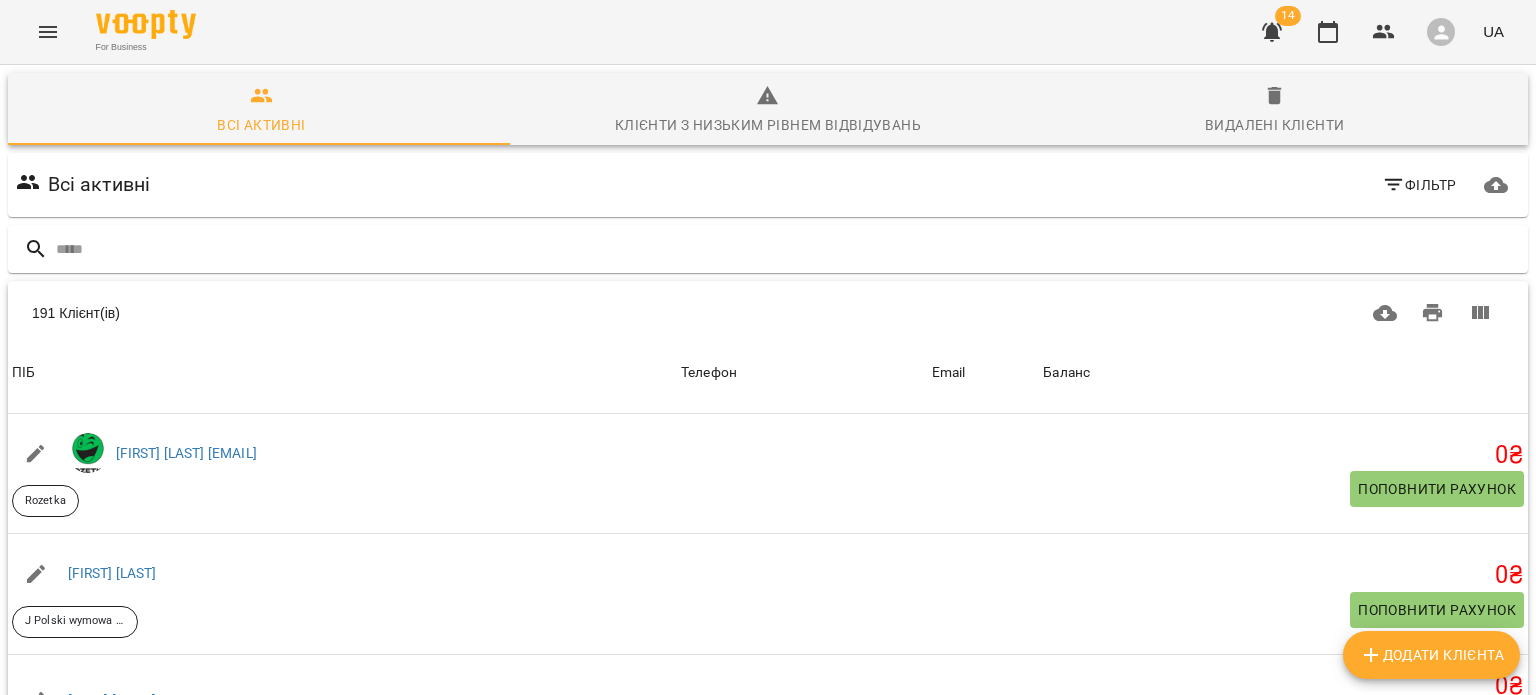 click 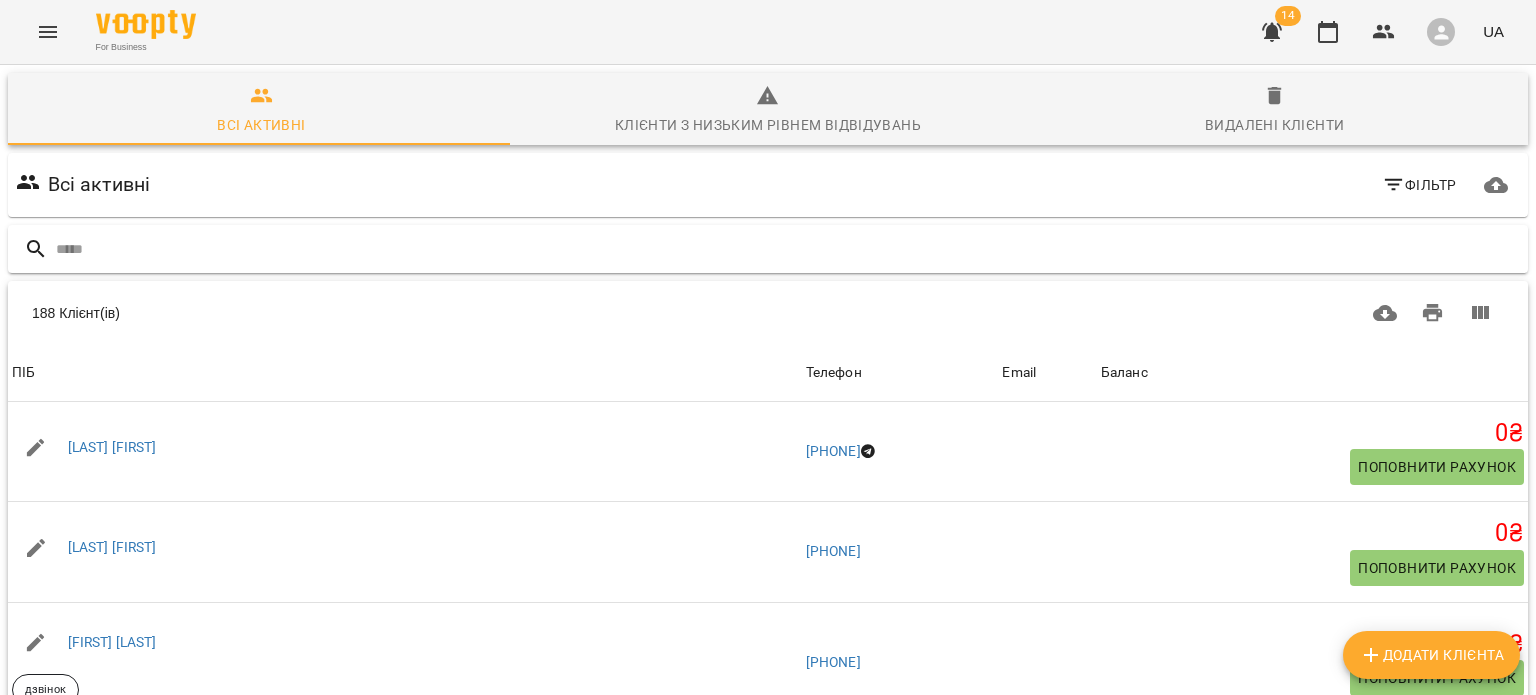 scroll, scrollTop: 230, scrollLeft: 0, axis: vertical 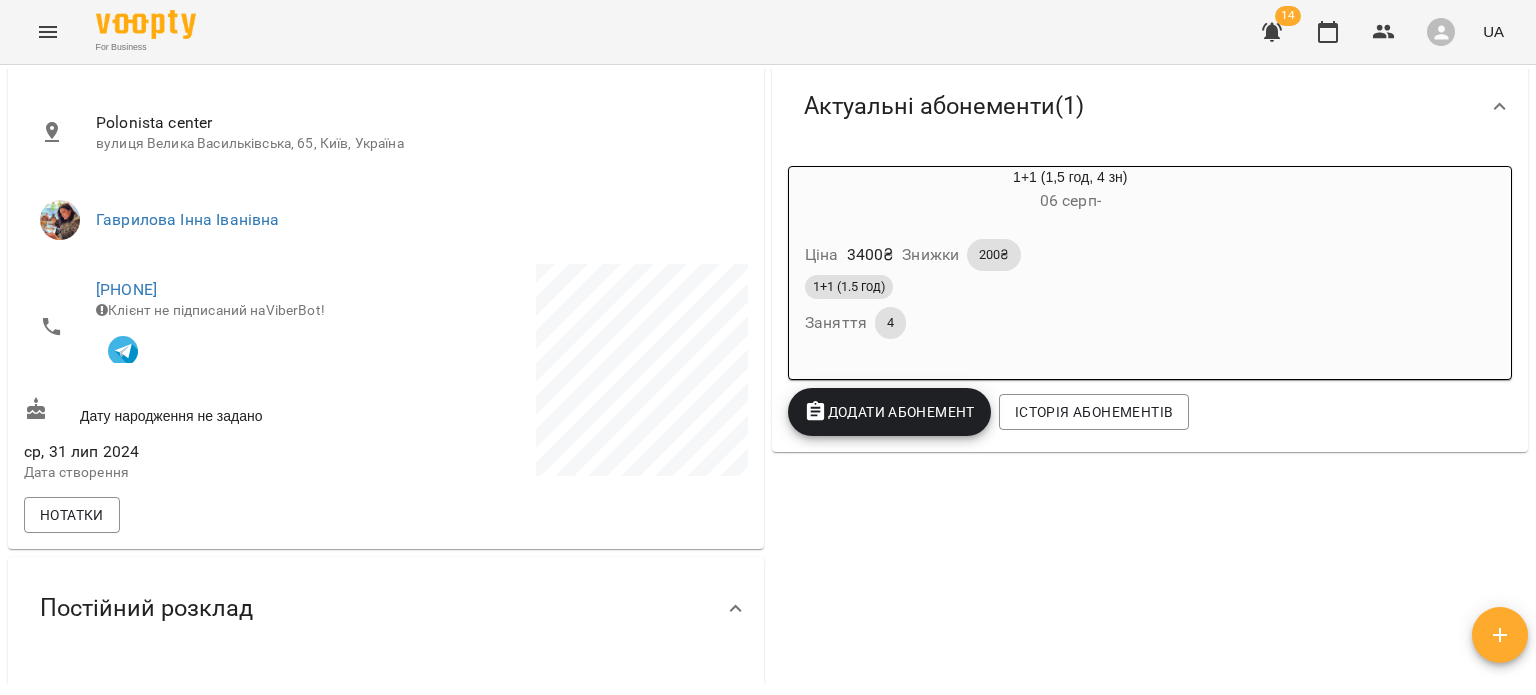 click on "Додати Абонемент" at bounding box center (889, 412) 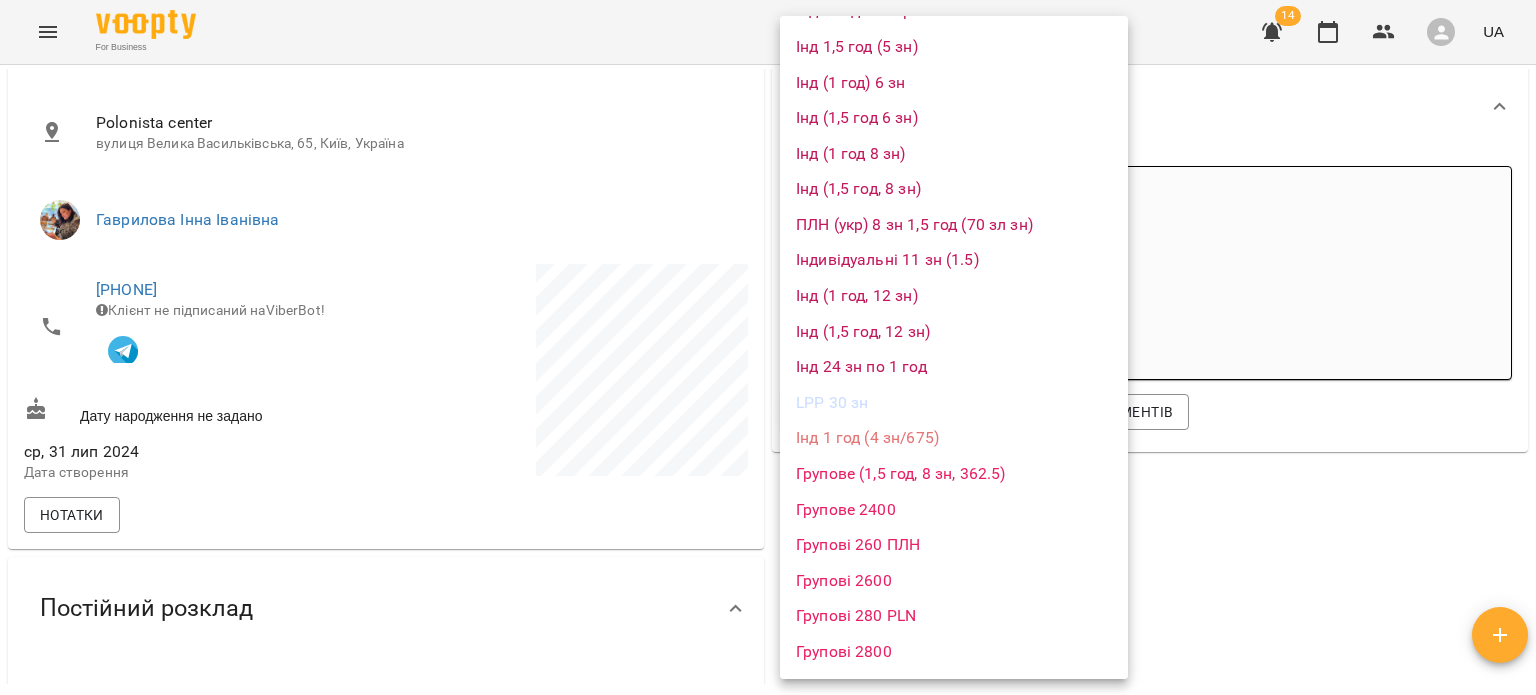 scroll, scrollTop: 1638, scrollLeft: 0, axis: vertical 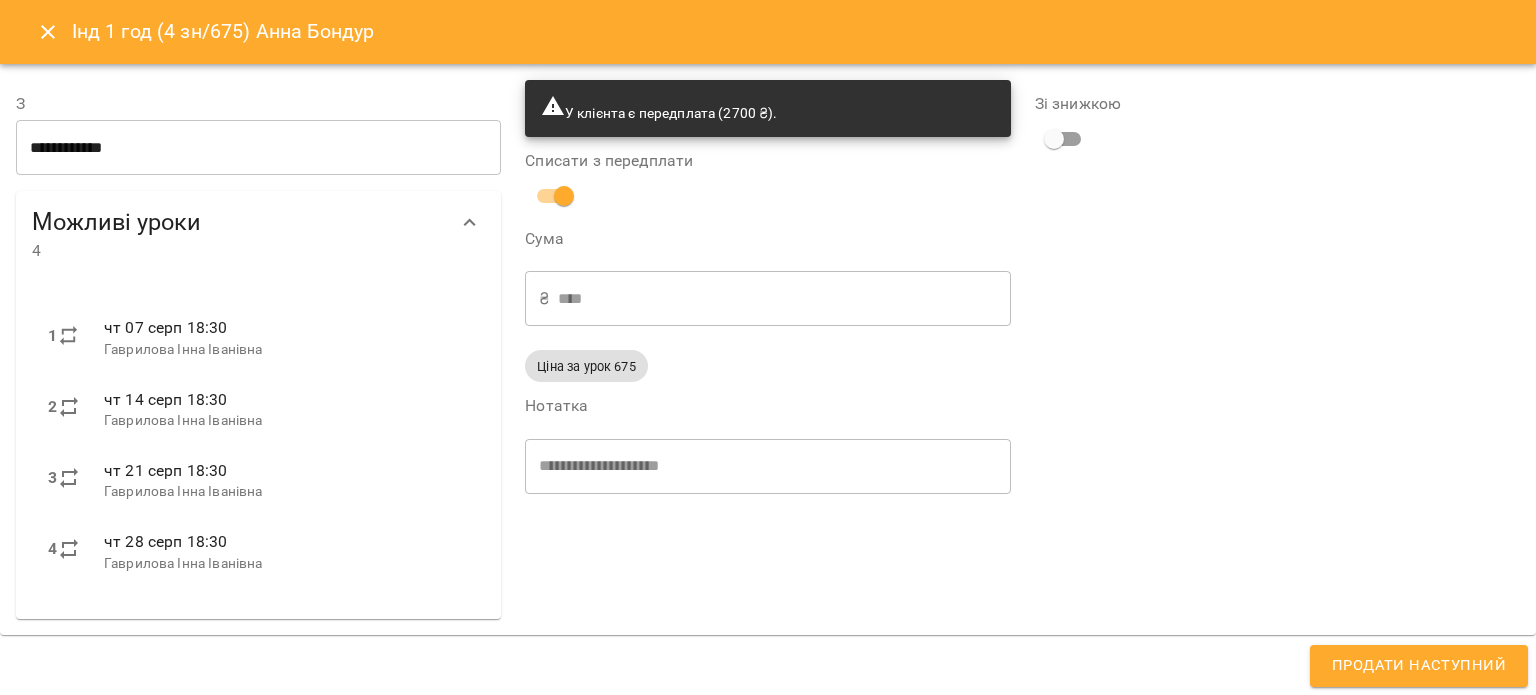 click on "Продати наступний" at bounding box center [1419, 666] 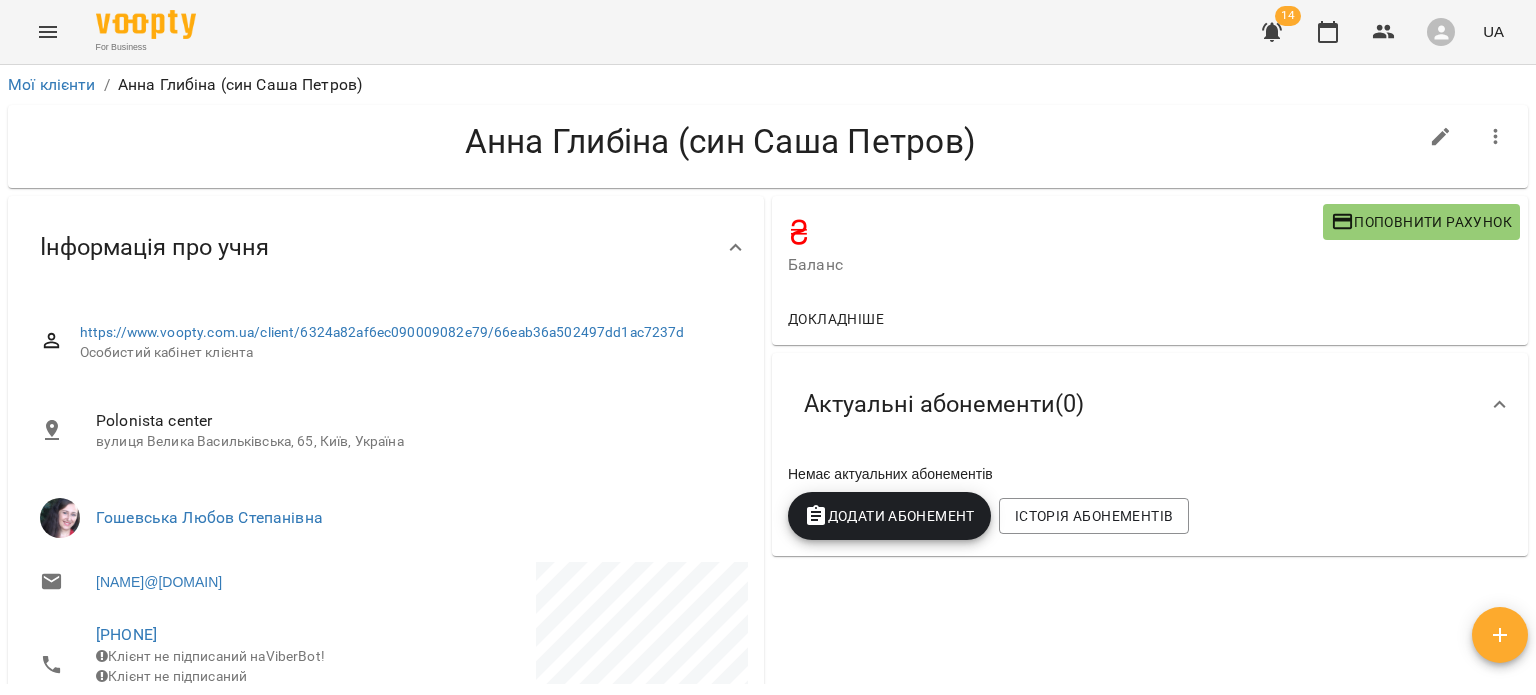 scroll, scrollTop: 0, scrollLeft: 0, axis: both 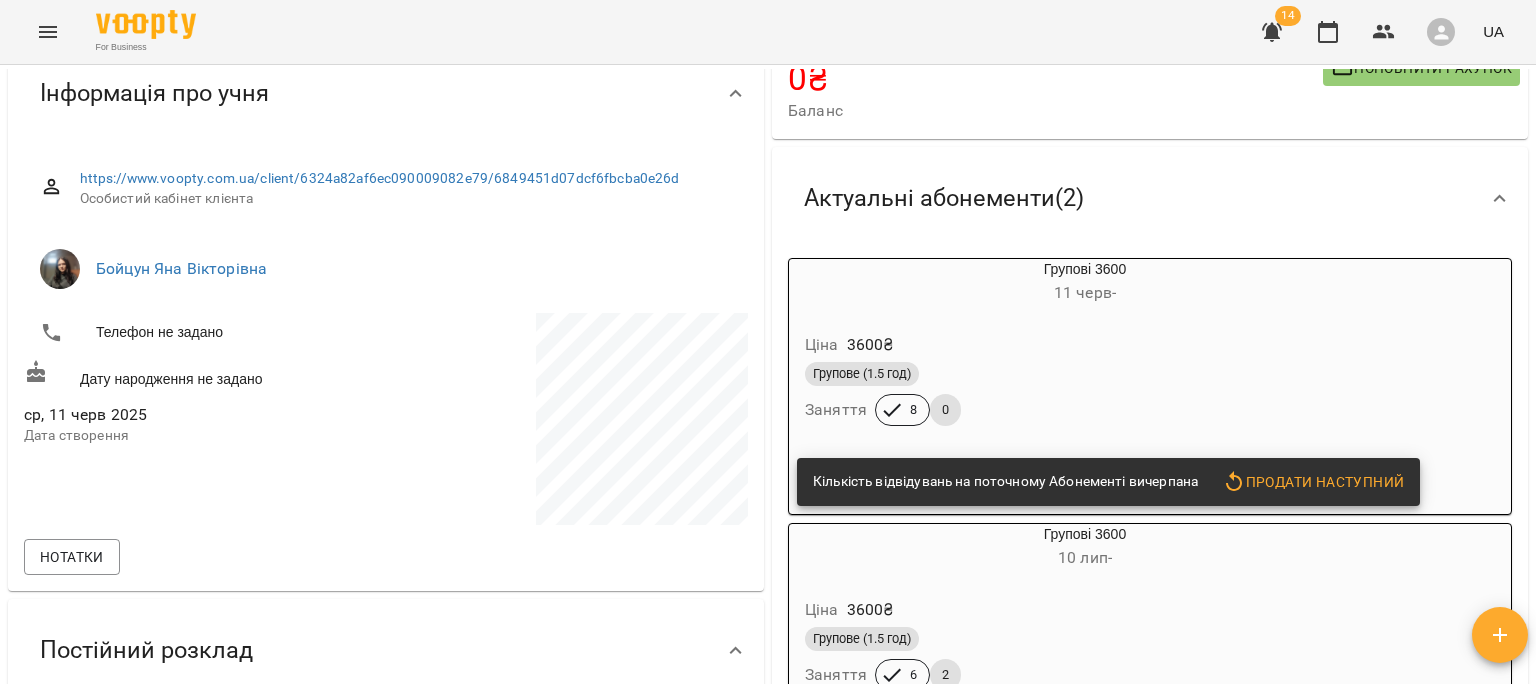 click on "Ціна 3600 ₴" at bounding box center (1037, 345) 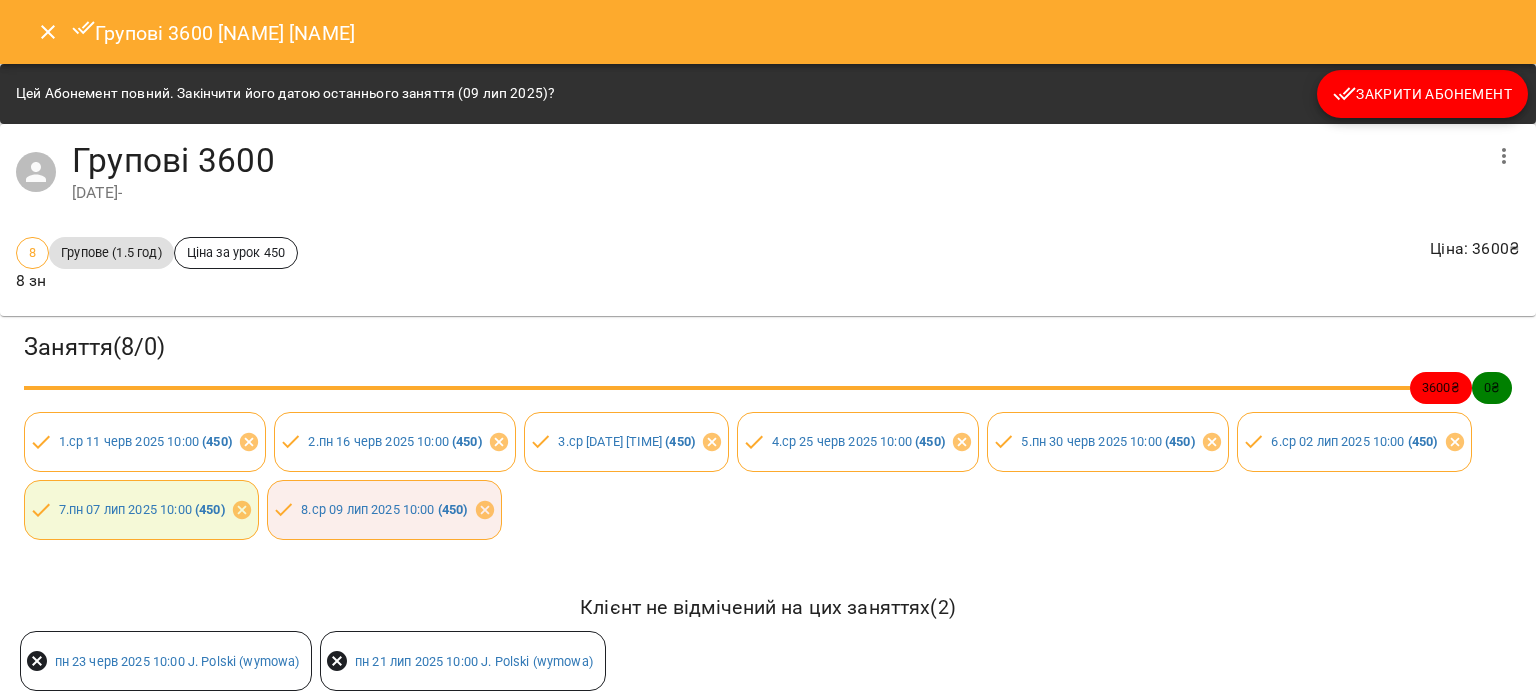 click on "Закрити Абонемент" at bounding box center (1422, 94) 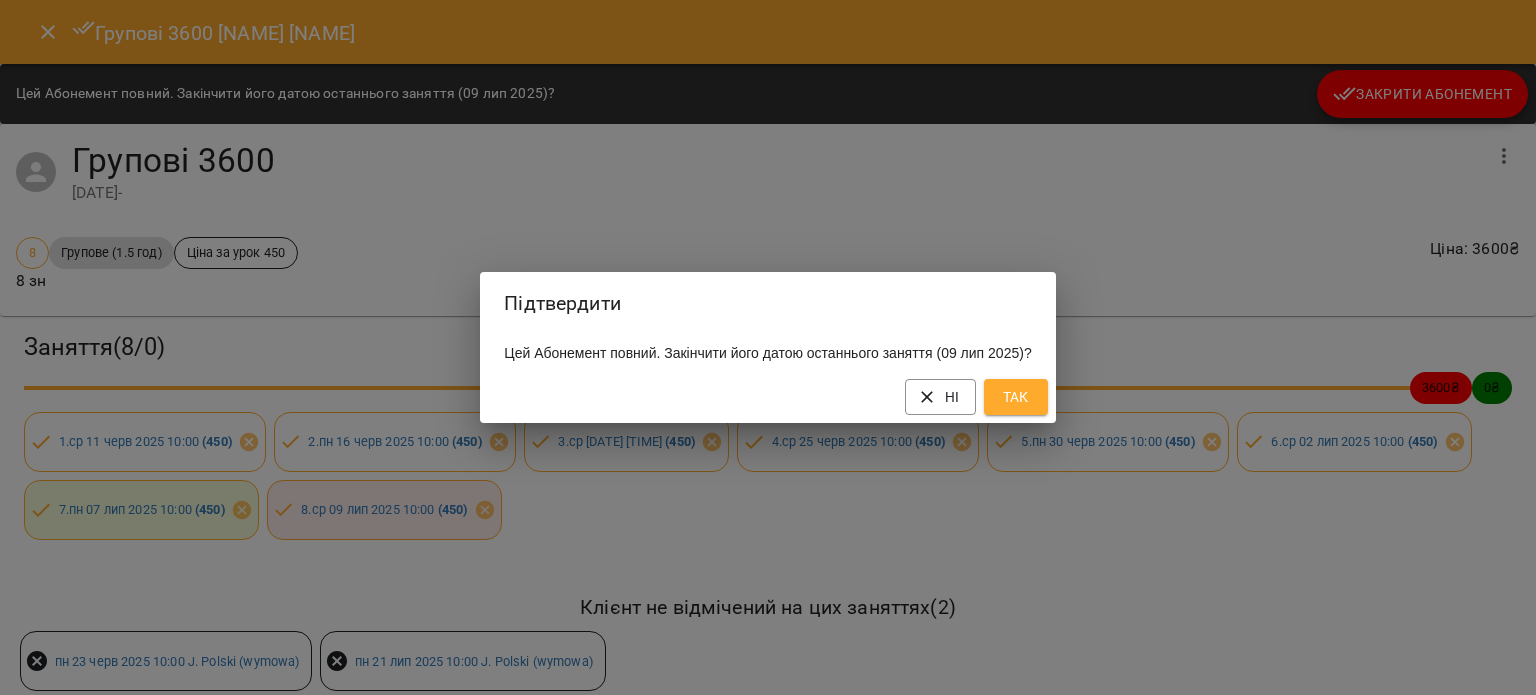 click on "Так" at bounding box center (1016, 397) 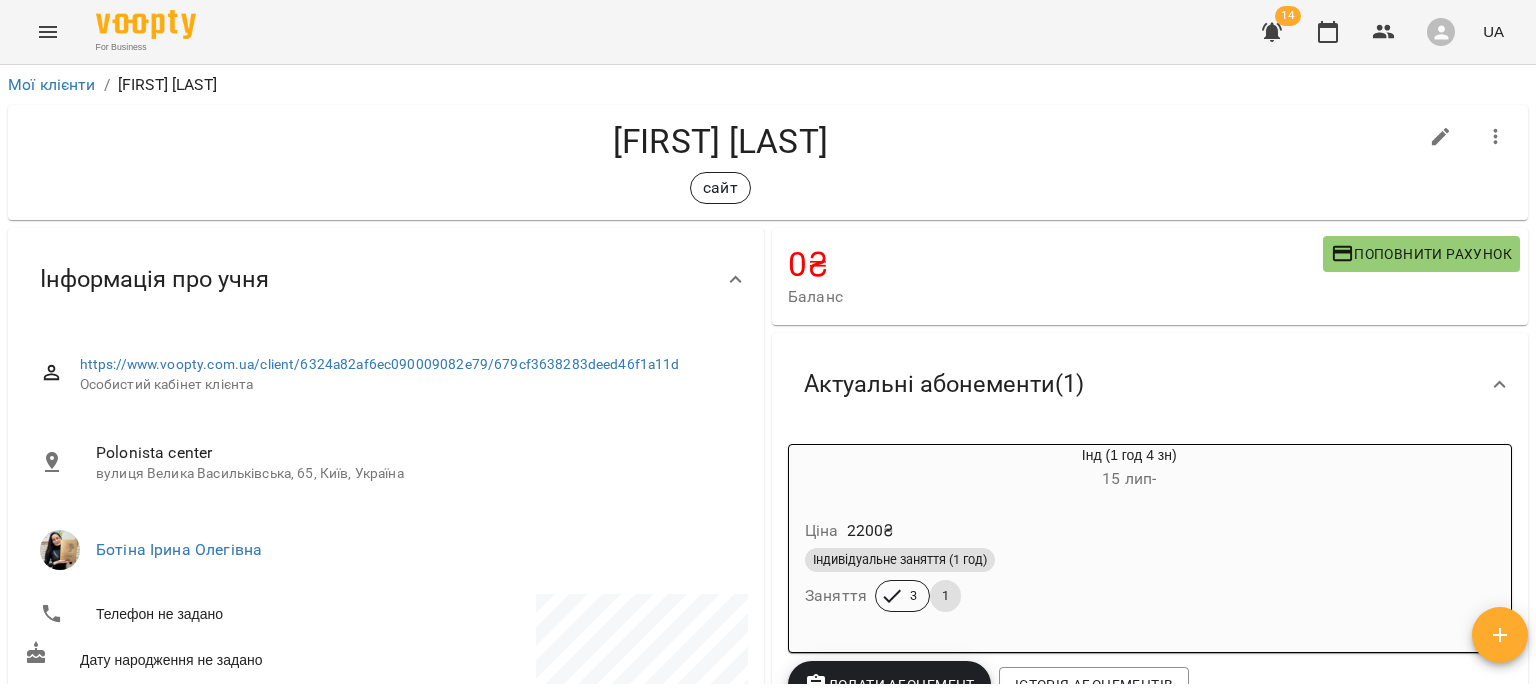 scroll, scrollTop: 0, scrollLeft: 0, axis: both 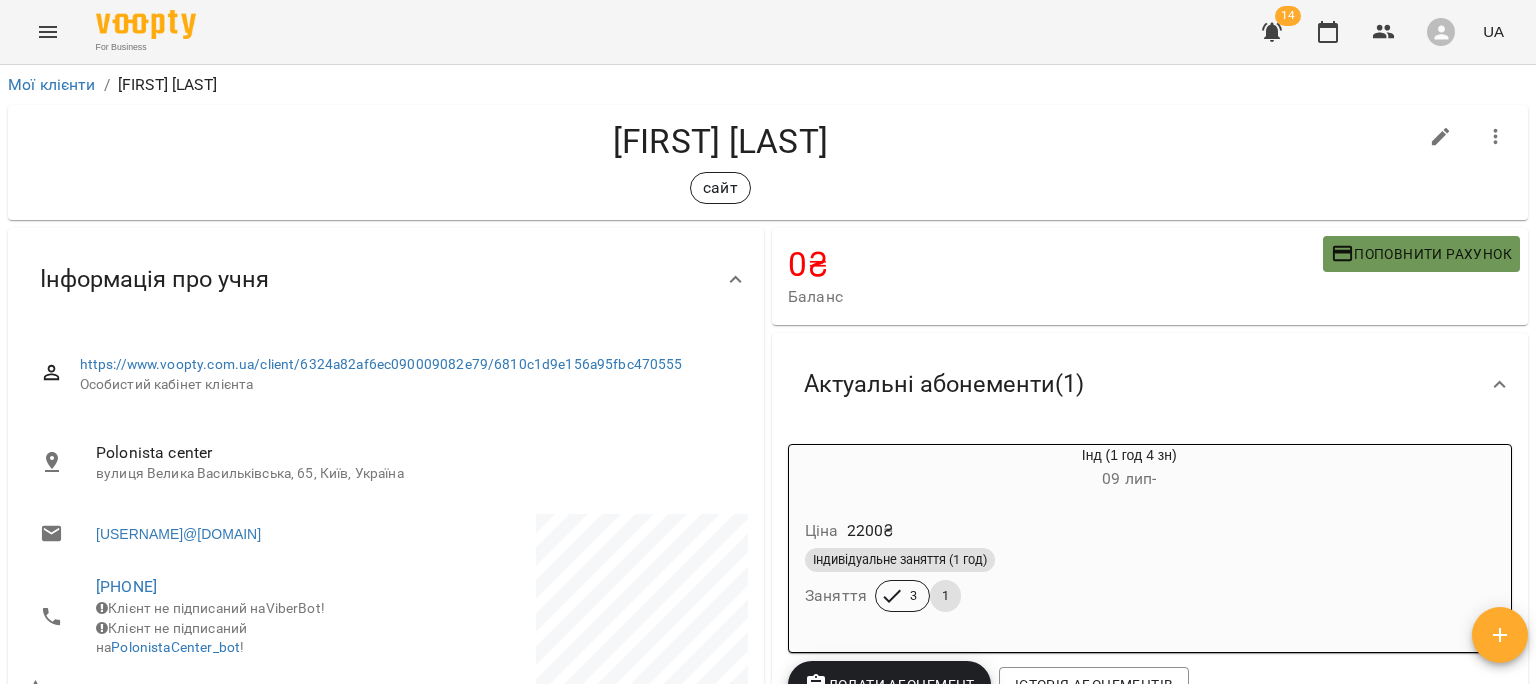 click on "Поповнити рахунок" at bounding box center [1421, 254] 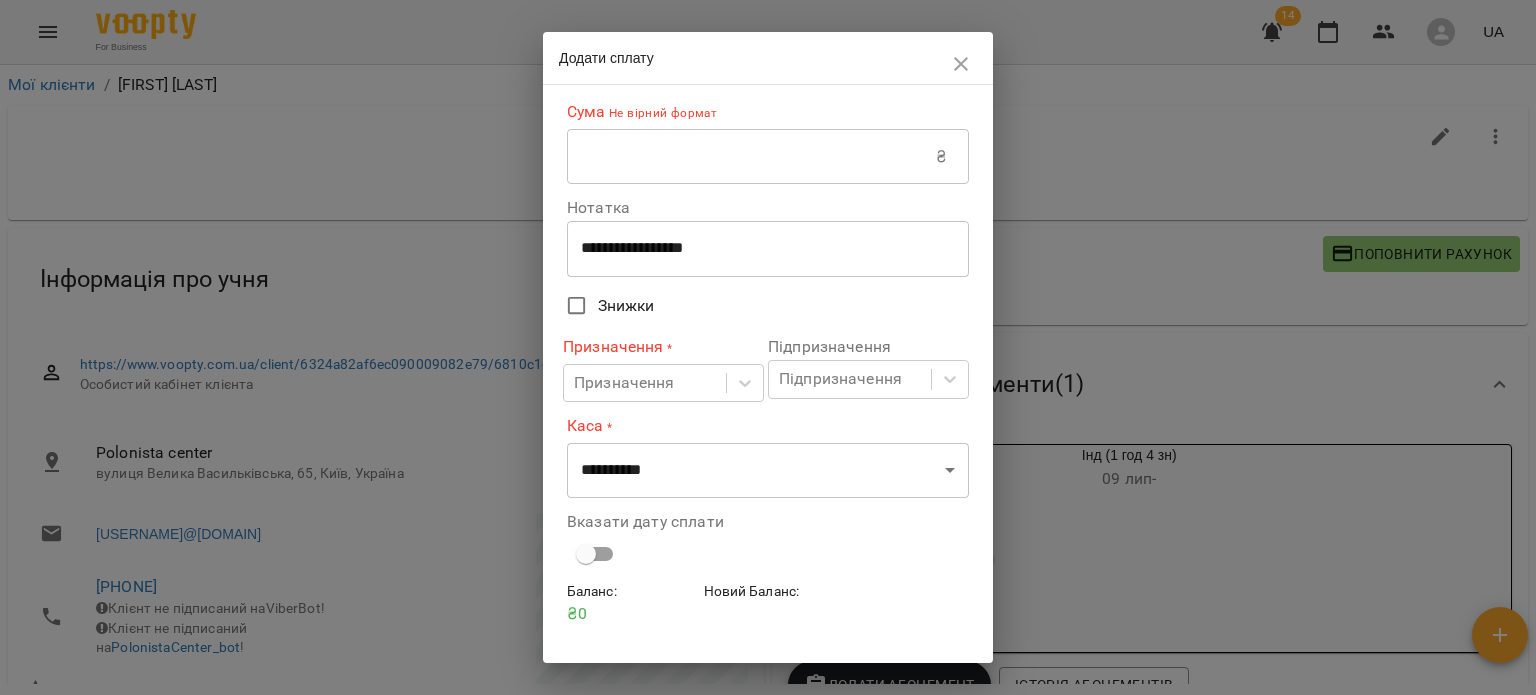 click at bounding box center [751, 157] 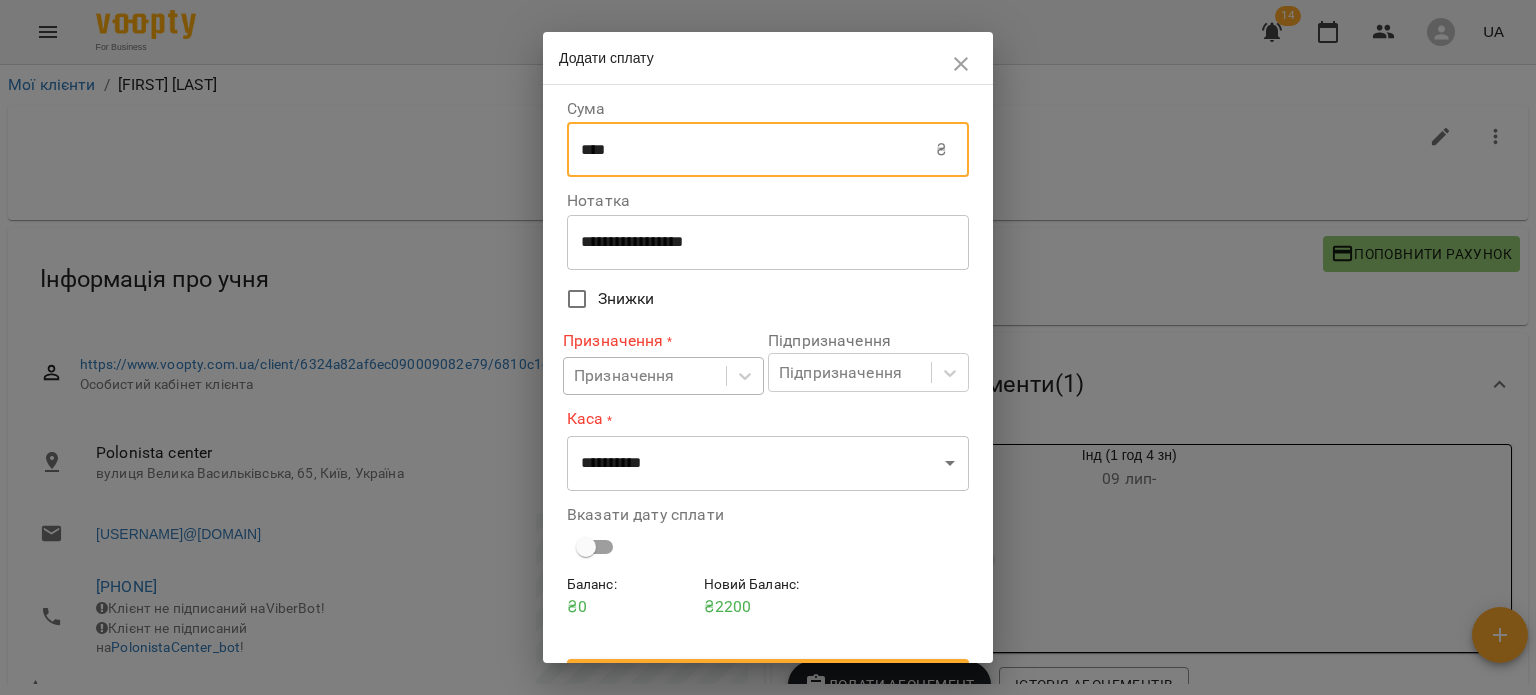 type on "****" 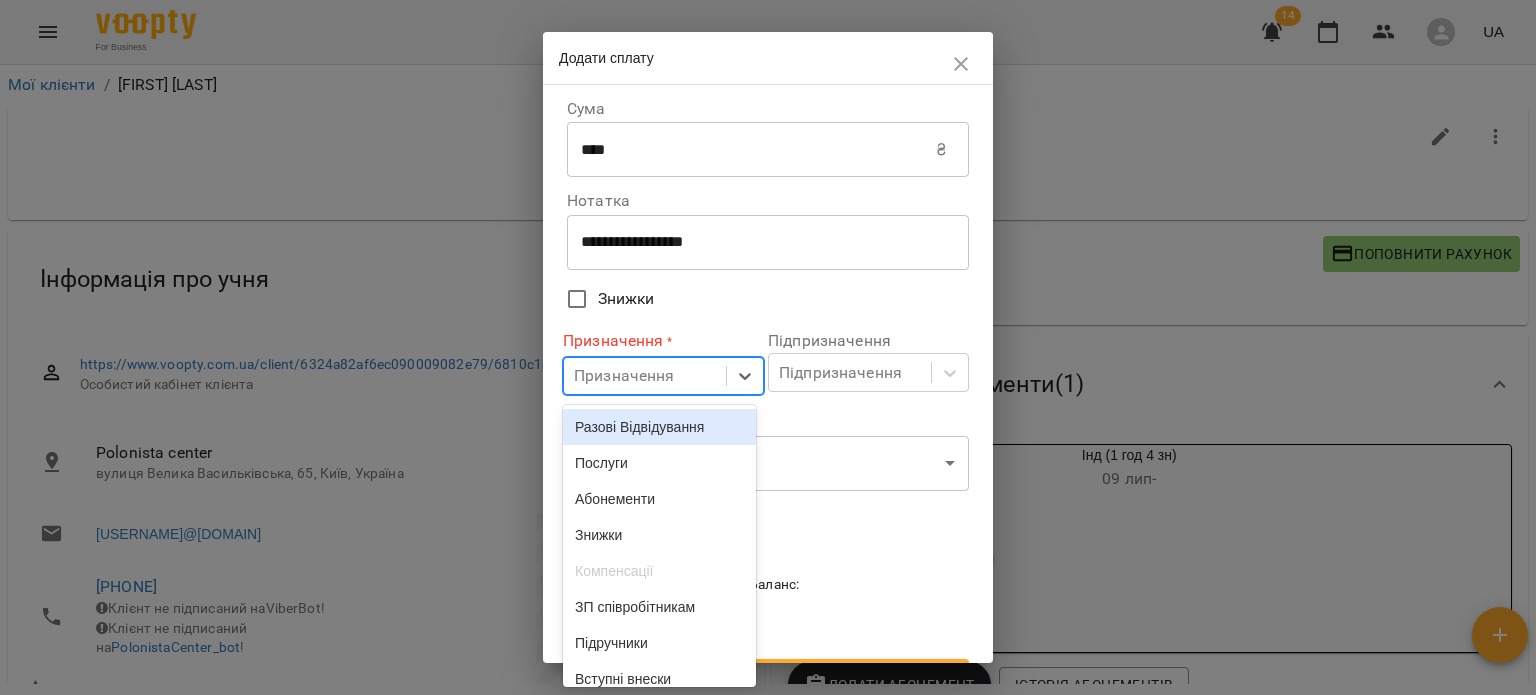 click on "Призначення" at bounding box center [645, 376] 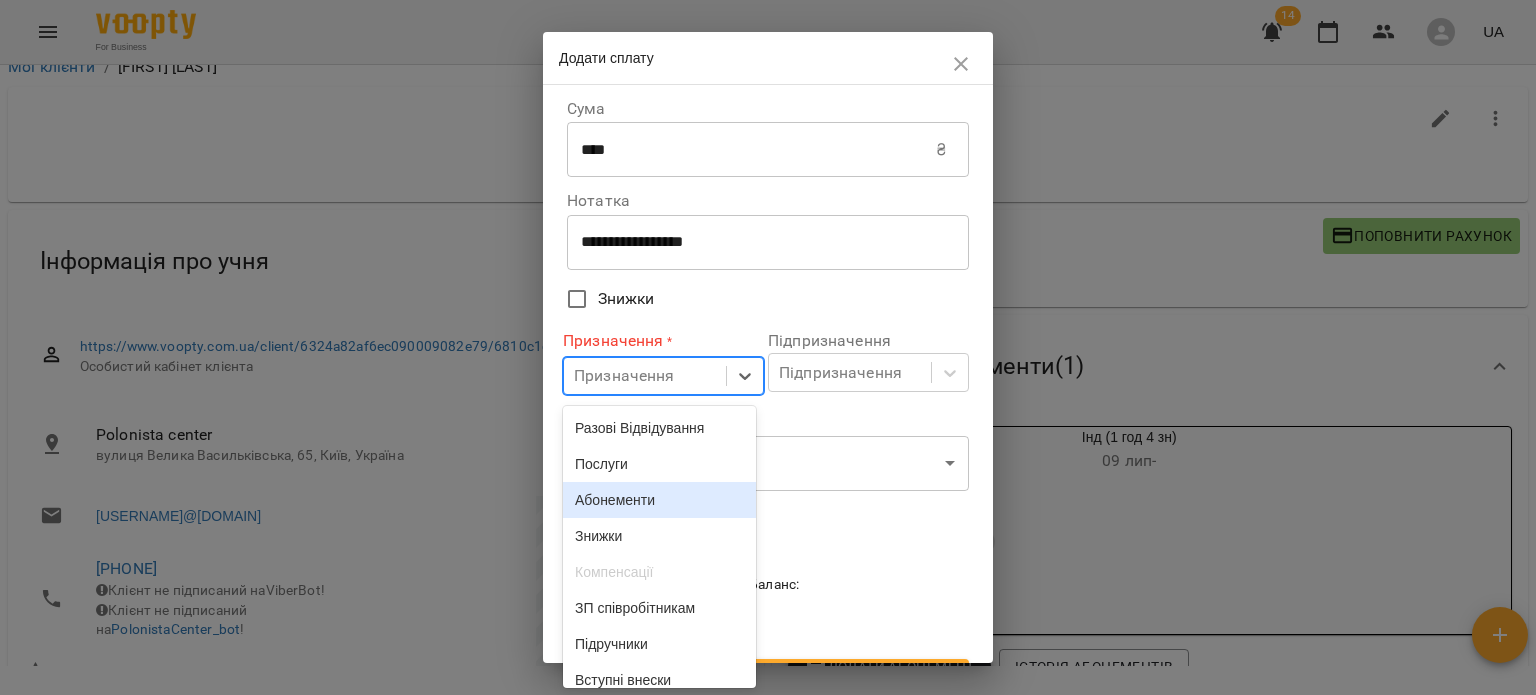 click on "Абонементи" at bounding box center (659, 500) 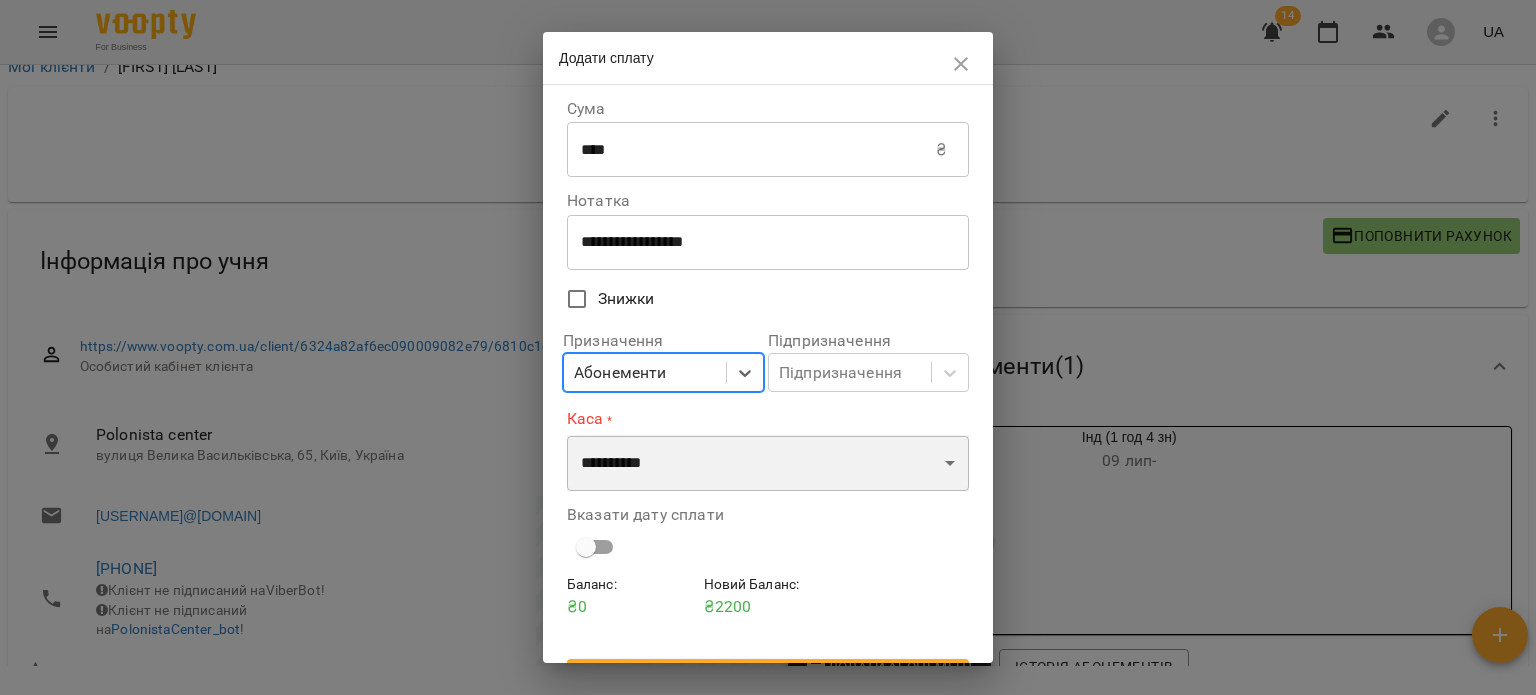 click on "**********" at bounding box center [768, 463] 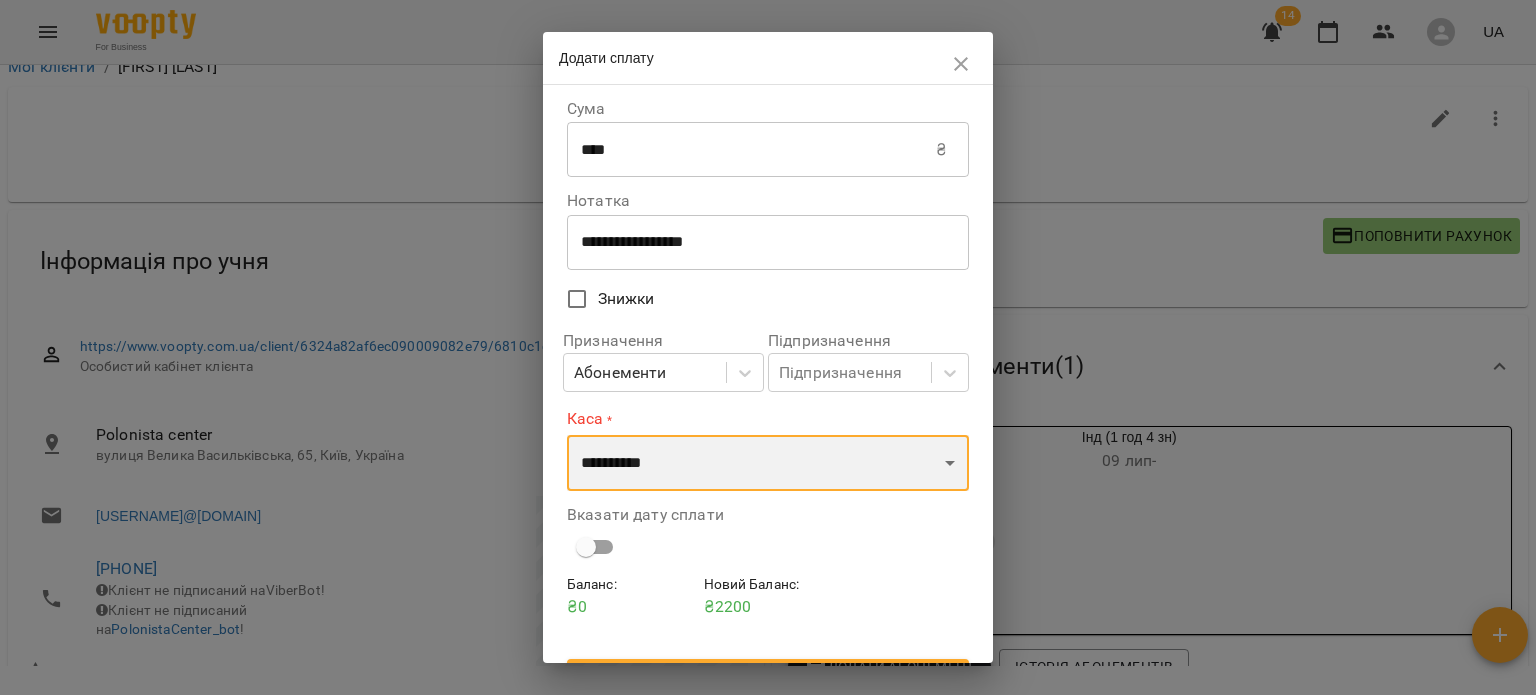 select on "**********" 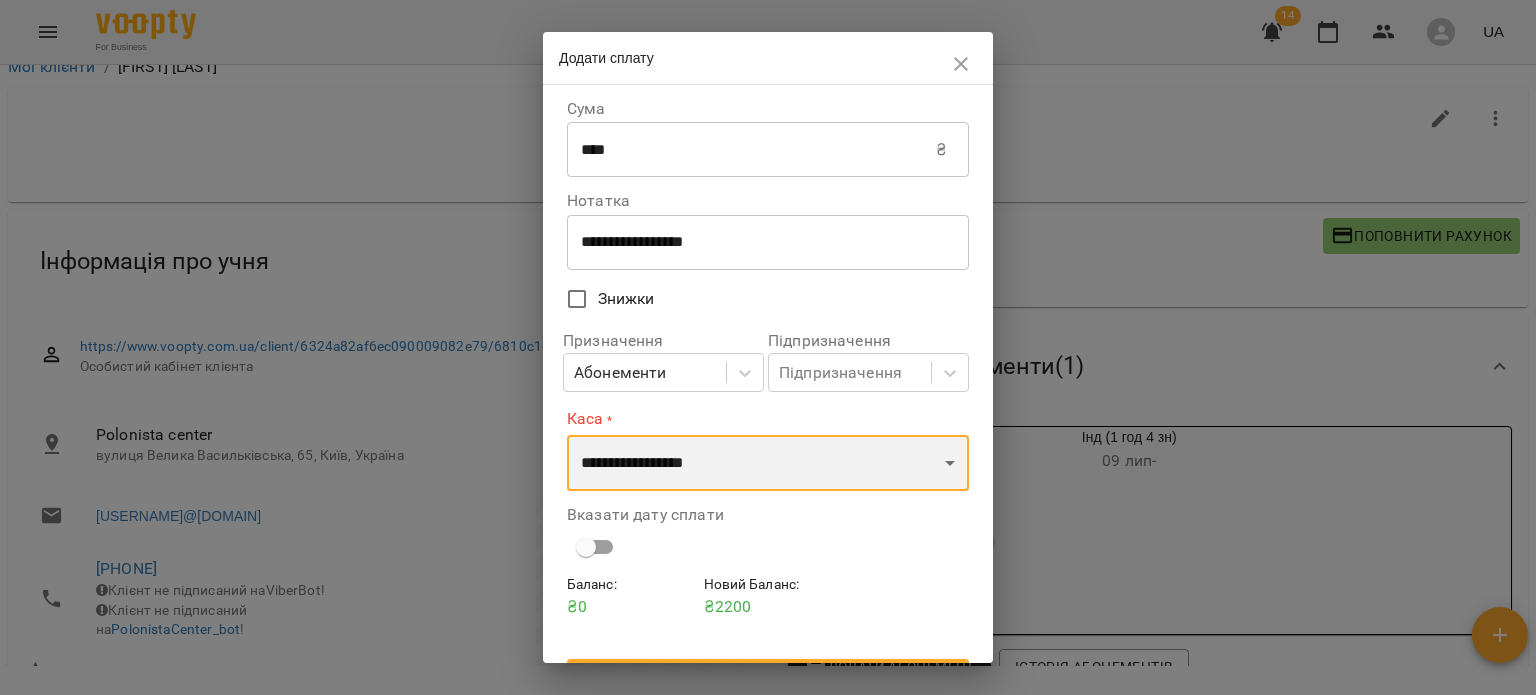 click on "**********" at bounding box center (768, 463) 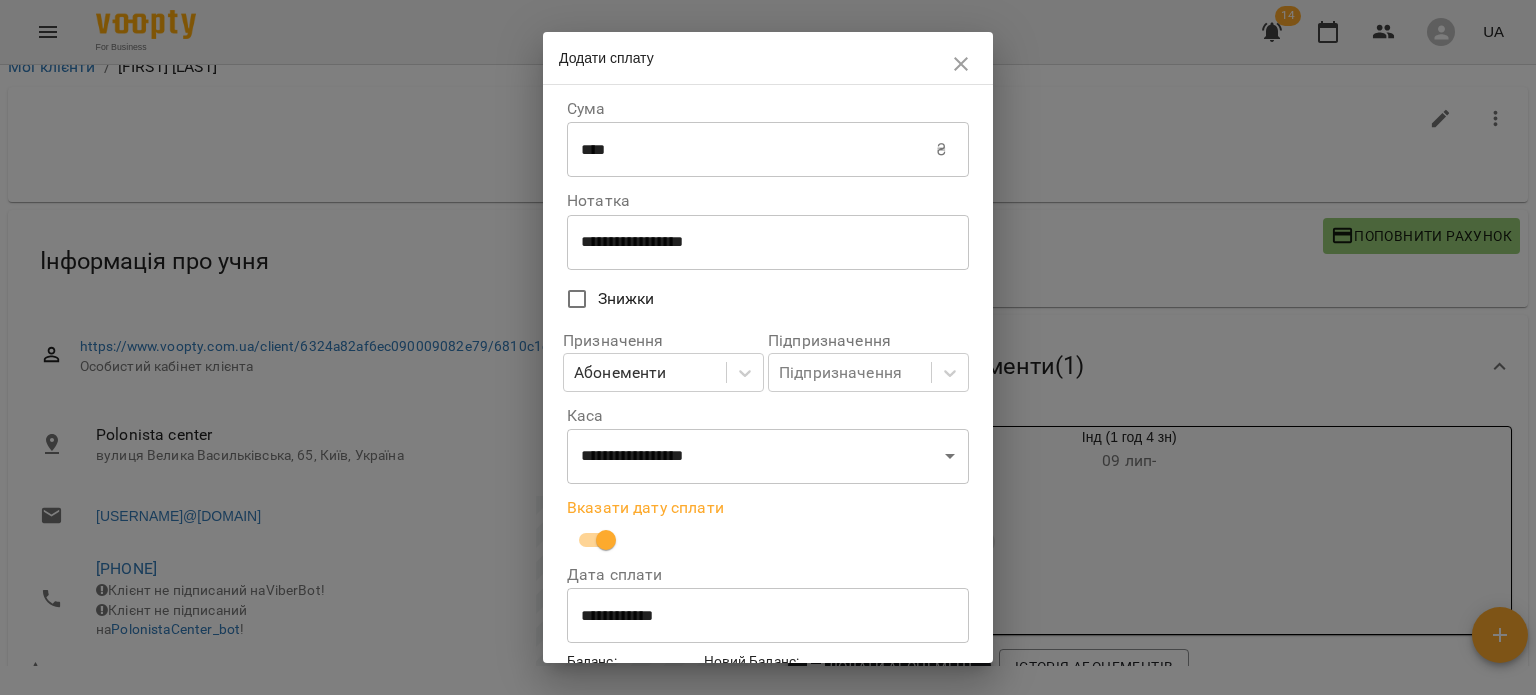 click on "**********" at bounding box center (768, 616) 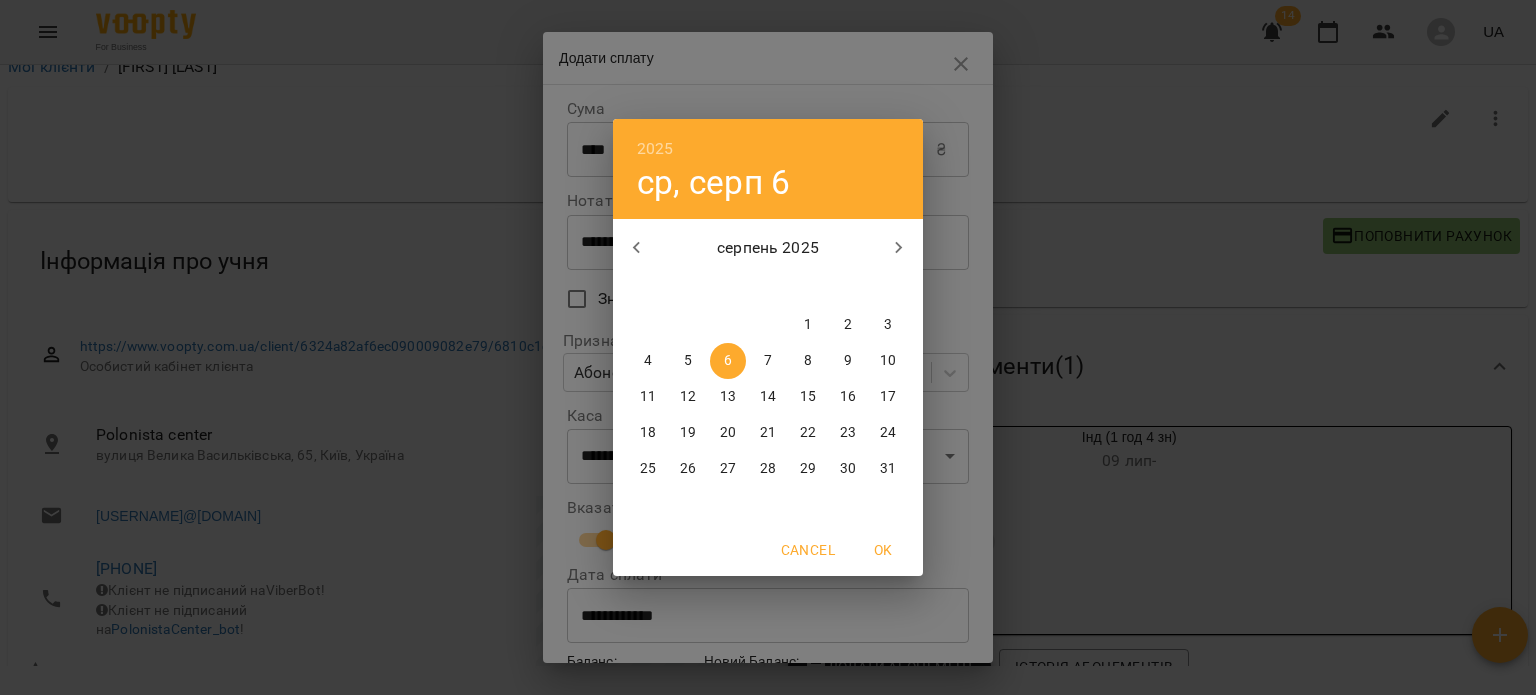 click on "5" at bounding box center [688, 361] 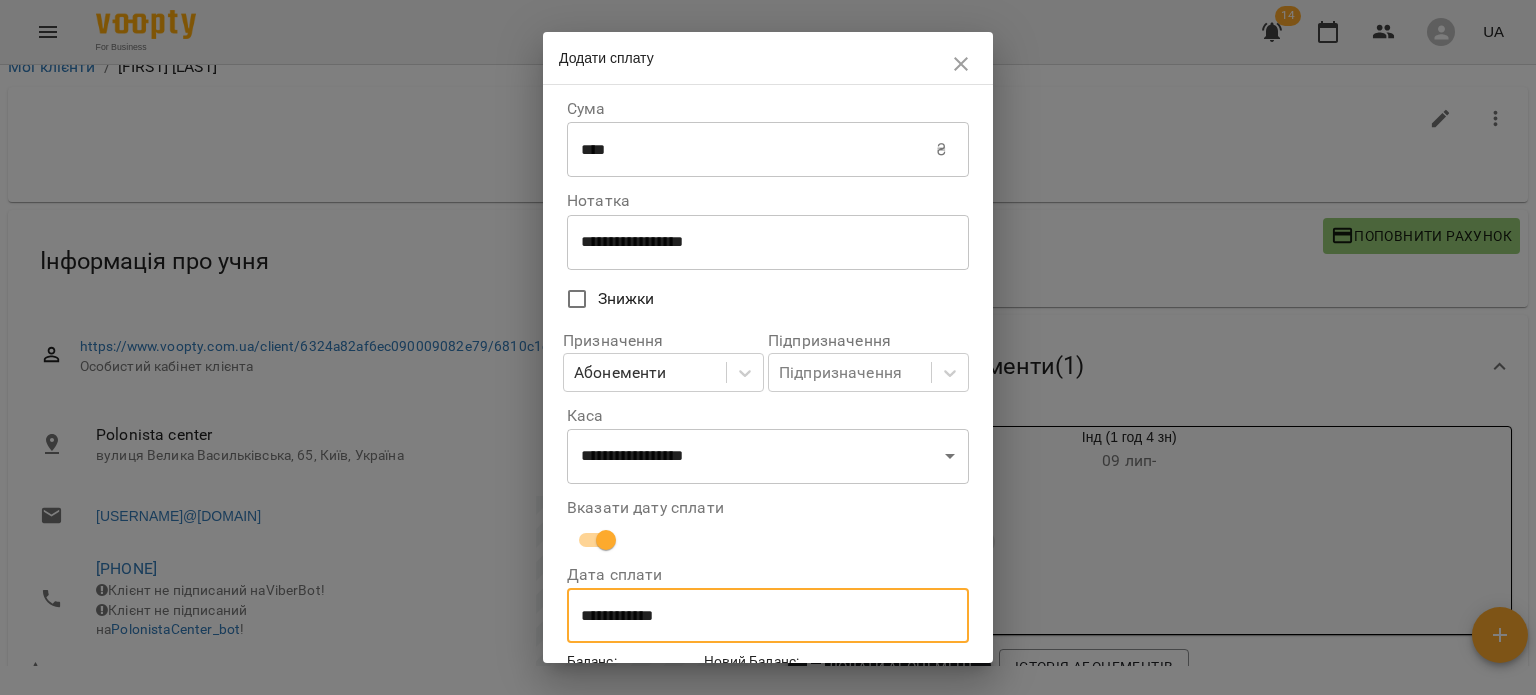 scroll, scrollTop: 119, scrollLeft: 0, axis: vertical 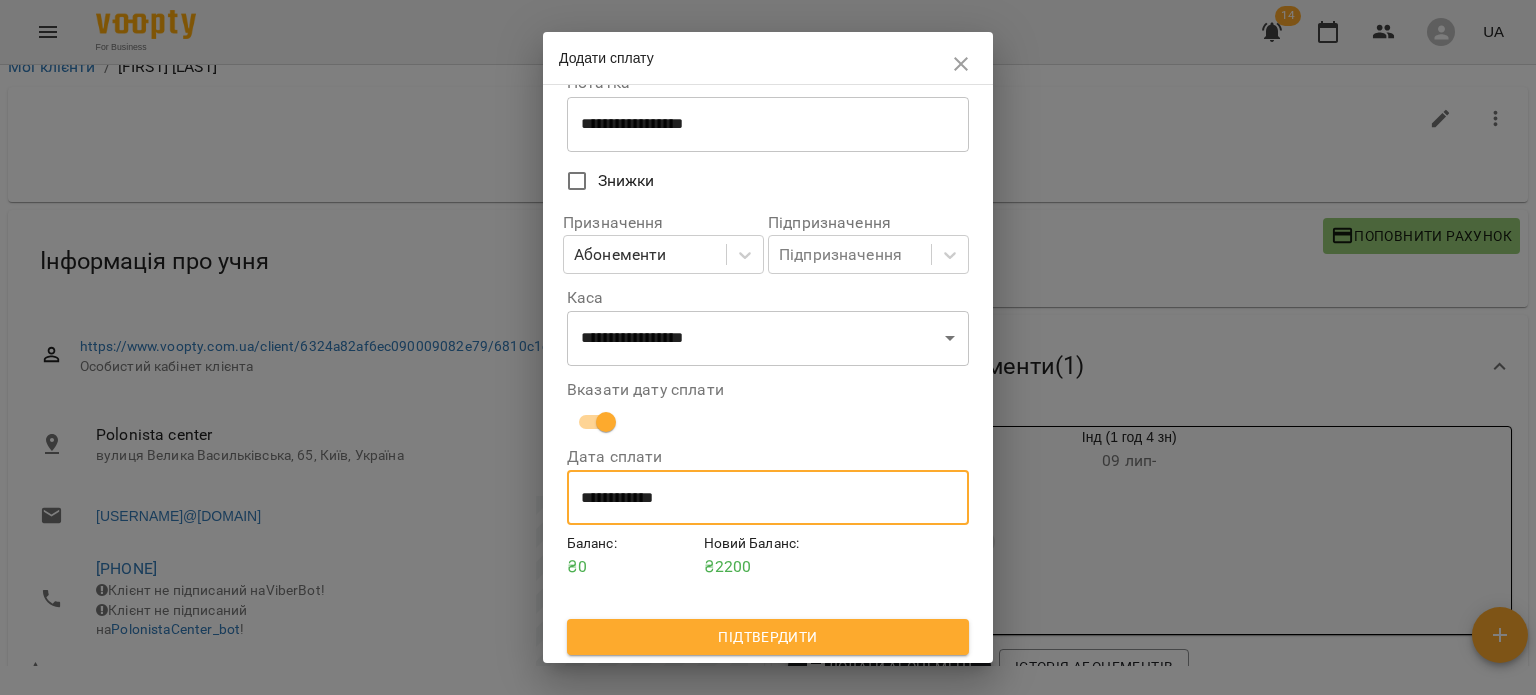 click on "Підтвердити" at bounding box center [768, 637] 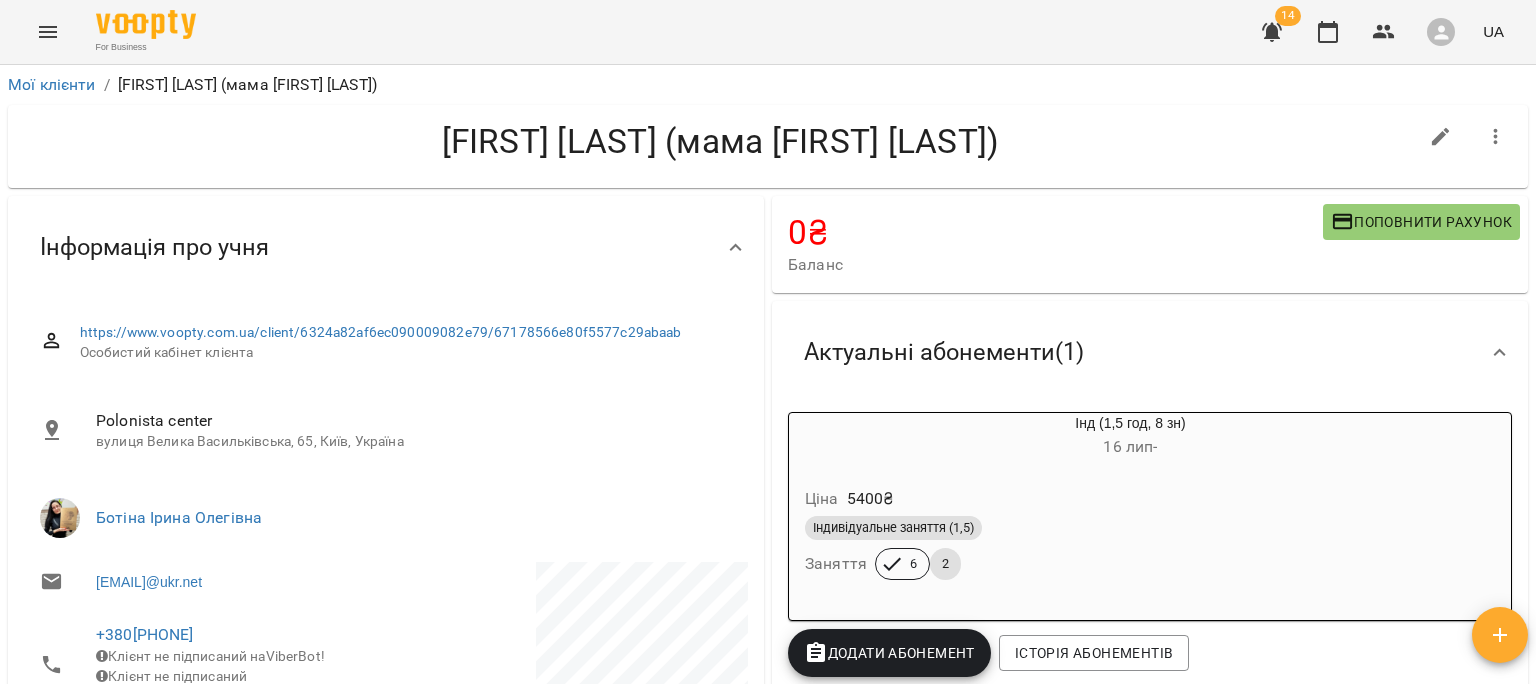 scroll, scrollTop: 0, scrollLeft: 0, axis: both 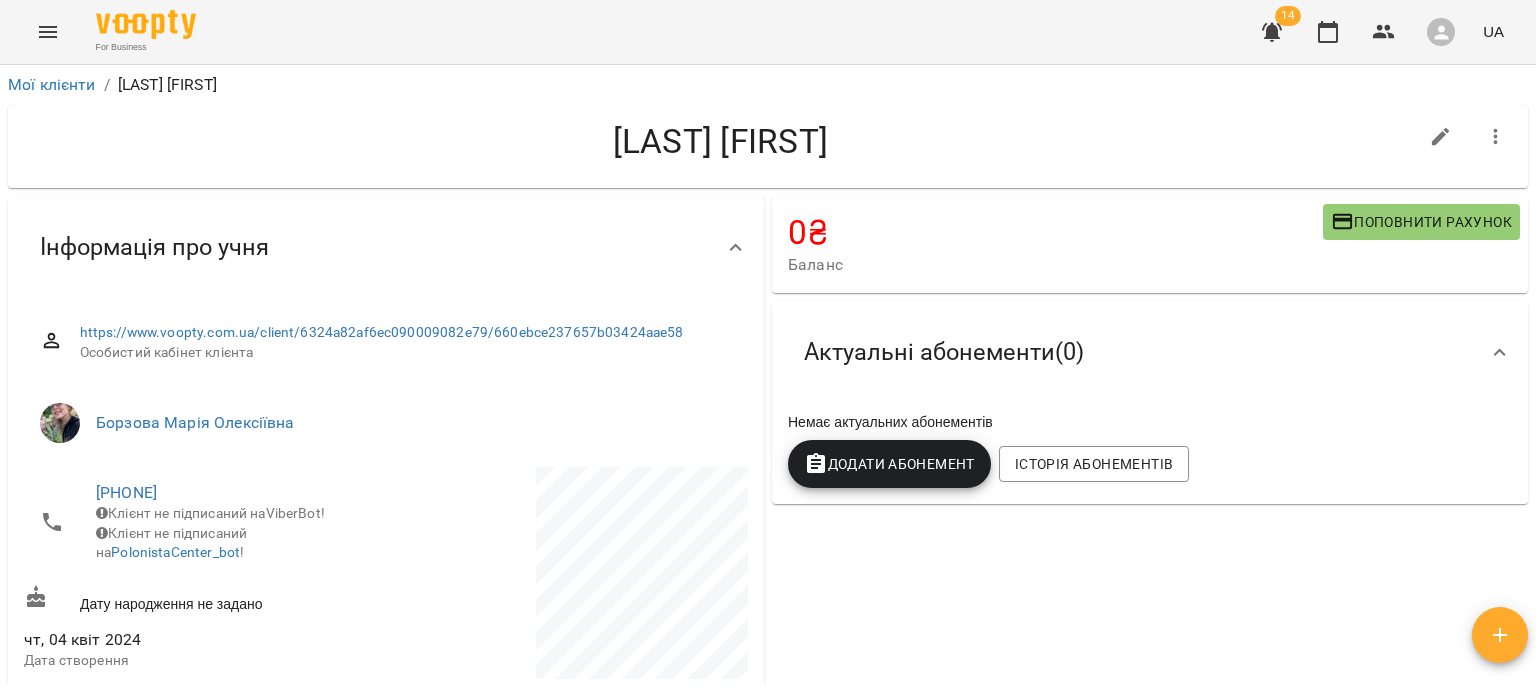 click at bounding box center (1496, 137) 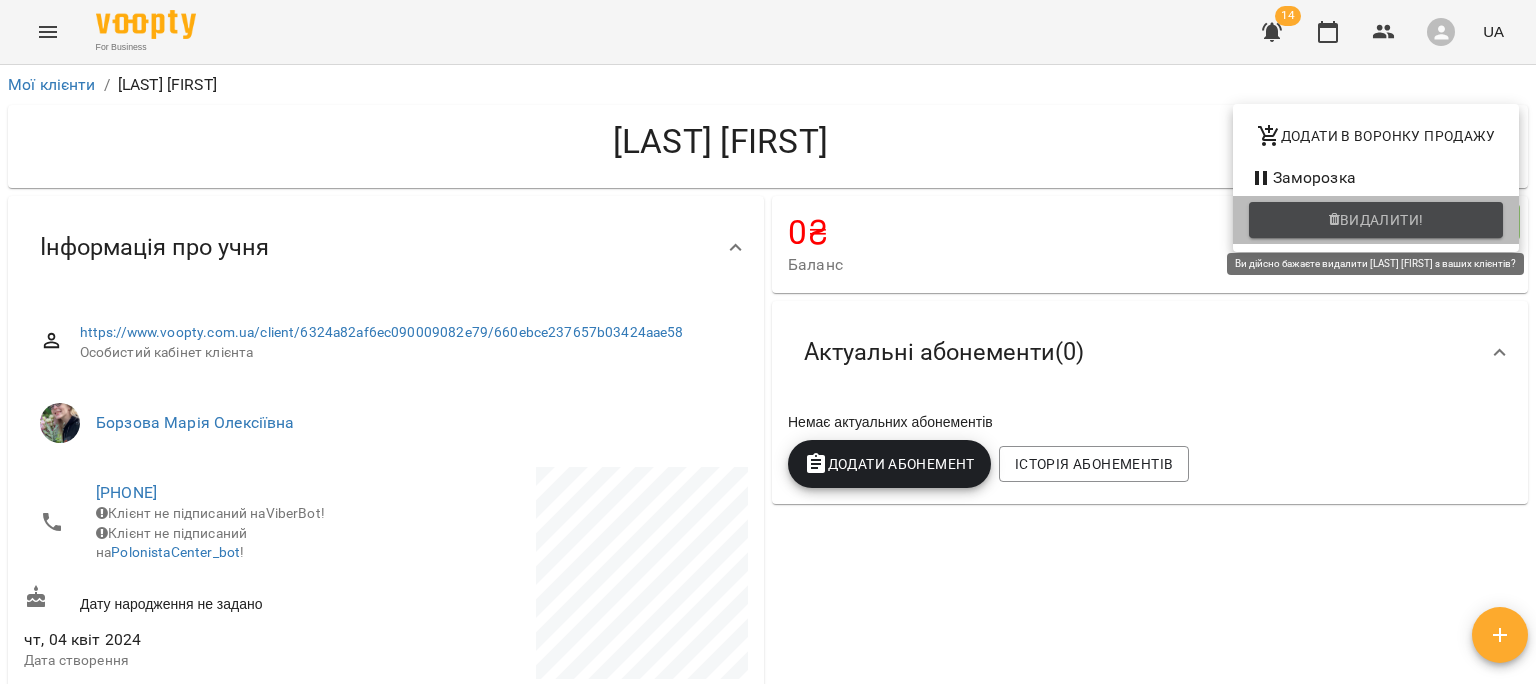 click on "Видалити!" at bounding box center (1382, 220) 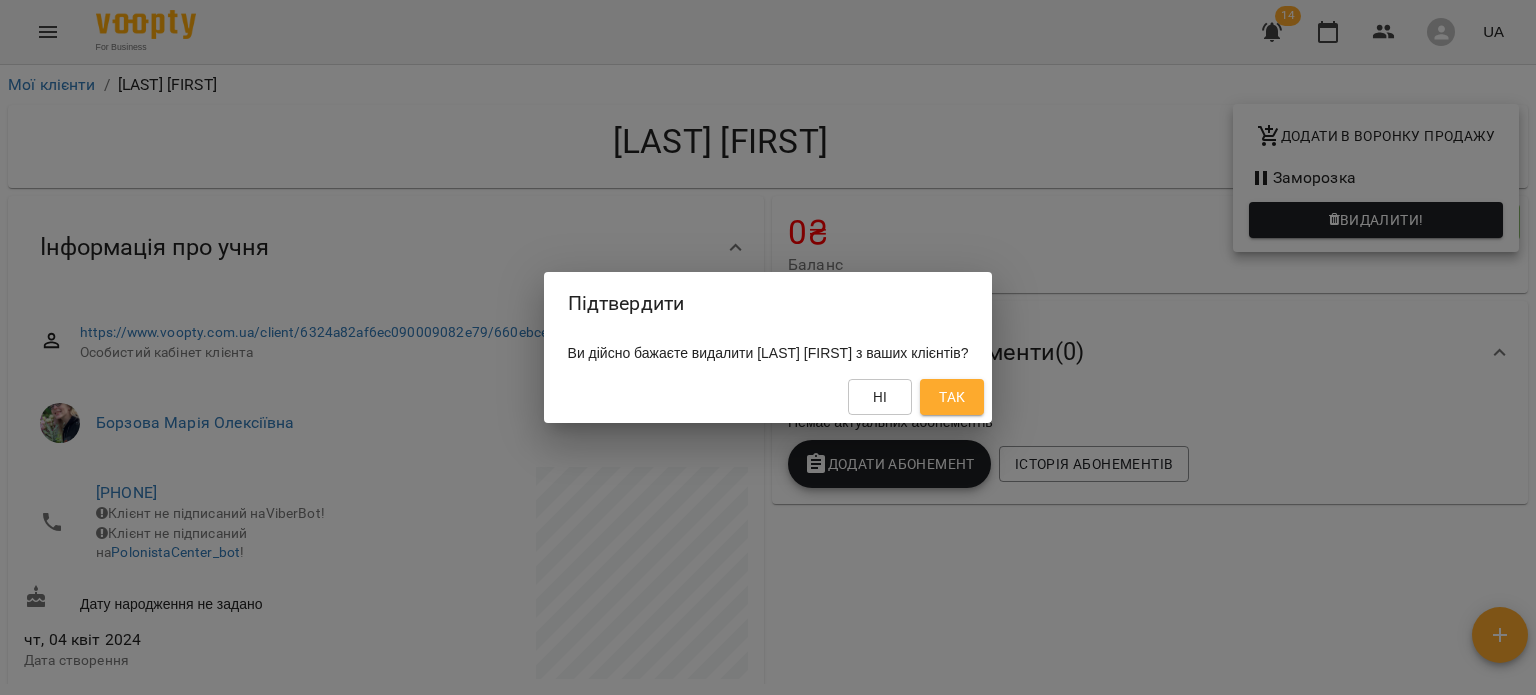 click on "Так" at bounding box center [952, 397] 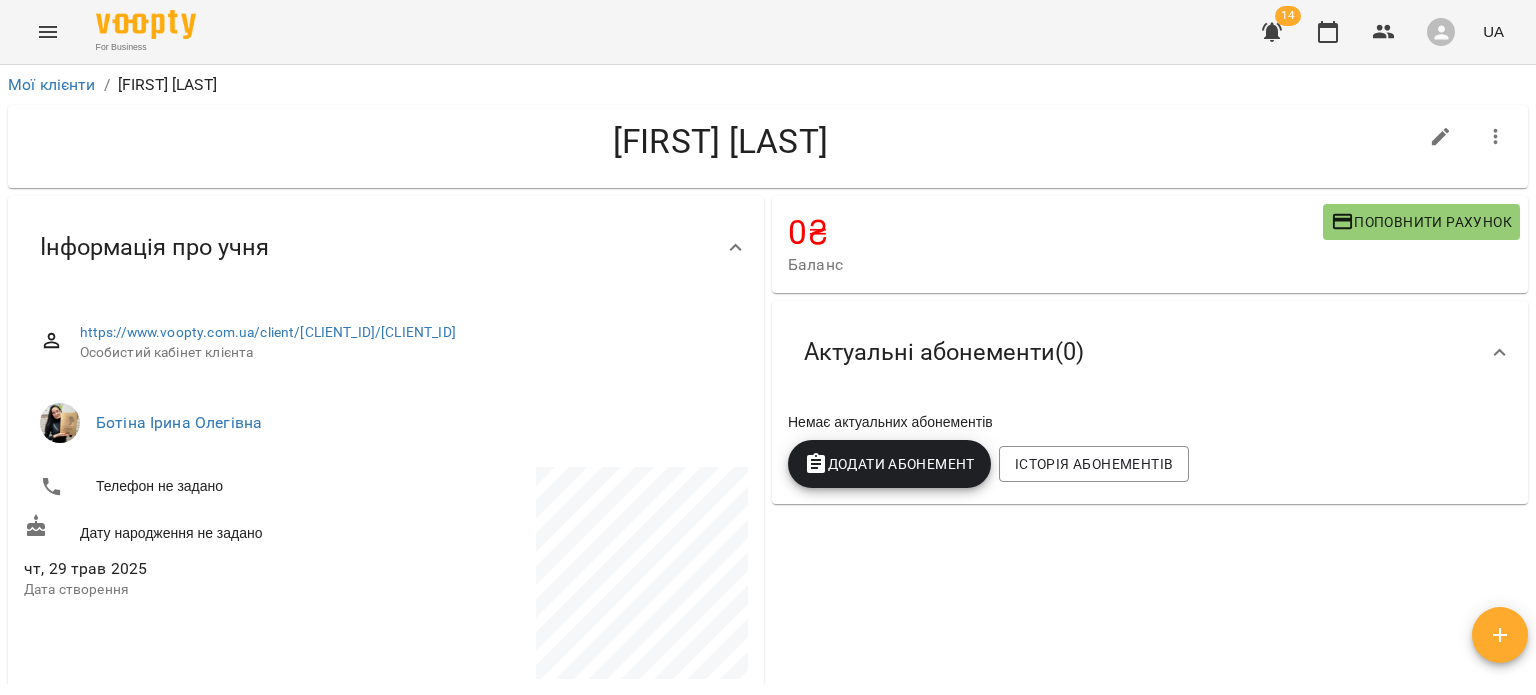 scroll, scrollTop: 0, scrollLeft: 0, axis: both 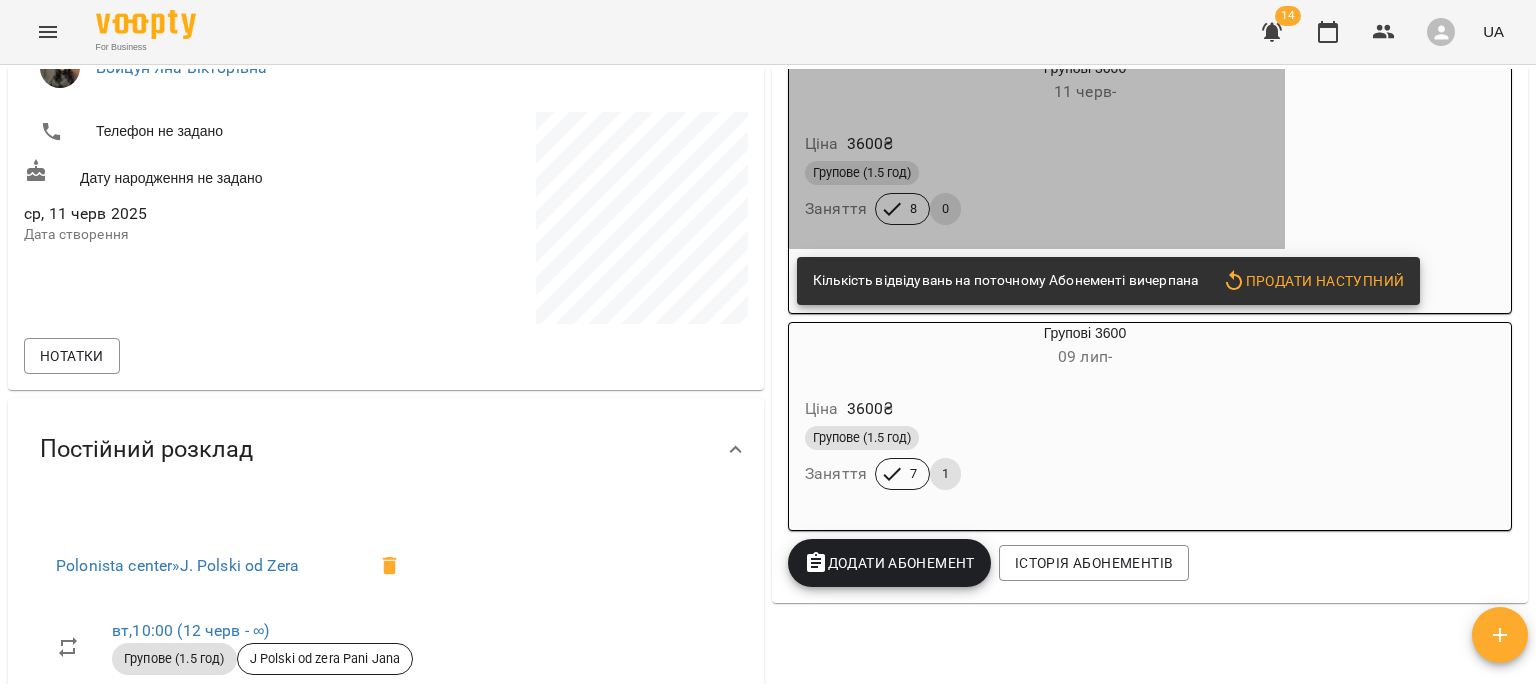 click on "Групове (1.5 год) Заняття 8 0" at bounding box center [1037, 193] 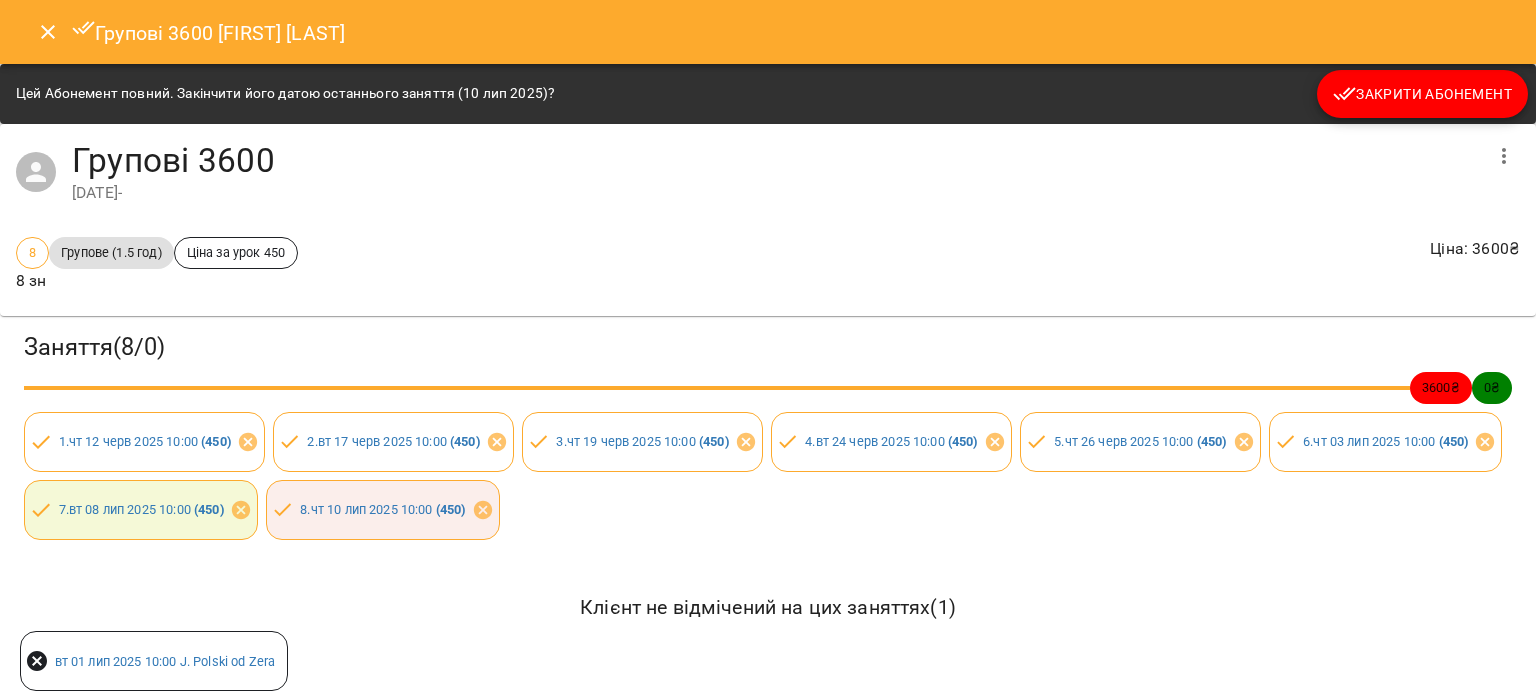 click on "Закрити Абонемент" at bounding box center [1422, 94] 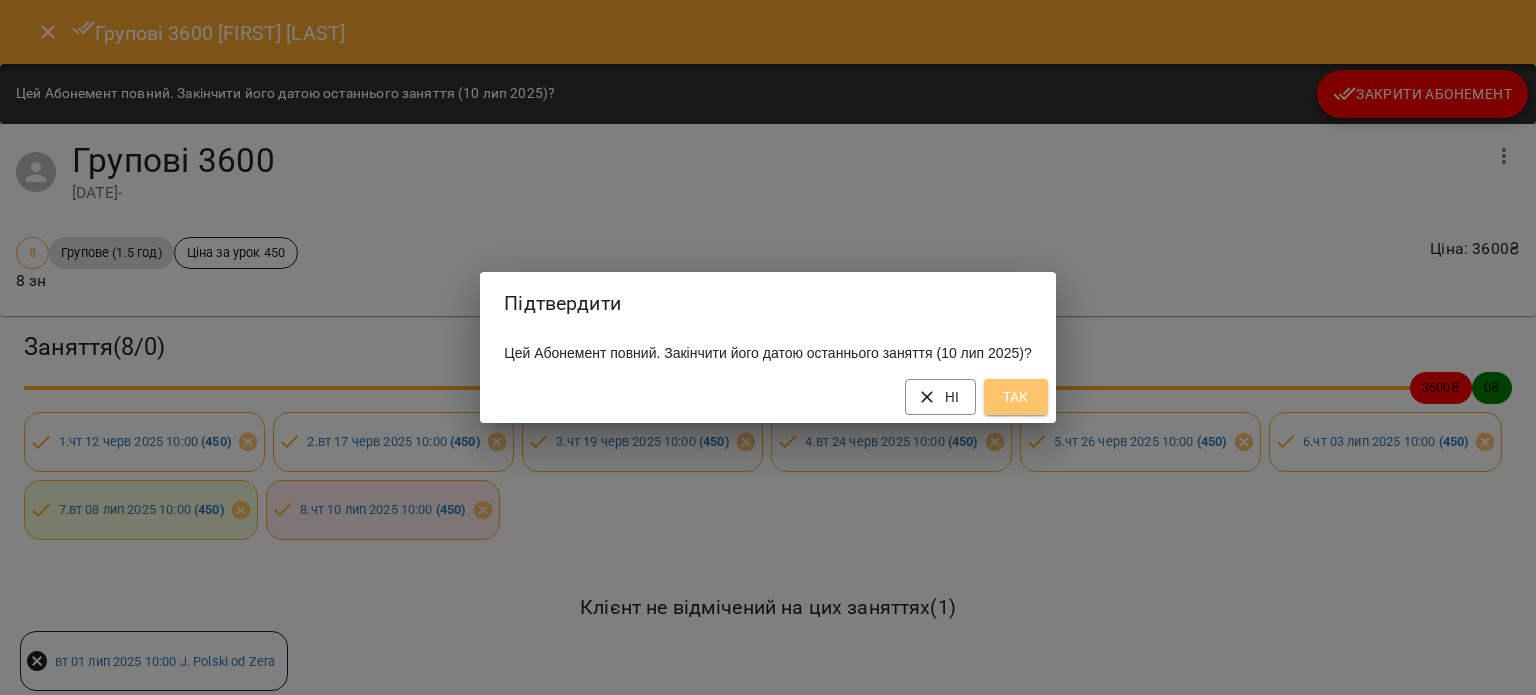 click on "Так" at bounding box center [1016, 397] 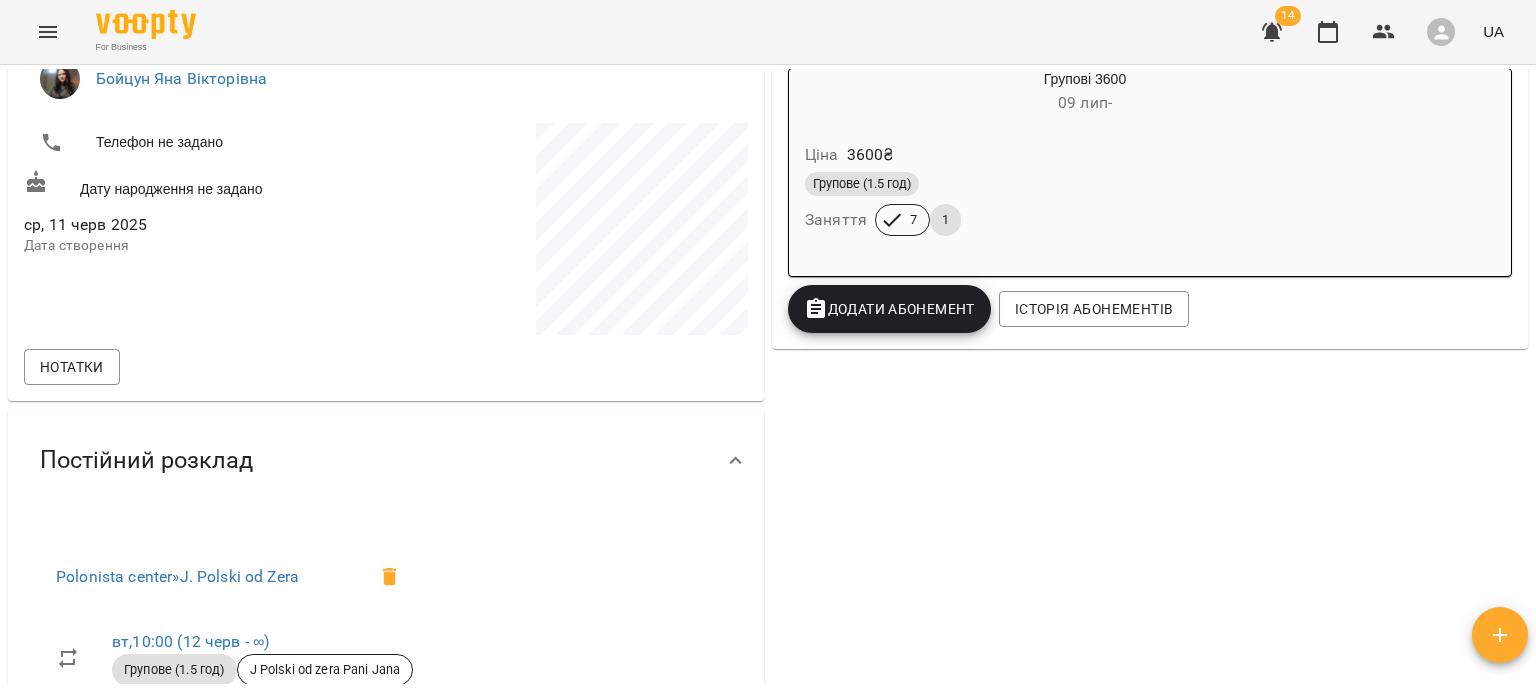 scroll, scrollTop: 0, scrollLeft: 0, axis: both 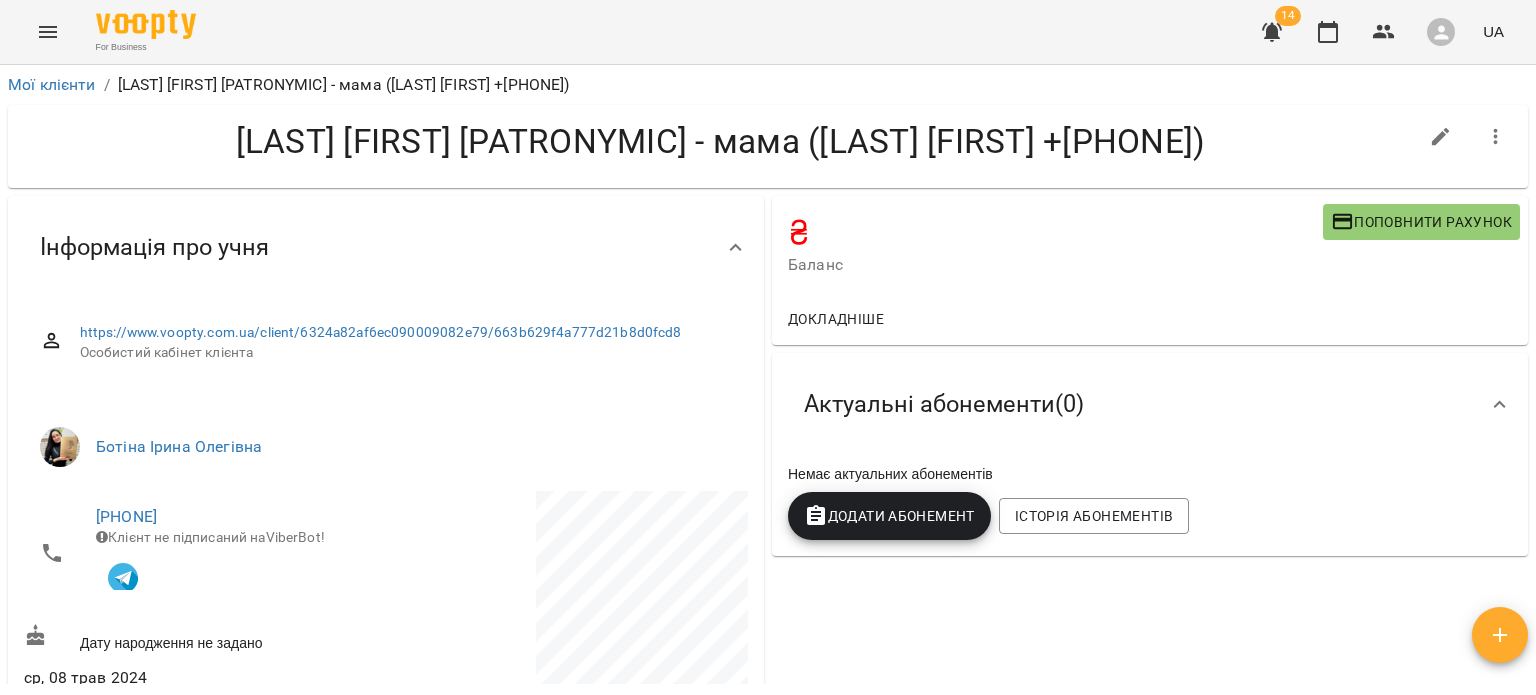 click 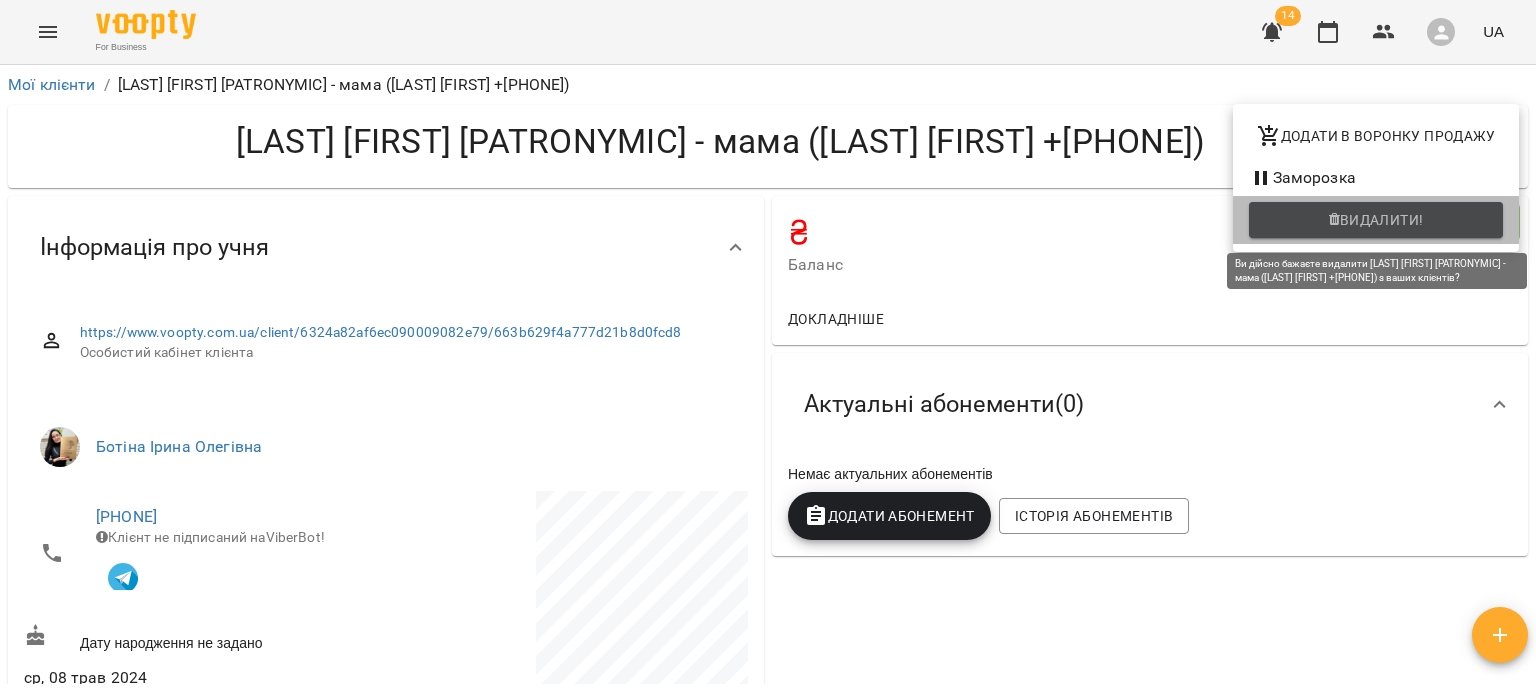 click on "Видалити!" at bounding box center (1382, 220) 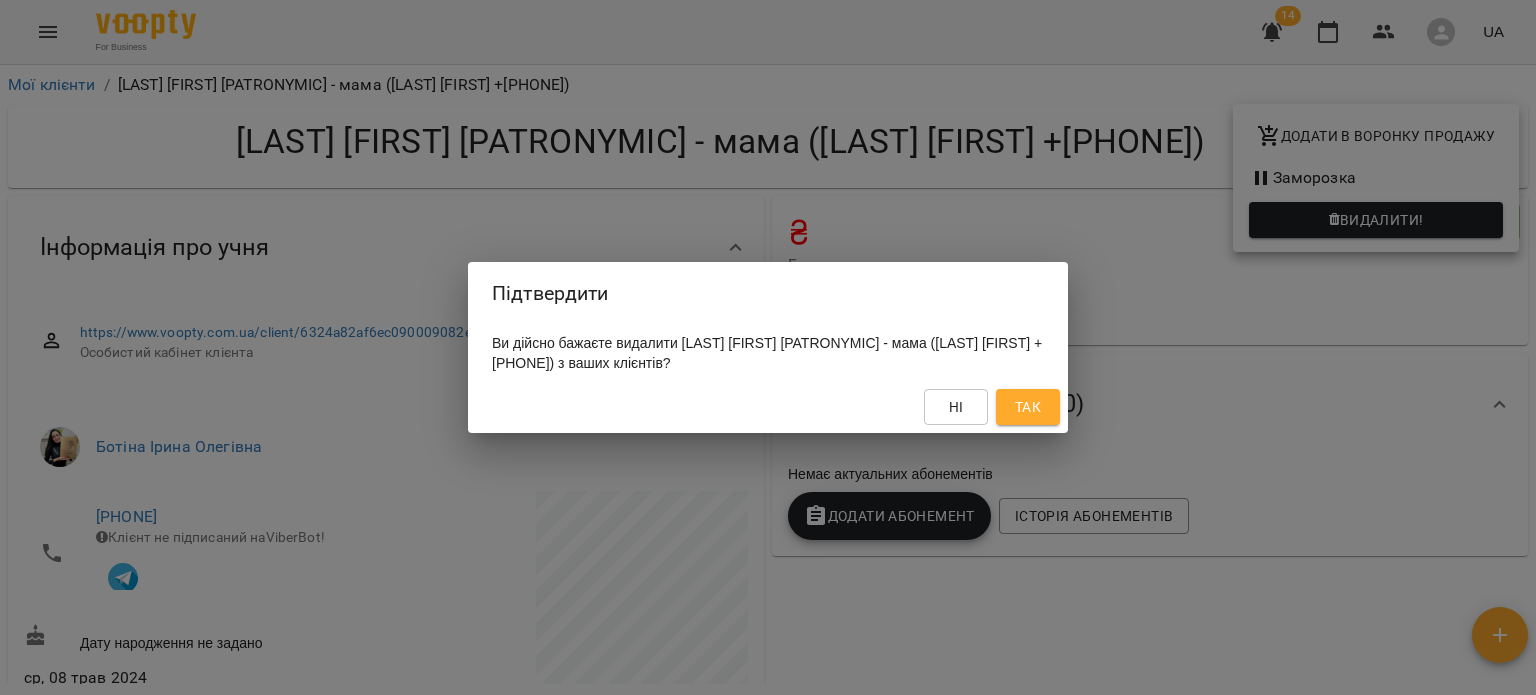 click on "Так" at bounding box center (1028, 407) 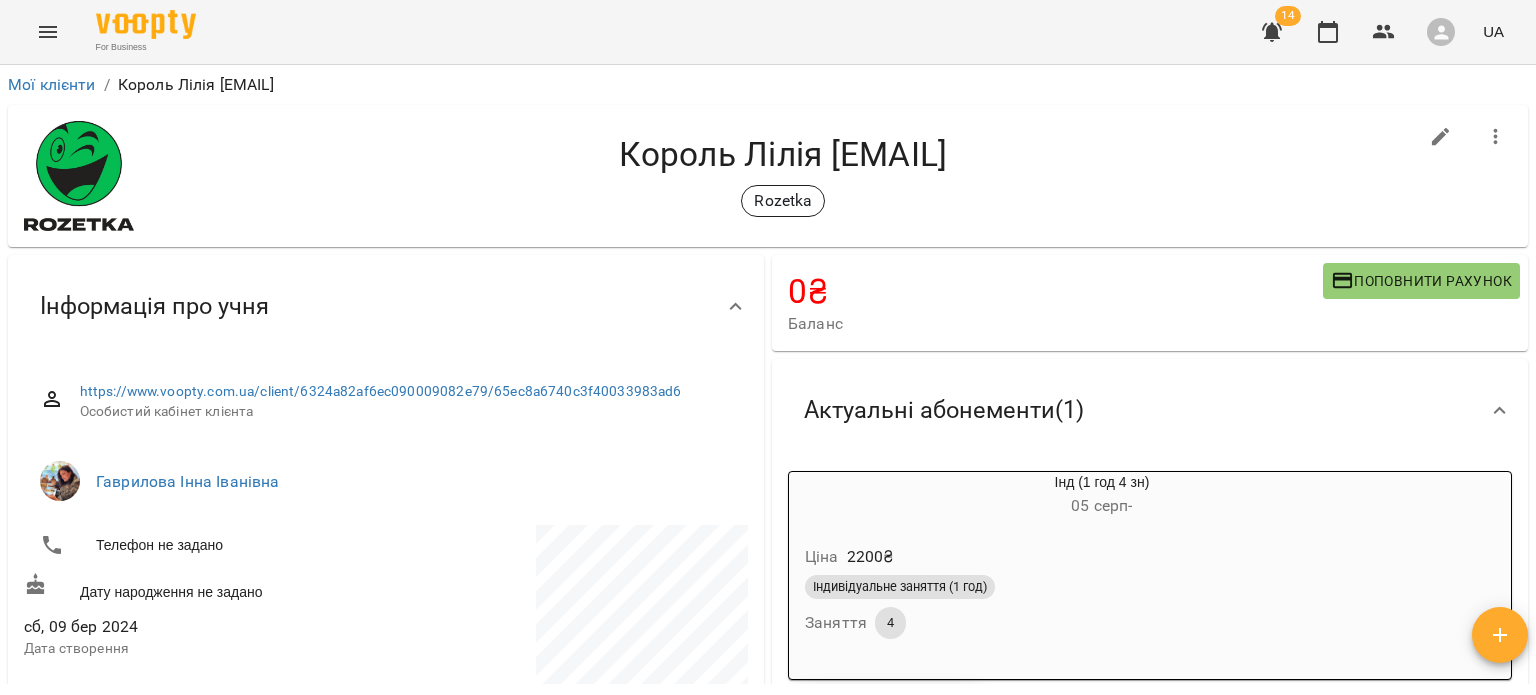 scroll, scrollTop: 0, scrollLeft: 0, axis: both 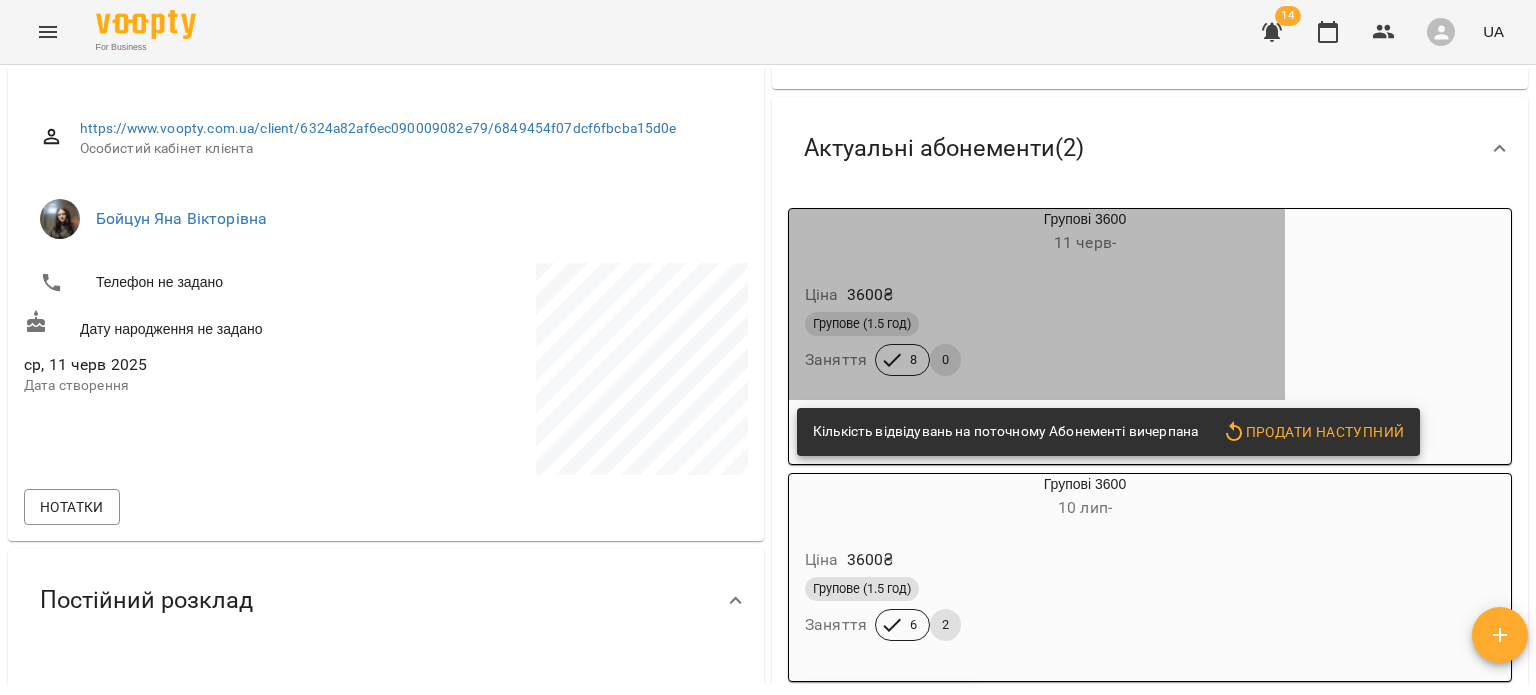 click at bounding box center (837, 233) 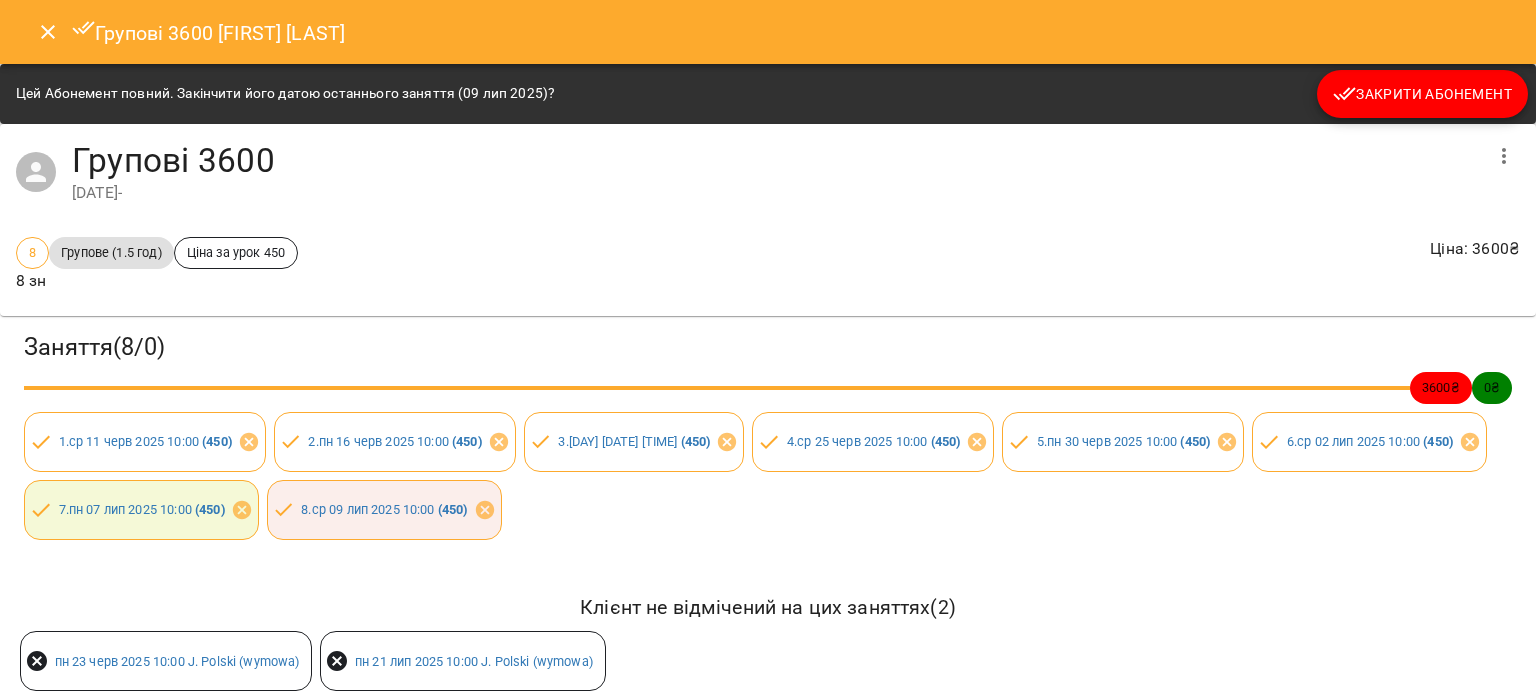 click on "Закрити Абонемент" at bounding box center (1422, 94) 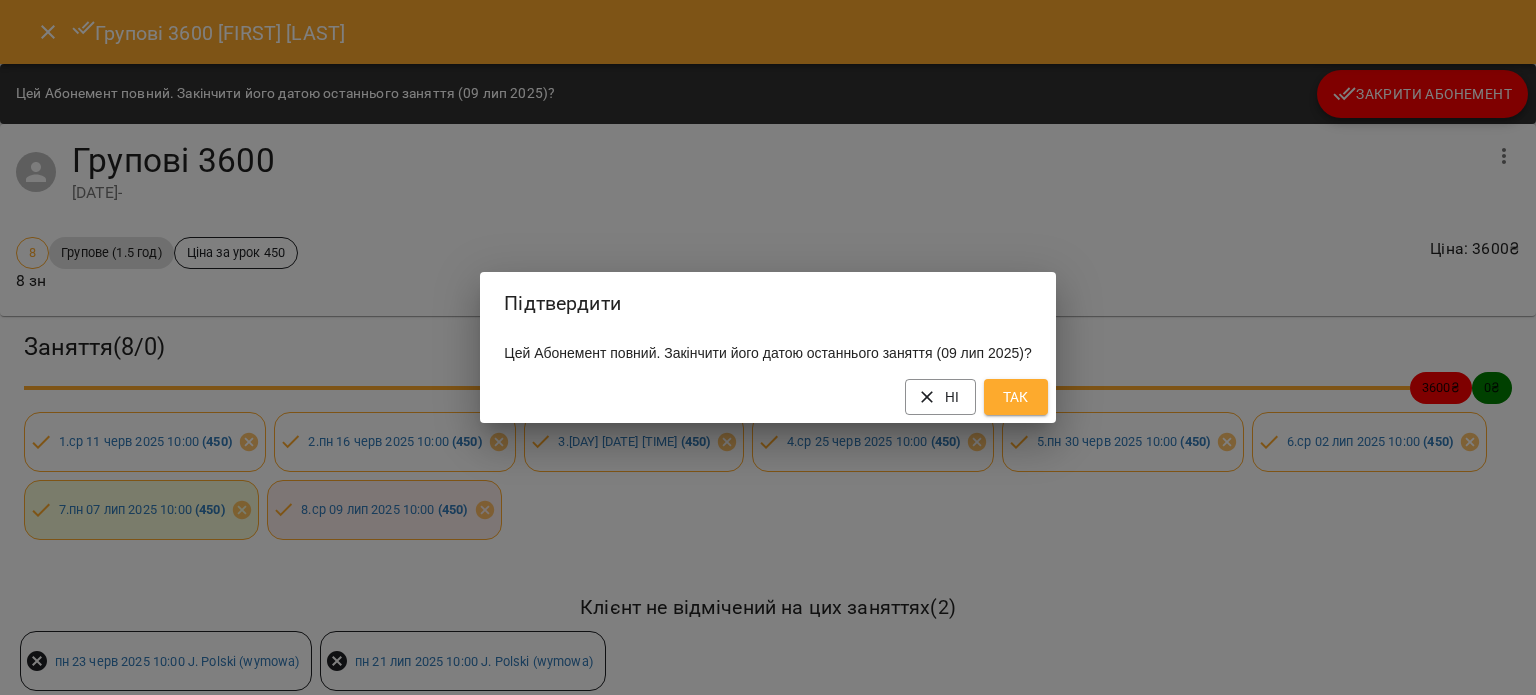 click on "Так" at bounding box center [1016, 397] 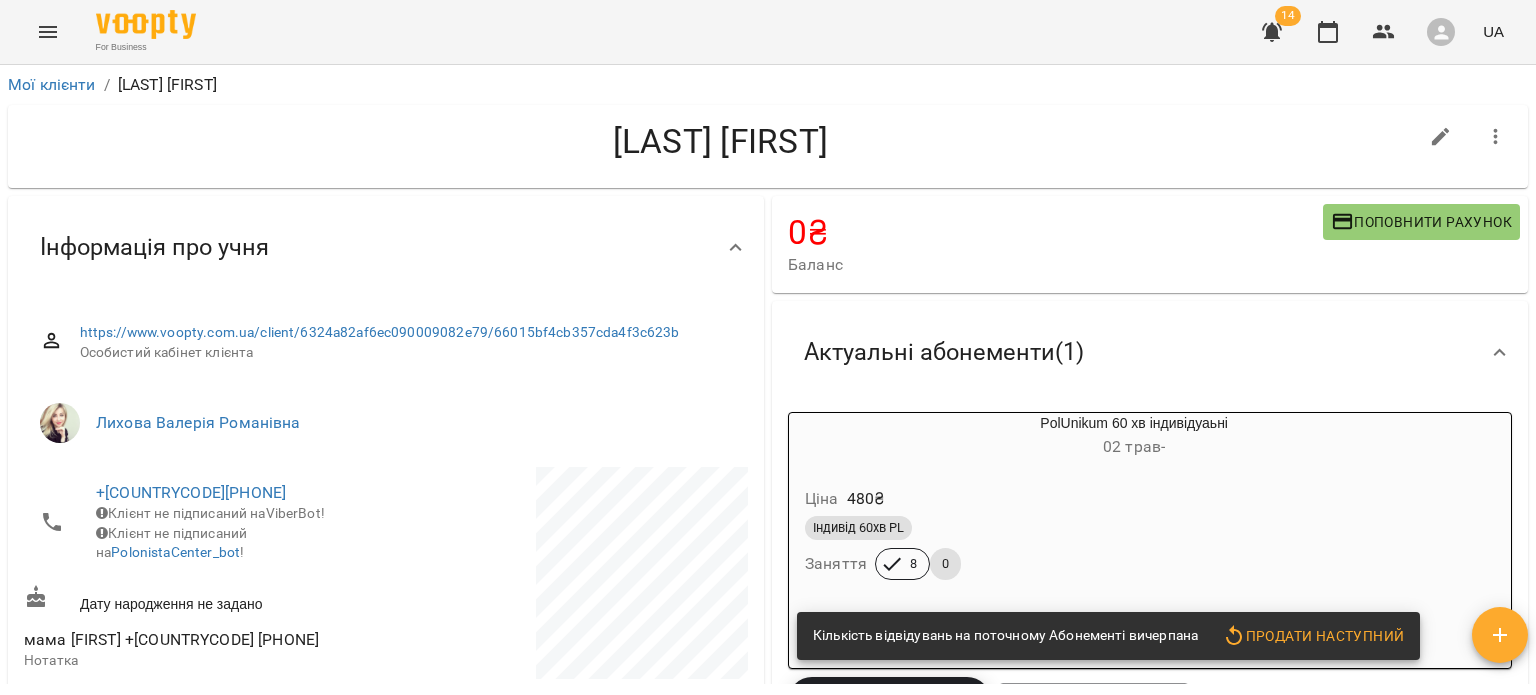 scroll, scrollTop: 0, scrollLeft: 0, axis: both 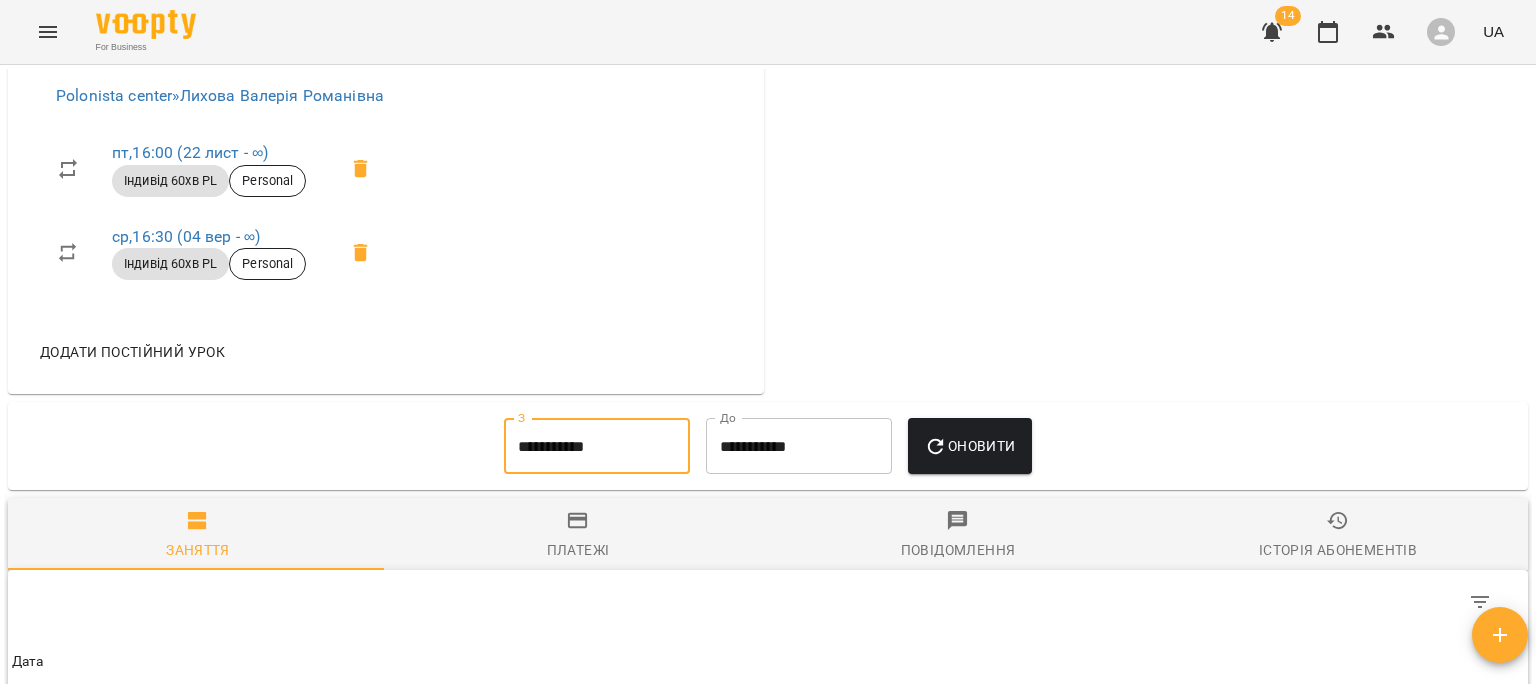 click on "**********" at bounding box center [597, 446] 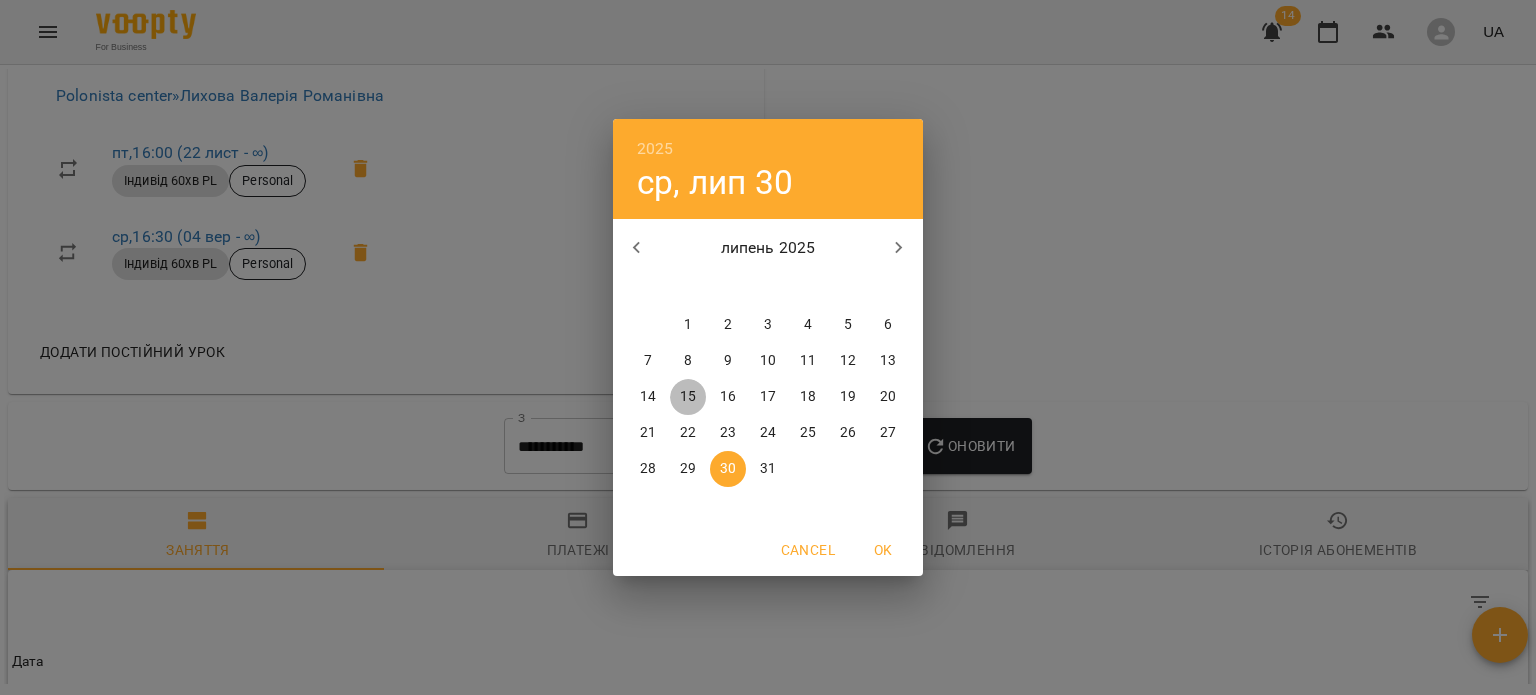 click on "15" at bounding box center (688, 397) 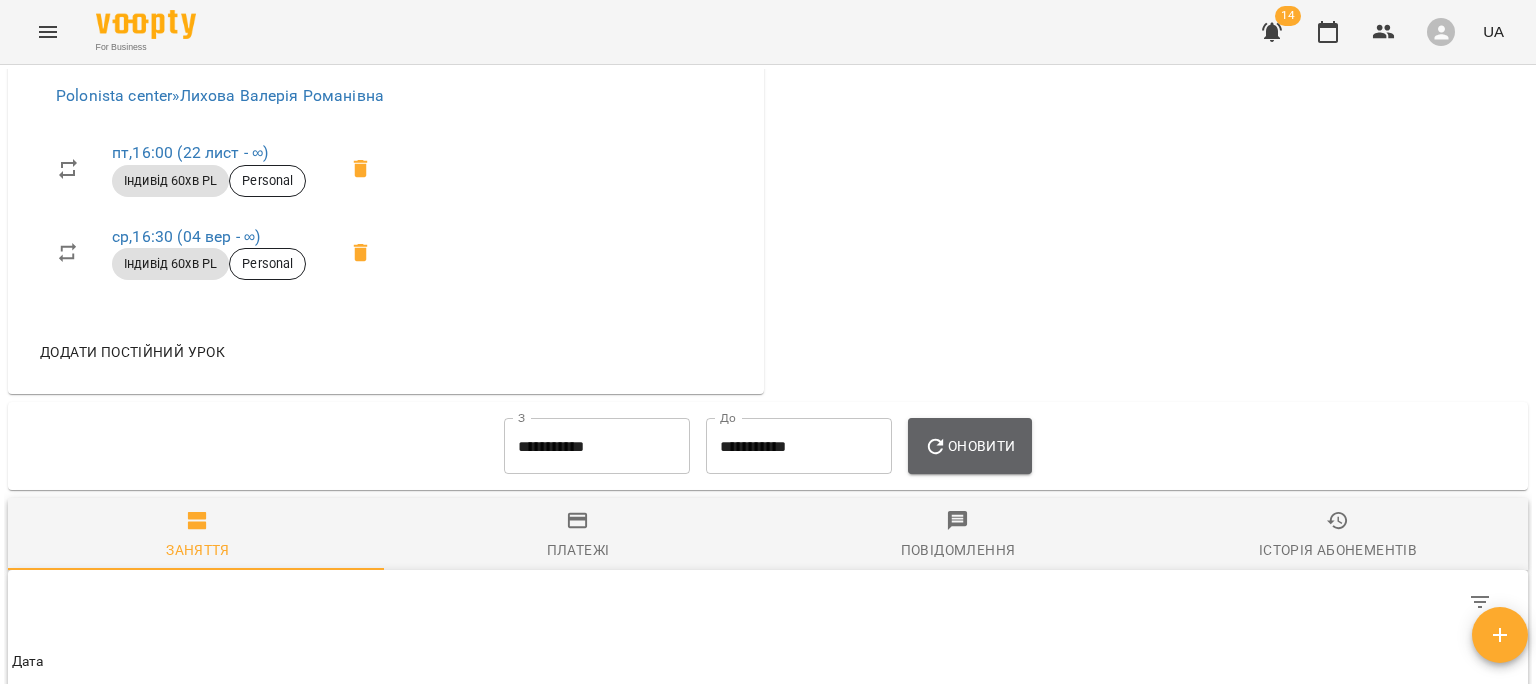 click 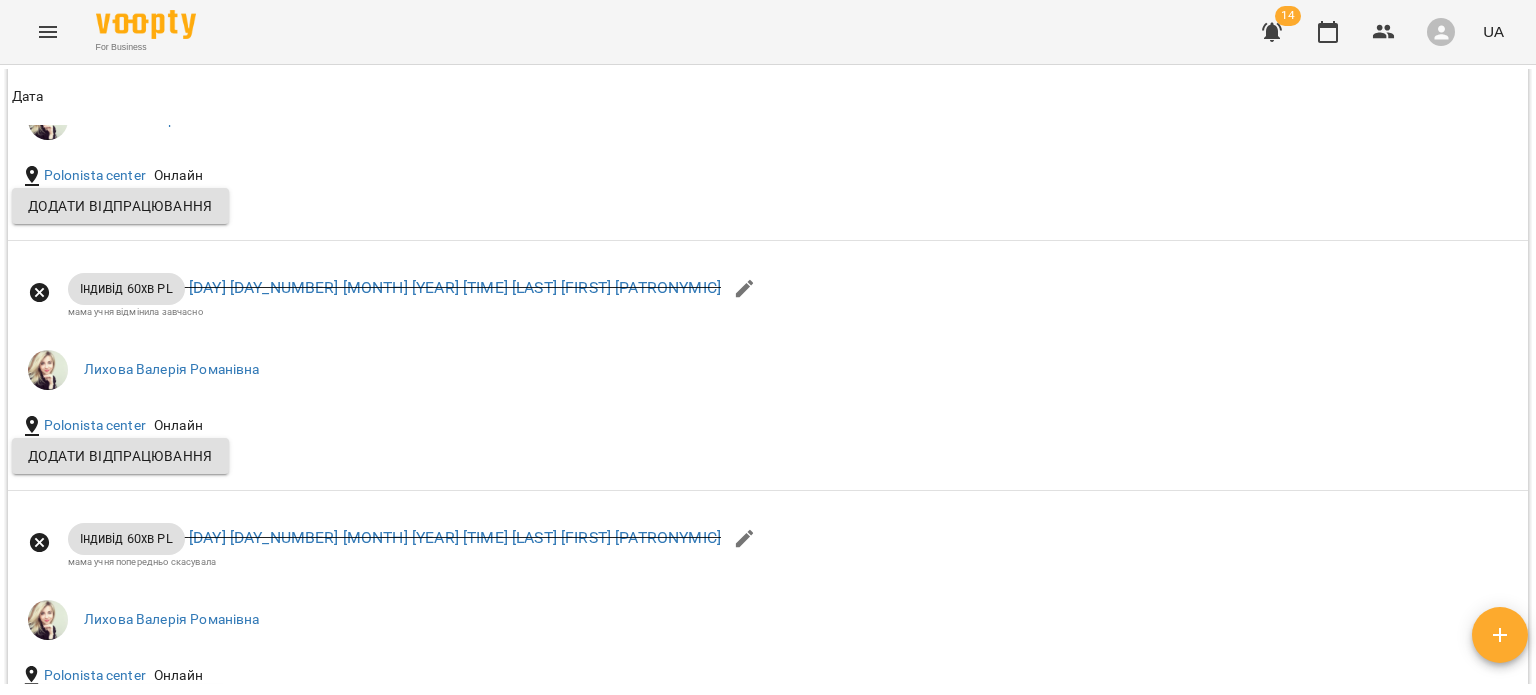 scroll, scrollTop: 1823, scrollLeft: 0, axis: vertical 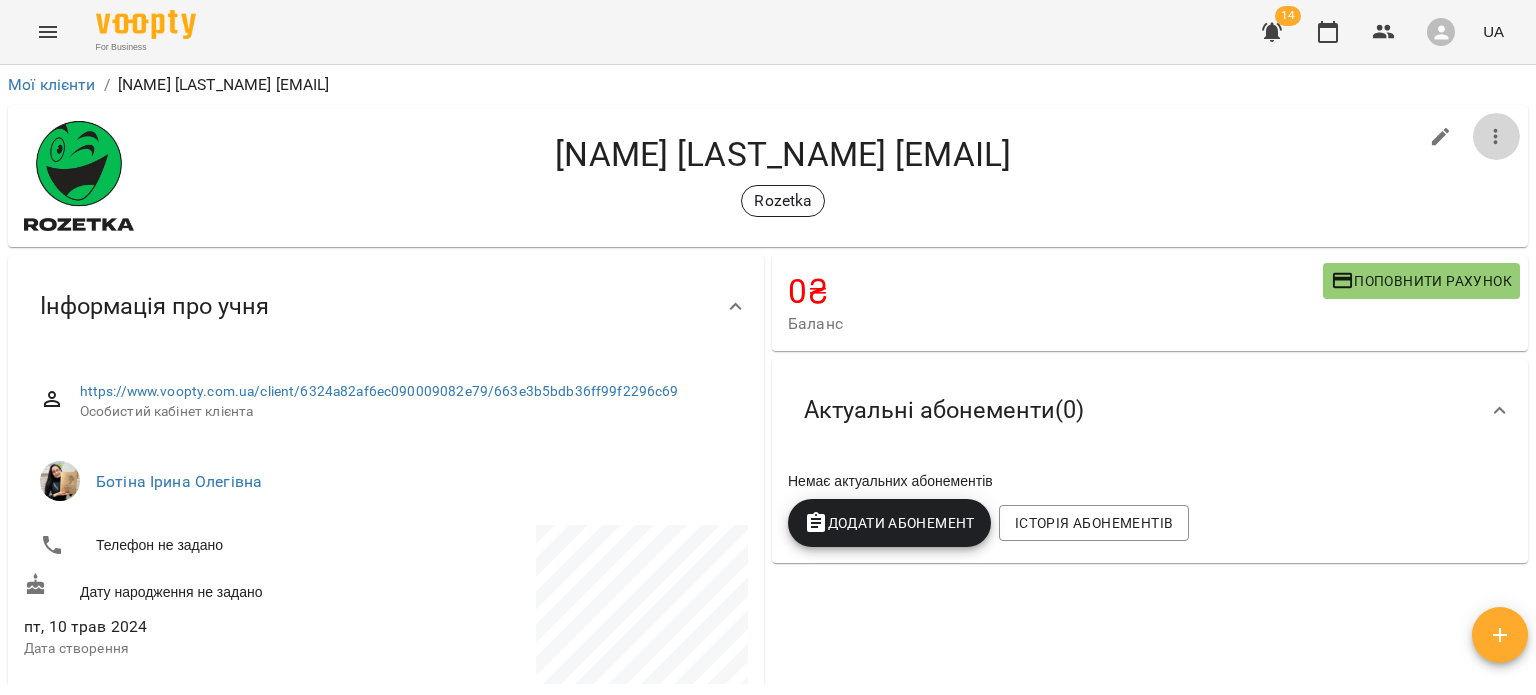 click 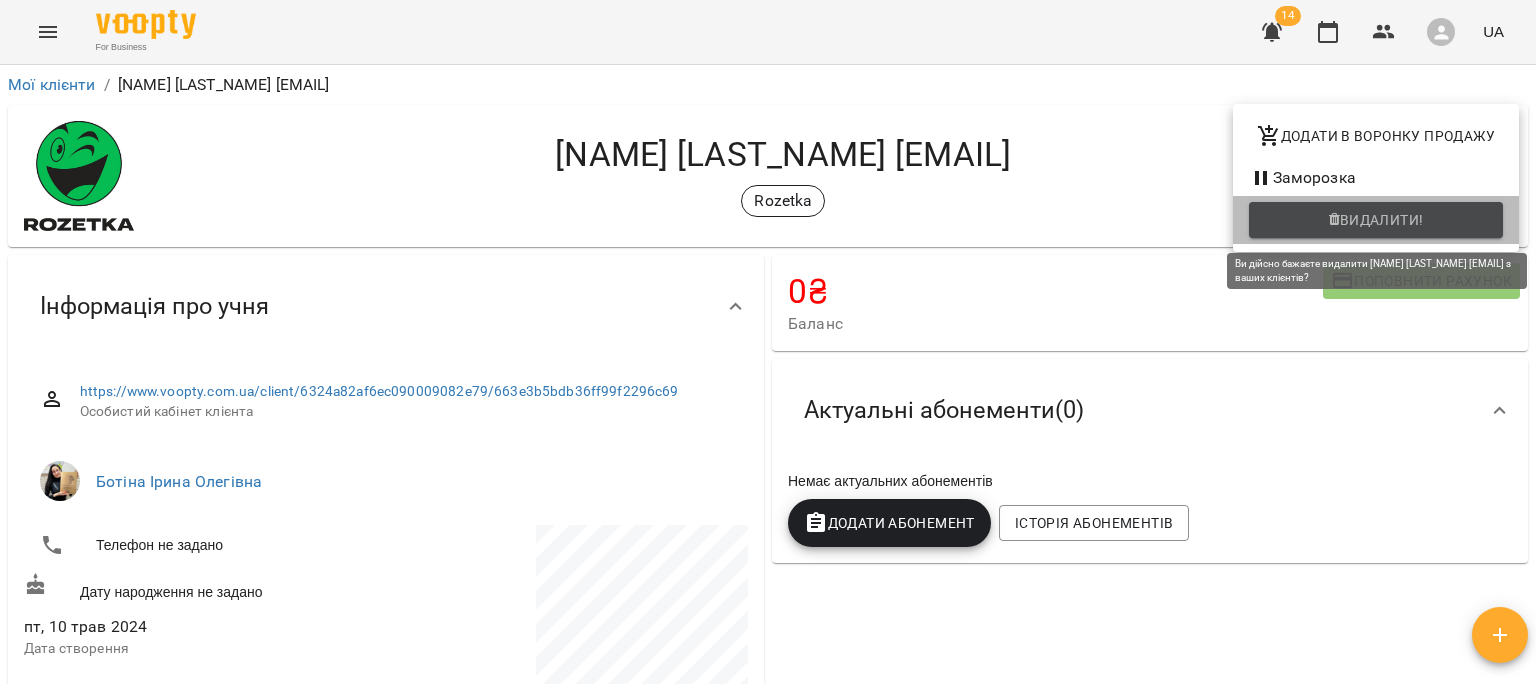 click on "Видалити!" at bounding box center [1382, 220] 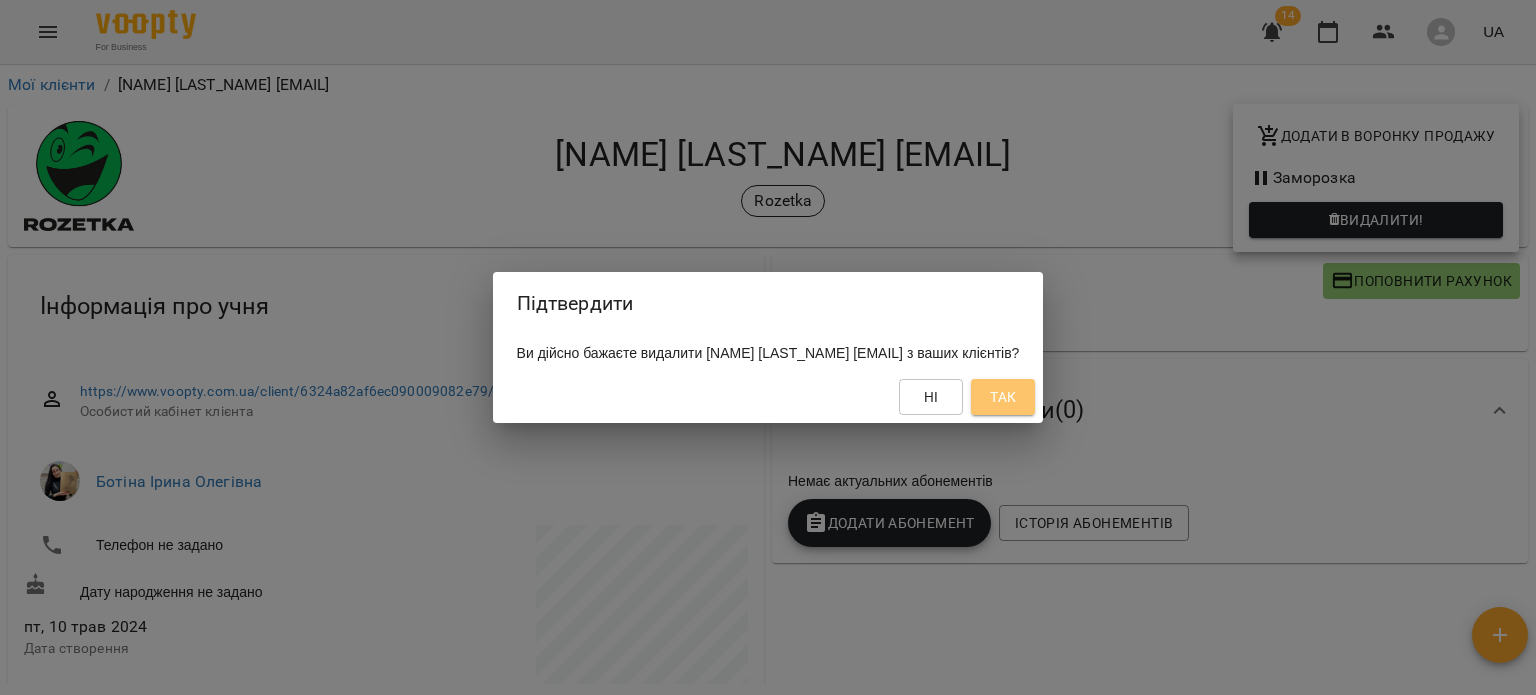 click on "Так" at bounding box center (1003, 397) 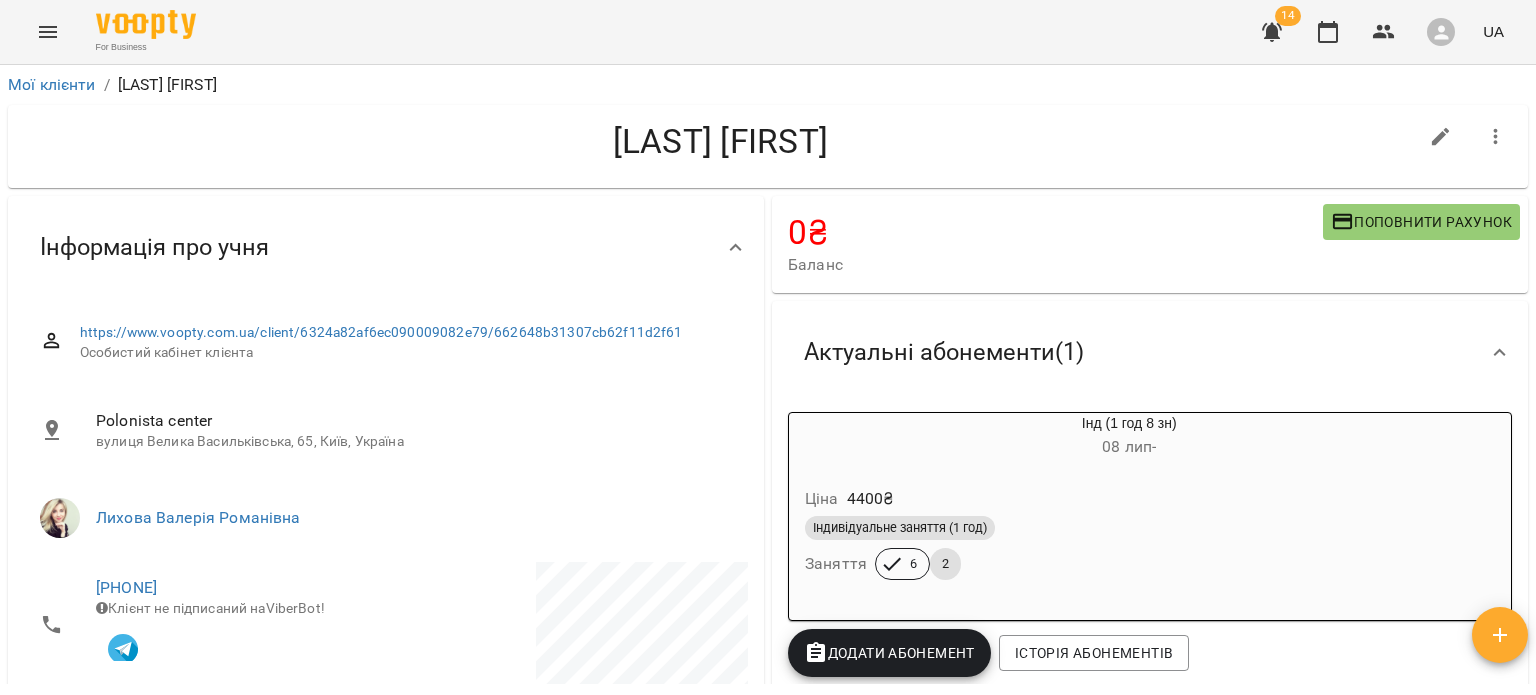 scroll, scrollTop: 0, scrollLeft: 0, axis: both 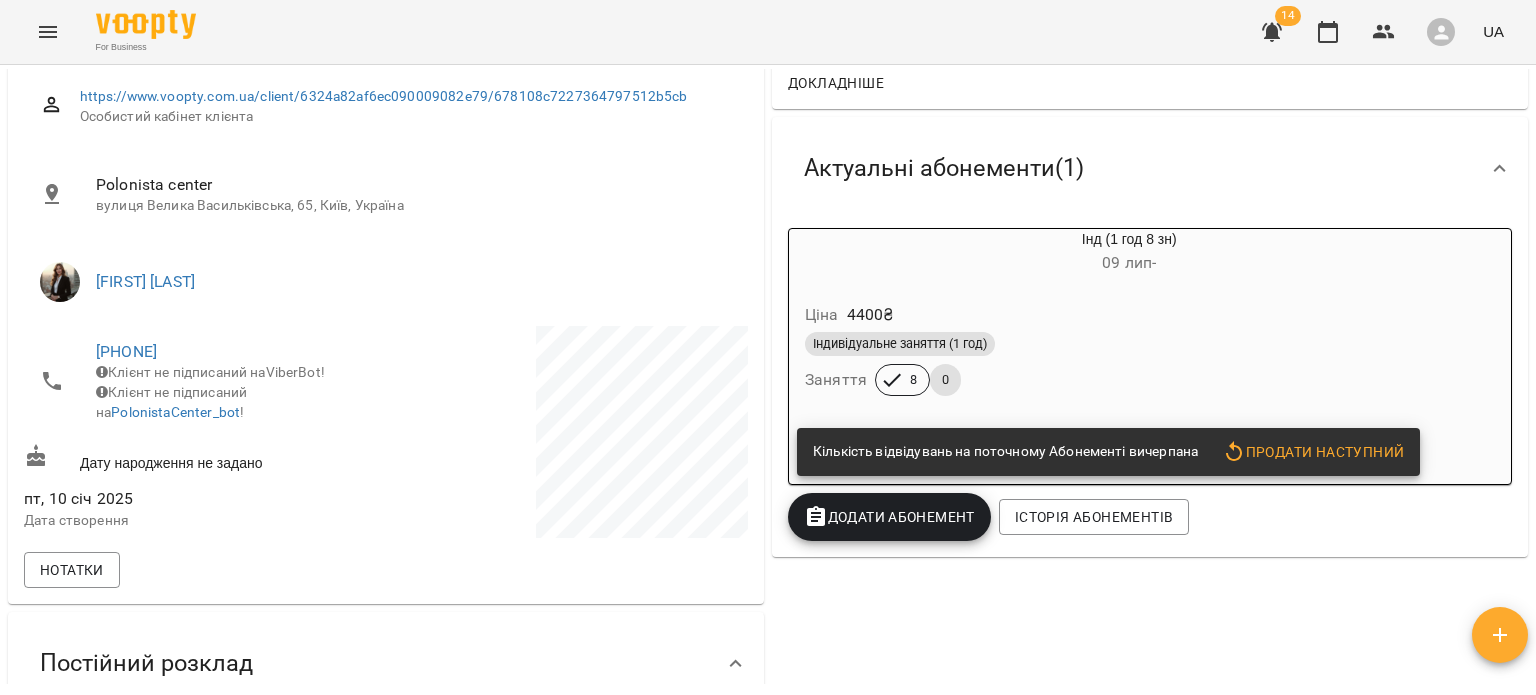 click on "Продати наступний" at bounding box center [1313, 452] 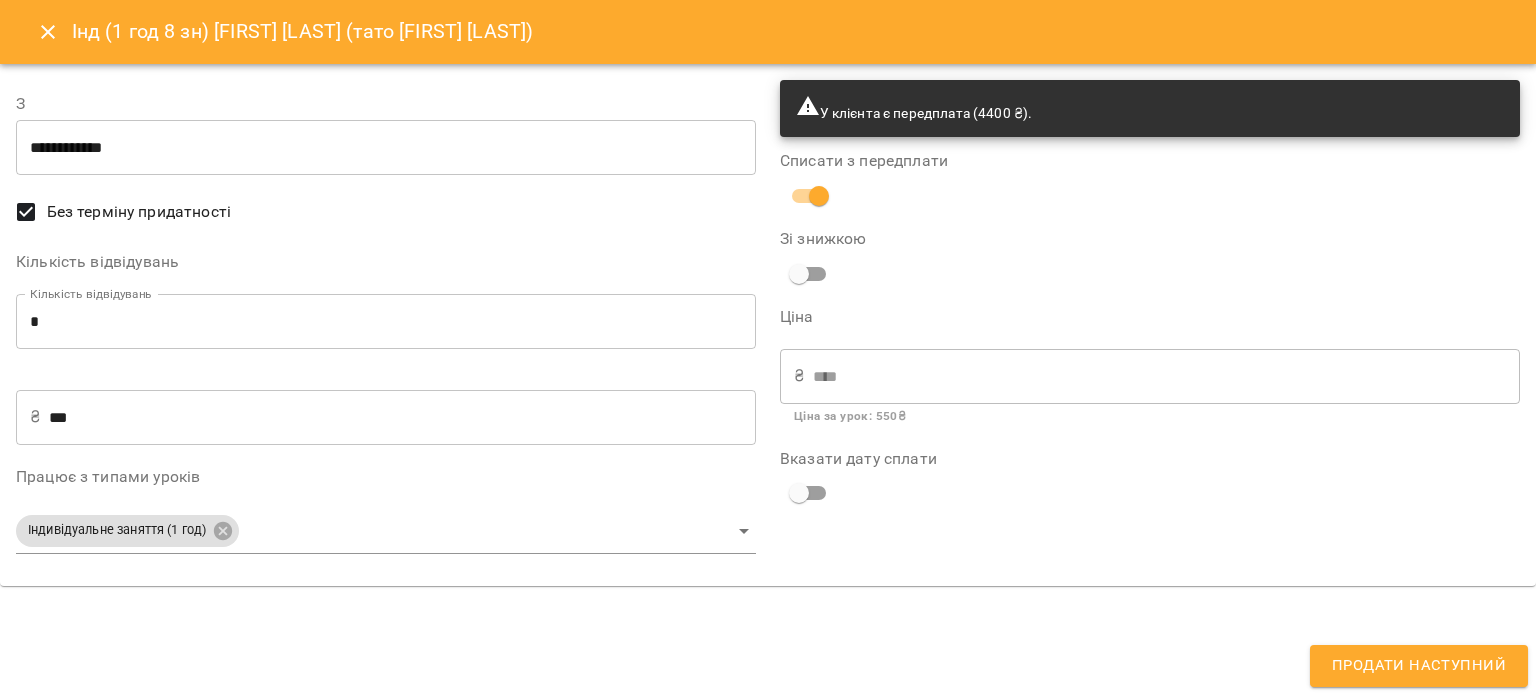 click on "У клієнта є передплата (4400 ₴). Списати з передплати Зі знижкою Ціна ₴ **** ​ Ціна за урок :   550 ₴ Вказати дату сплати" at bounding box center [1150, 325] 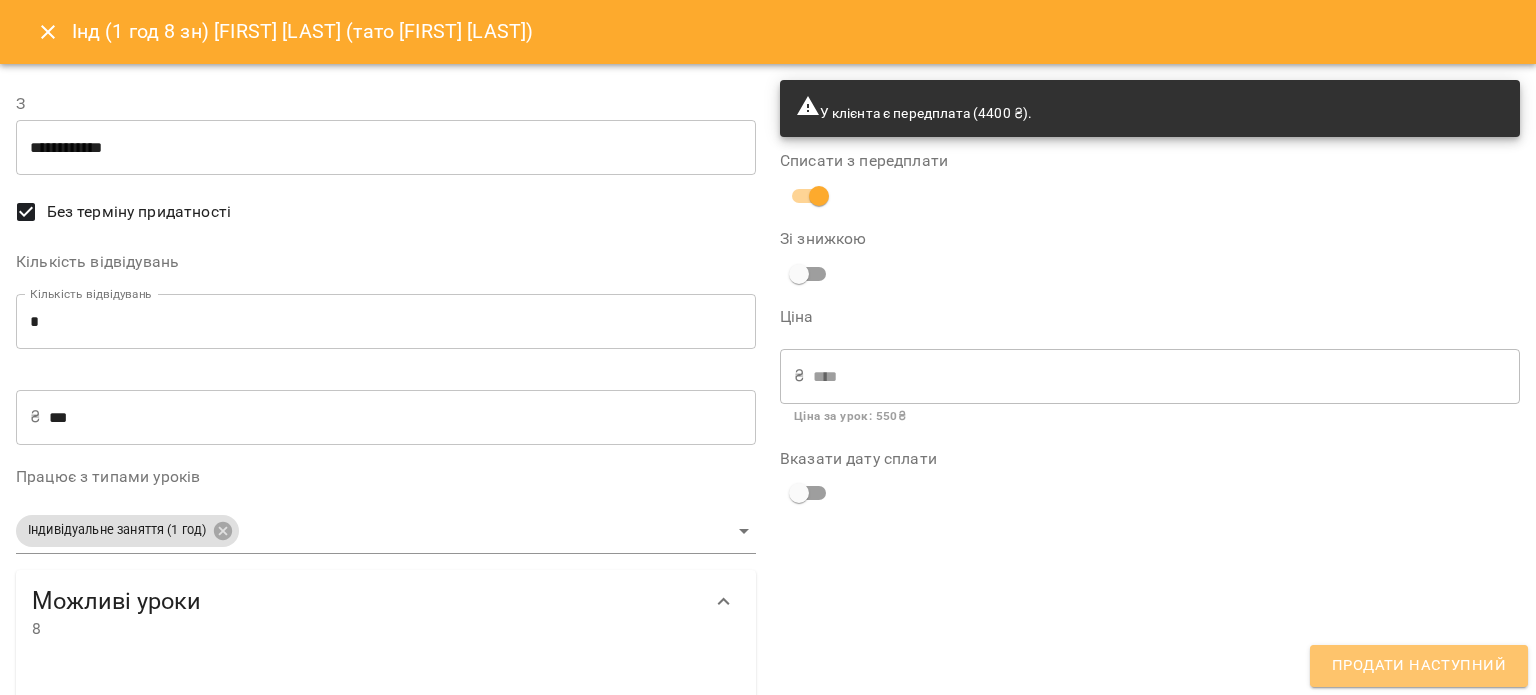click on "Продати наступний" at bounding box center [1419, 666] 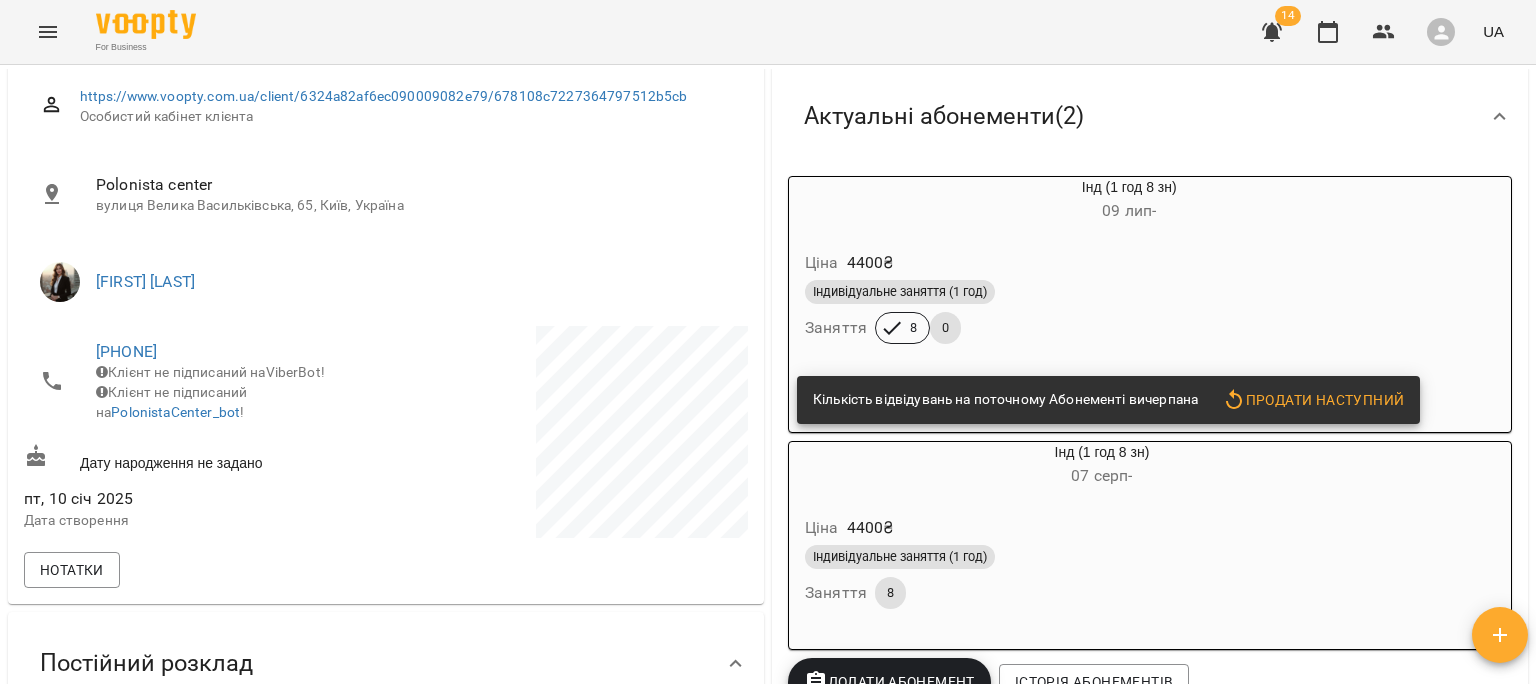 click on "Індивідуальне заняття (1 год)" at bounding box center (1081, 292) 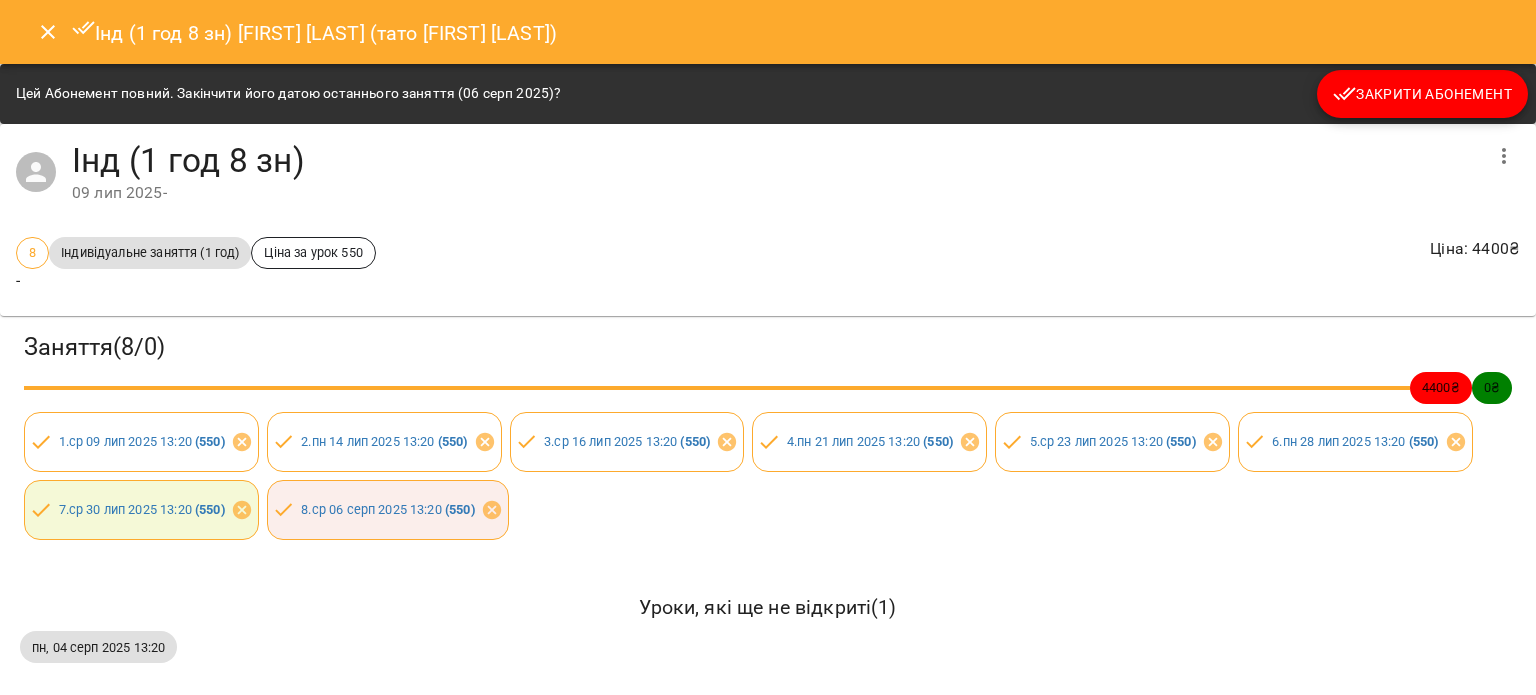 click on "Закрити Абонемент" at bounding box center [1422, 94] 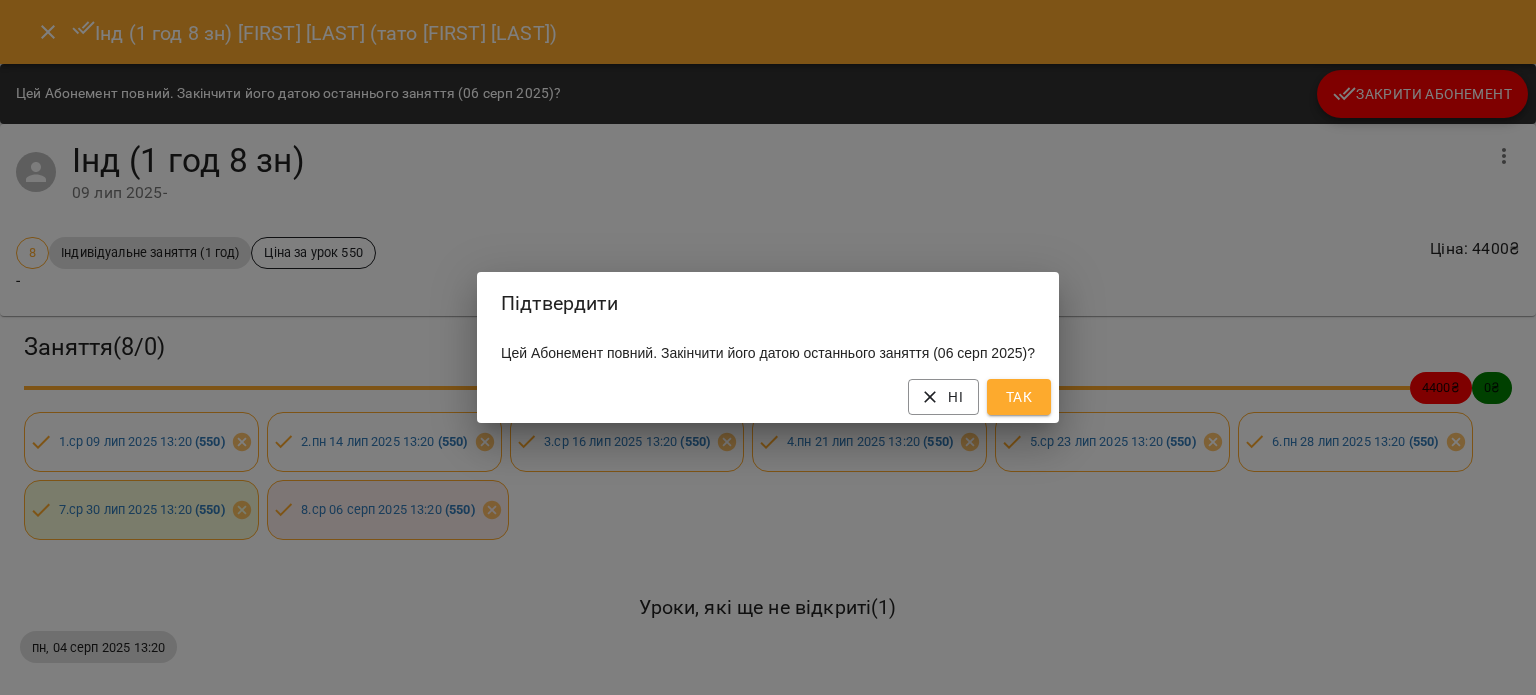 click on "Так" at bounding box center [1019, 397] 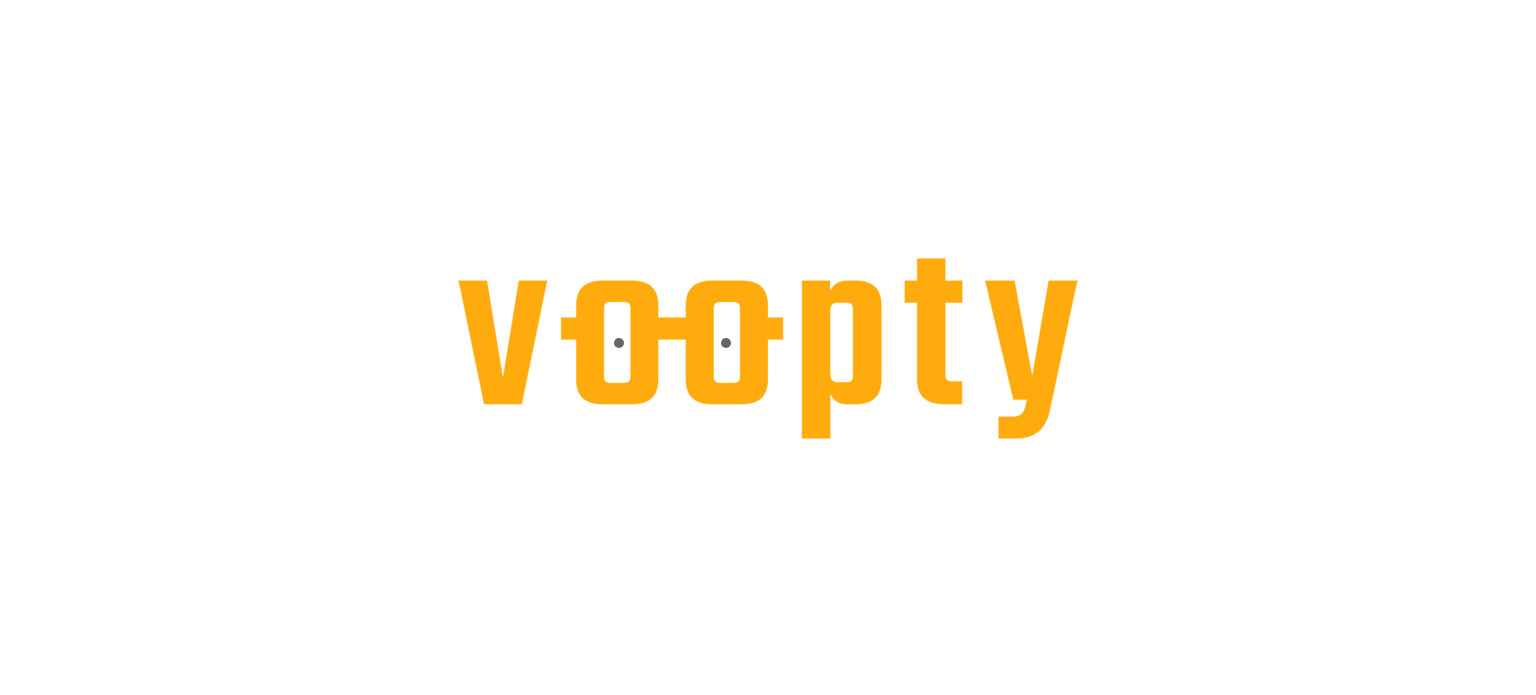 scroll, scrollTop: 0, scrollLeft: 0, axis: both 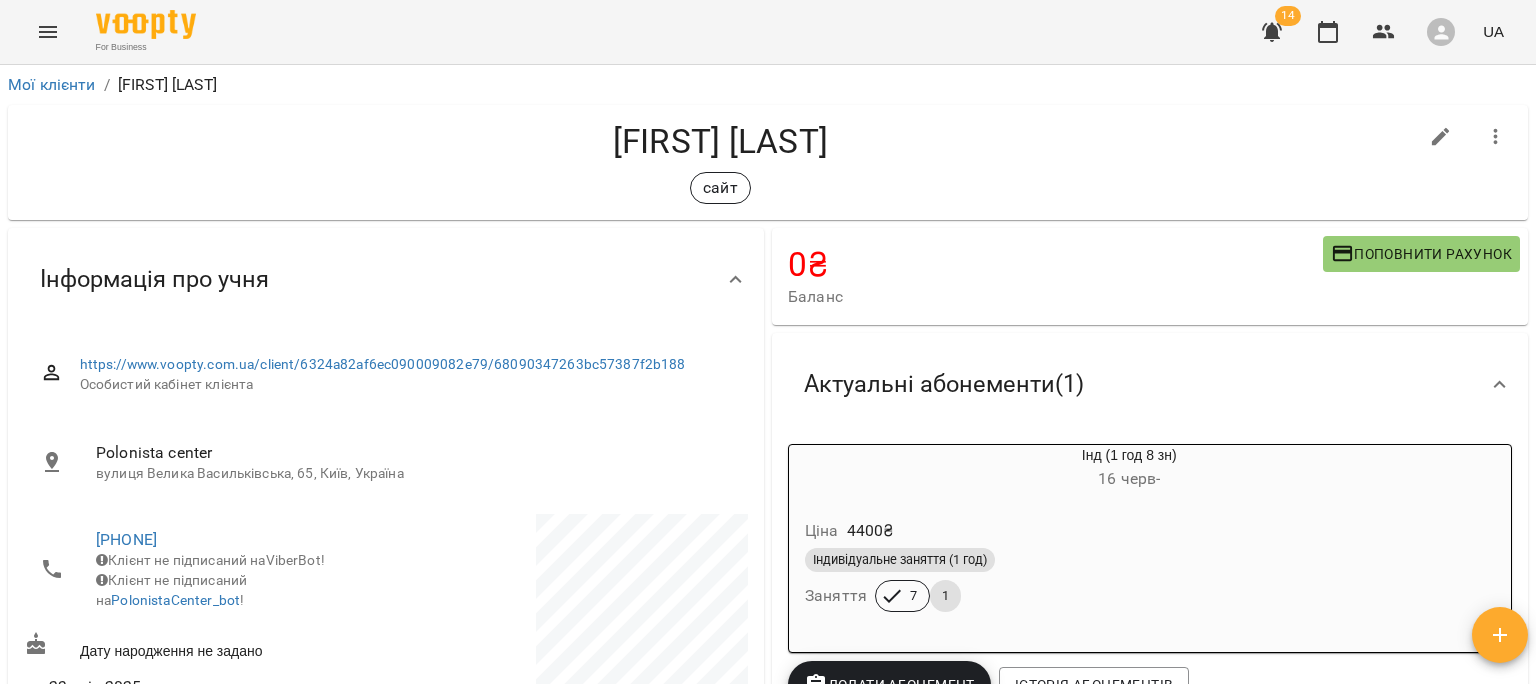 click 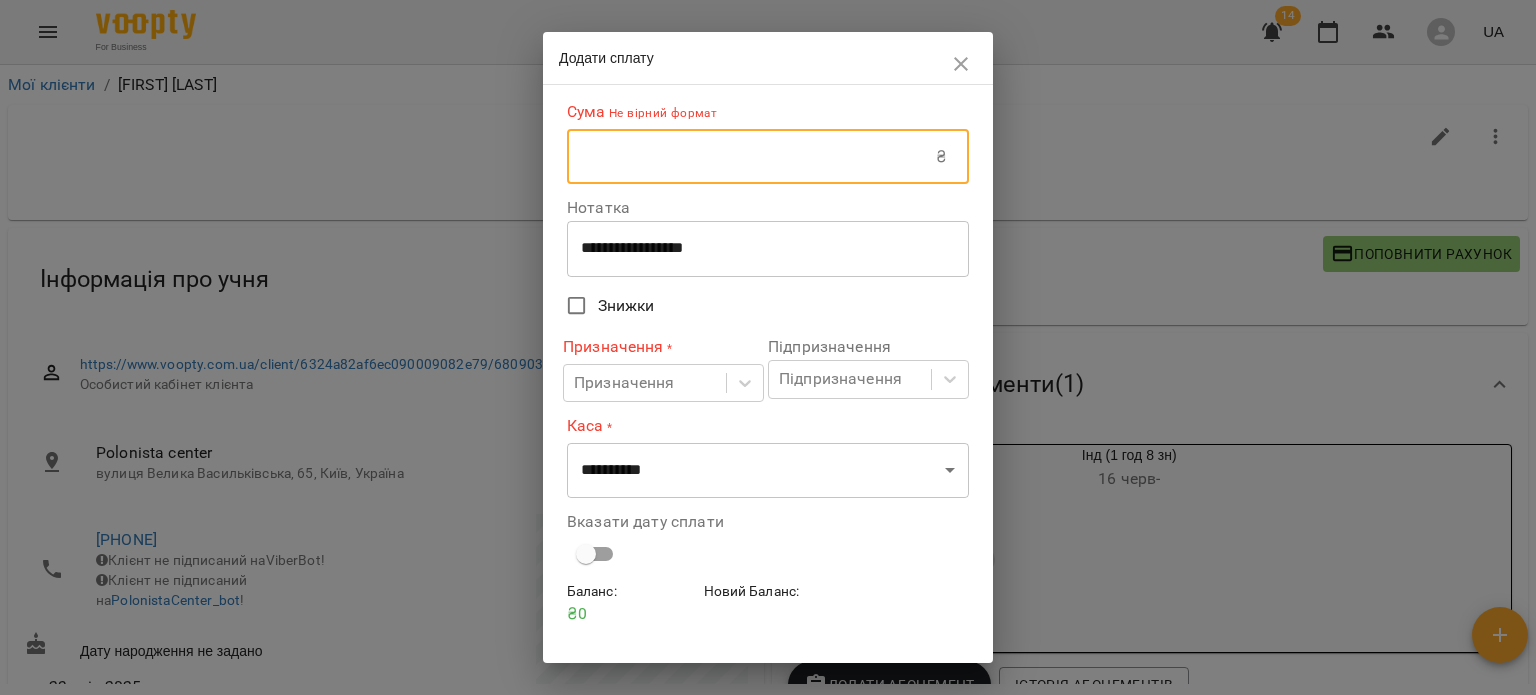 click at bounding box center [751, 157] 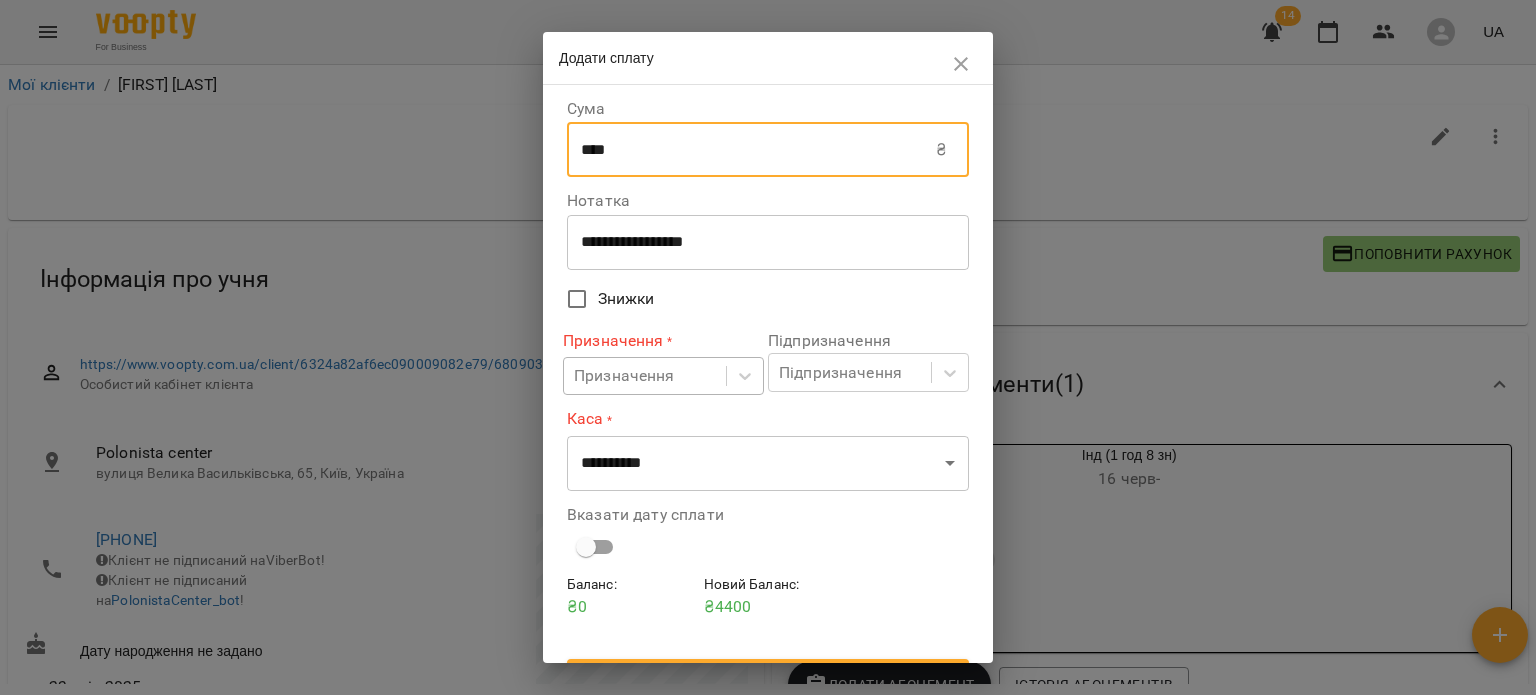 type on "****" 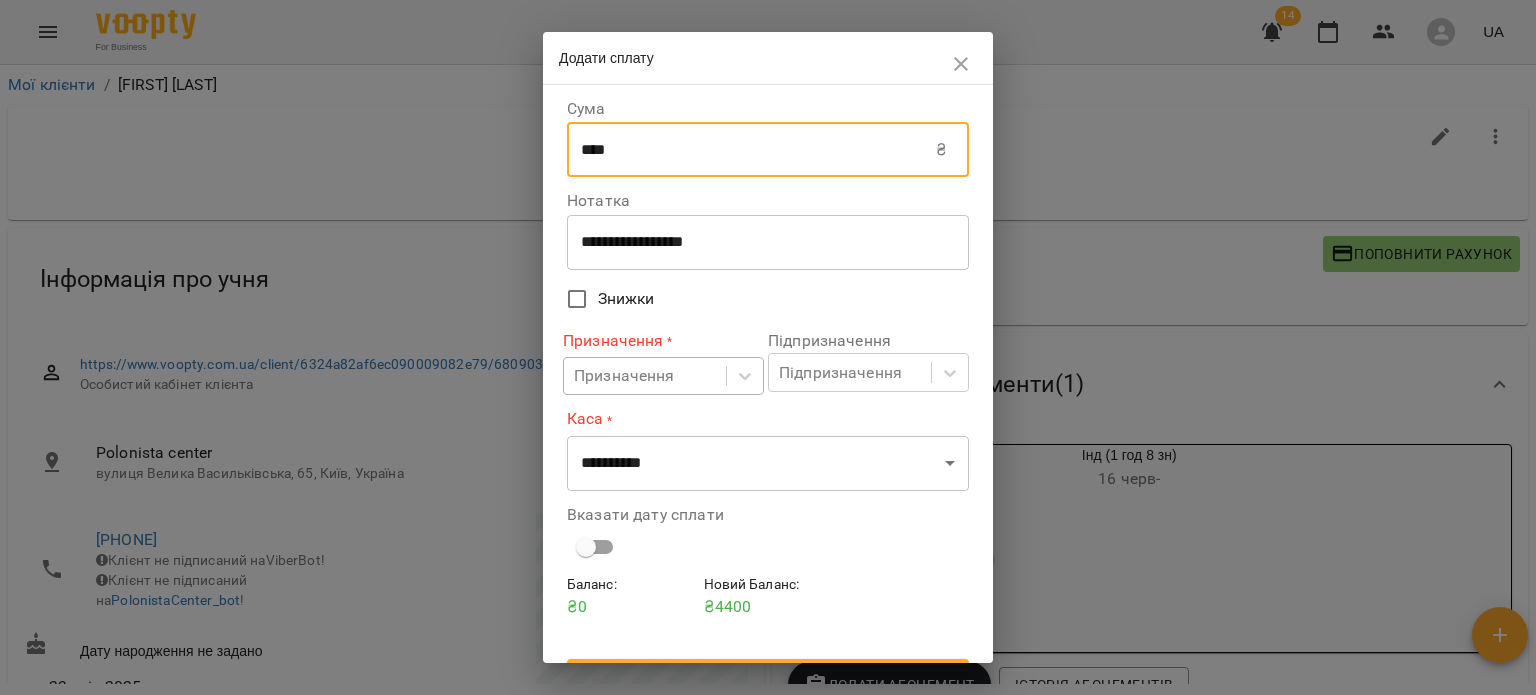 click on "Призначення" at bounding box center [645, 376] 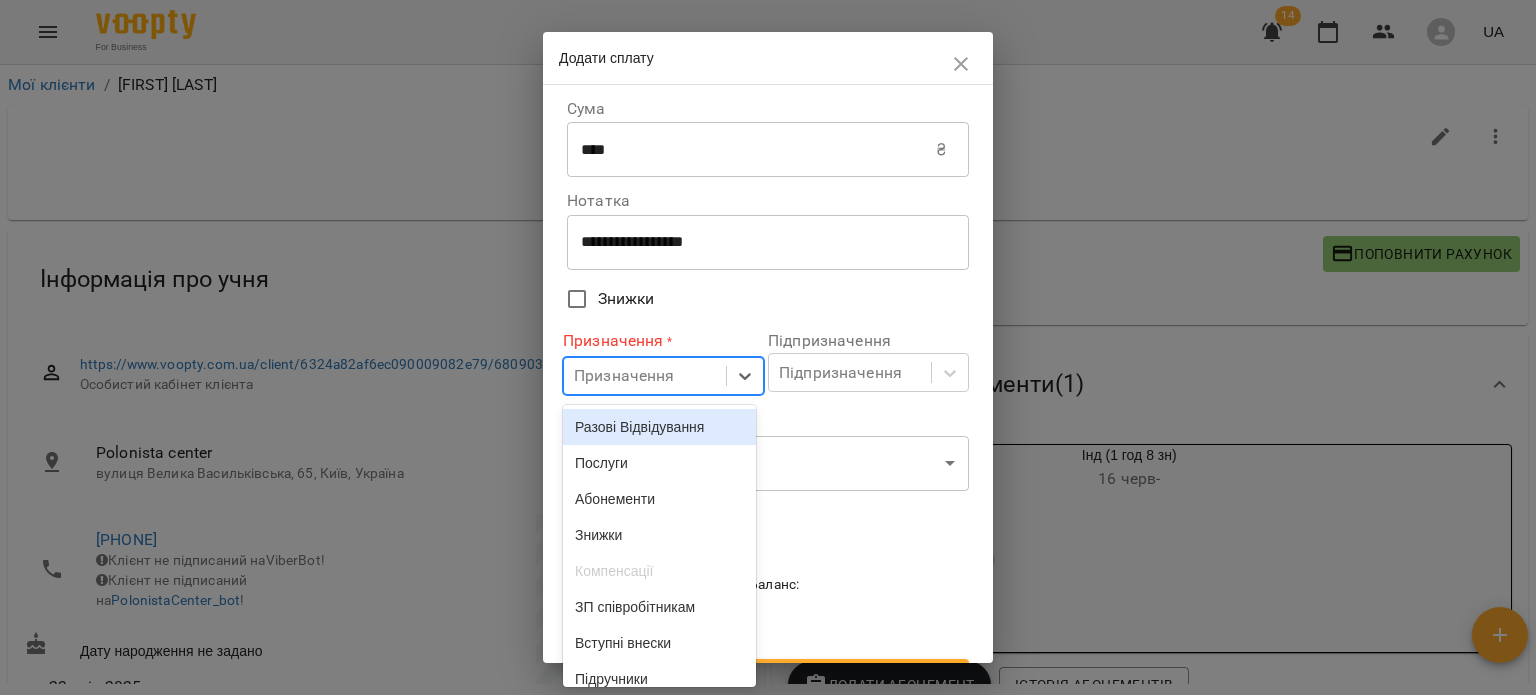 scroll, scrollTop: 18, scrollLeft: 0, axis: vertical 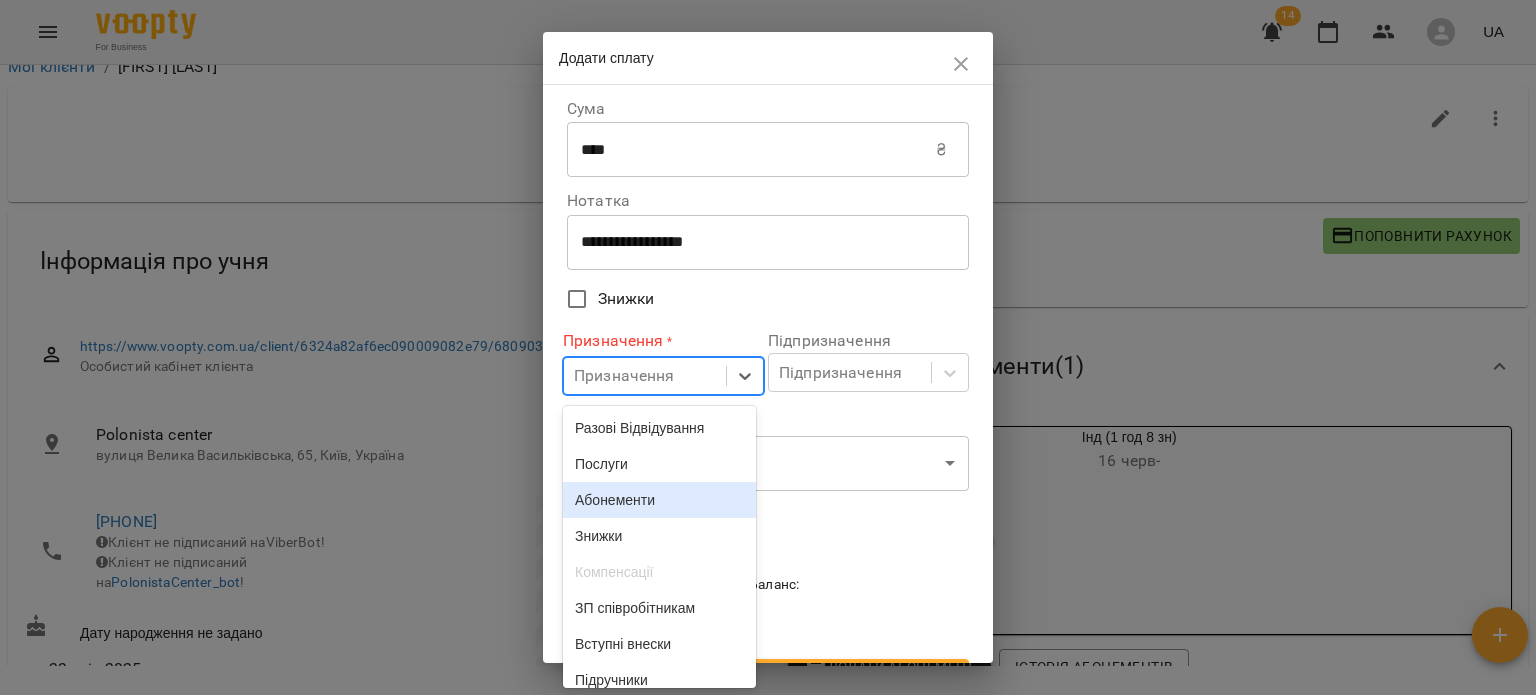 click on "Абонементи" at bounding box center [659, 500] 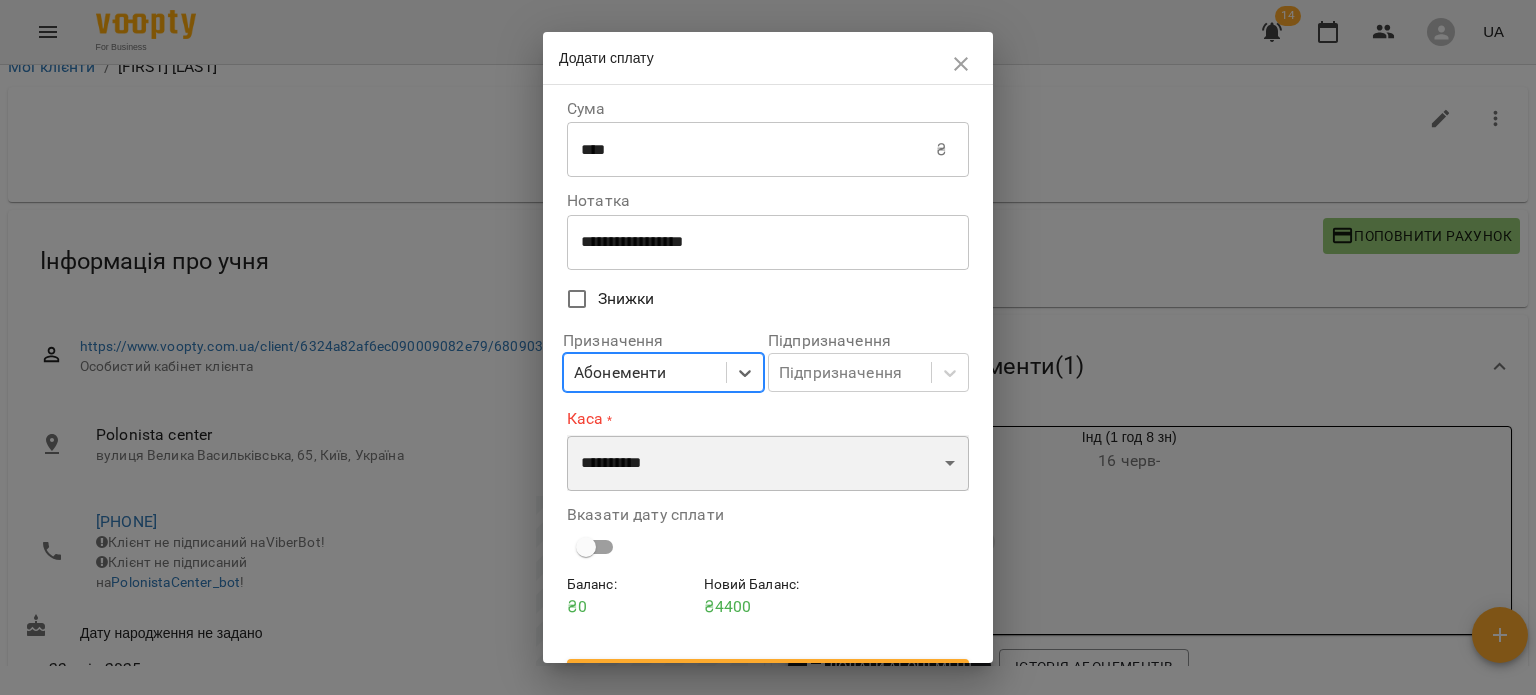 click on "**********" at bounding box center (768, 463) 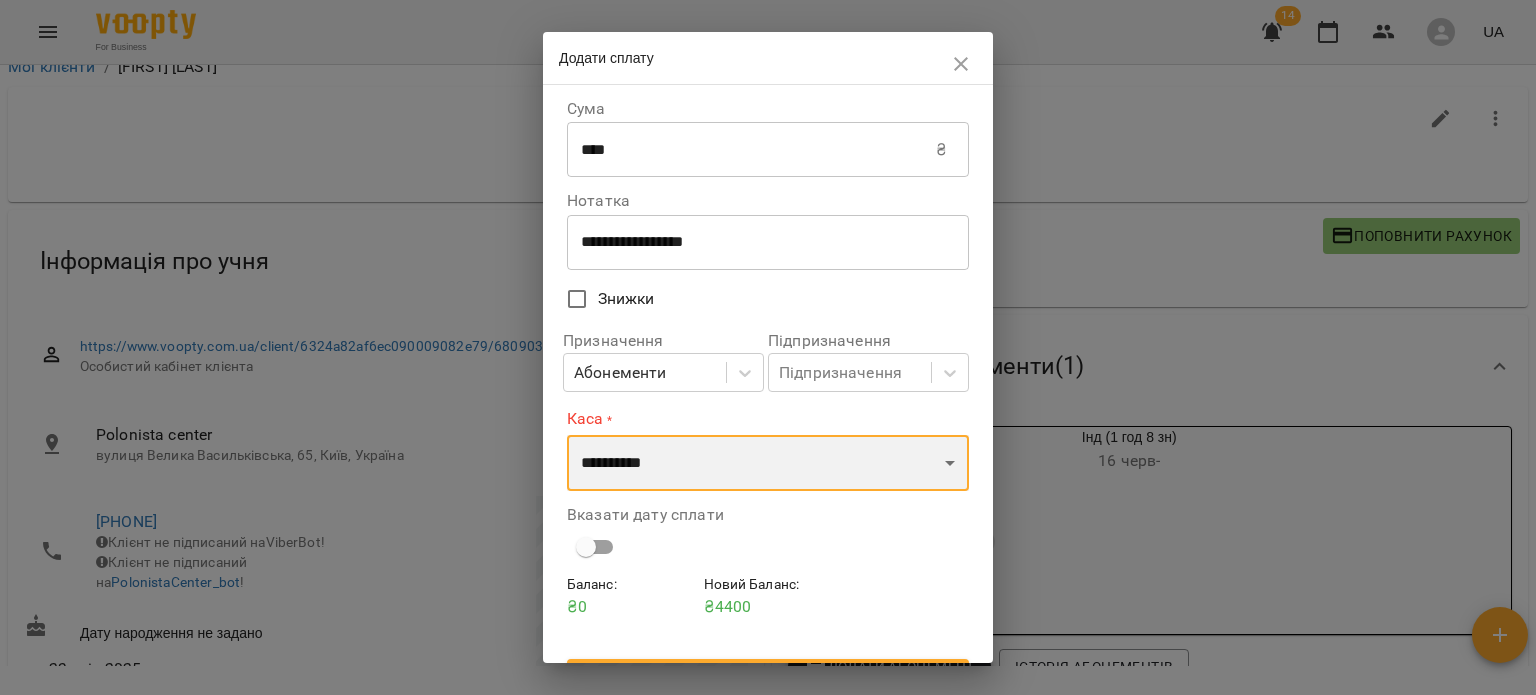 select on "**********" 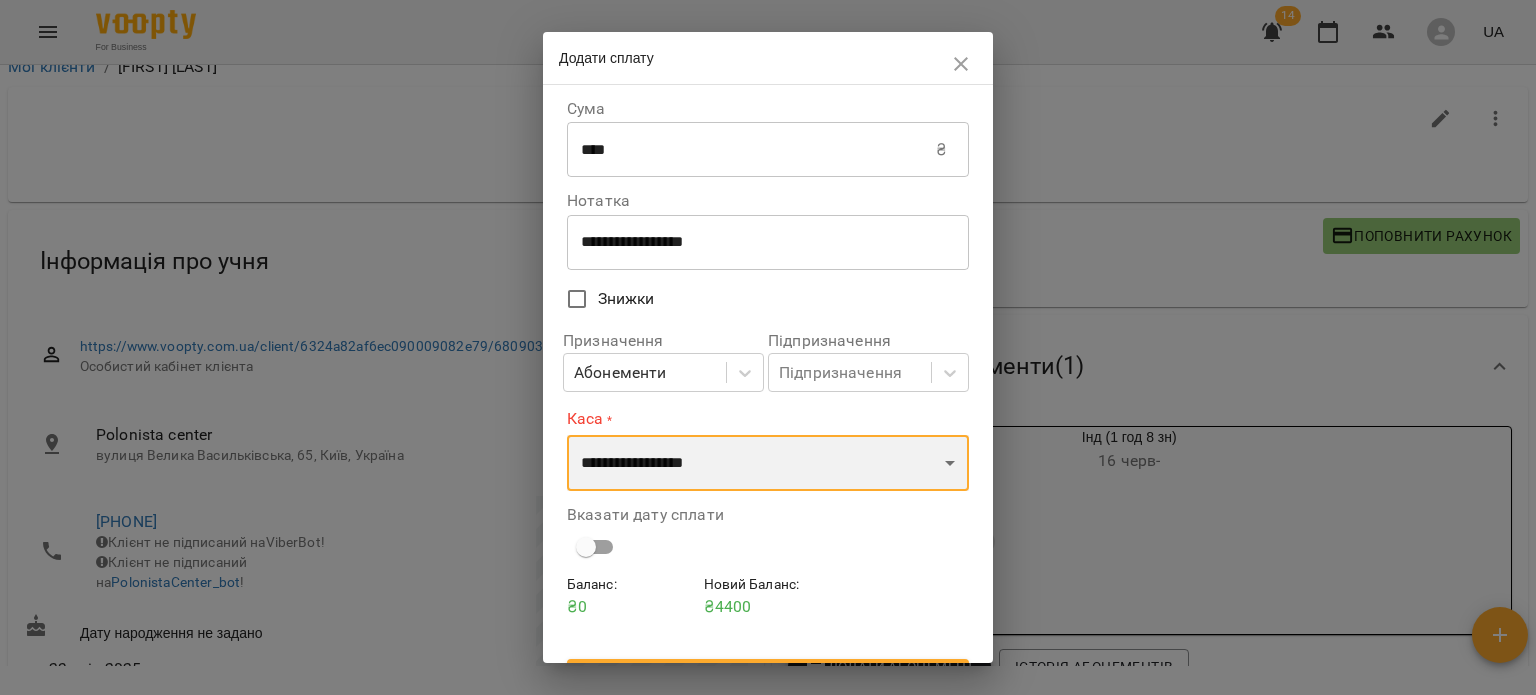 click on "**********" at bounding box center [768, 463] 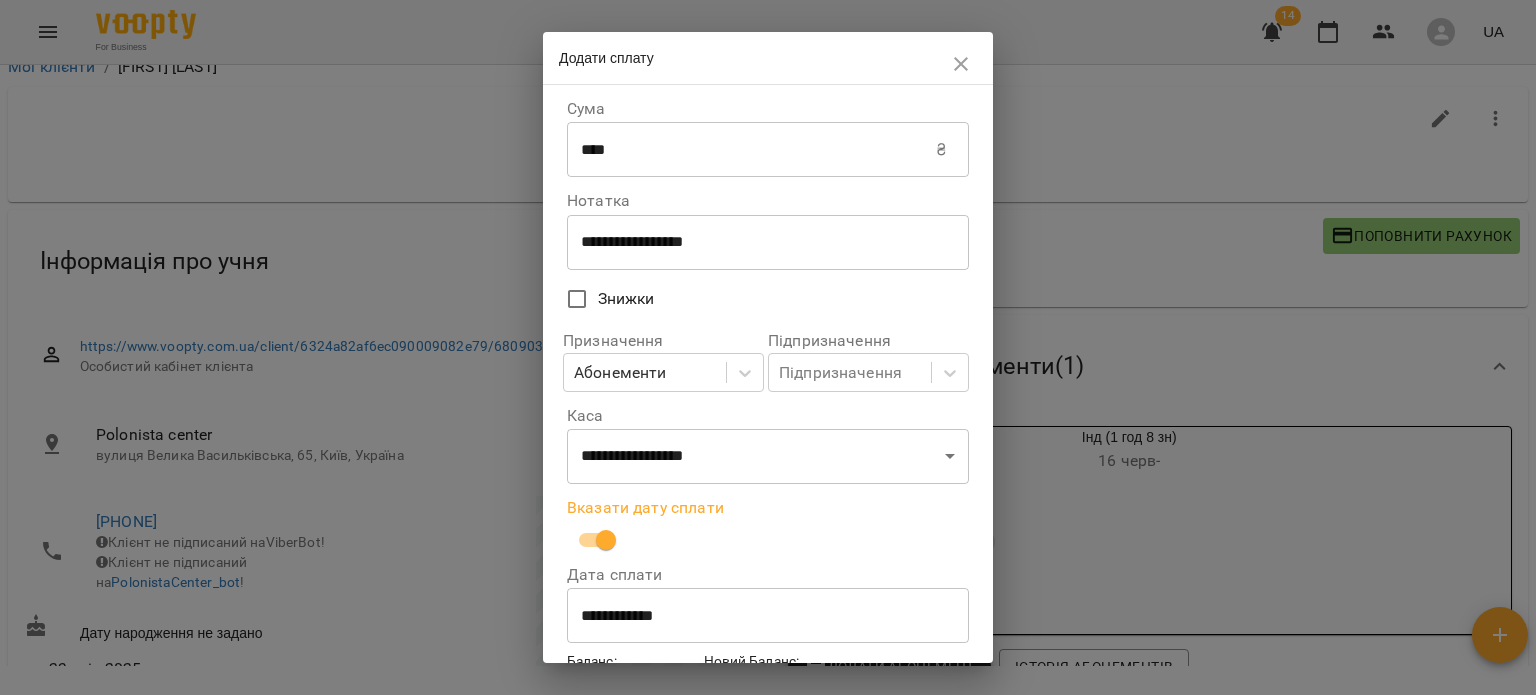 click on "**********" at bounding box center (768, 616) 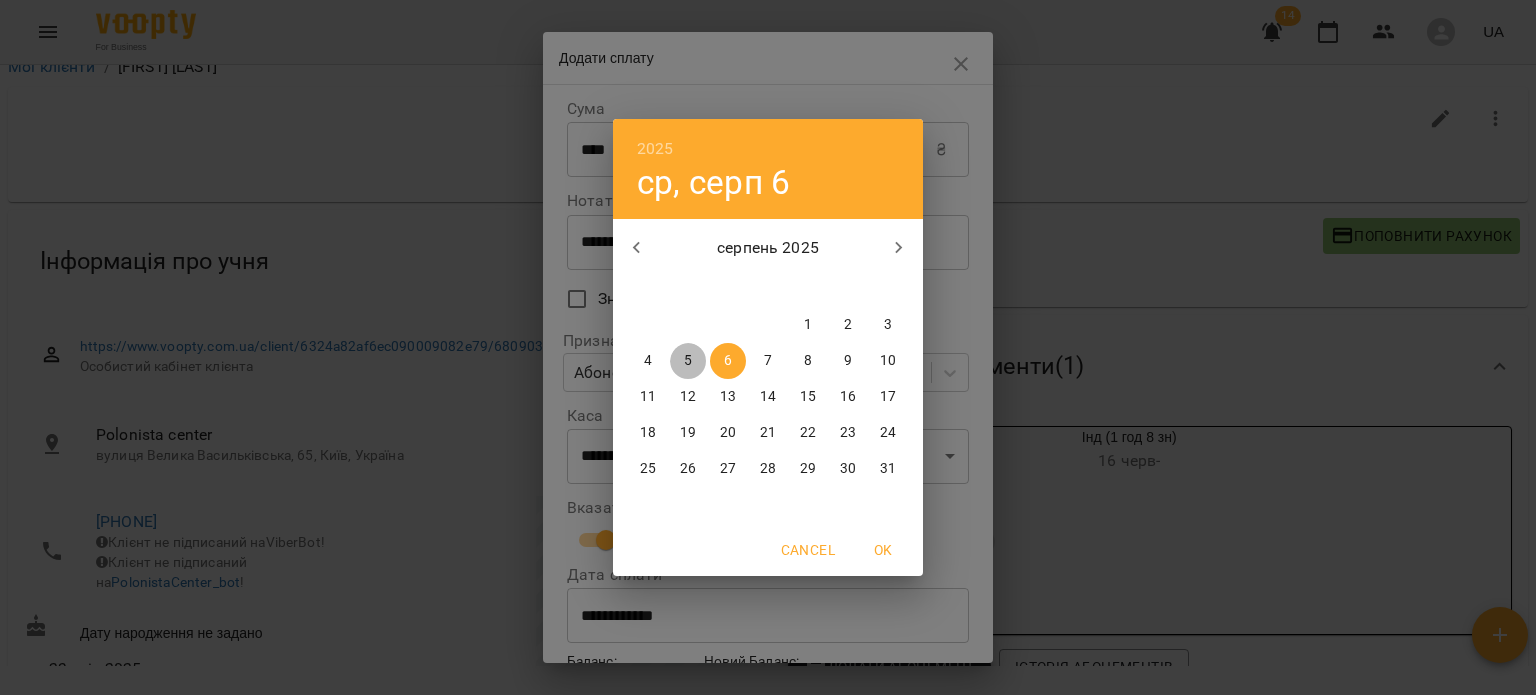 click on "5" at bounding box center [688, 361] 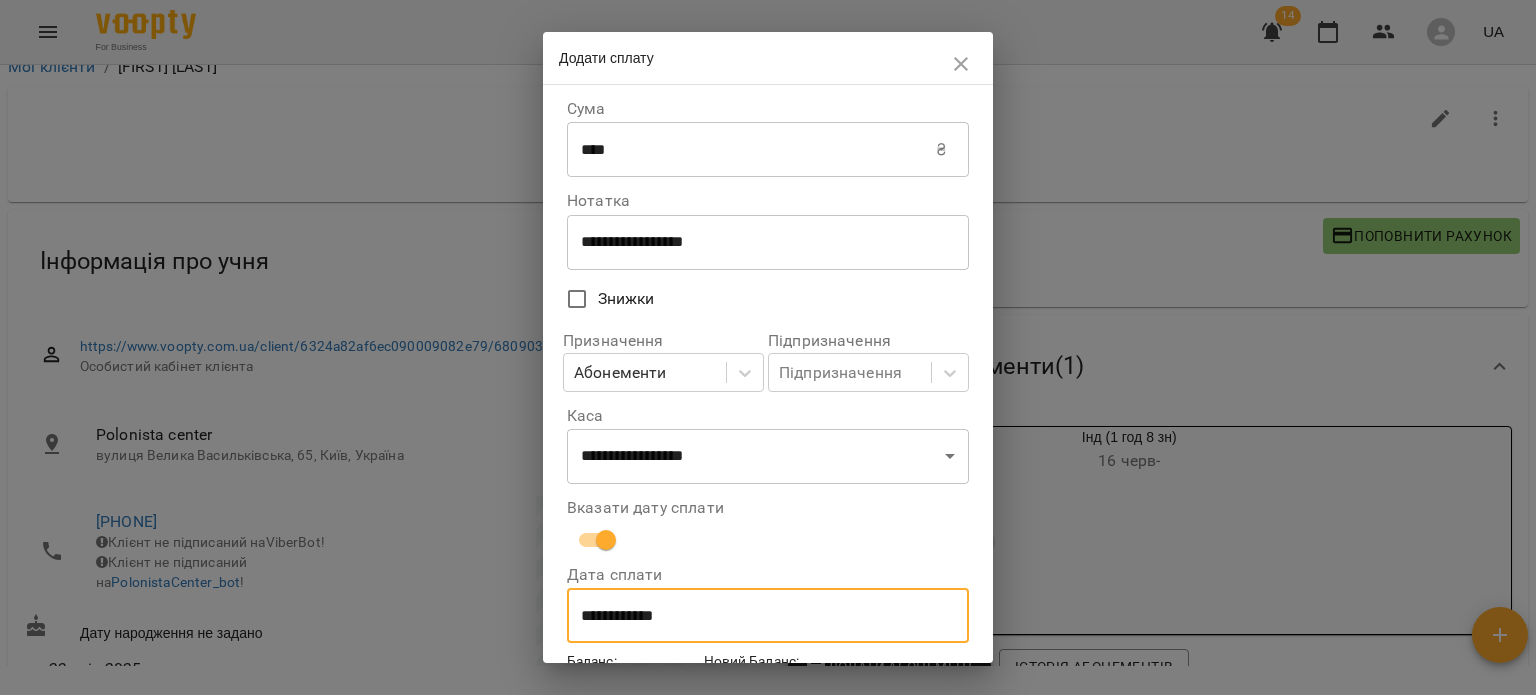 scroll, scrollTop: 119, scrollLeft: 0, axis: vertical 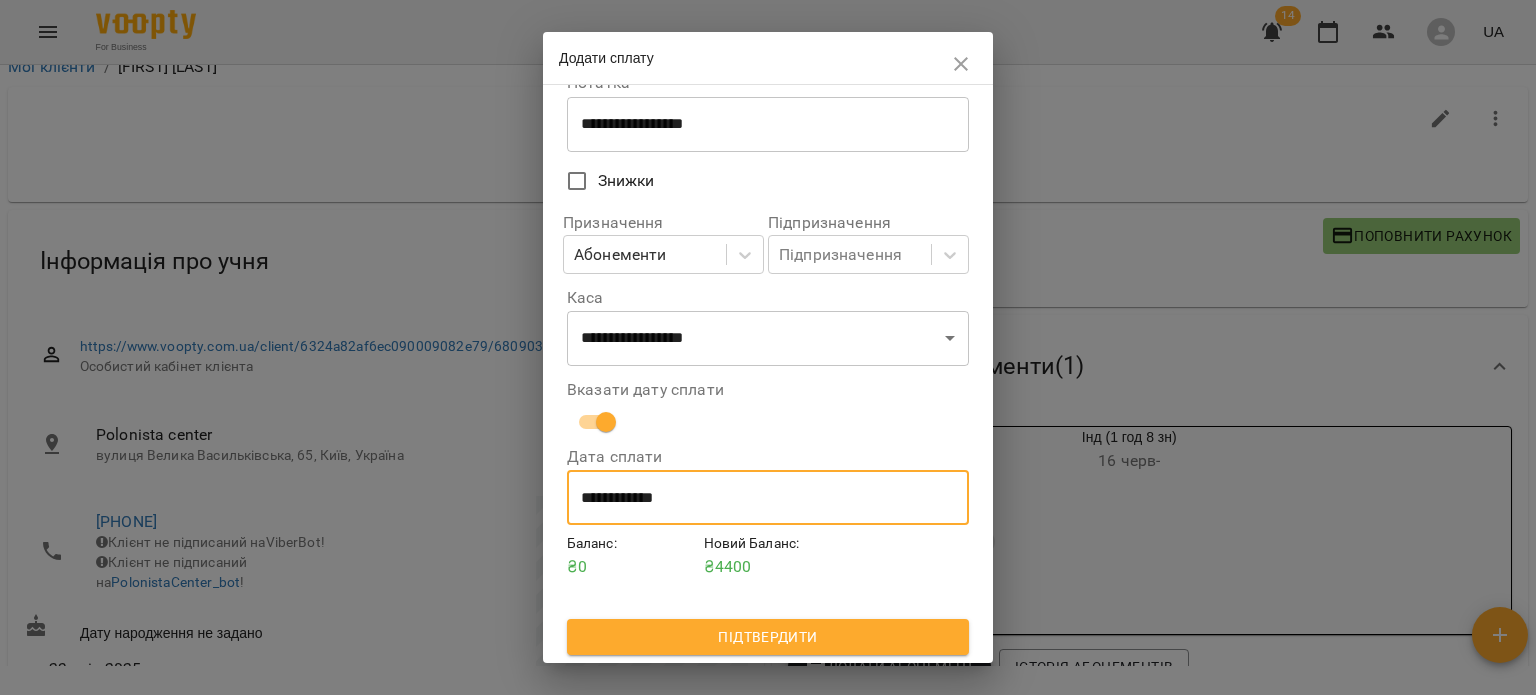 click on "Підтвердити" at bounding box center [768, 637] 